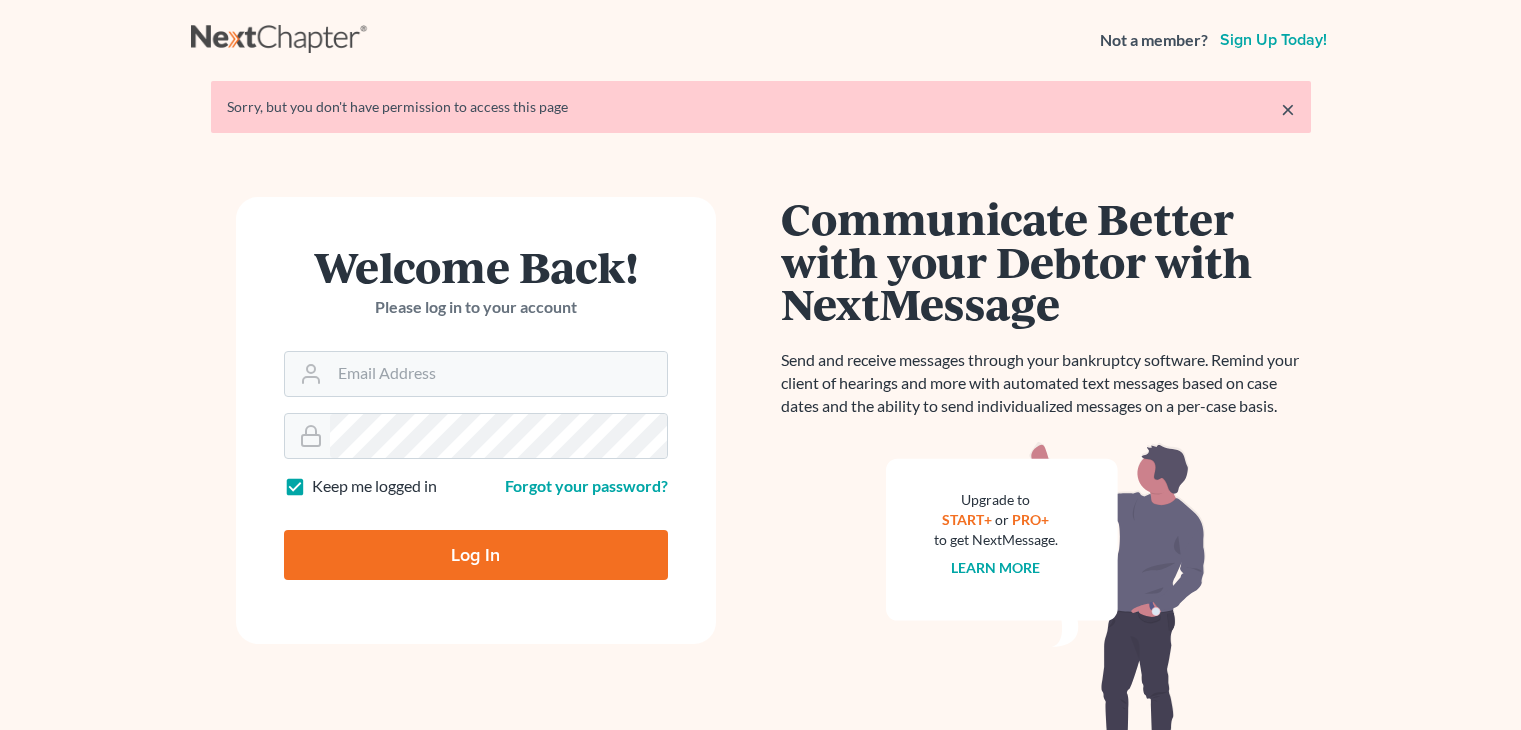 scroll, scrollTop: 0, scrollLeft: 0, axis: both 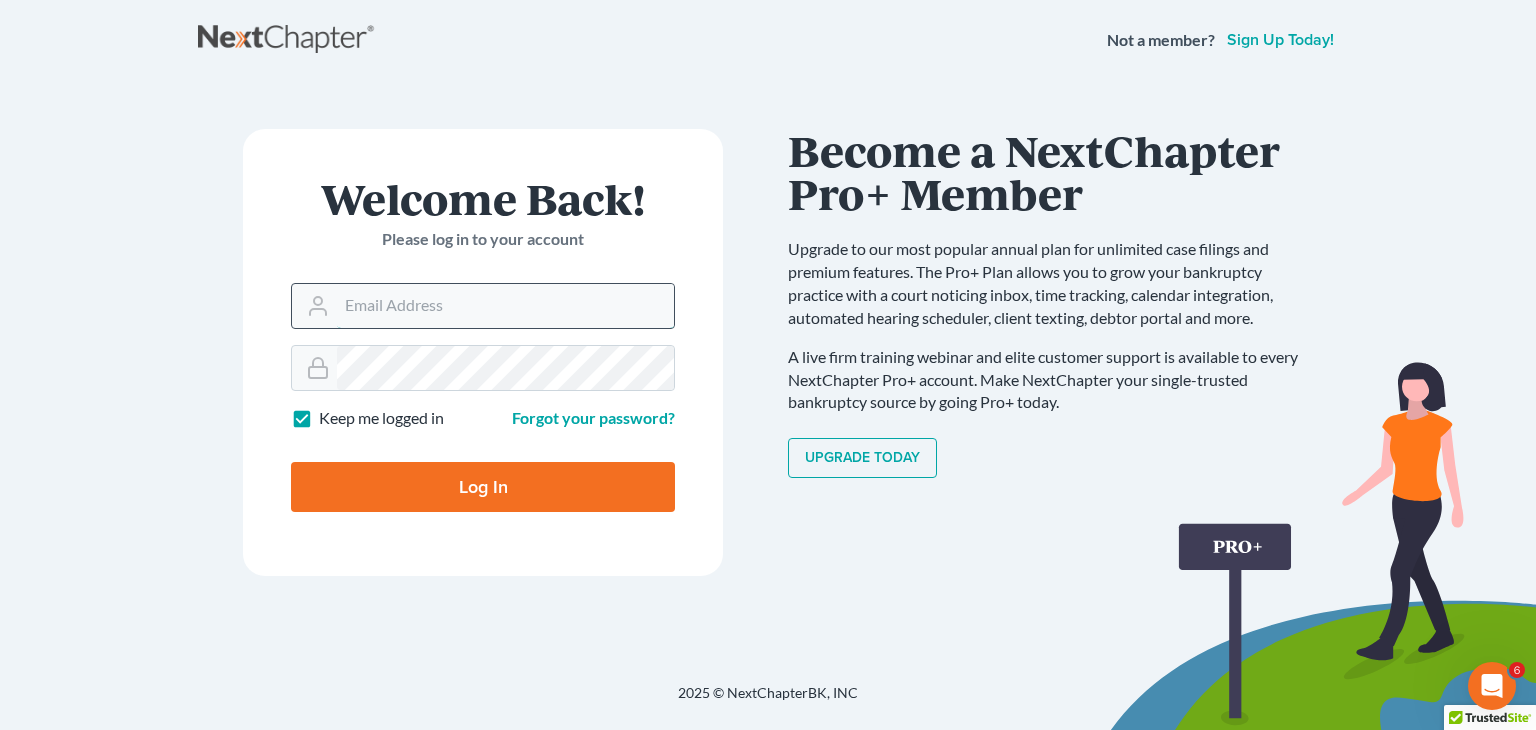click on "Email Address" at bounding box center (505, 306) 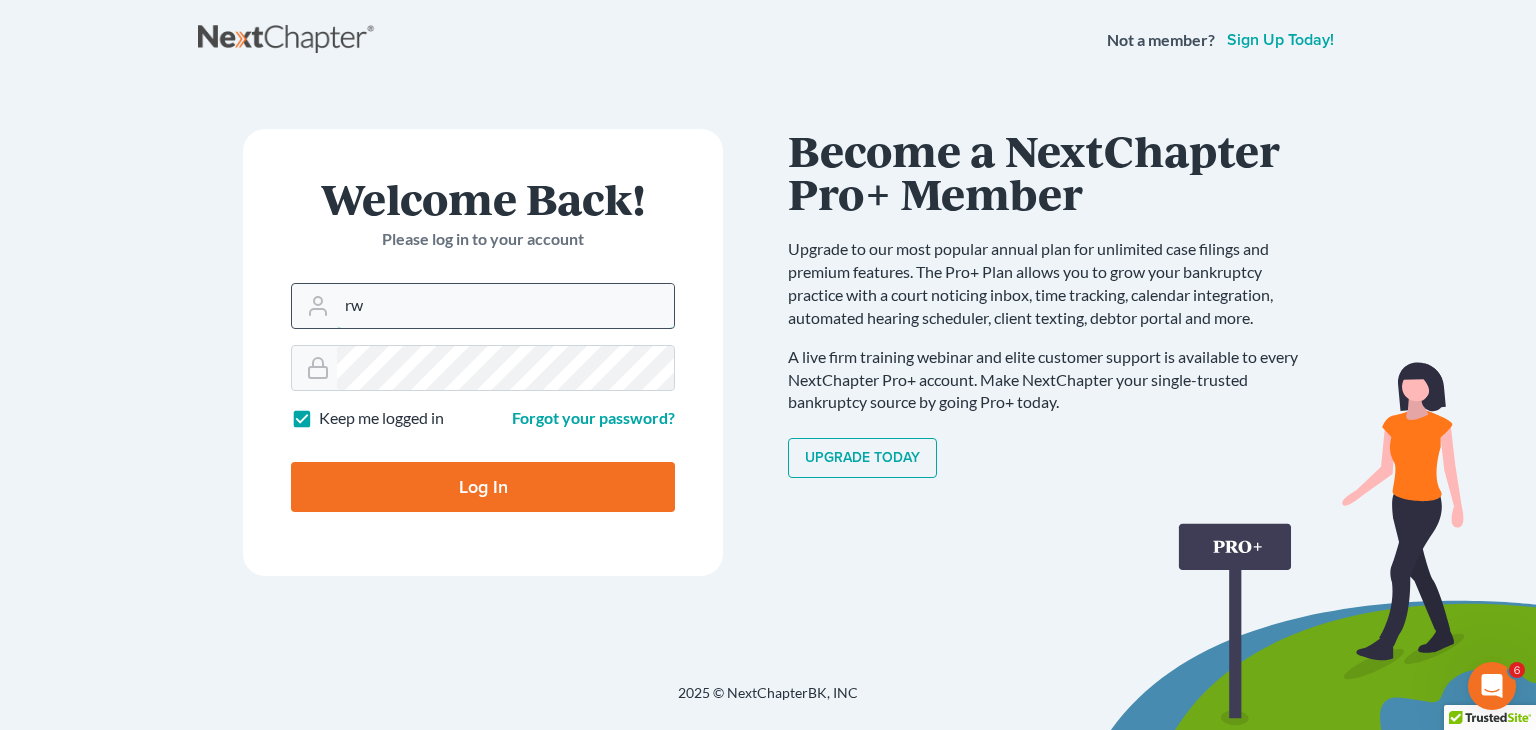 type on "[USERNAME]@example.com" 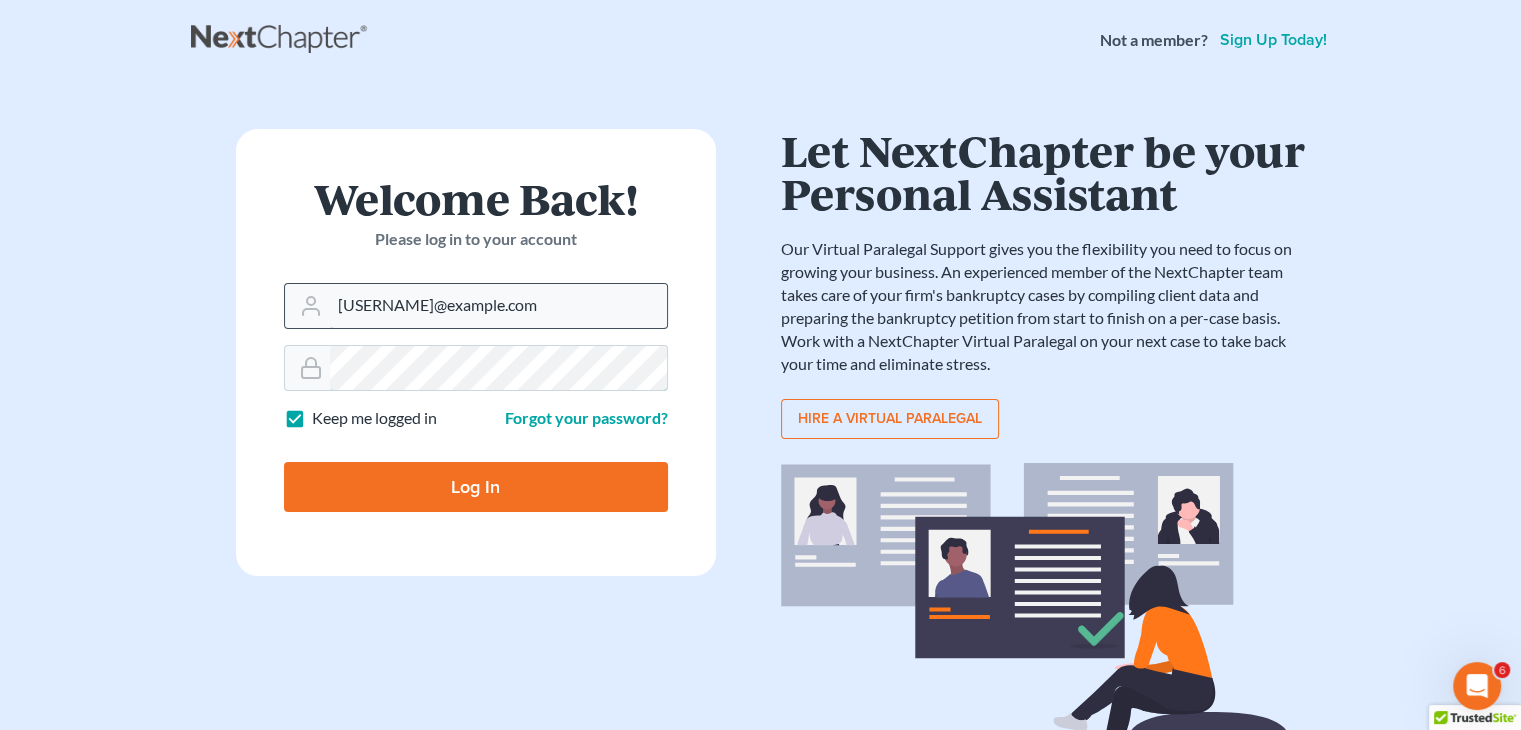 click on "Log In" at bounding box center (476, 487) 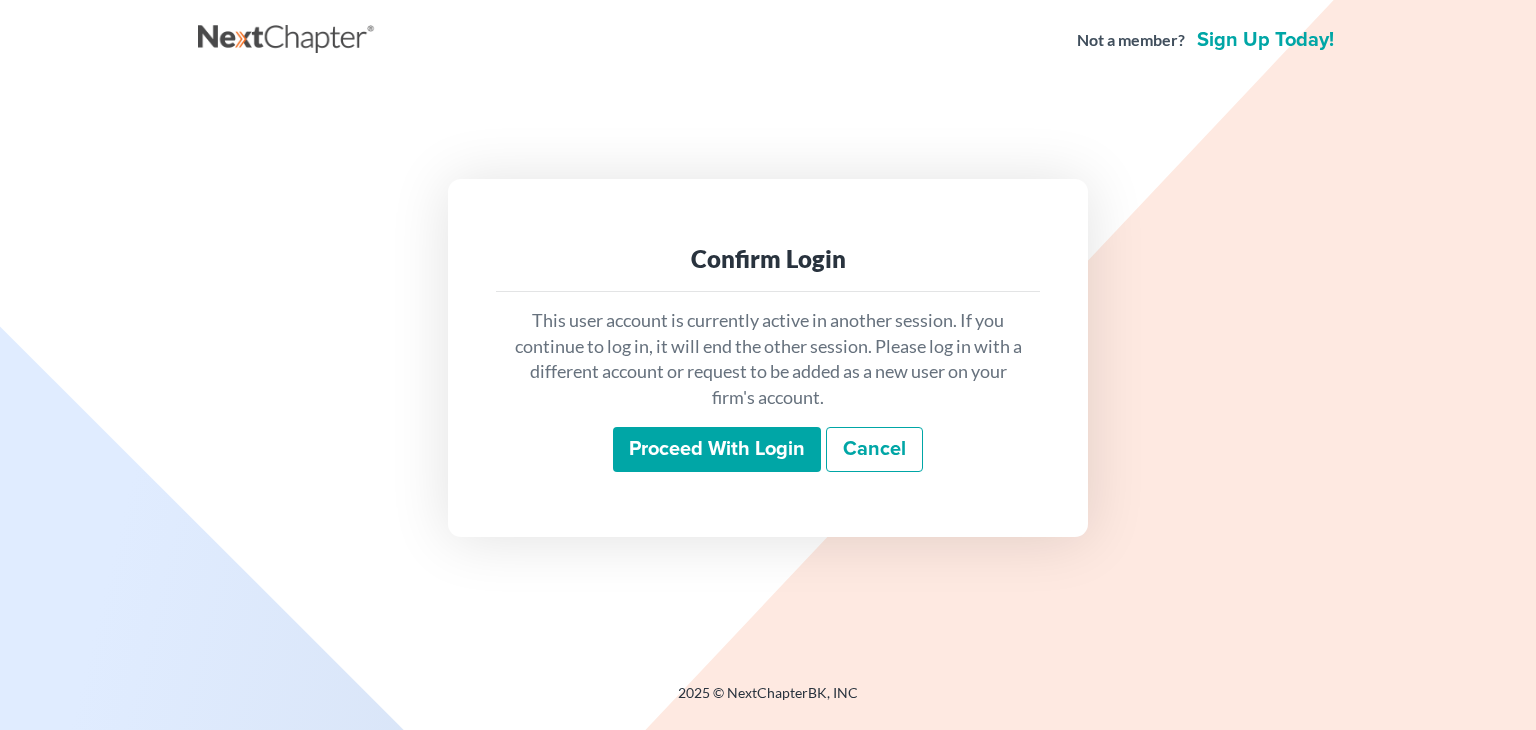 scroll, scrollTop: 0, scrollLeft: 0, axis: both 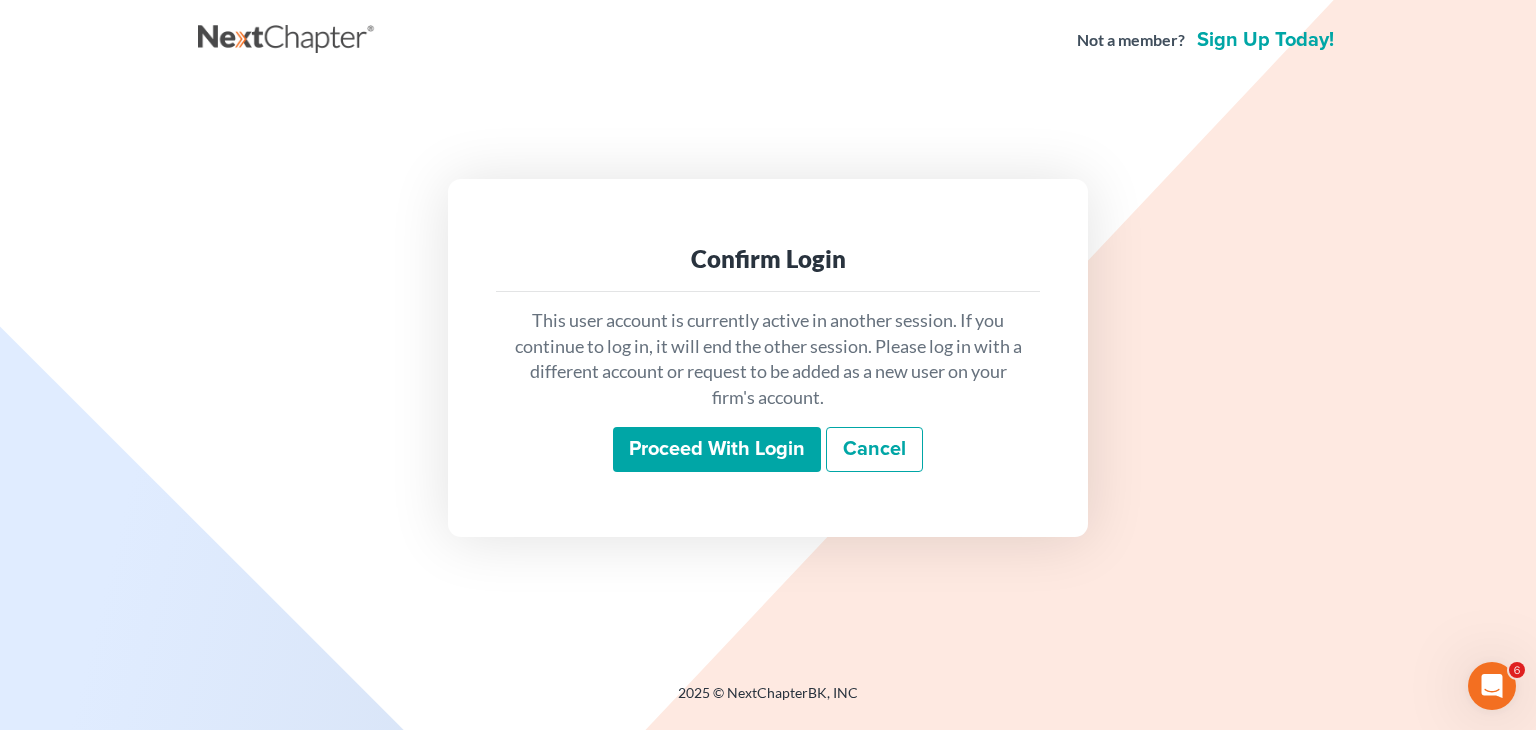click on "Proceed with login" at bounding box center (717, 450) 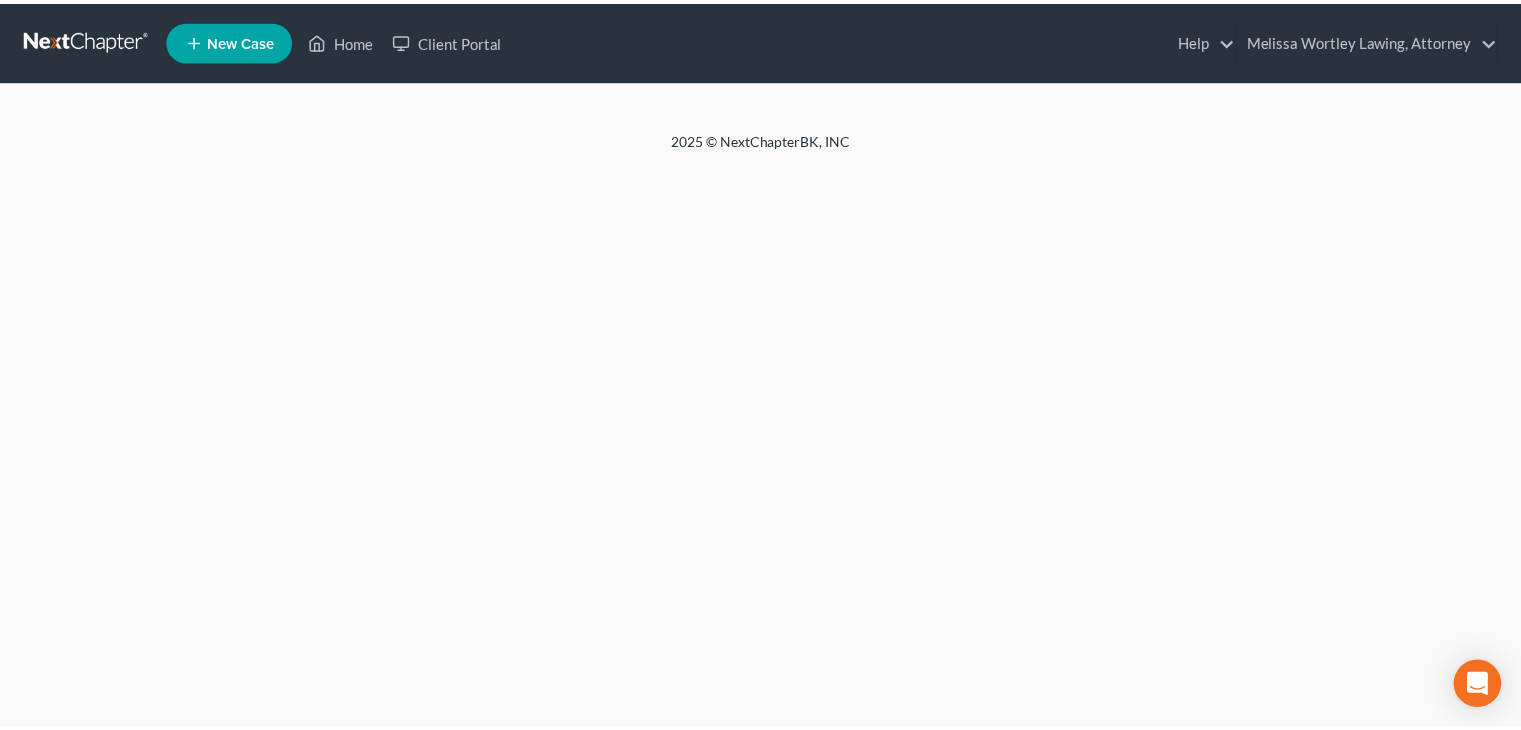 scroll, scrollTop: 0, scrollLeft: 0, axis: both 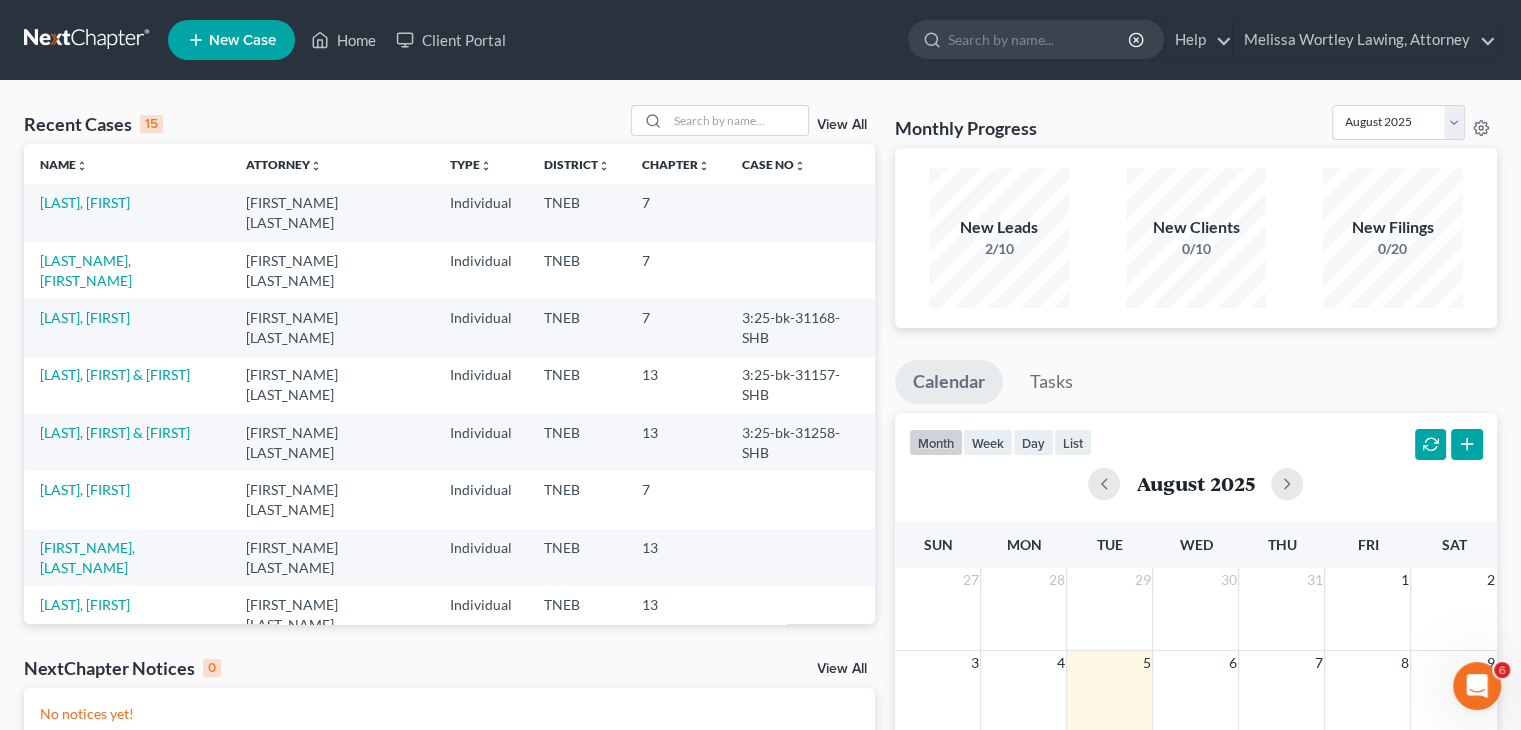 click on "[LAST], [FIRST]" at bounding box center (127, 212) 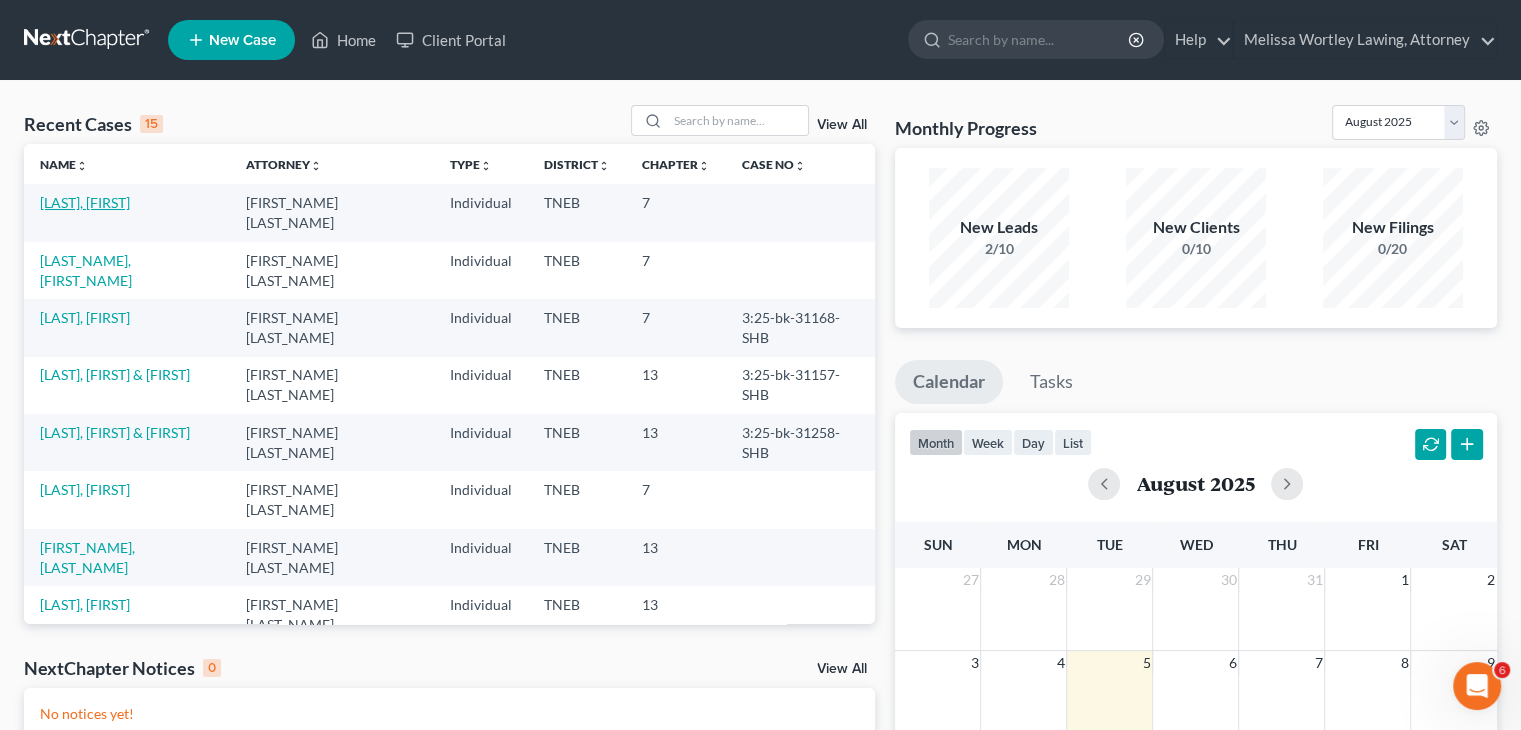 click on "[LAST], [FIRST]" at bounding box center (85, 202) 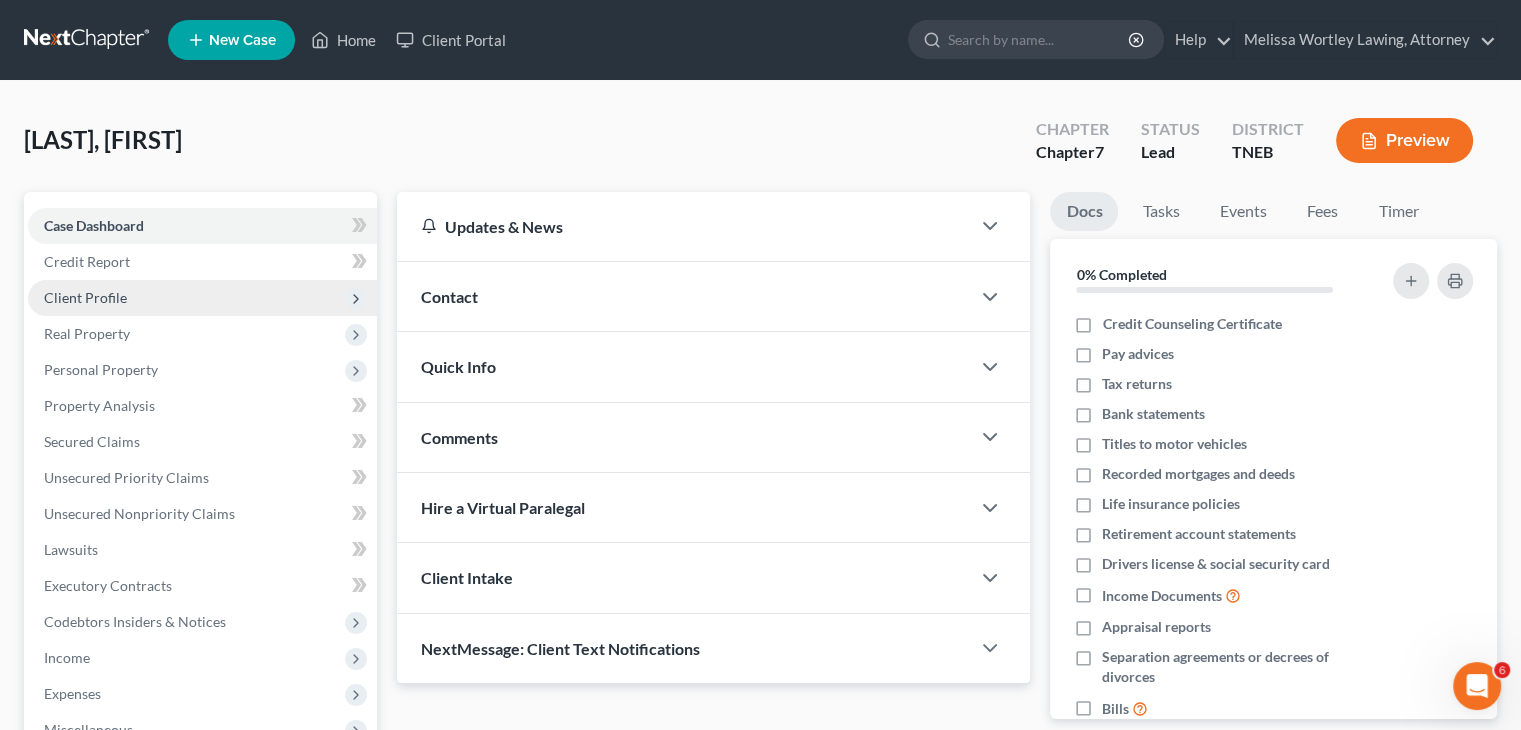 click on "Client Profile" at bounding box center [202, 298] 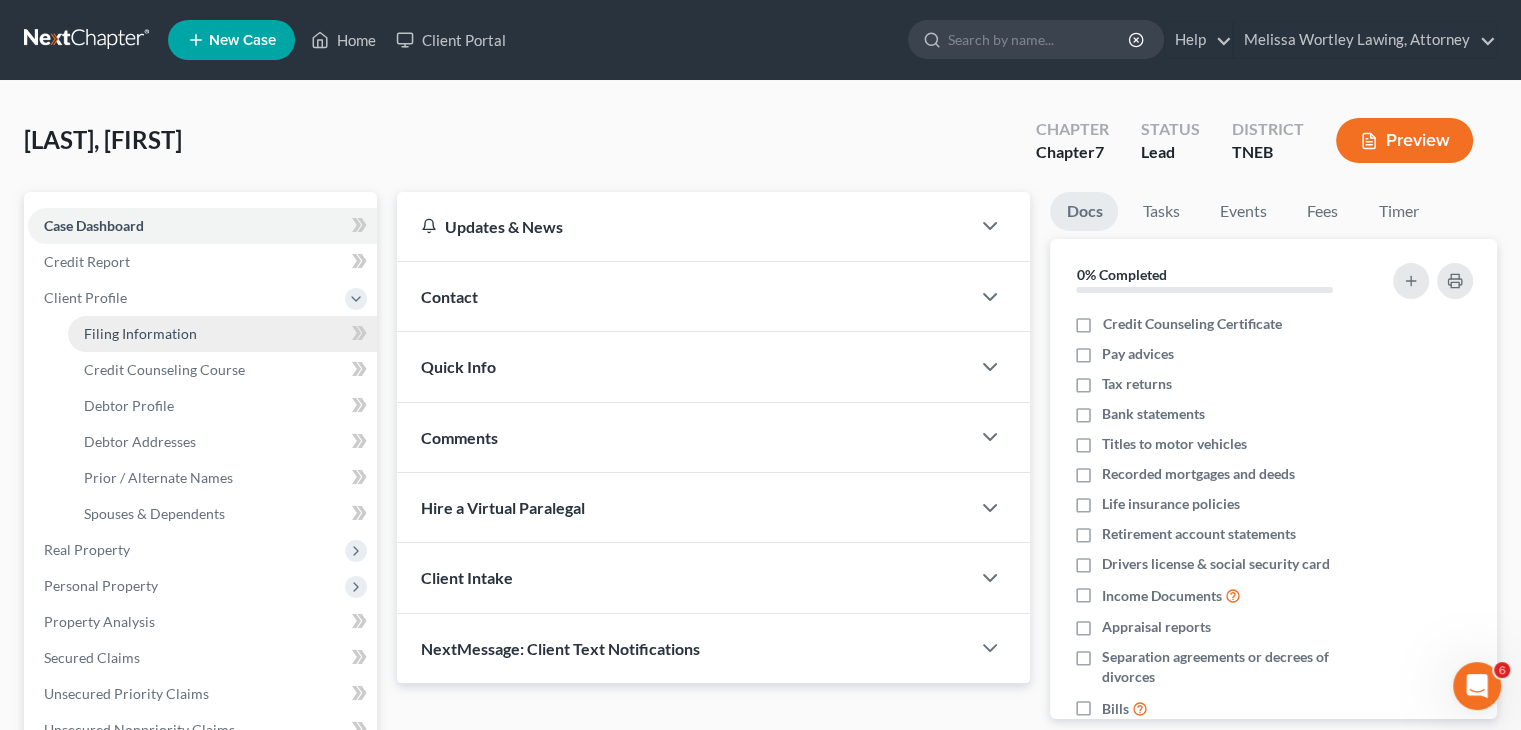 click on "Filing Information" at bounding box center [140, 333] 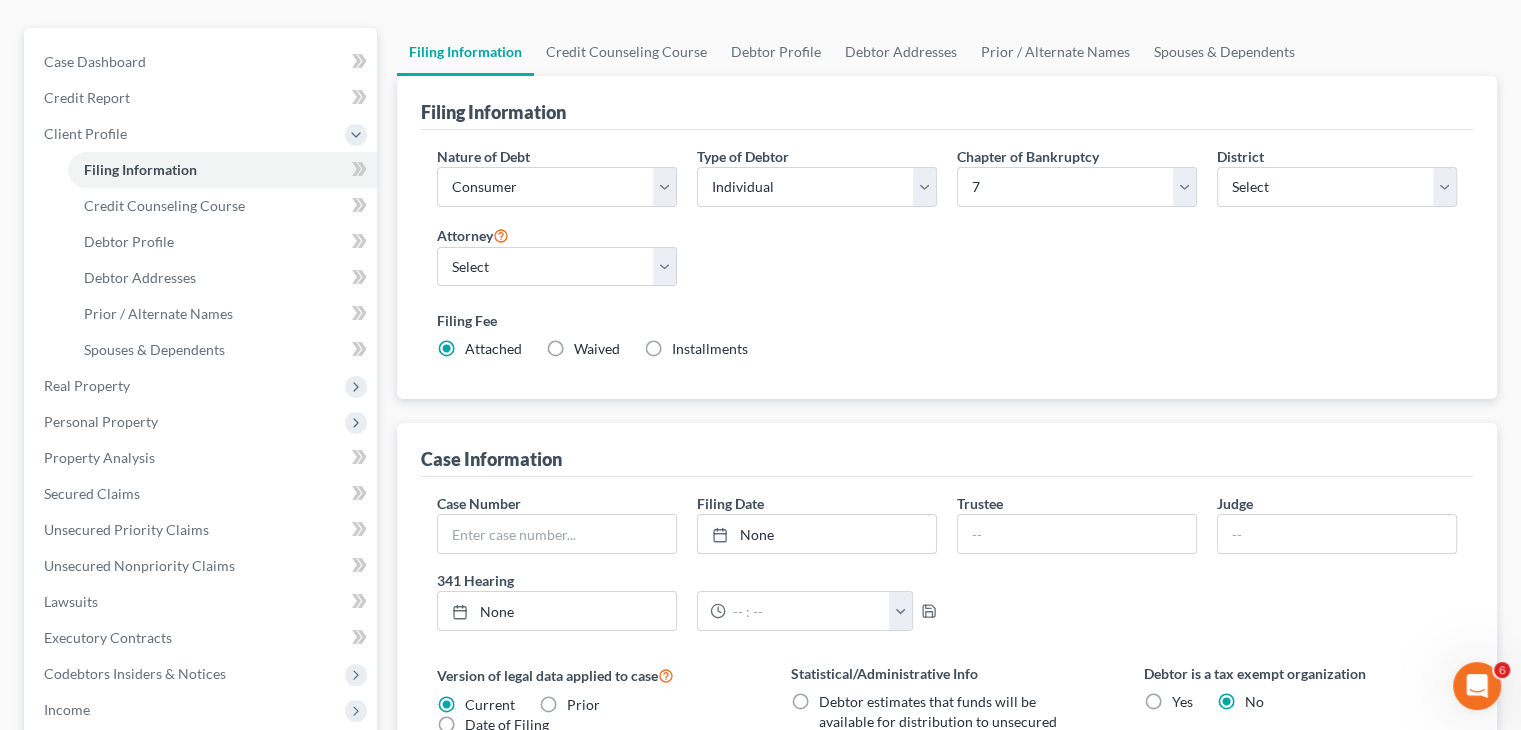 scroll, scrollTop: 104, scrollLeft: 0, axis: vertical 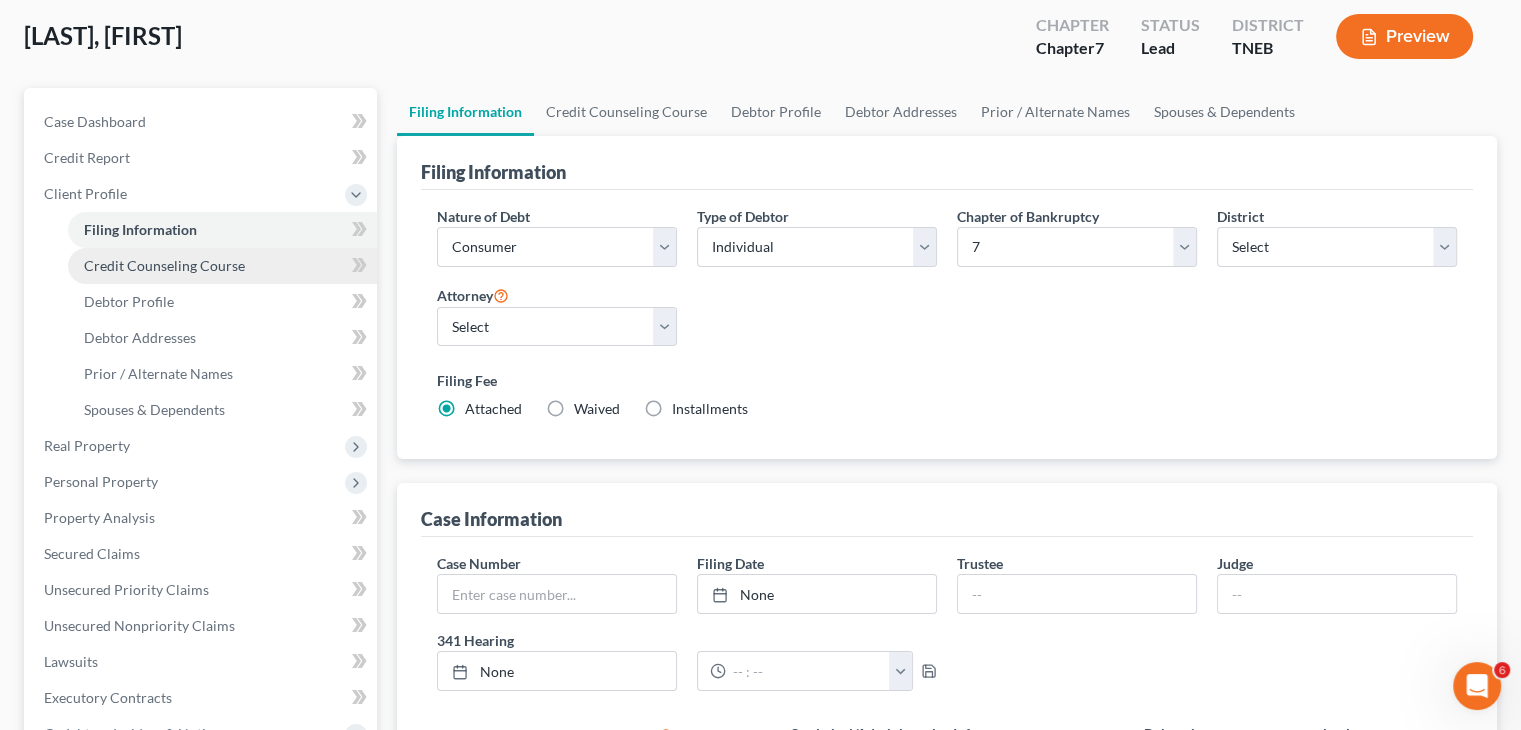 click on "Credit Counseling Course" at bounding box center [164, 265] 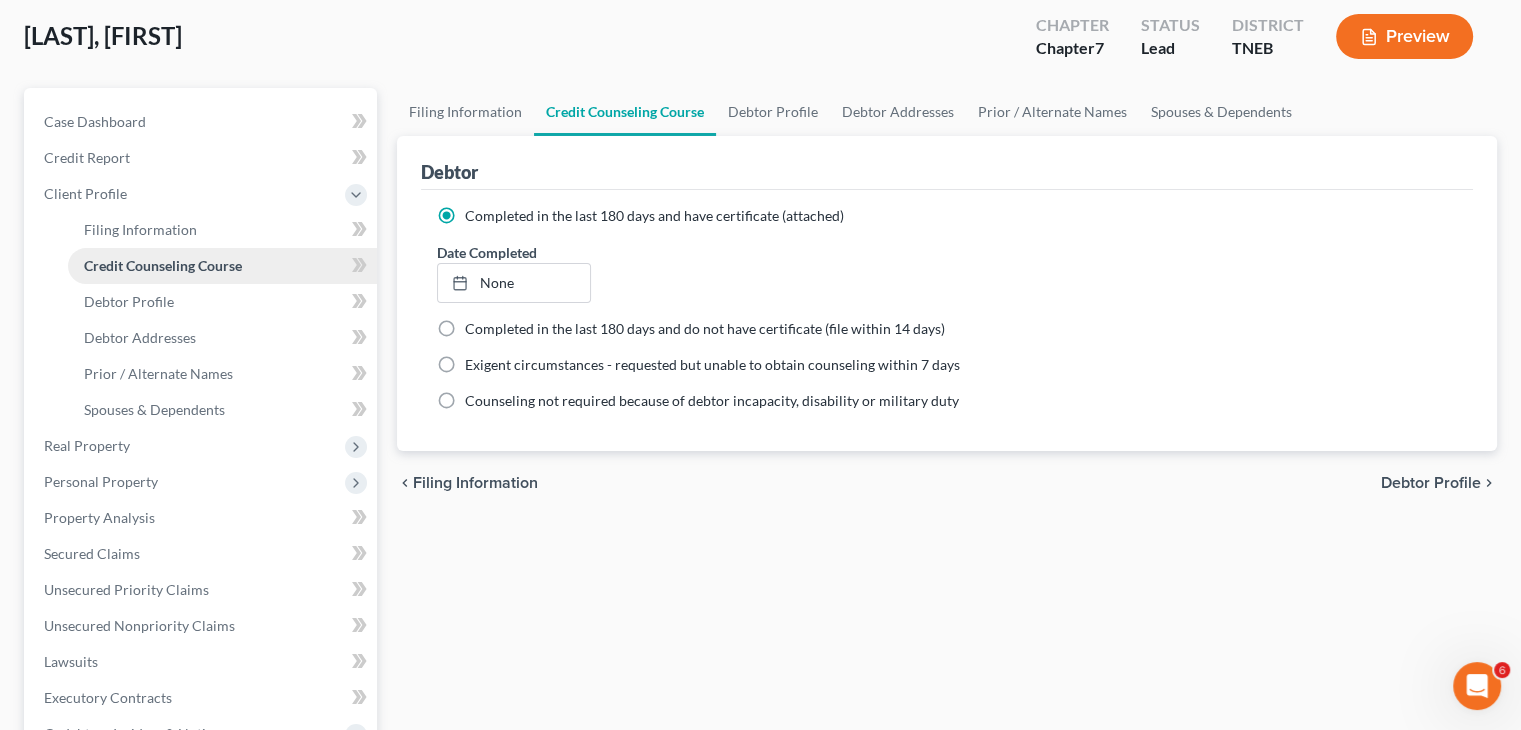 scroll, scrollTop: 0, scrollLeft: 0, axis: both 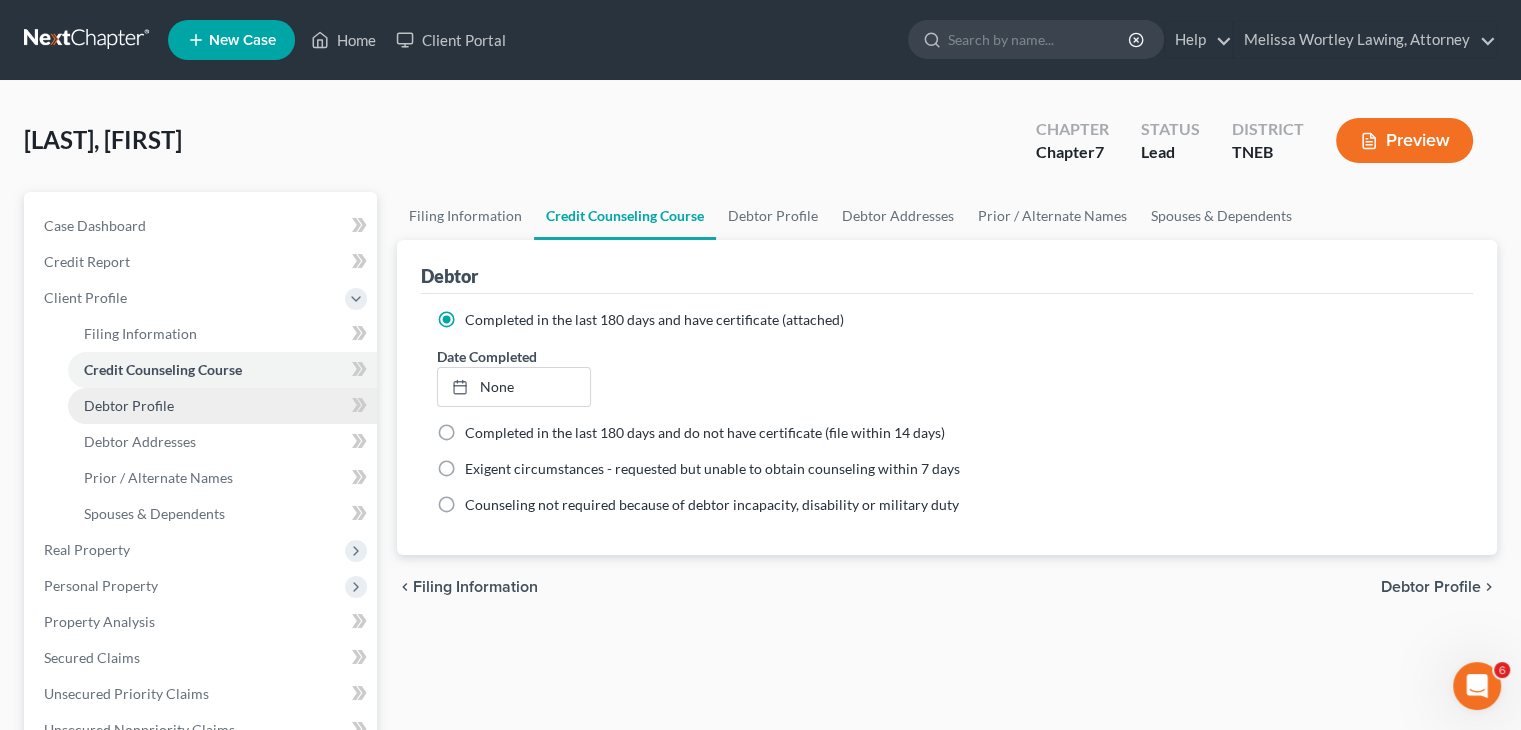 click on "Debtor Profile" at bounding box center [222, 406] 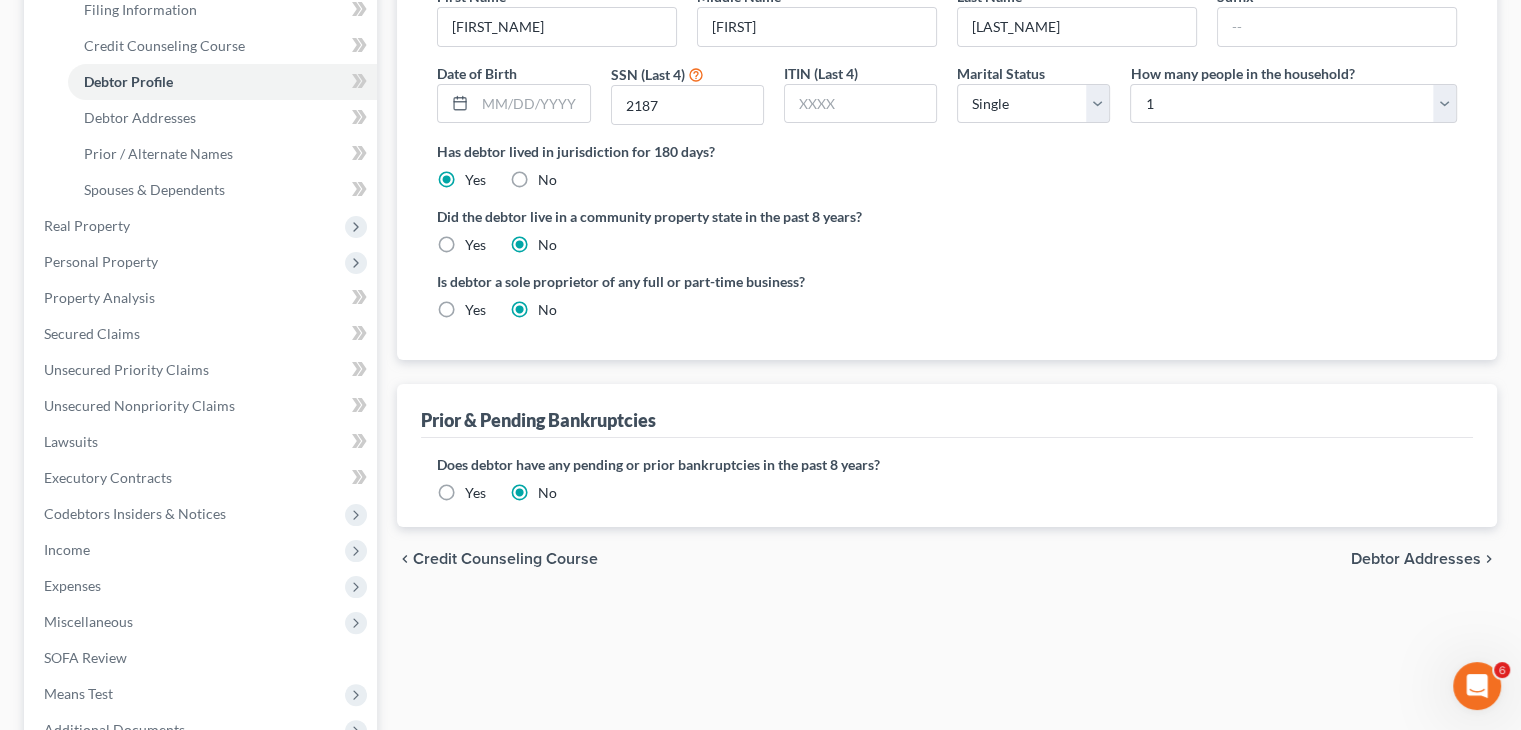 scroll, scrollTop: 291, scrollLeft: 0, axis: vertical 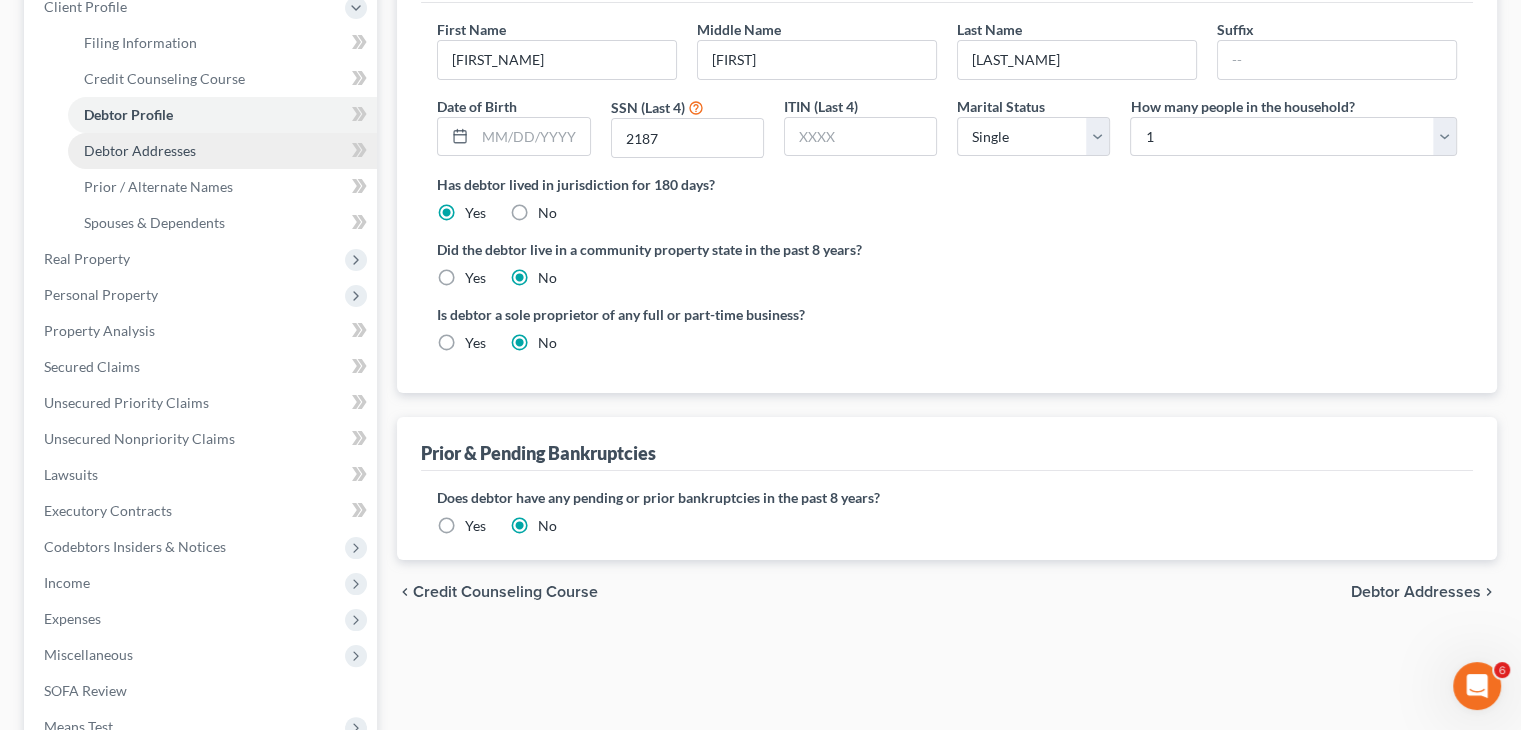 click on "Debtor Addresses" at bounding box center [140, 150] 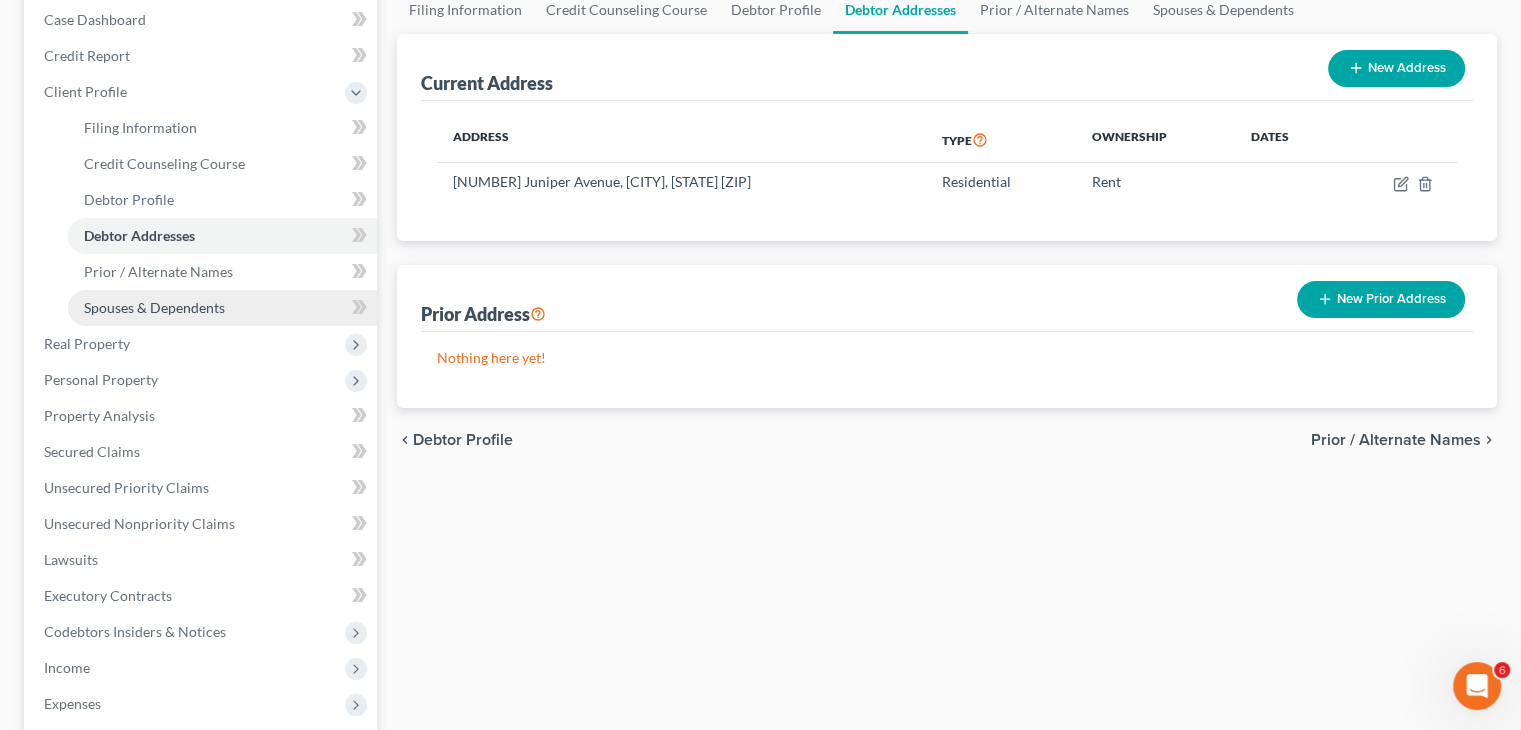 scroll, scrollTop: 204, scrollLeft: 0, axis: vertical 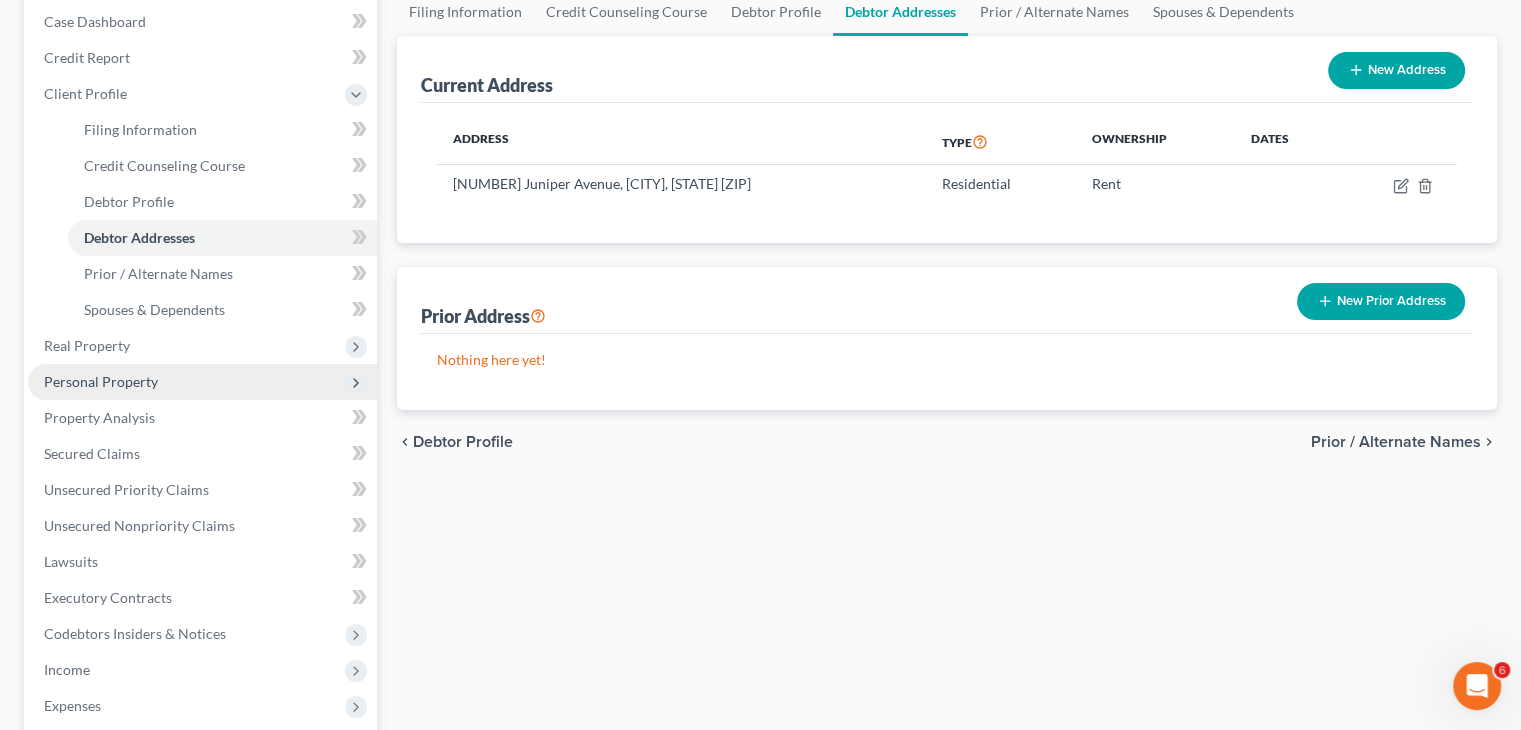 click on "Personal Property" at bounding box center [101, 381] 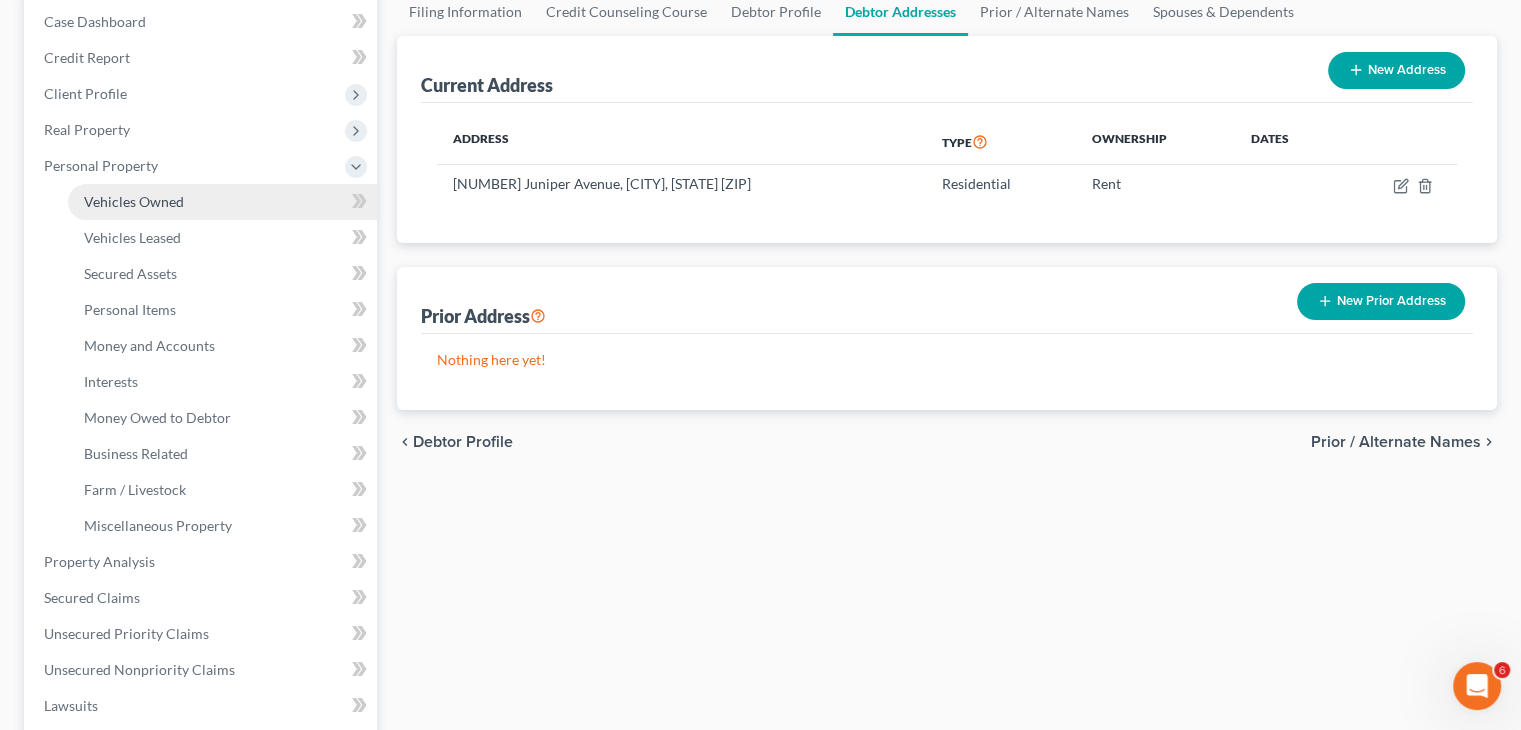 click on "Vehicles Owned" at bounding box center (222, 202) 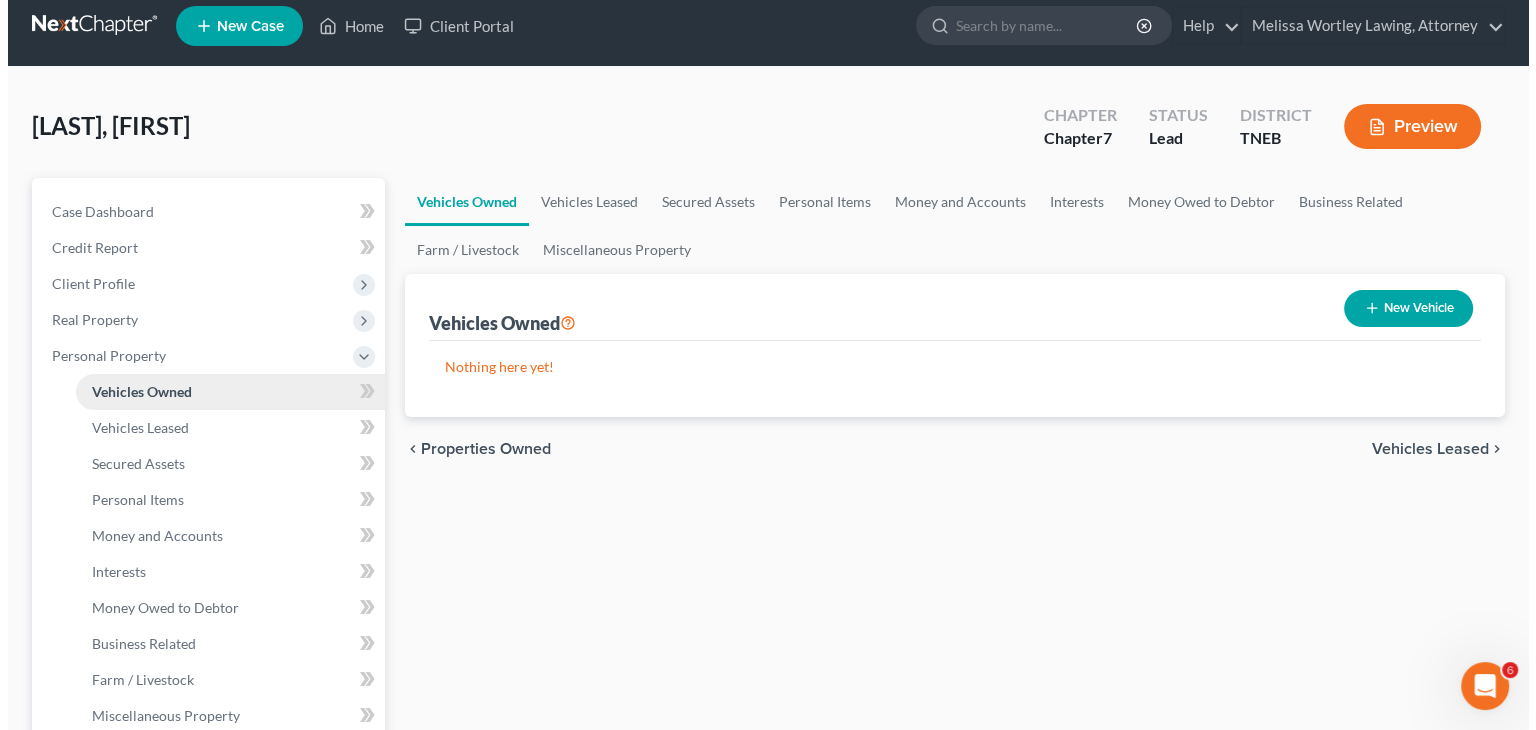 scroll, scrollTop: 0, scrollLeft: 0, axis: both 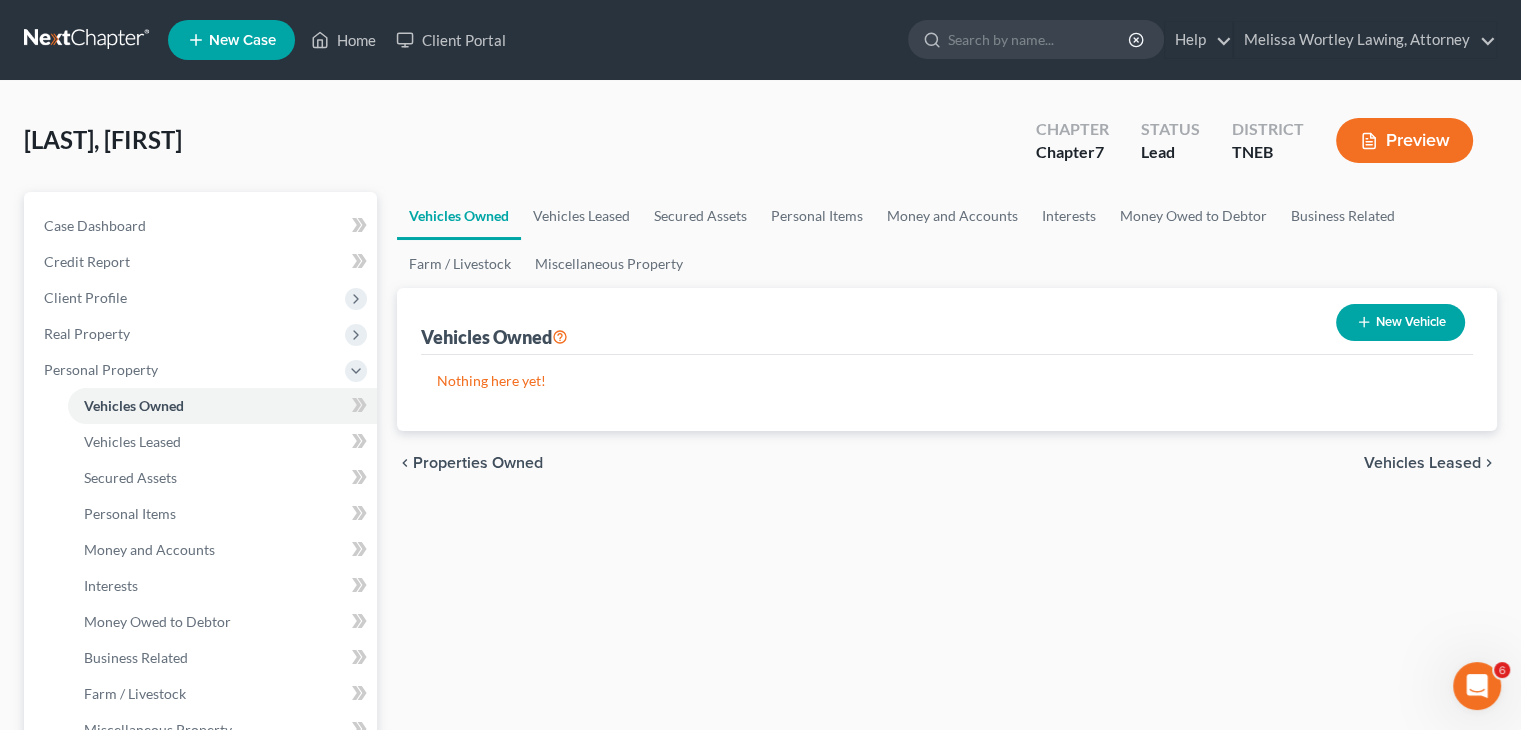 click on "New Vehicle" at bounding box center (1400, 322) 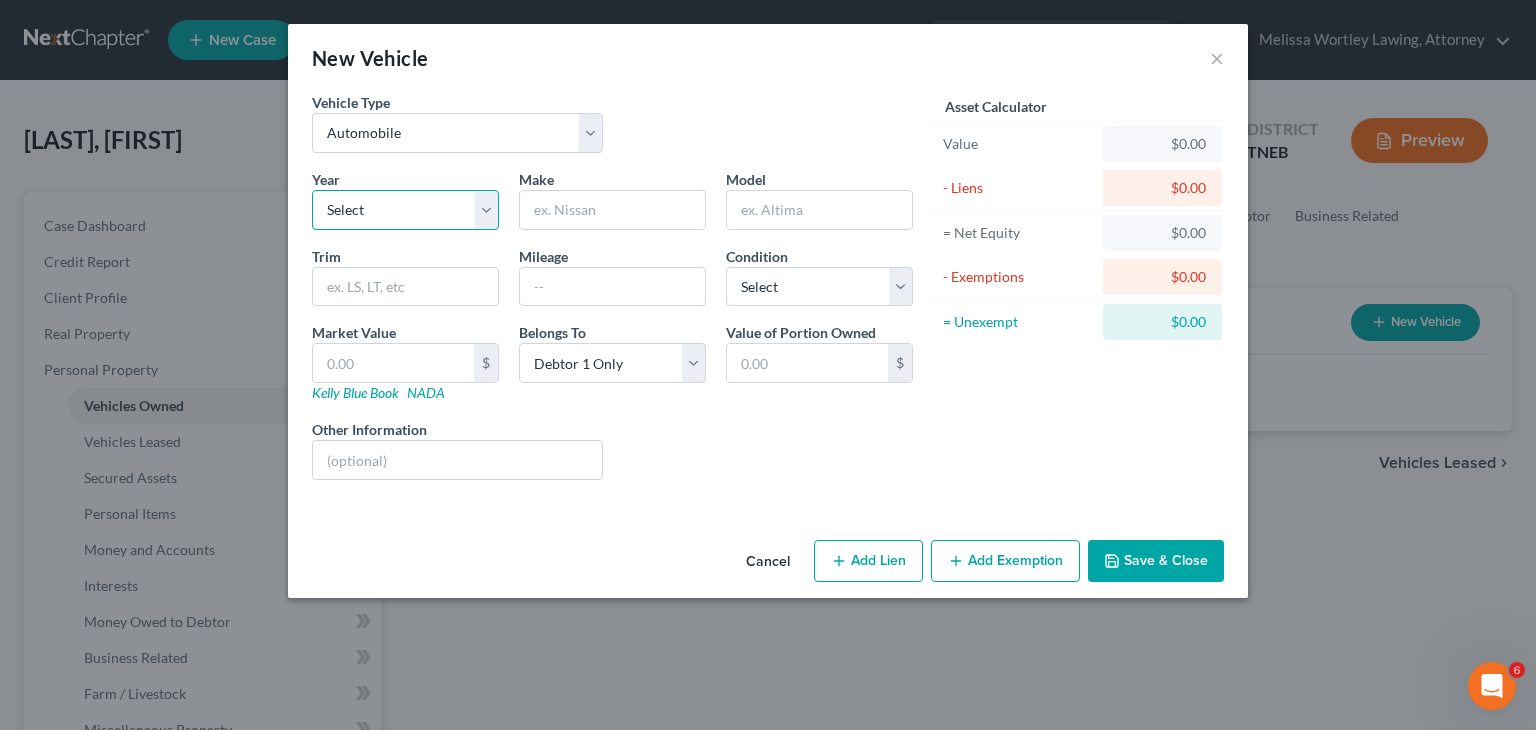 click on "Select 2026 2025 2024 2023 2022 2021 2020 2019 2018 2017 2016 2015 2014 2013 2012 2011 2010 2009 2008 2007 2006 2005 2004 2003 2002 2001 2000 1999 1998 1997 1996 1995 1994 1993 1992 1991 1990 1989 1988 1987 1986 1985 1984 1983 1982 1981 1980 1979 1978 1977 1976 1975 1974 1973 1972 1971 1970 1969 1968 1967 1966 1965 1964 1963 1962 1961 1960 1959 1958 1957 1956 1955 1954 1953 1952 1951 1950 1949 1948 1947 1946 1945 1944 1943 1942 1941 1940 1939 1938 1937 1936 1935 1934 1933 1932 1931 1930 1929 1928 1927 1926 1925 1924 1923 1922 1921 1920 1919 1918 1917 1916 1915 1914 1913 1912 1911 1910 1909 1908 1907 1906 1905 1904 1903 1902 1901" at bounding box center [405, 210] 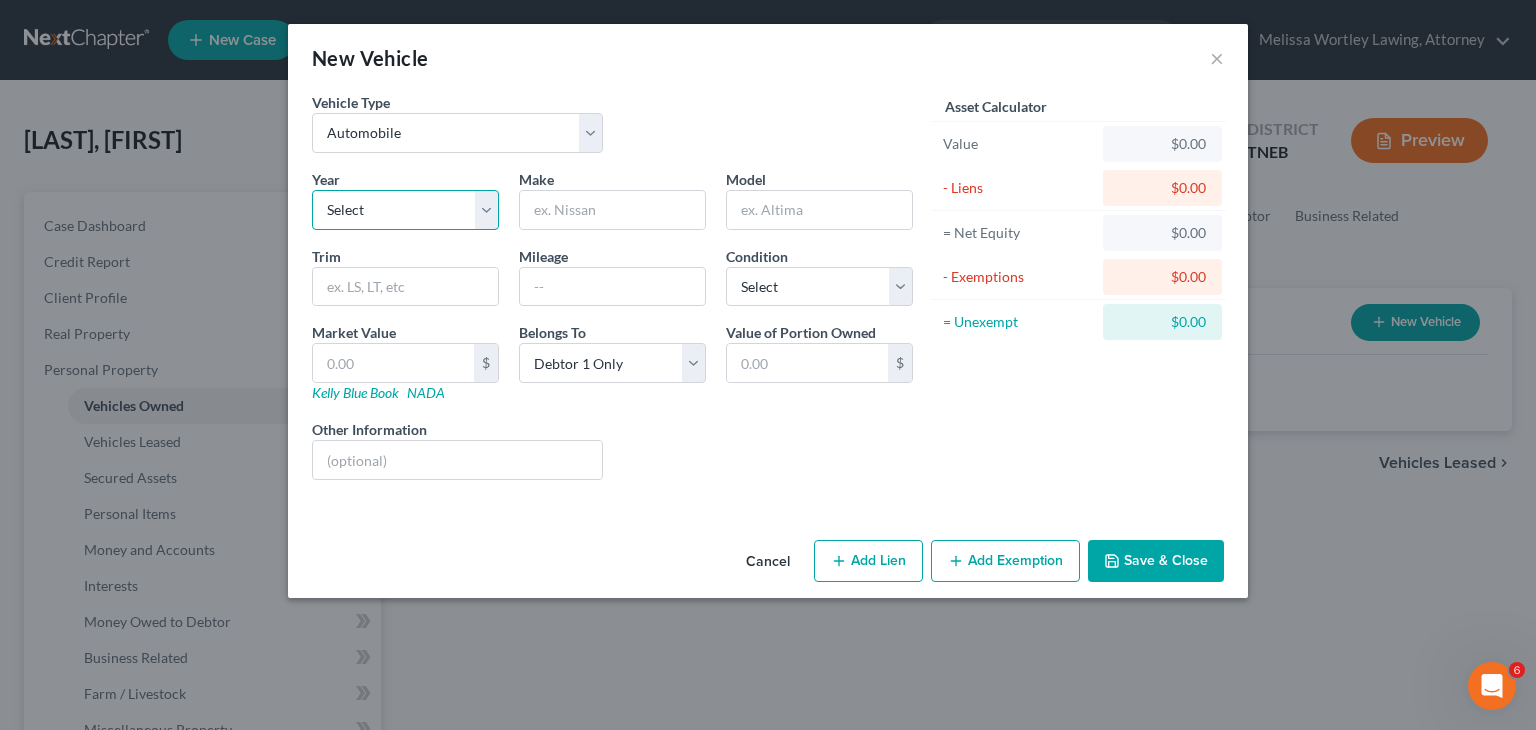 select on "21" 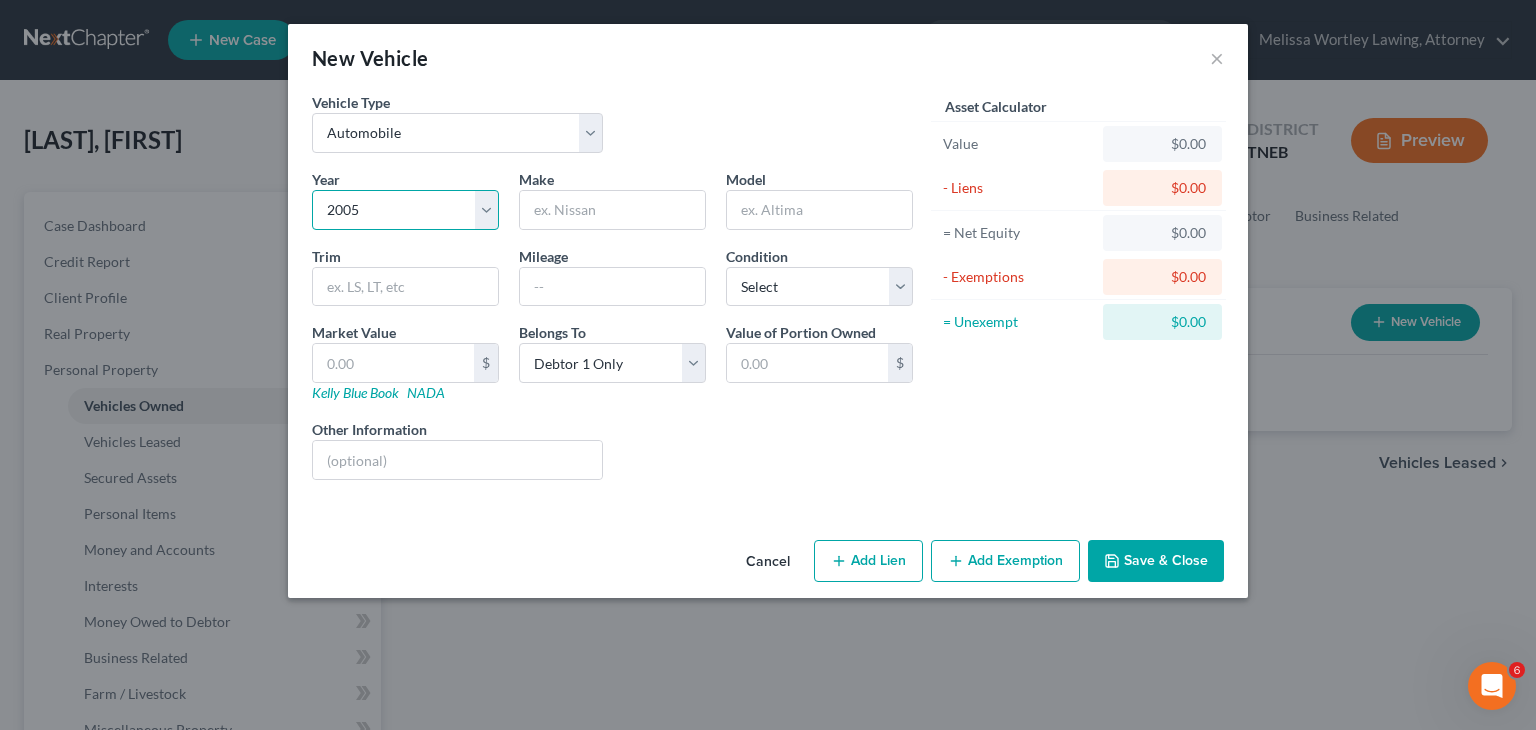click on "Select 2026 2025 2024 2023 2022 2021 2020 2019 2018 2017 2016 2015 2014 2013 2012 2011 2010 2009 2008 2007 2006 2005 2004 2003 2002 2001 2000 1999 1998 1997 1996 1995 1994 1993 1992 1991 1990 1989 1988 1987 1986 1985 1984 1983 1982 1981 1980 1979 1978 1977 1976 1975 1974 1973 1972 1971 1970 1969 1968 1967 1966 1965 1964 1963 1962 1961 1960 1959 1958 1957 1956 1955 1954 1953 1952 1951 1950 1949 1948 1947 1946 1945 1944 1943 1942 1941 1940 1939 1938 1937 1936 1935 1934 1933 1932 1931 1930 1929 1928 1927 1926 1925 1924 1923 1922 1921 1920 1919 1918 1917 1916 1915 1914 1913 1912 1911 1910 1909 1908 1907 1906 1905 1904 1903 1902 1901" at bounding box center (405, 210) 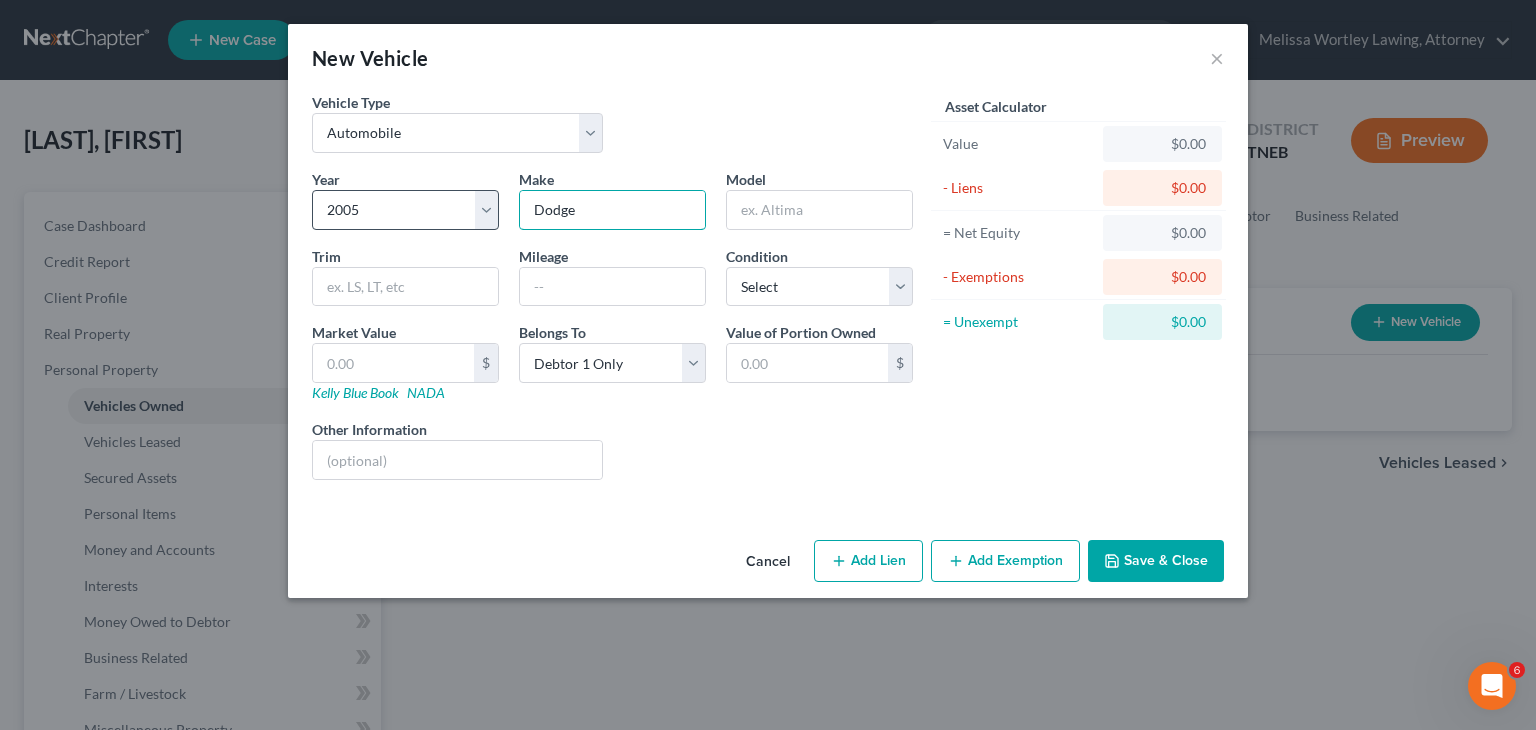 type on "Dodge" 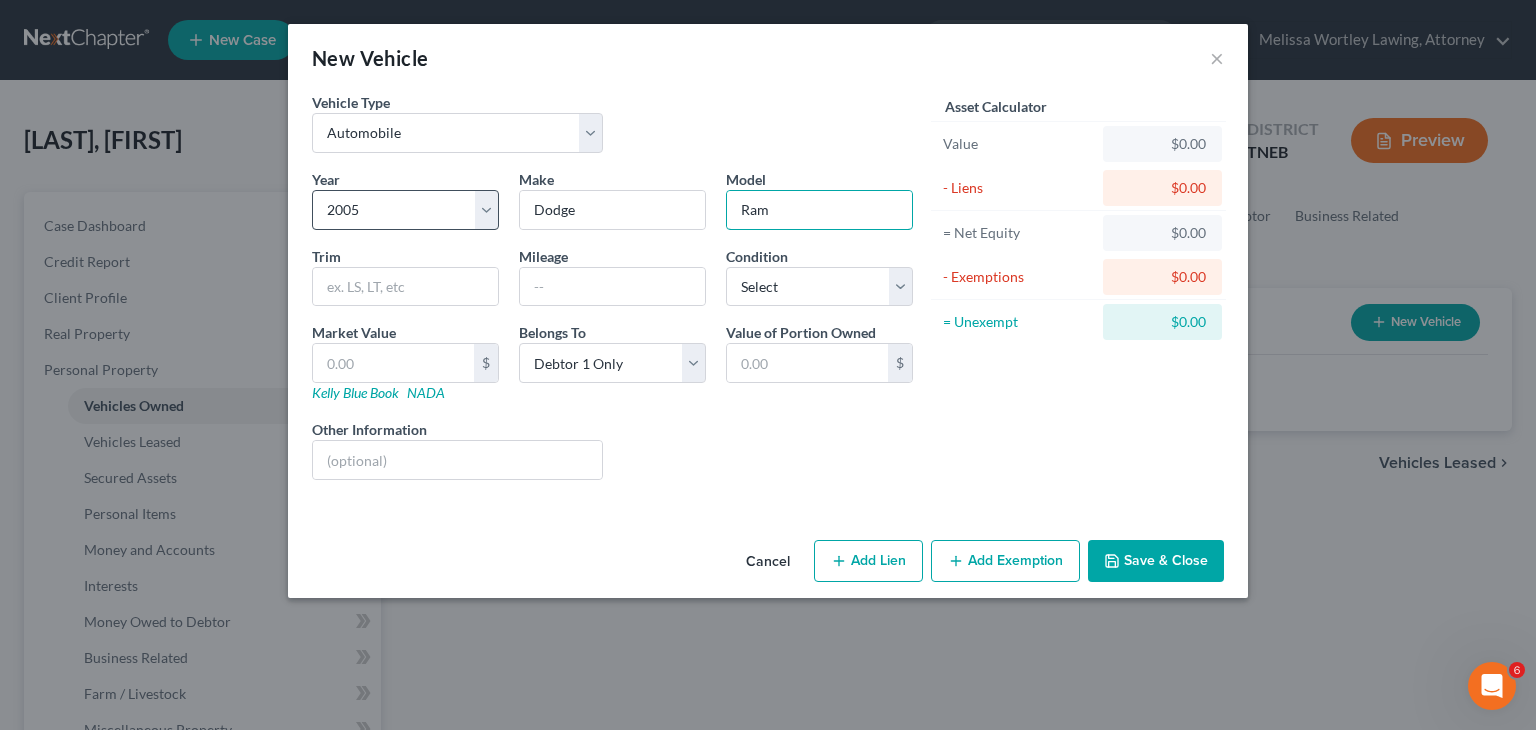 type on "Ram" 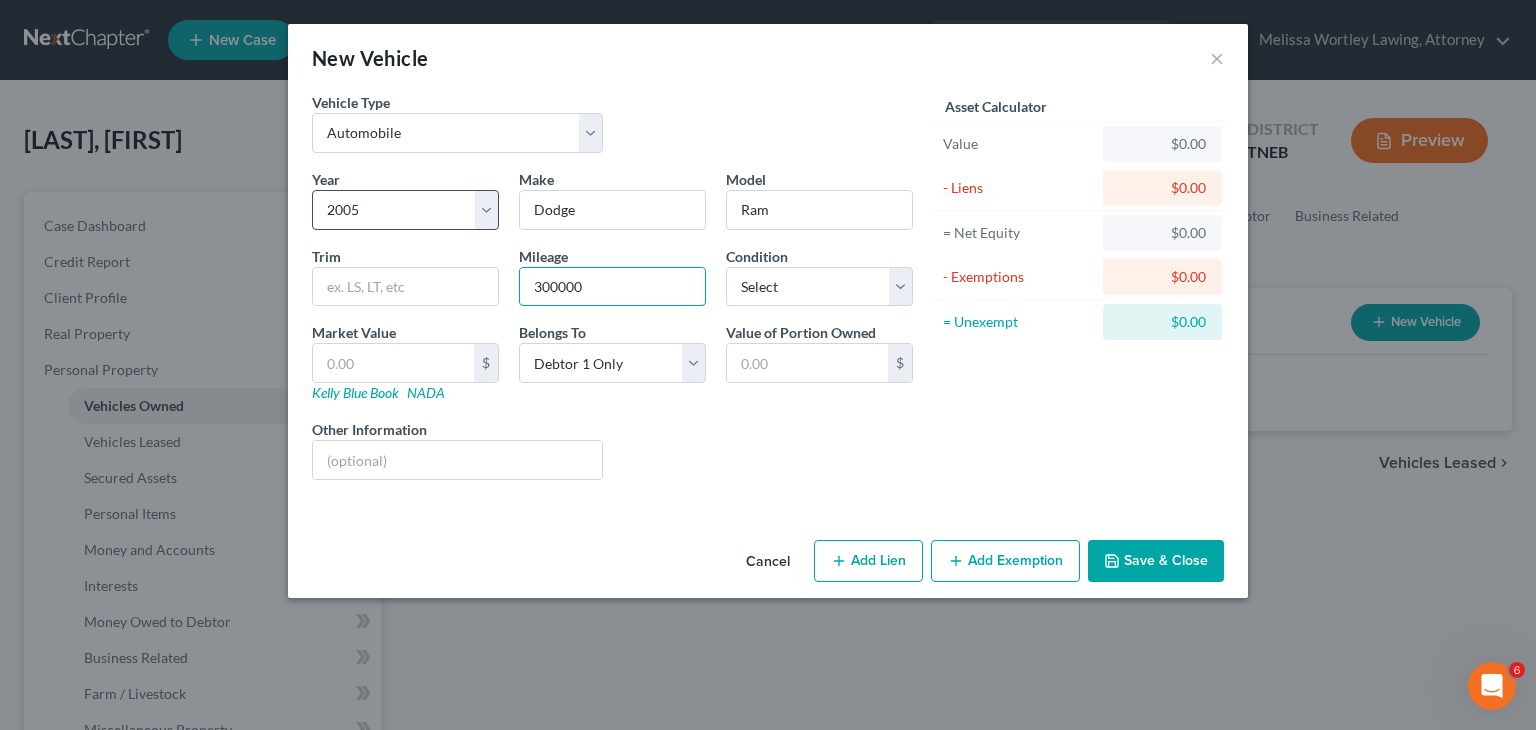 type on "300000" 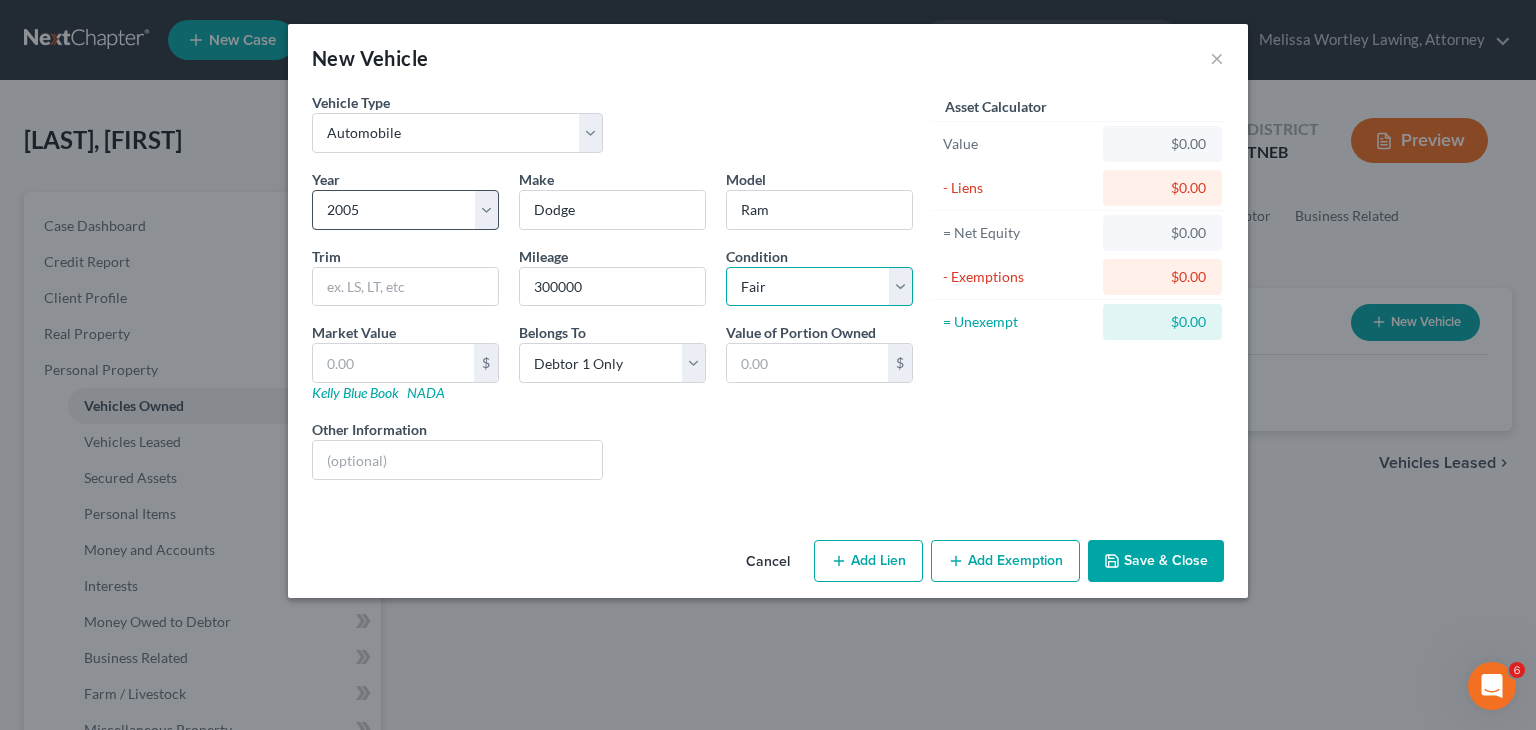 select on "4" 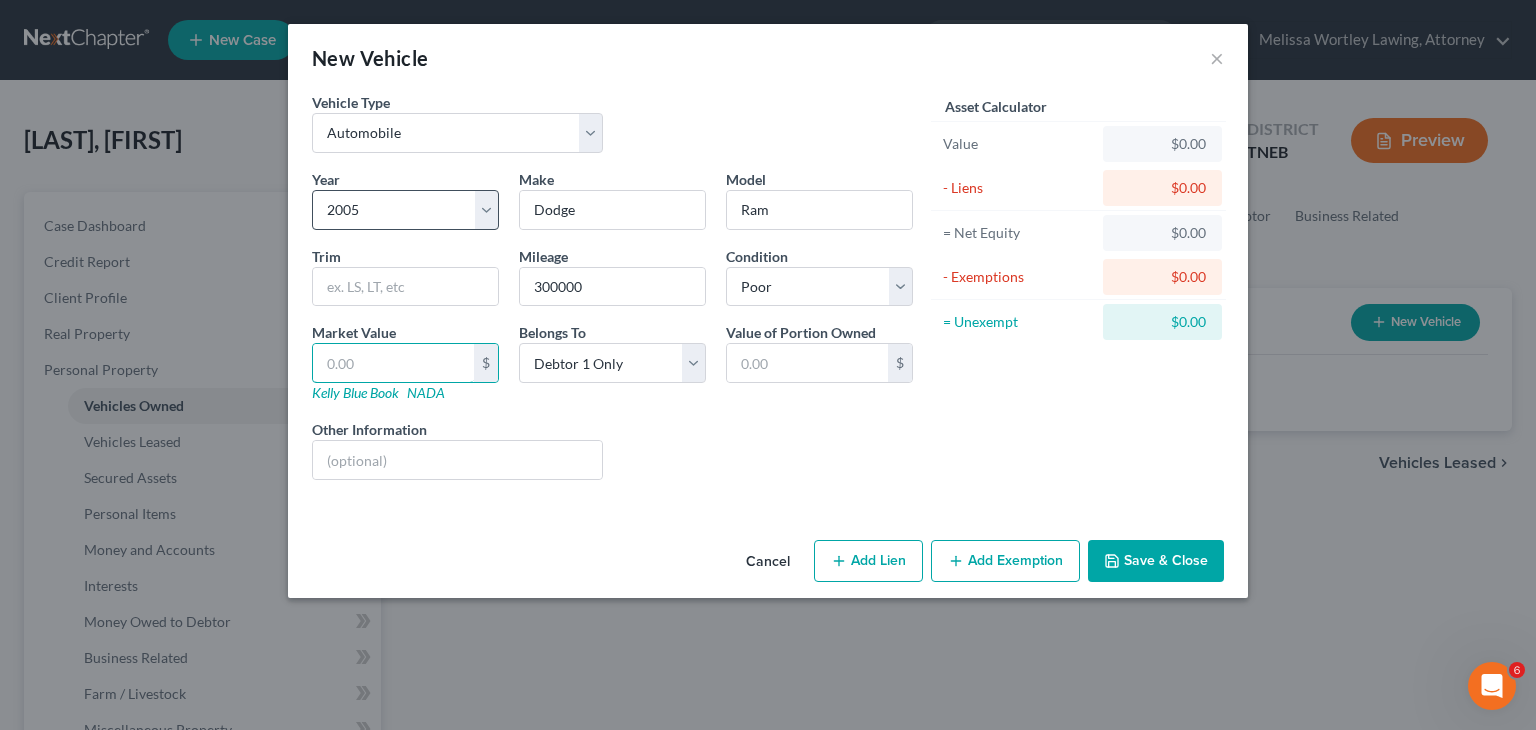 type on "1" 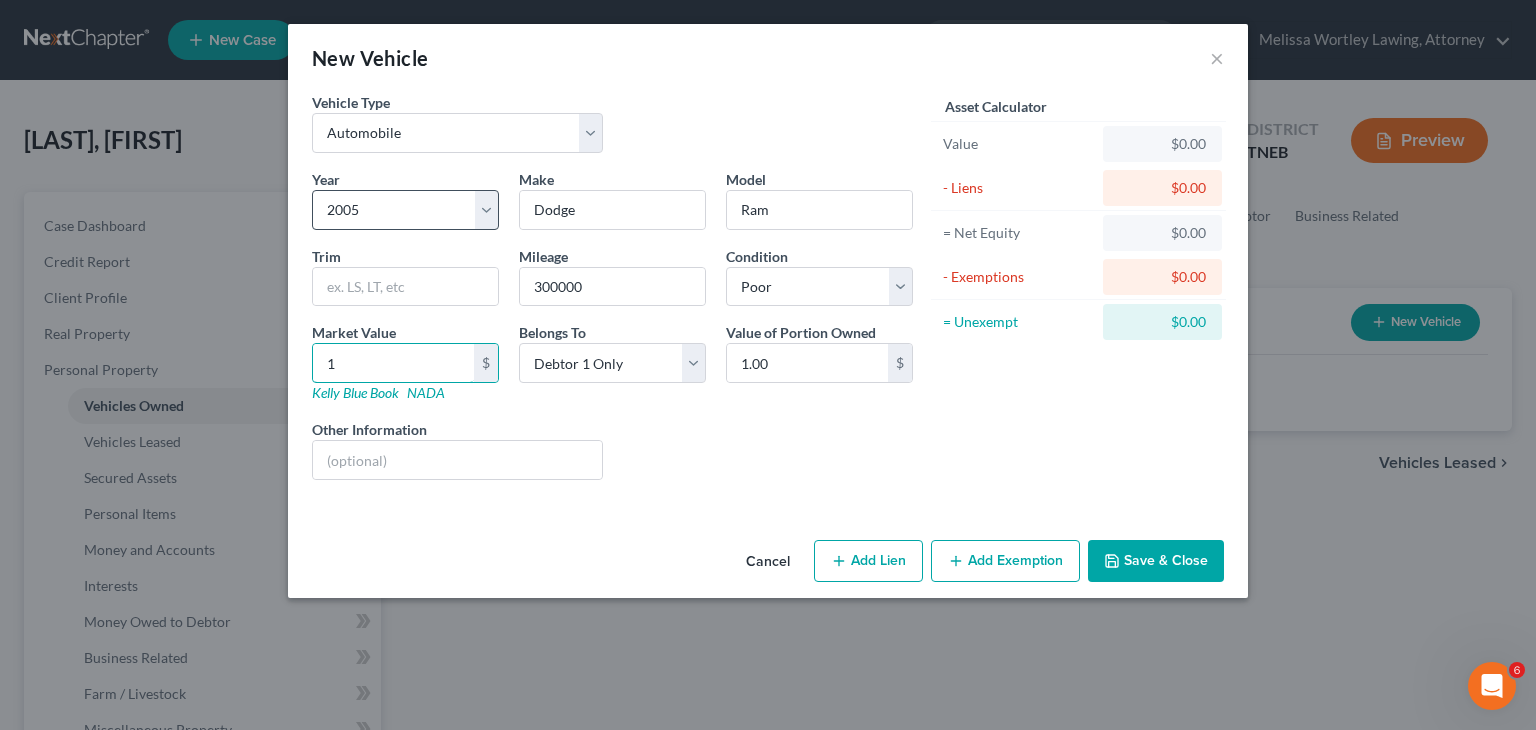 type on "10" 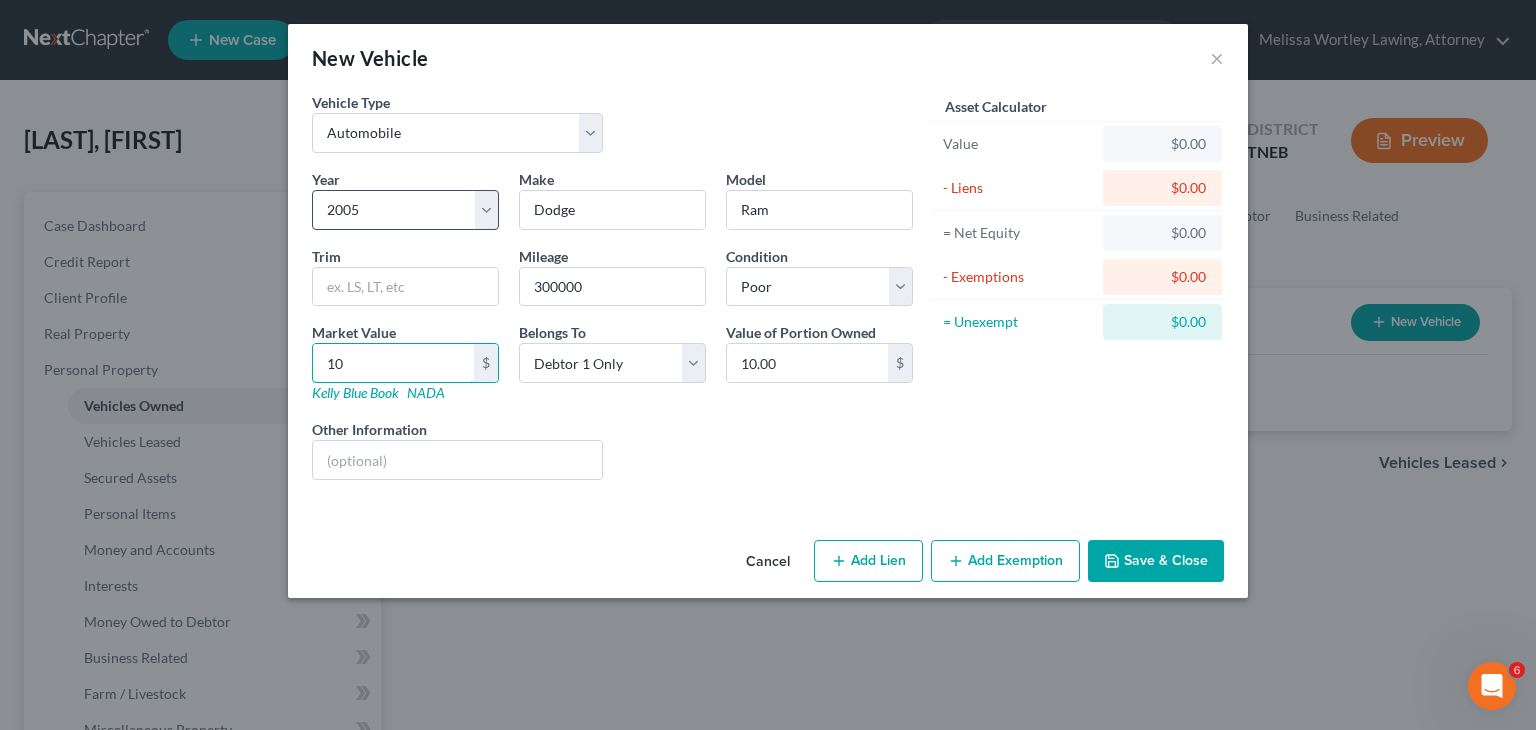 type on "100" 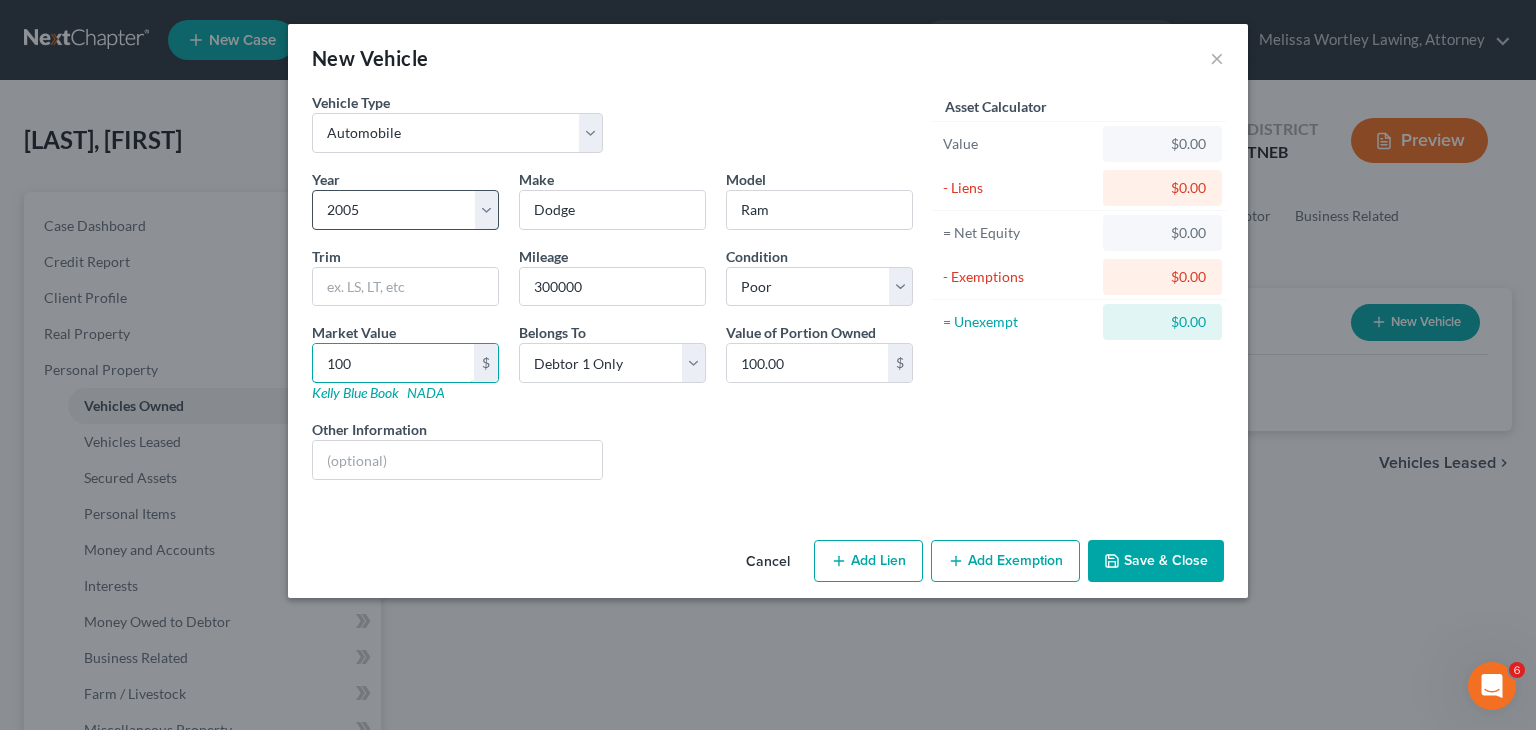 type on "1000" 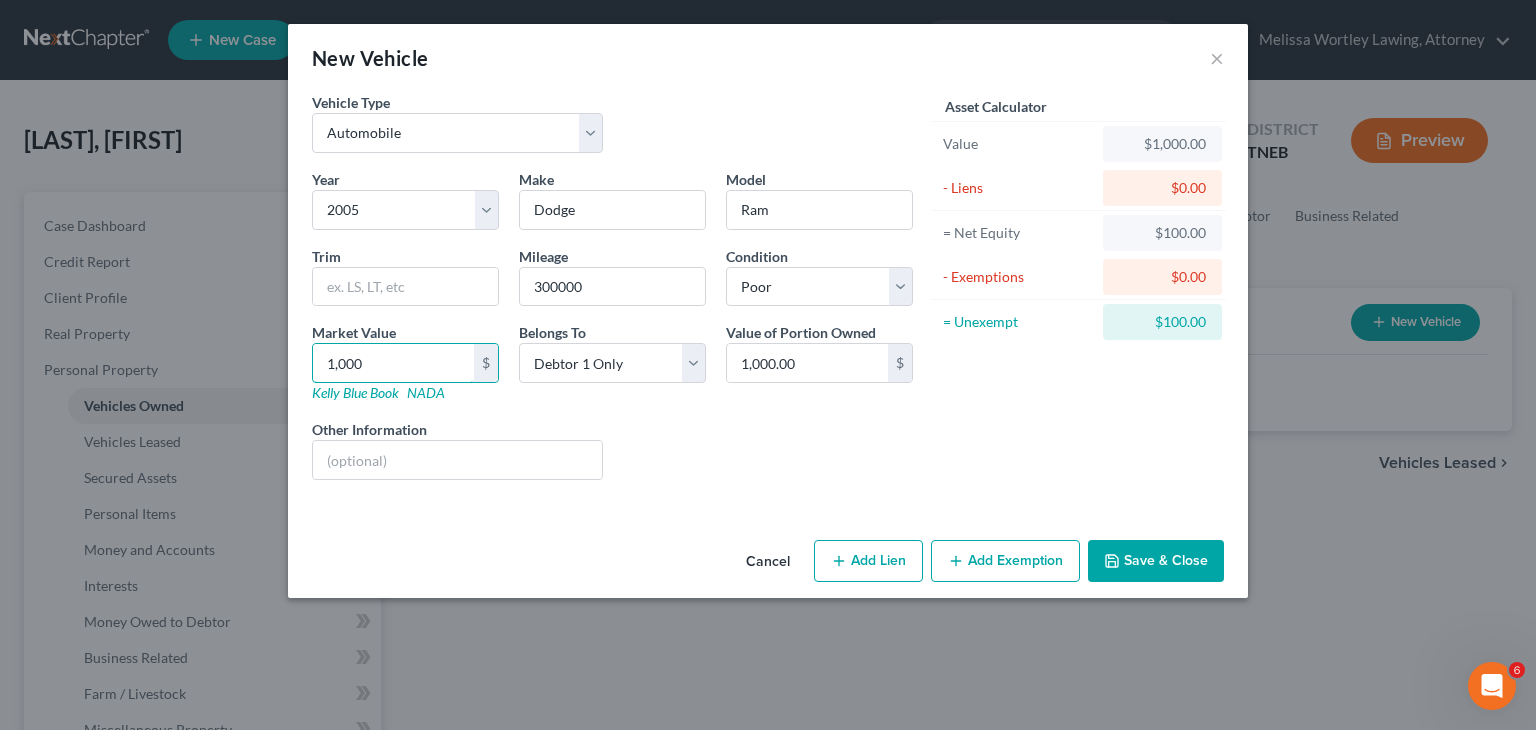 type on "1,000" 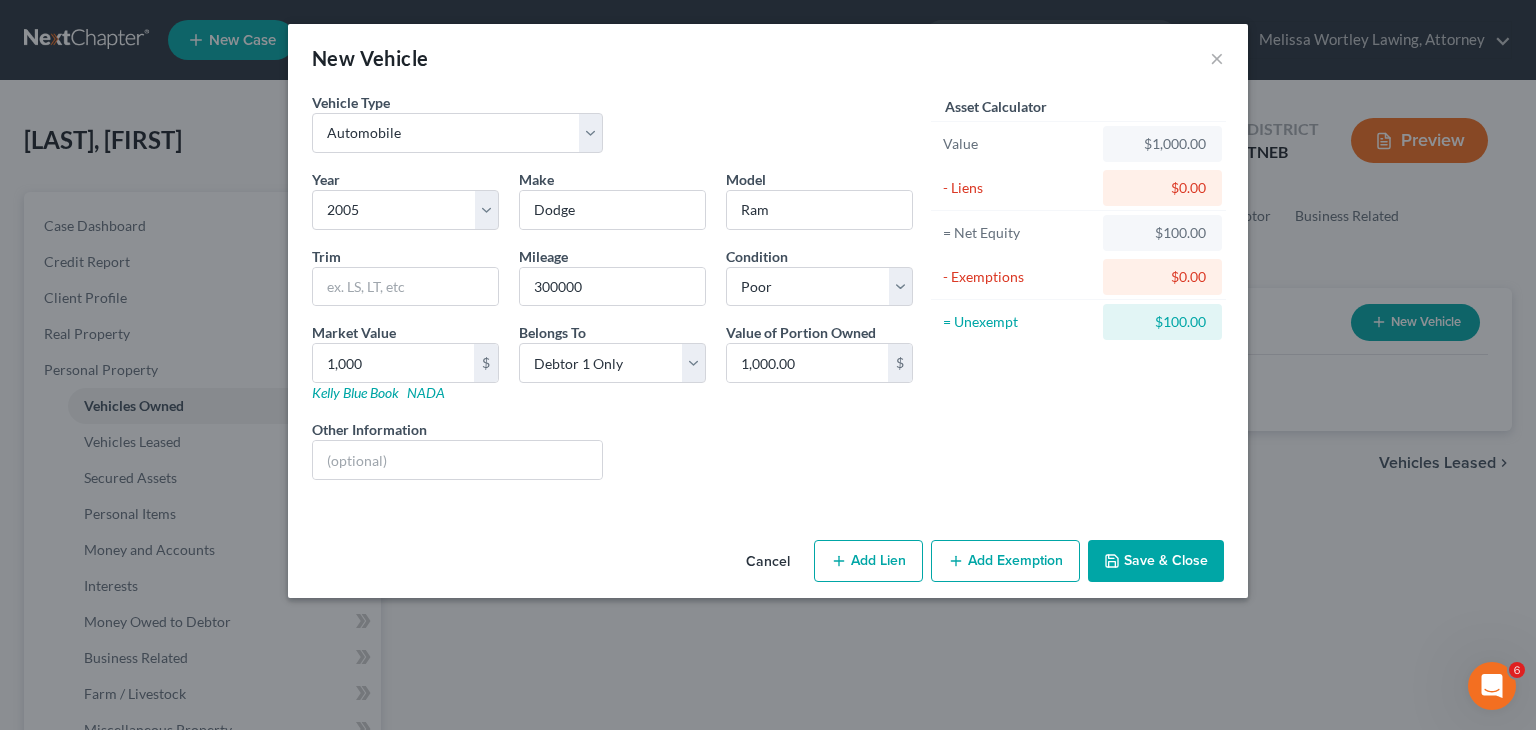 click on "Add Lien" at bounding box center [868, 561] 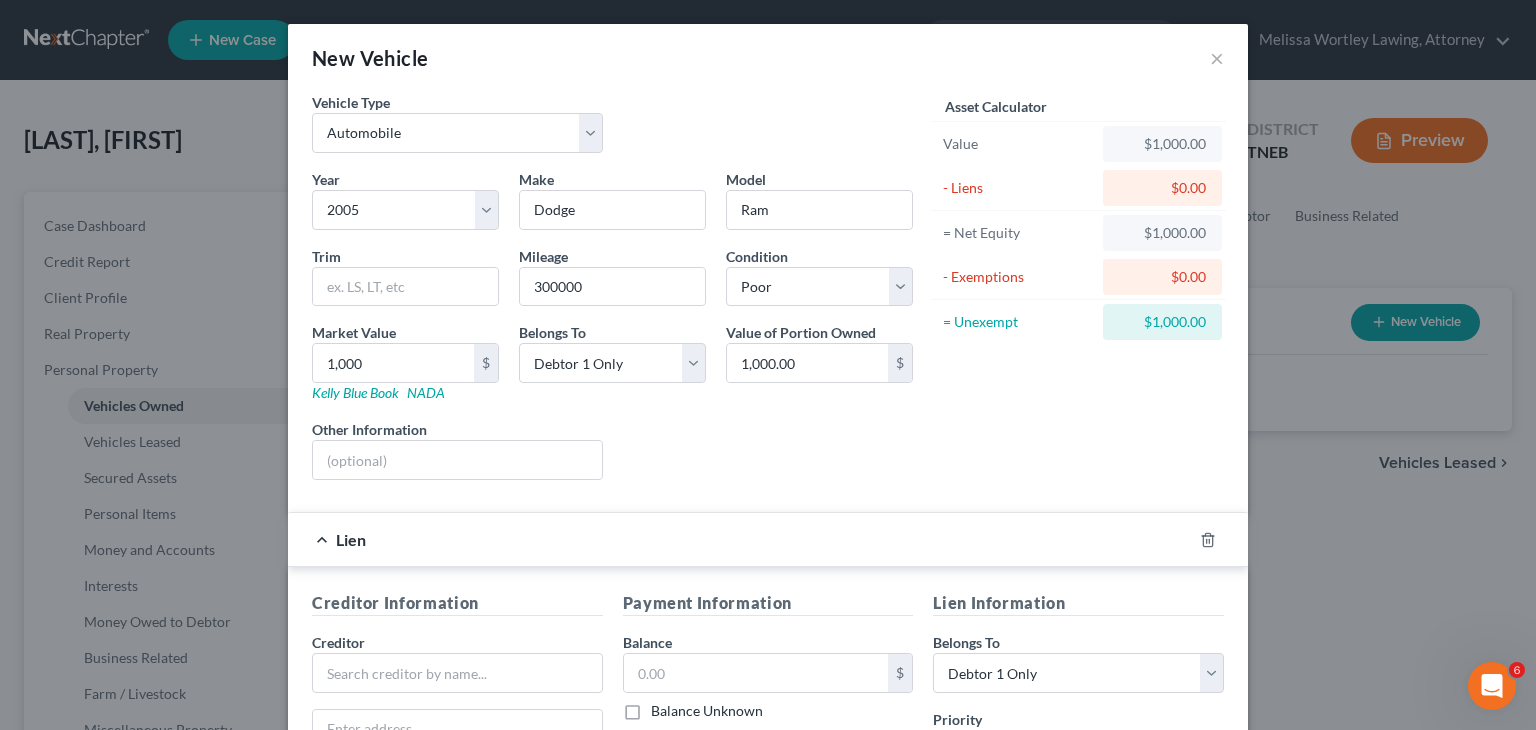 scroll, scrollTop: 360, scrollLeft: 0, axis: vertical 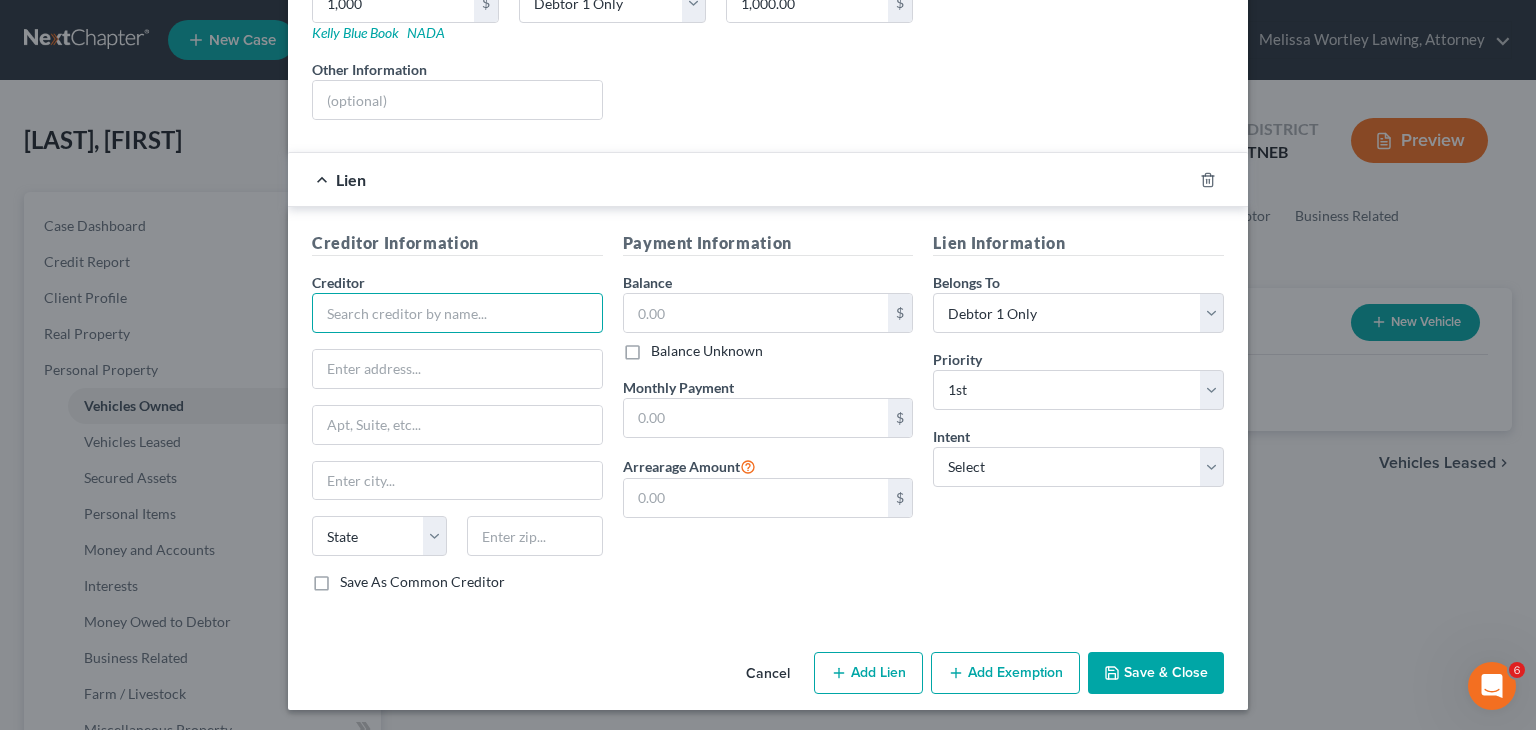 click at bounding box center (457, 313) 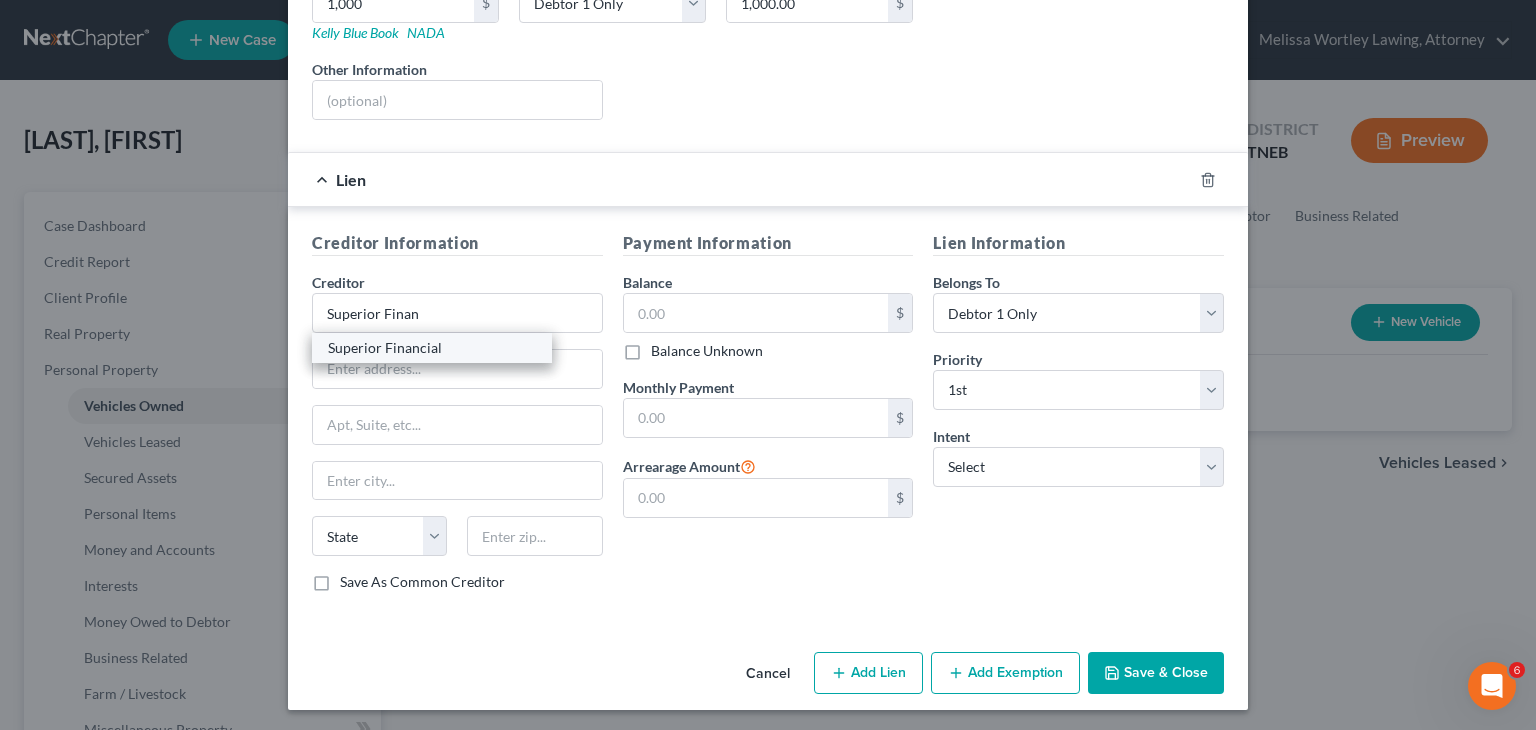 click on "Superior Financial" at bounding box center [432, 348] 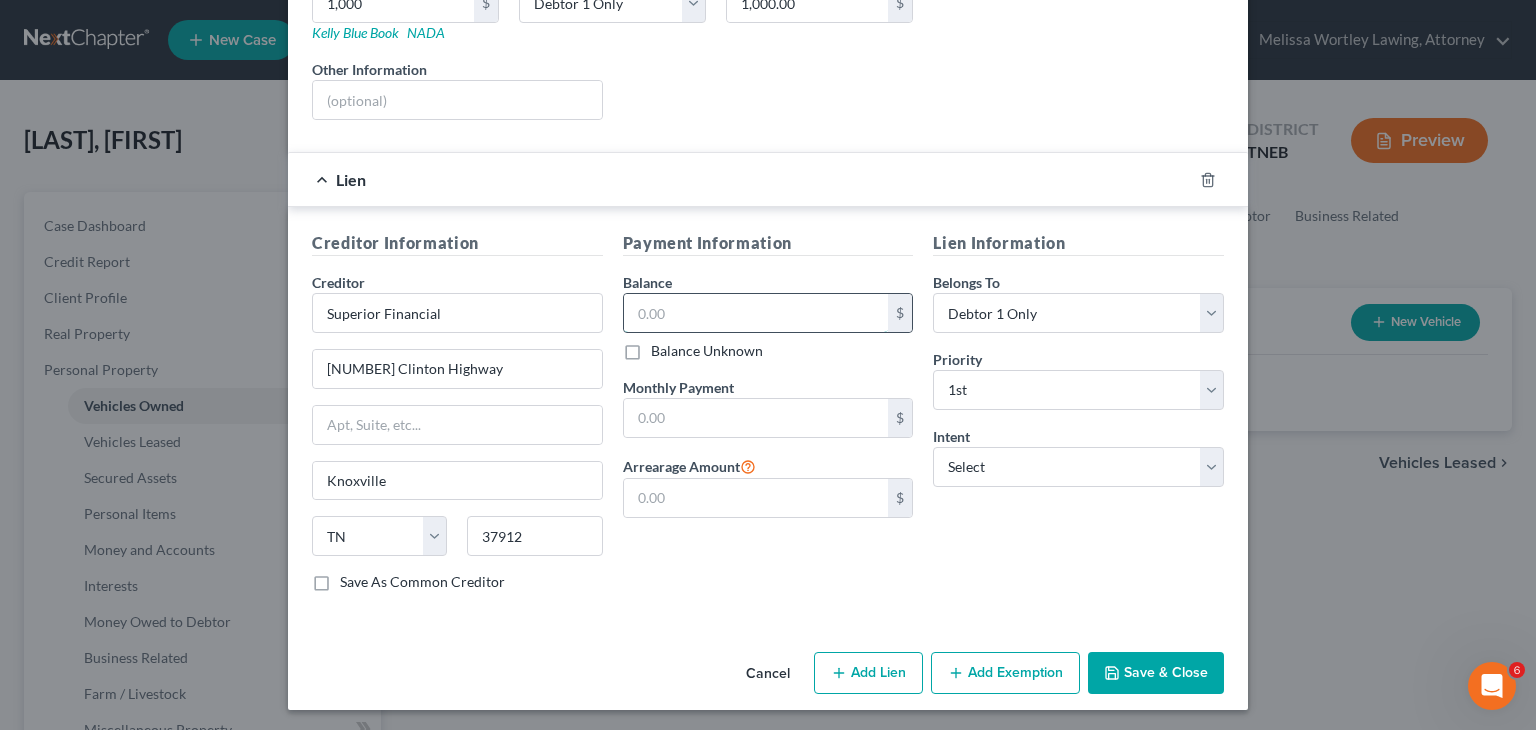 click at bounding box center (756, 313) 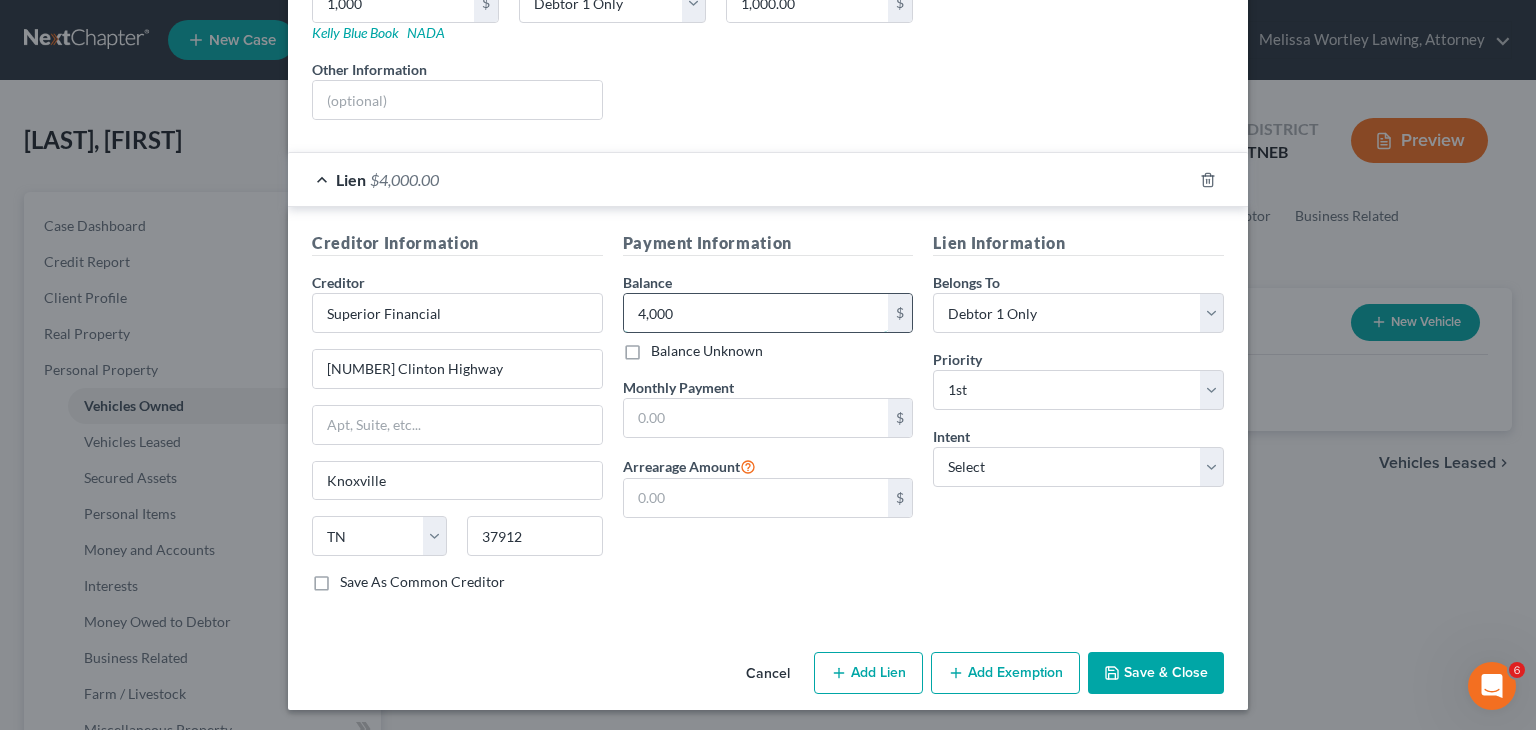 type on "4,000" 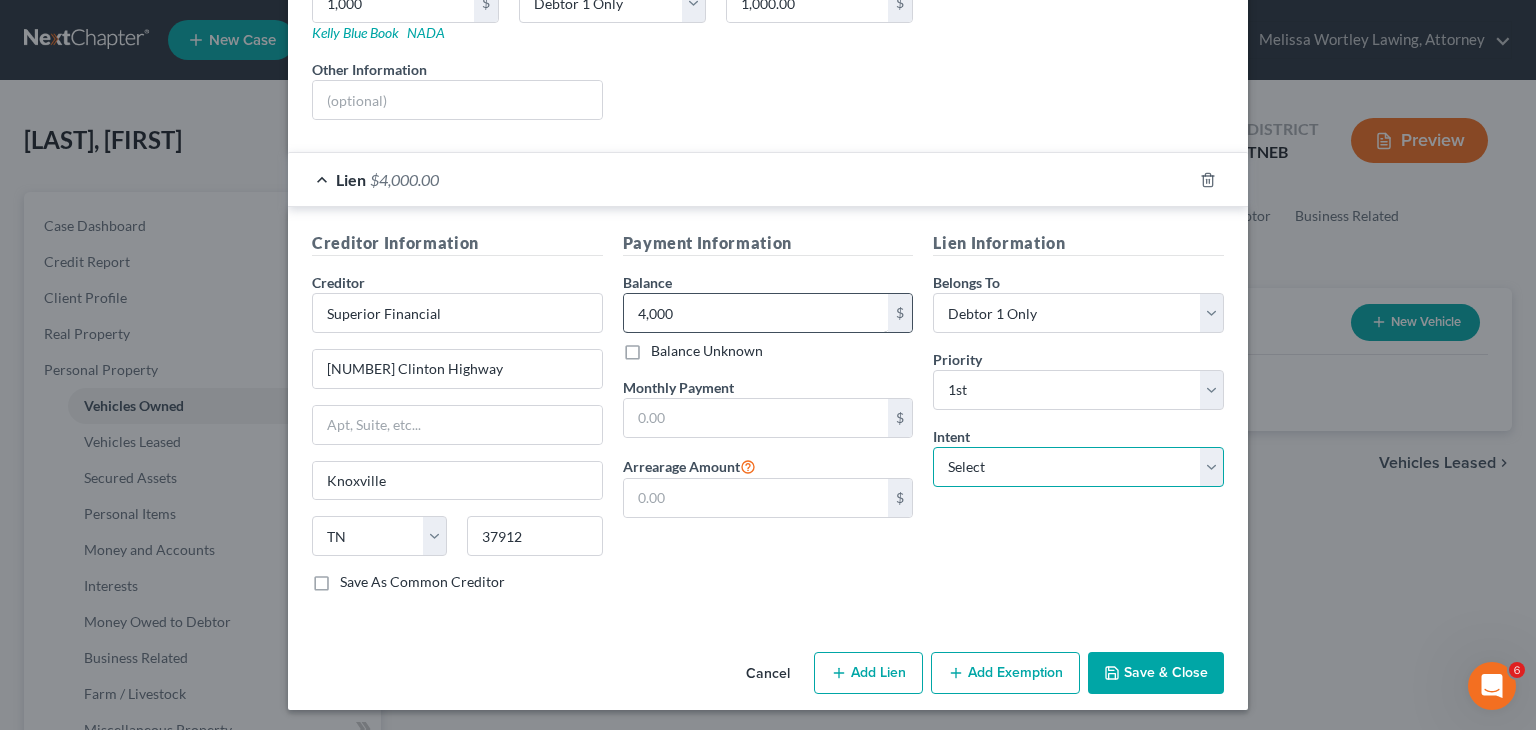 select on "0" 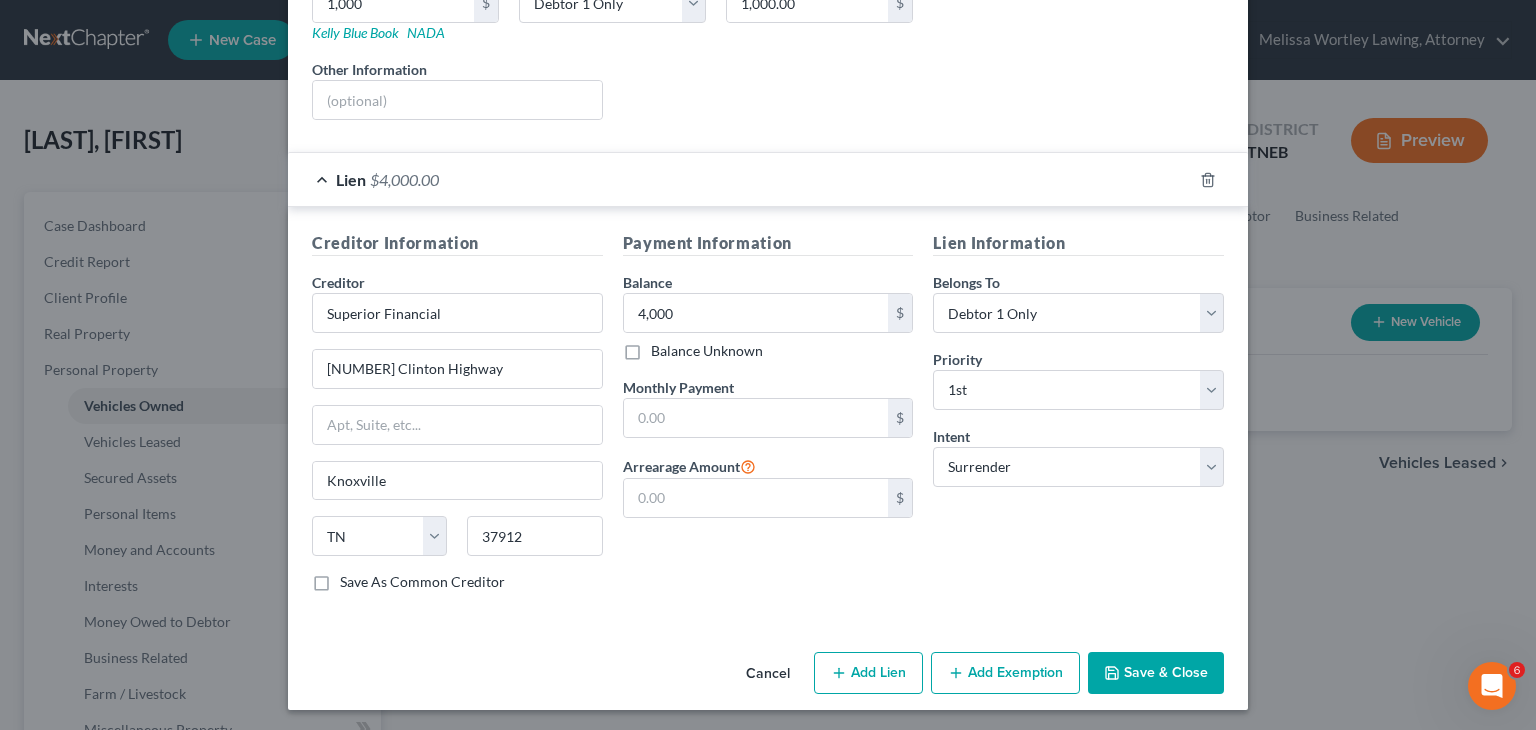 click on "Save & Close" at bounding box center (1156, 673) 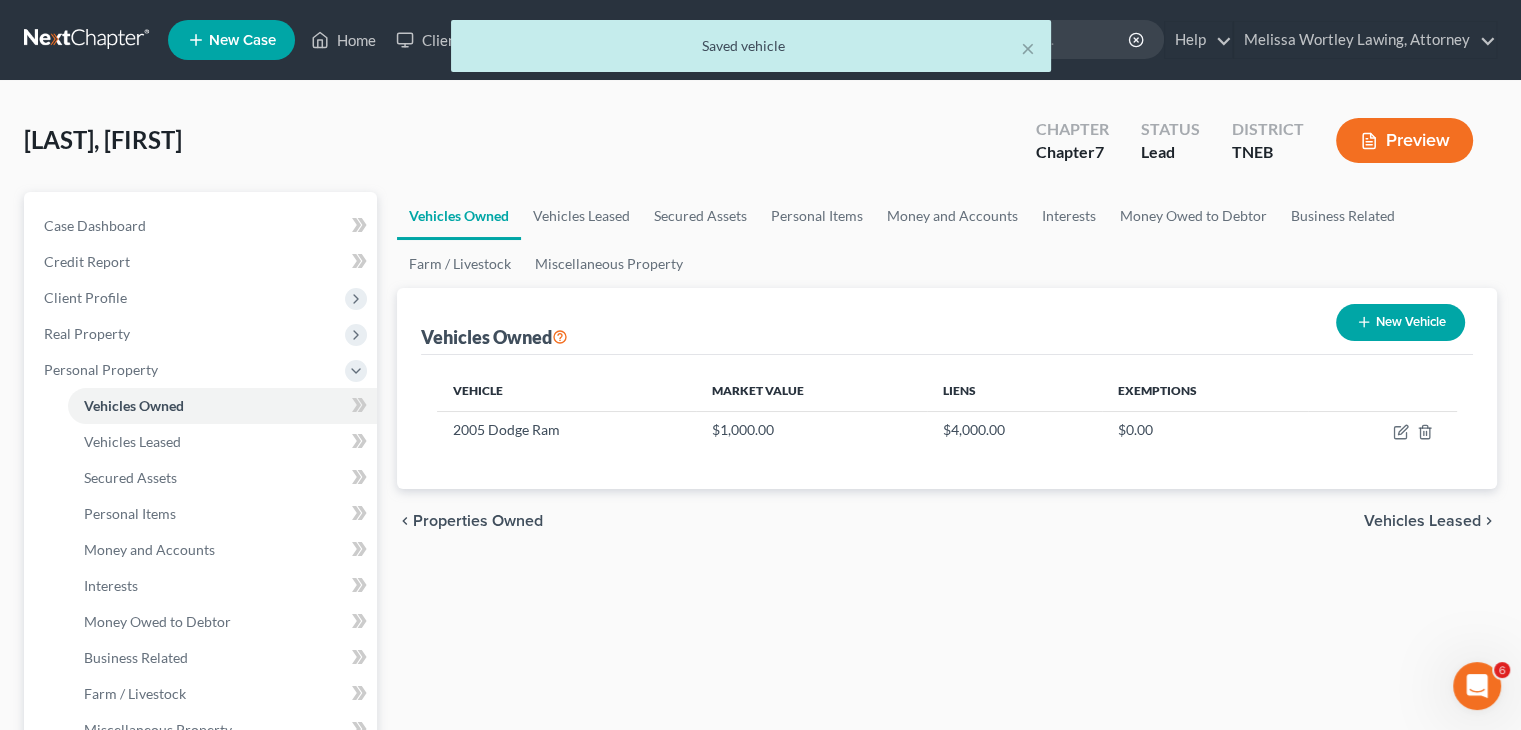 click on "New Vehicle" at bounding box center (1400, 322) 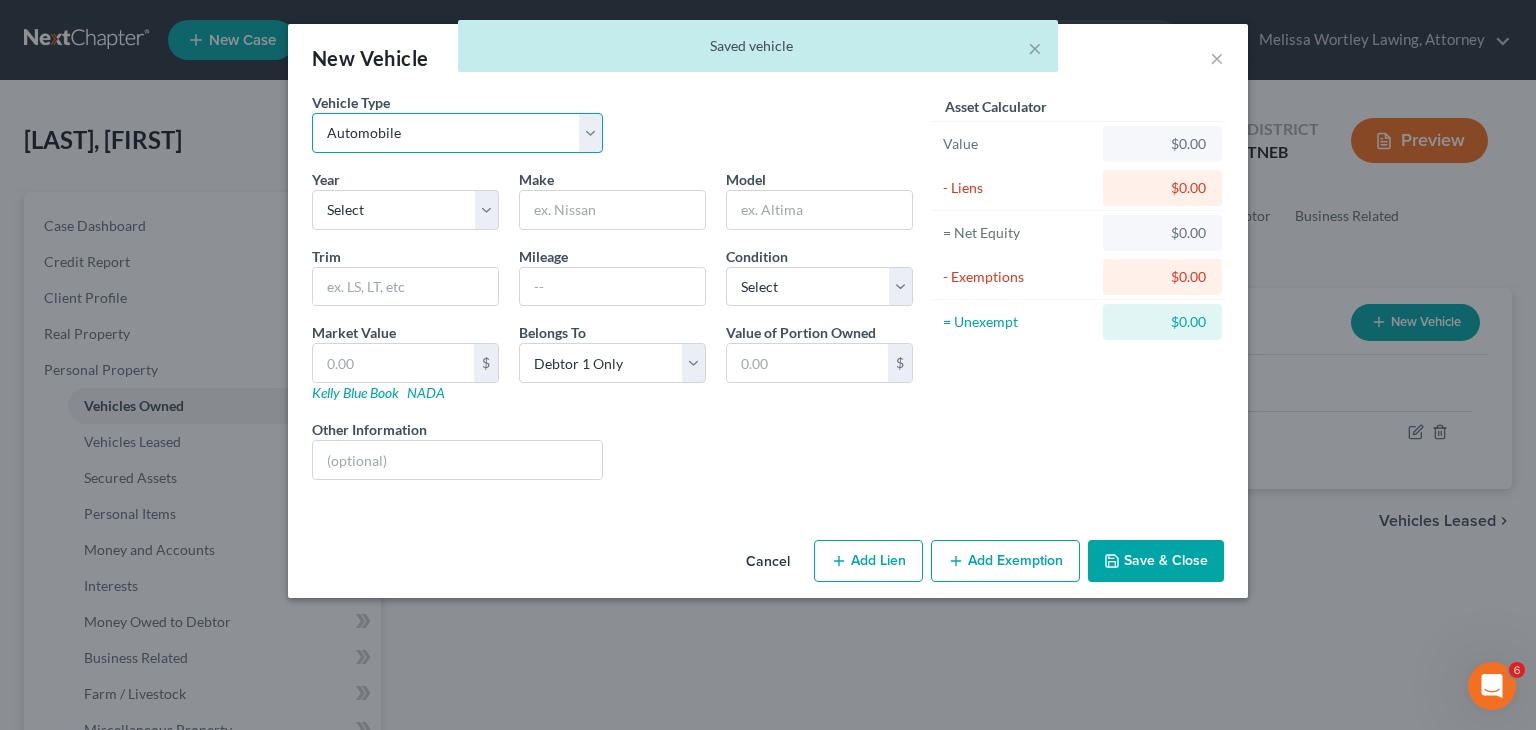 click on "Select Automobile Truck Trailer Watercraft Aircraft Motor Home Atv Other Vehicle" at bounding box center (457, 133) 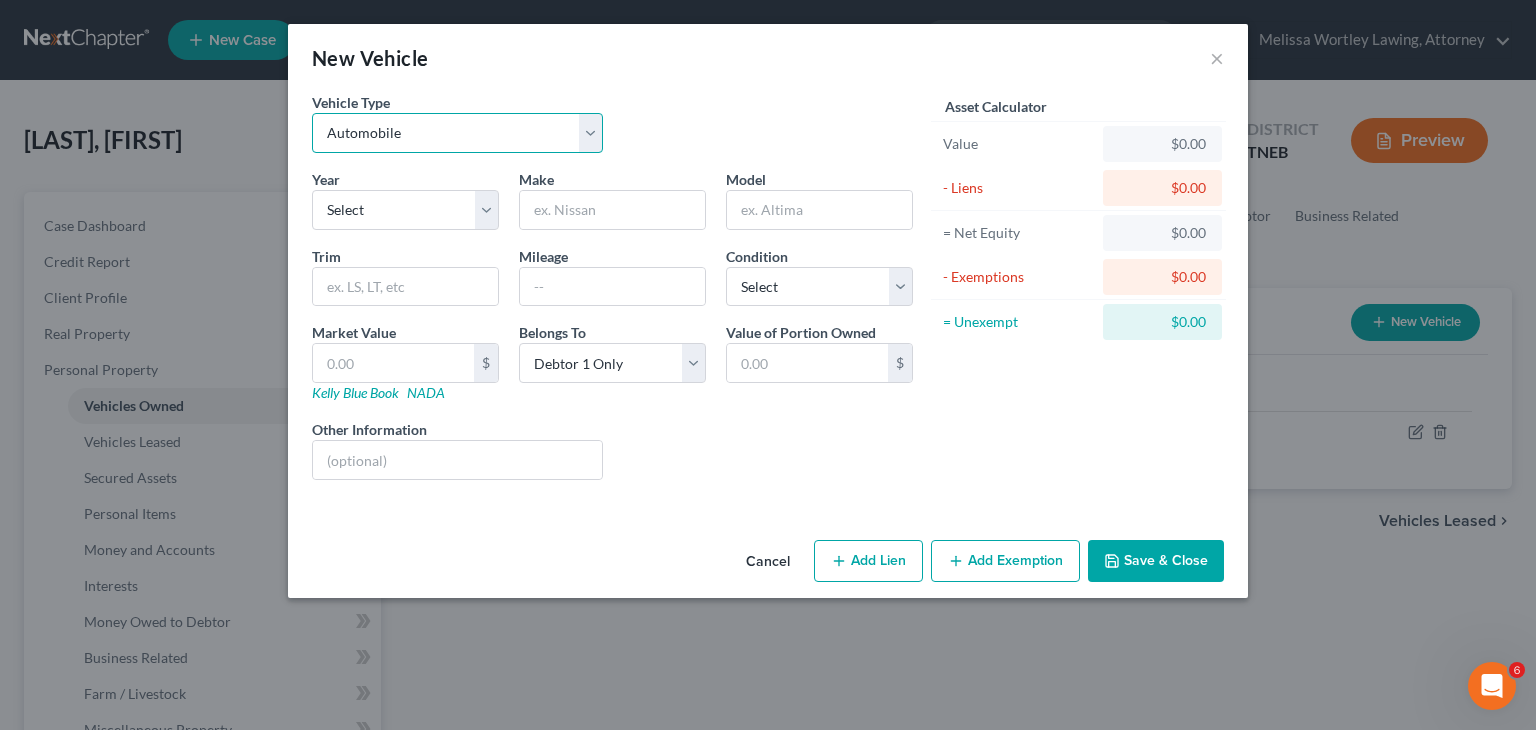 select on "1" 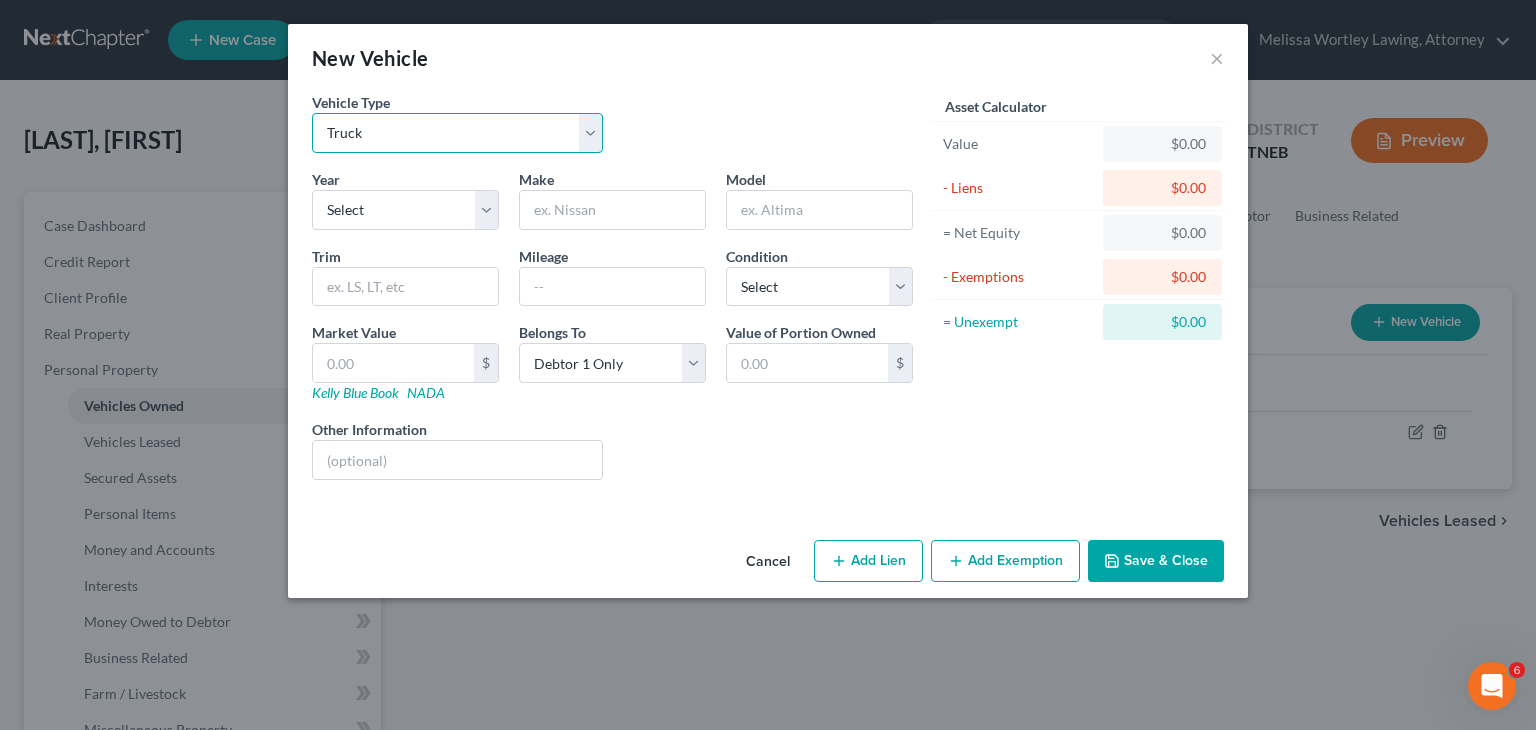 click on "Select Automobile Truck Trailer Watercraft Aircraft Motor Home Atv Other Vehicle" at bounding box center (457, 133) 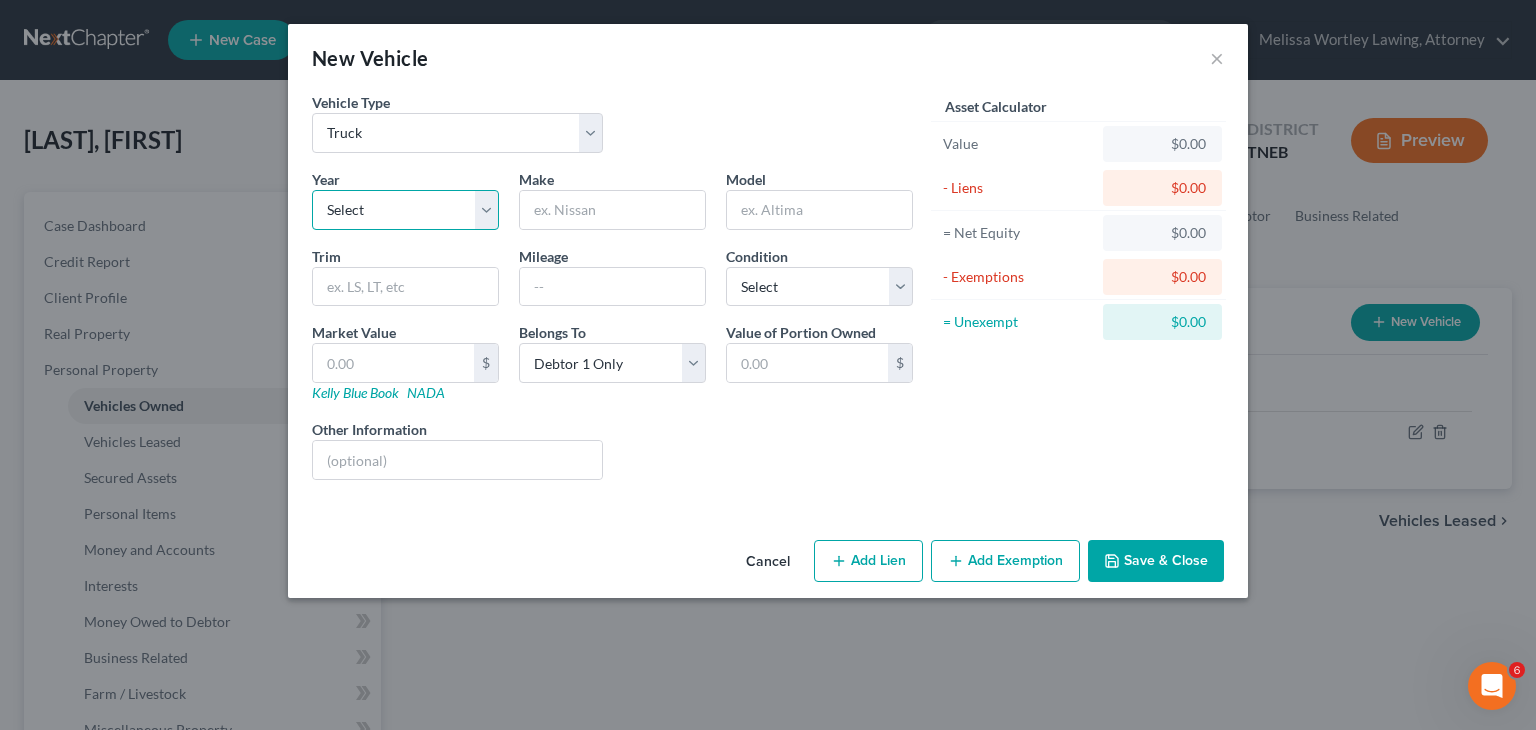 click on "Select 2026 2025 2024 2023 2022 2021 2020 2019 2018 2017 2016 2015 2014 2013 2012 2011 2010 2009 2008 2007 2006 2005 2004 2003 2002 2001 2000 1999 1998 1997 1996 1995 1994 1993 1992 1991 1990 1989 1988 1987 1986 1985 1984 1983 1982 1981 1980 1979 1978 1977 1976 1975 1974 1973 1972 1971 1970 1969 1968 1967 1966 1965 1964 1963 1962 1961 1960 1959 1958 1957 1956 1955 1954 1953 1952 1951 1950 1949 1948 1947 1946 1945 1944 1943 1942 1941 1940 1939 1938 1937 1936 1935 1934 1933 1932 1931 1930 1929 1928 1927 1926 1925 1924 1923 1922 1921 1920 1919 1918 1917 1916 1915 1914 1913 1912 1911 1910 1909 1908 1907 1906 1905 1904 1903 1902 1901" at bounding box center [405, 210] 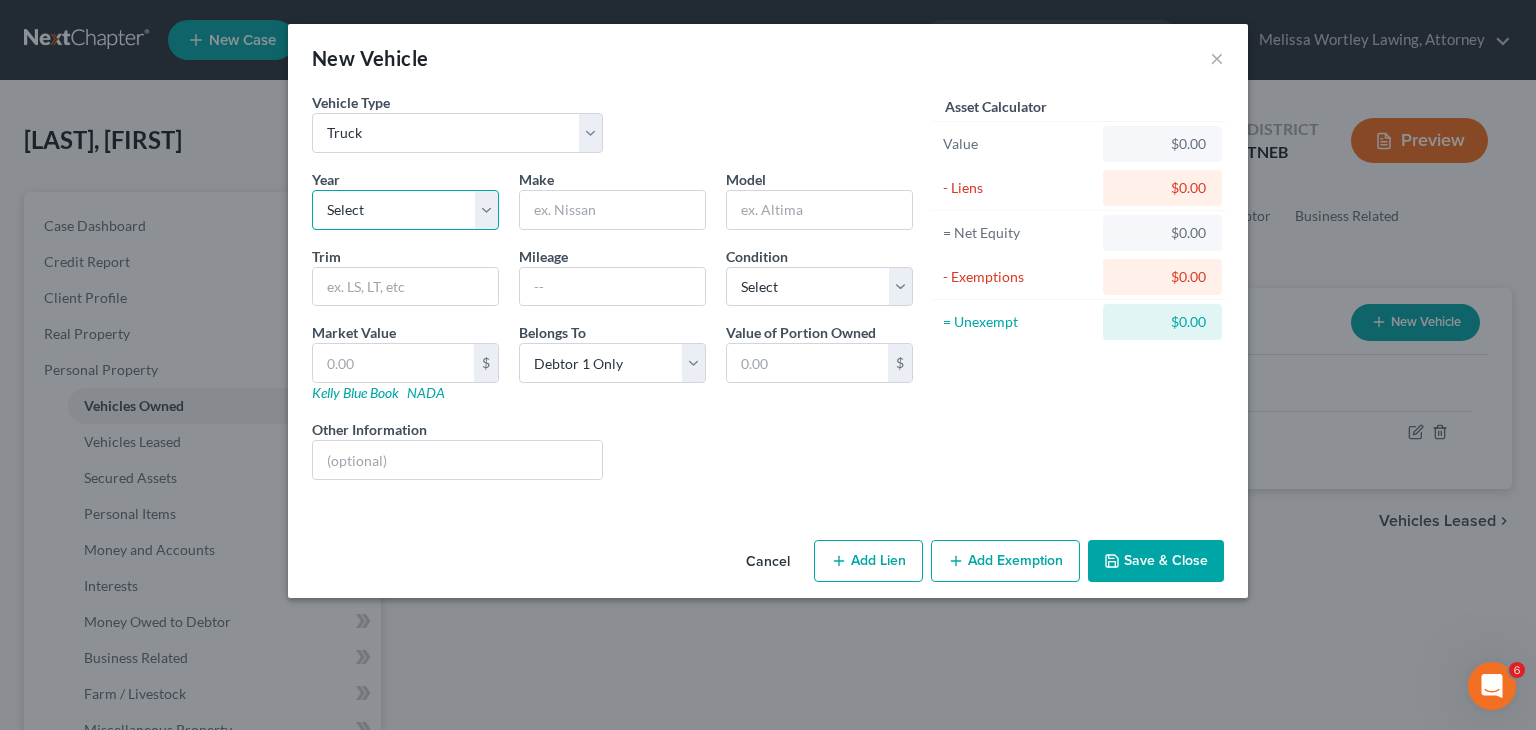 select on "26" 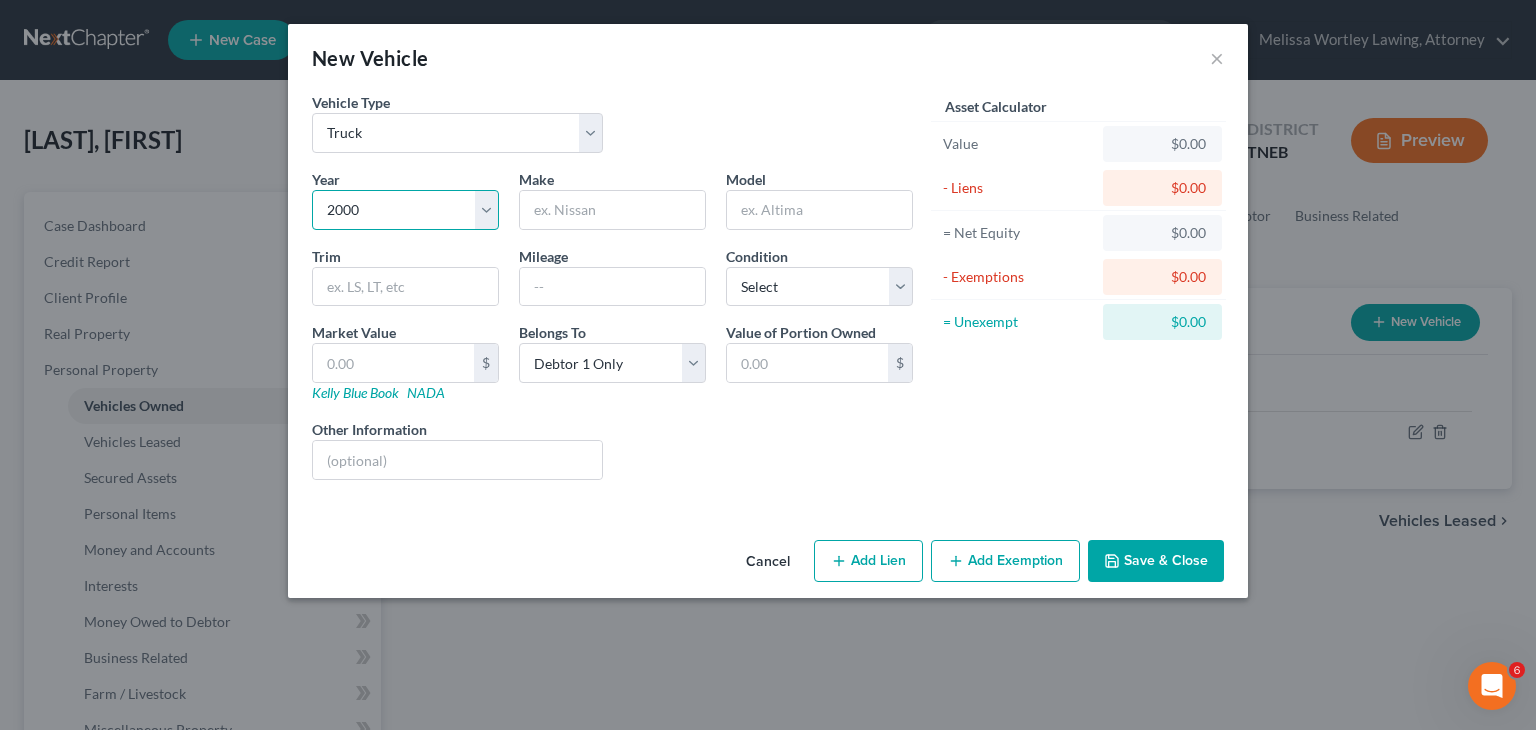 click on "Select 2026 2025 2024 2023 2022 2021 2020 2019 2018 2017 2016 2015 2014 2013 2012 2011 2010 2009 2008 2007 2006 2005 2004 2003 2002 2001 2000 1999 1998 1997 1996 1995 1994 1993 1992 1991 1990 1989 1988 1987 1986 1985 1984 1983 1982 1981 1980 1979 1978 1977 1976 1975 1974 1973 1972 1971 1970 1969 1968 1967 1966 1965 1964 1963 1962 1961 1960 1959 1958 1957 1956 1955 1954 1953 1952 1951 1950 1949 1948 1947 1946 1945 1944 1943 1942 1941 1940 1939 1938 1937 1936 1935 1934 1933 1932 1931 1930 1929 1928 1927 1926 1925 1924 1923 1922 1921 1920 1919 1918 1917 1916 1915 1914 1913 1912 1911 1910 1909 1908 1907 1906 1905 1904 1903 1902 1901" at bounding box center (405, 210) 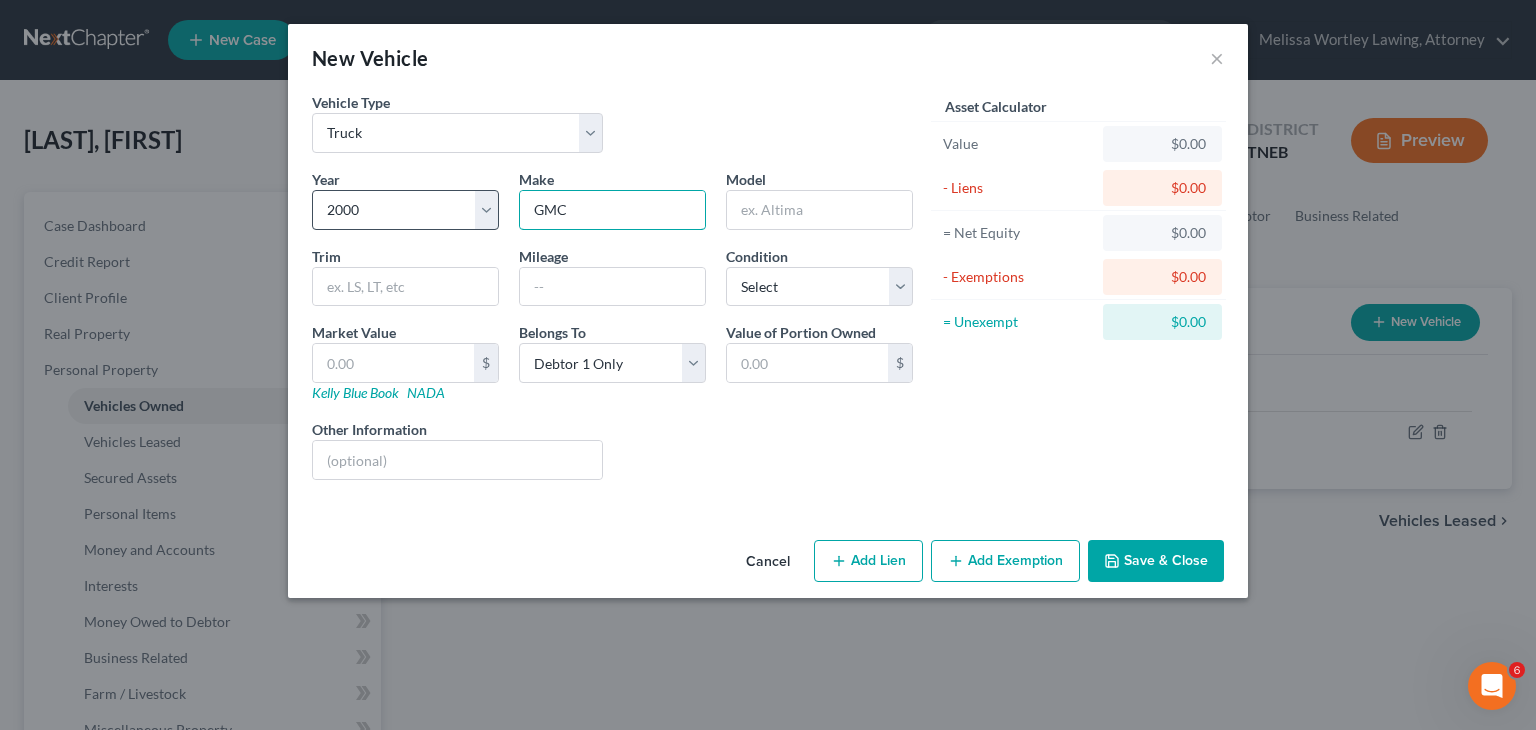 type on "GMC" 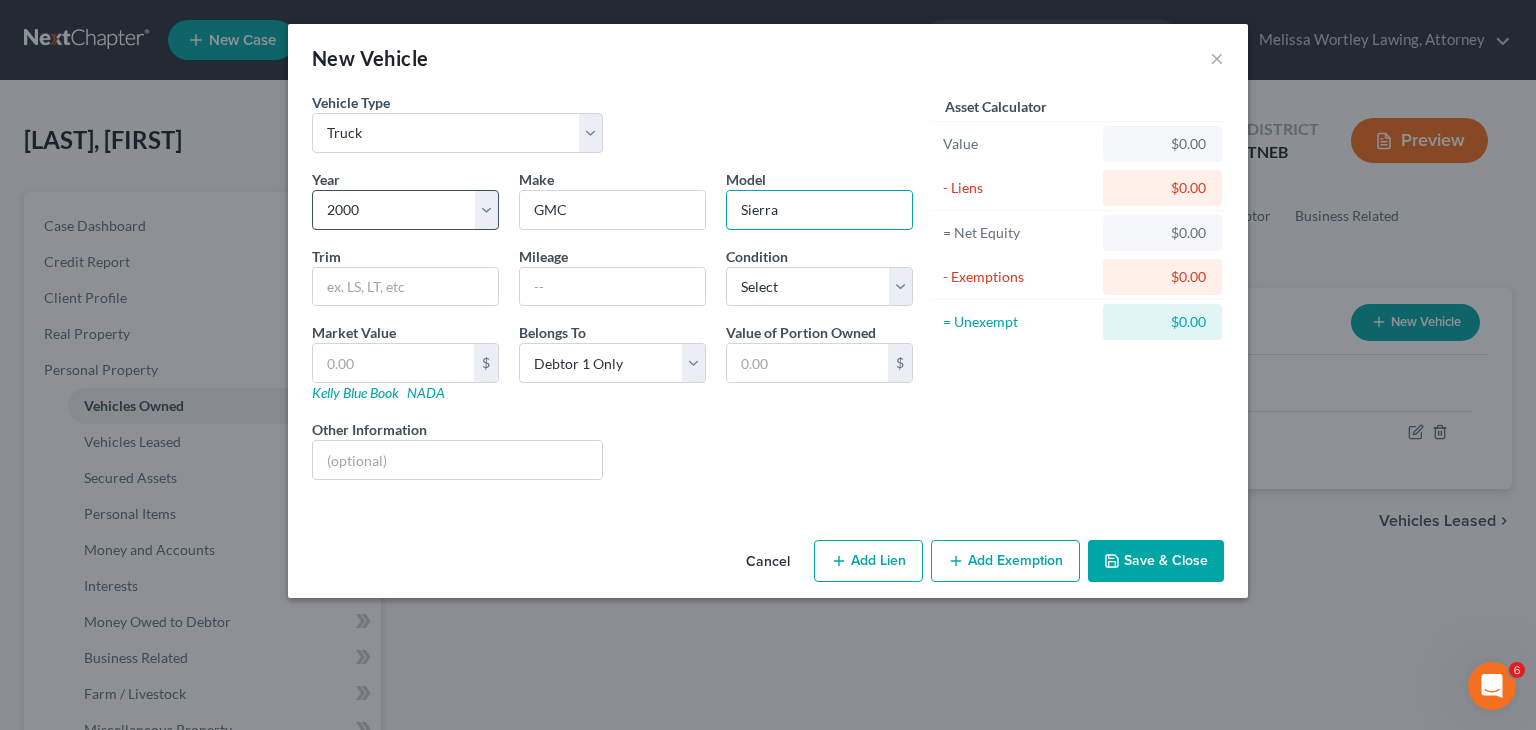 type on "Sierra" 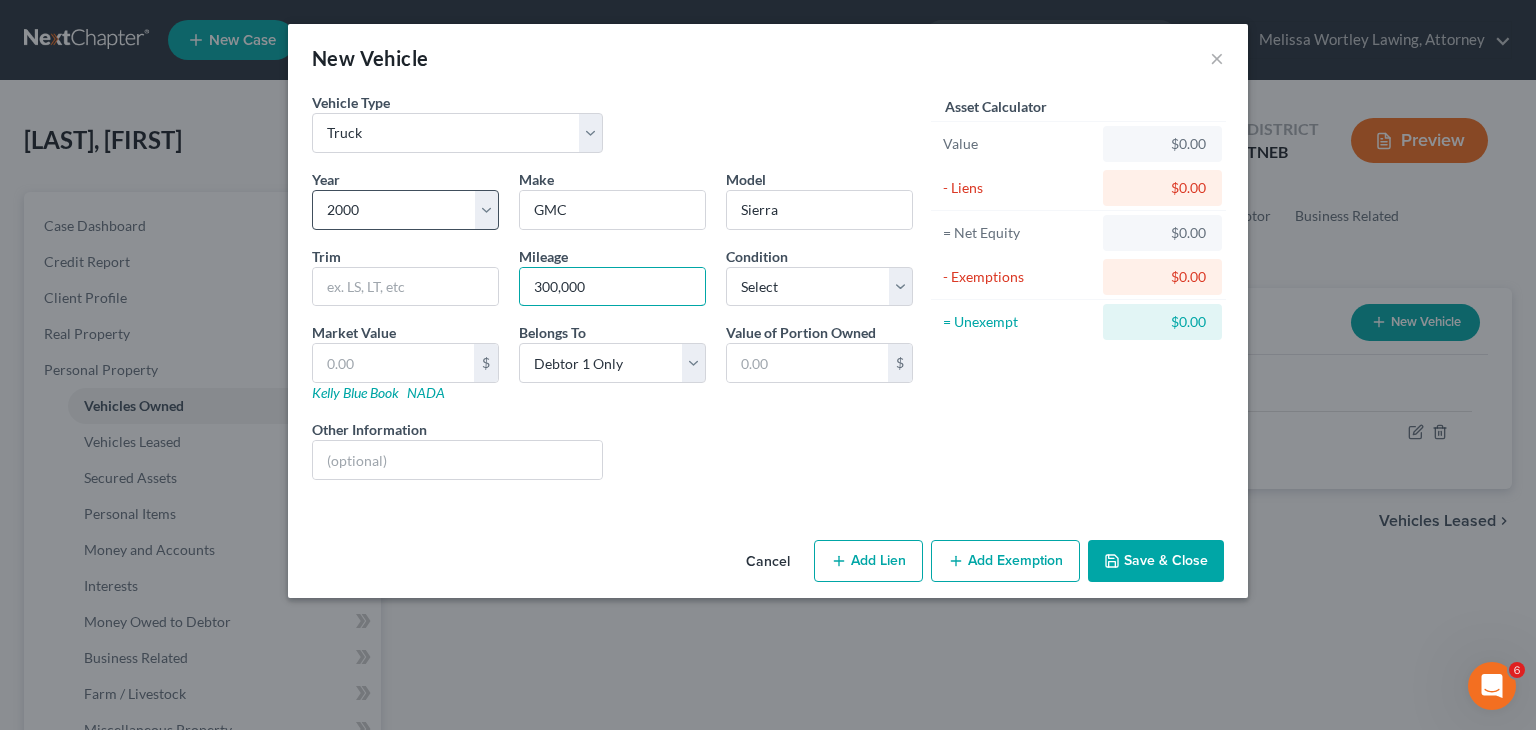 type on "300,000" 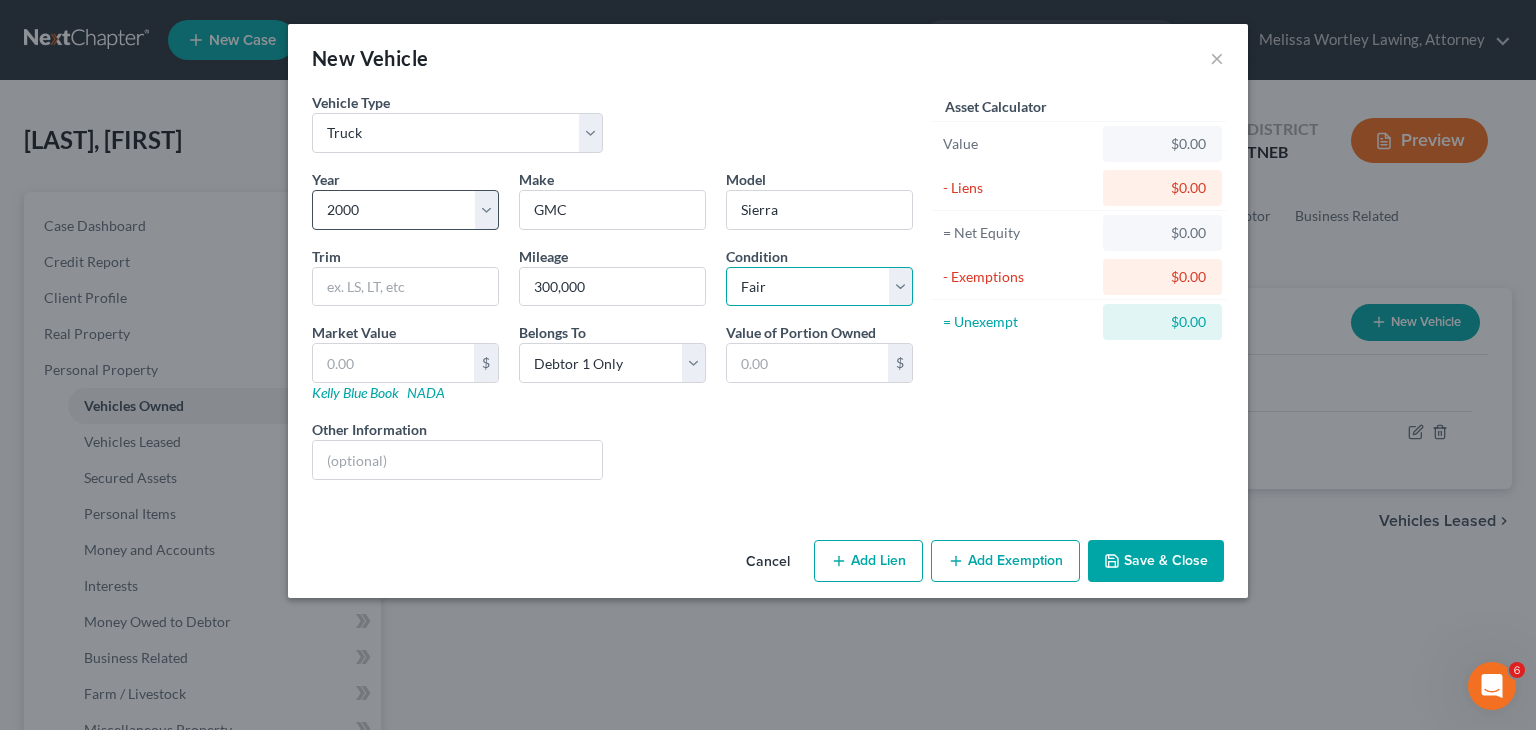 select on "4" 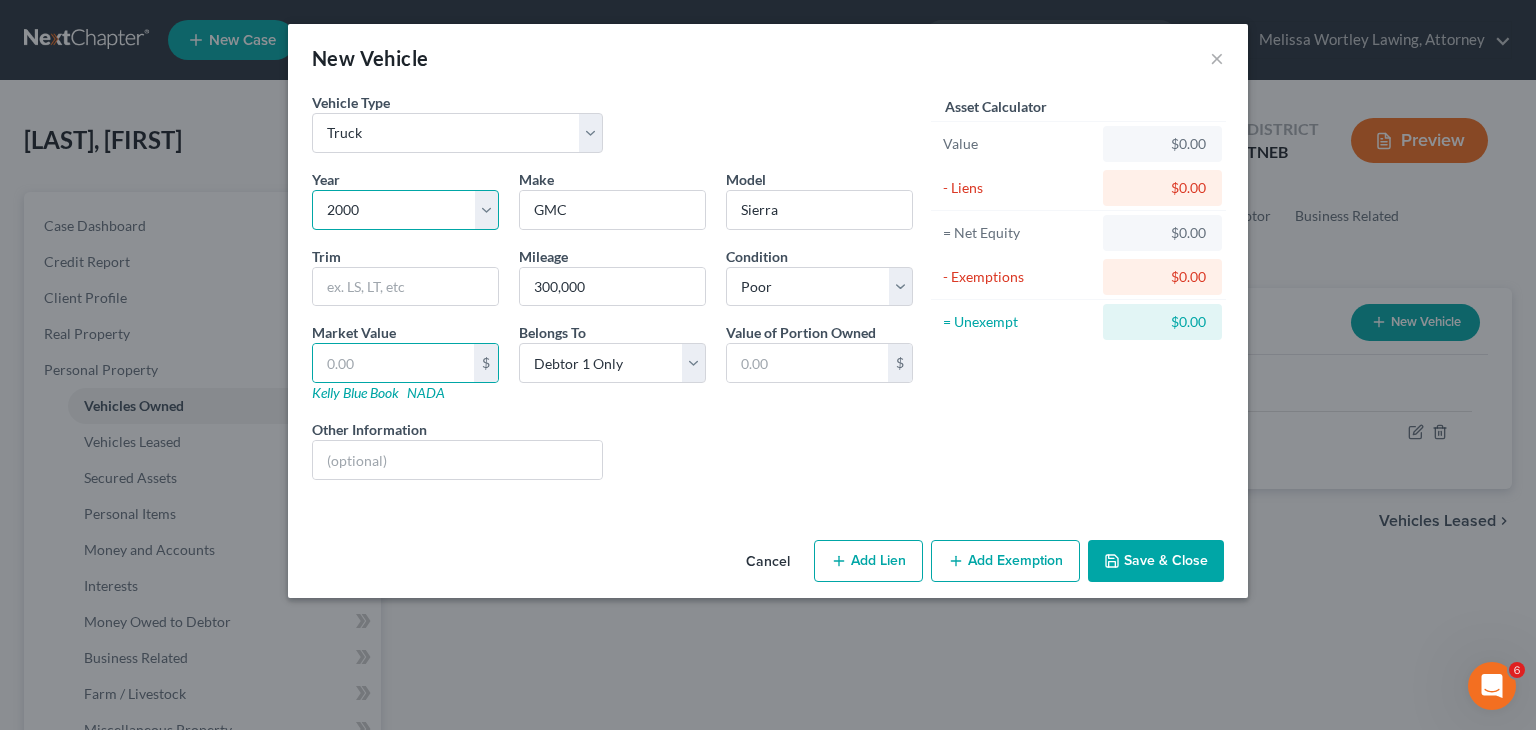 click on "Select 2026 2025 2024 2023 2022 2021 2020 2019 2018 2017 2016 2015 2014 2013 2012 2011 2010 2009 2008 2007 2006 2005 2004 2003 2002 2001 2000 1999 1998 1997 1996 1995 1994 1993 1992 1991 1990 1989 1988 1987 1986 1985 1984 1983 1982 1981 1980 1979 1978 1977 1976 1975 1974 1973 1972 1971 1970 1969 1968 1967 1966 1965 1964 1963 1962 1961 1960 1959 1958 1957 1956 1955 1954 1953 1952 1951 1950 1949 1948 1947 1946 1945 1944 1943 1942 1941 1940 1939 1938 1937 1936 1935 1934 1933 1932 1931 1930 1929 1928 1927 1926 1925 1924 1923 1922 1921 1920 1919 1918 1917 1916 1915 1914 1913 1912 1911 1910 1909 1908 1907 1906 1905 1904 1903 1902 1901" at bounding box center (405, 210) 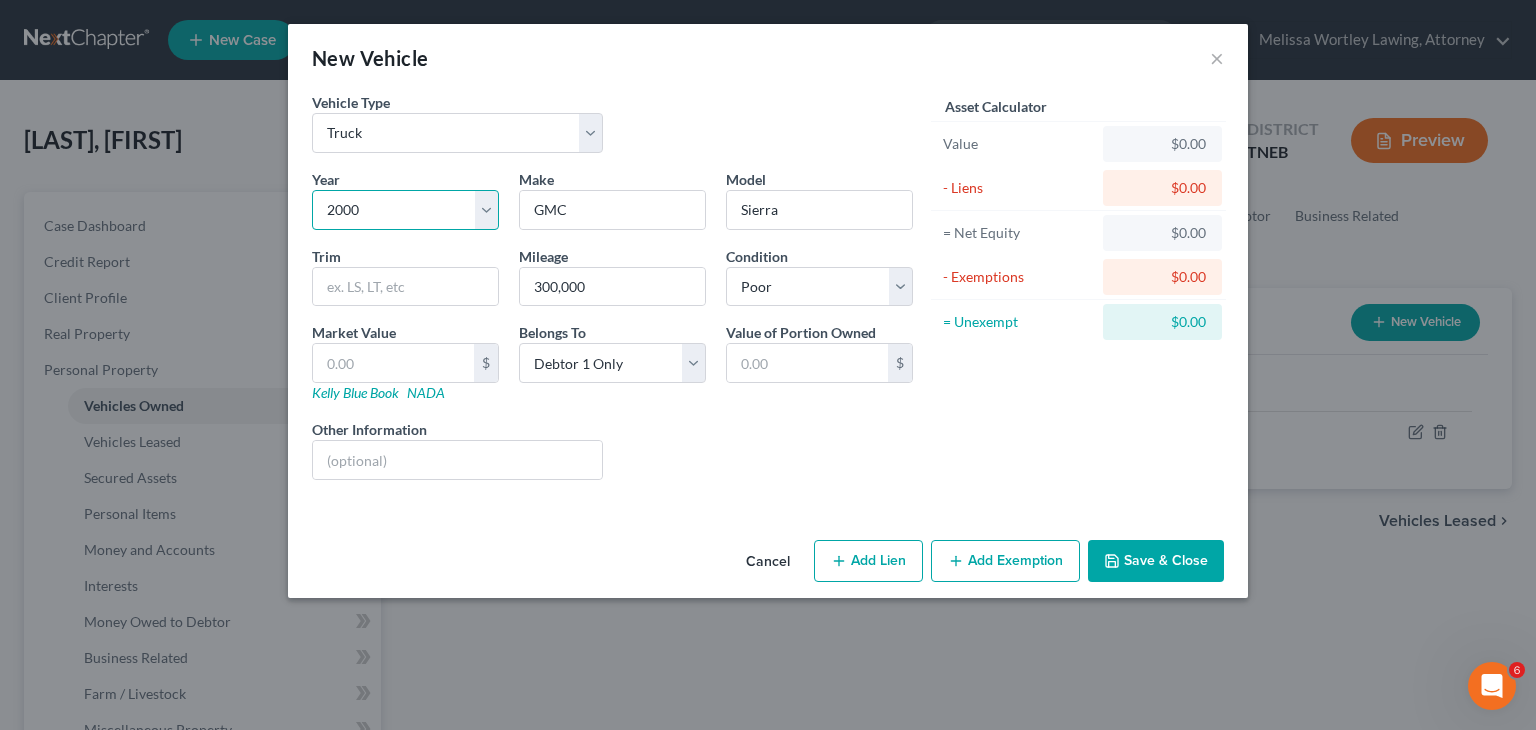 select on "21" 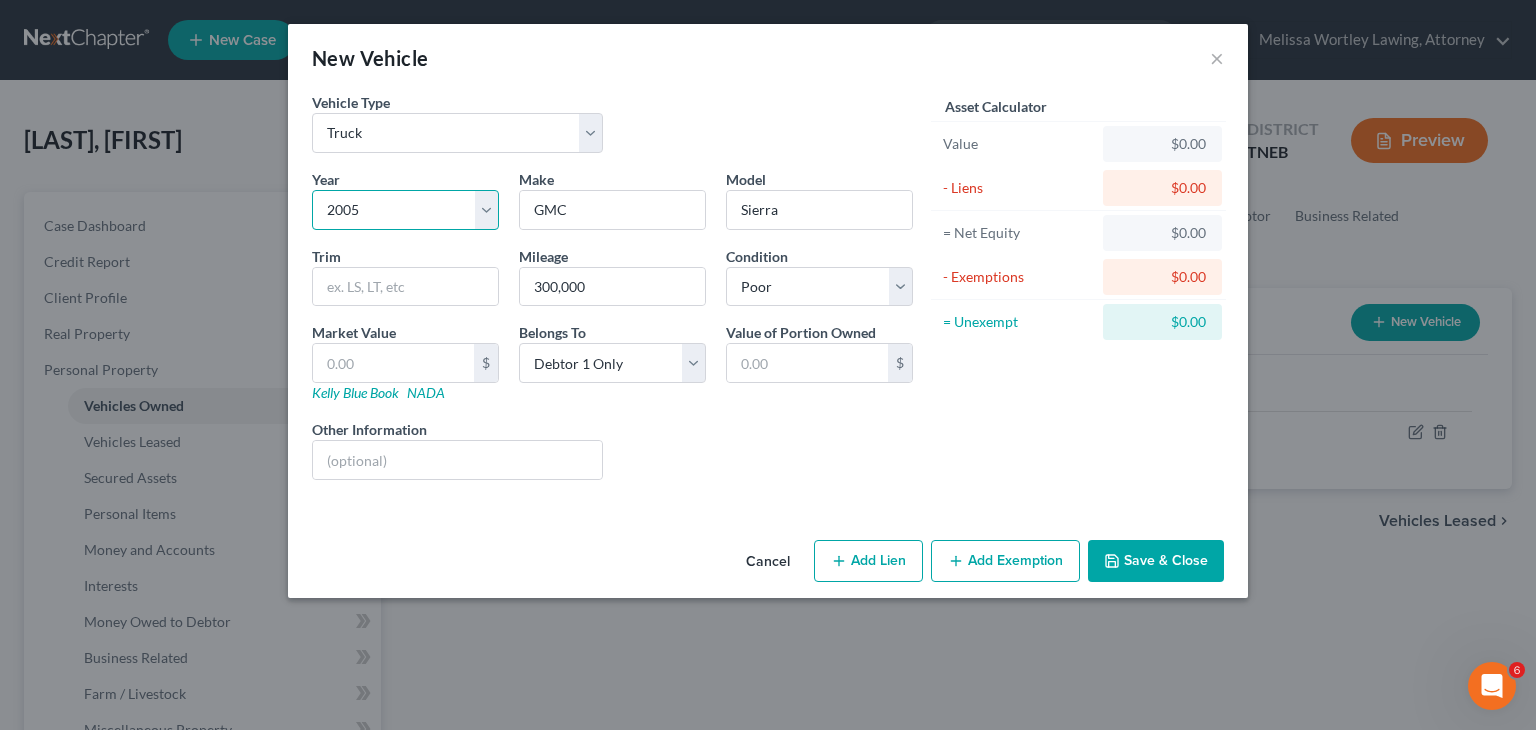 click on "Select 2026 2025 2024 2023 2022 2021 2020 2019 2018 2017 2016 2015 2014 2013 2012 2011 2010 2009 2008 2007 2006 2005 2004 2003 2002 2001 2000 1999 1998 1997 1996 1995 1994 1993 1992 1991 1990 1989 1988 1987 1986 1985 1984 1983 1982 1981 1980 1979 1978 1977 1976 1975 1974 1973 1972 1971 1970 1969 1968 1967 1966 1965 1964 1963 1962 1961 1960 1959 1958 1957 1956 1955 1954 1953 1952 1951 1950 1949 1948 1947 1946 1945 1944 1943 1942 1941 1940 1939 1938 1937 1936 1935 1934 1933 1932 1931 1930 1929 1928 1927 1926 1925 1924 1923 1922 1921 1920 1919 1918 1917 1916 1915 1914 1913 1912 1911 1910 1909 1908 1907 1906 1905 1904 1903 1902 1901" at bounding box center (405, 210) 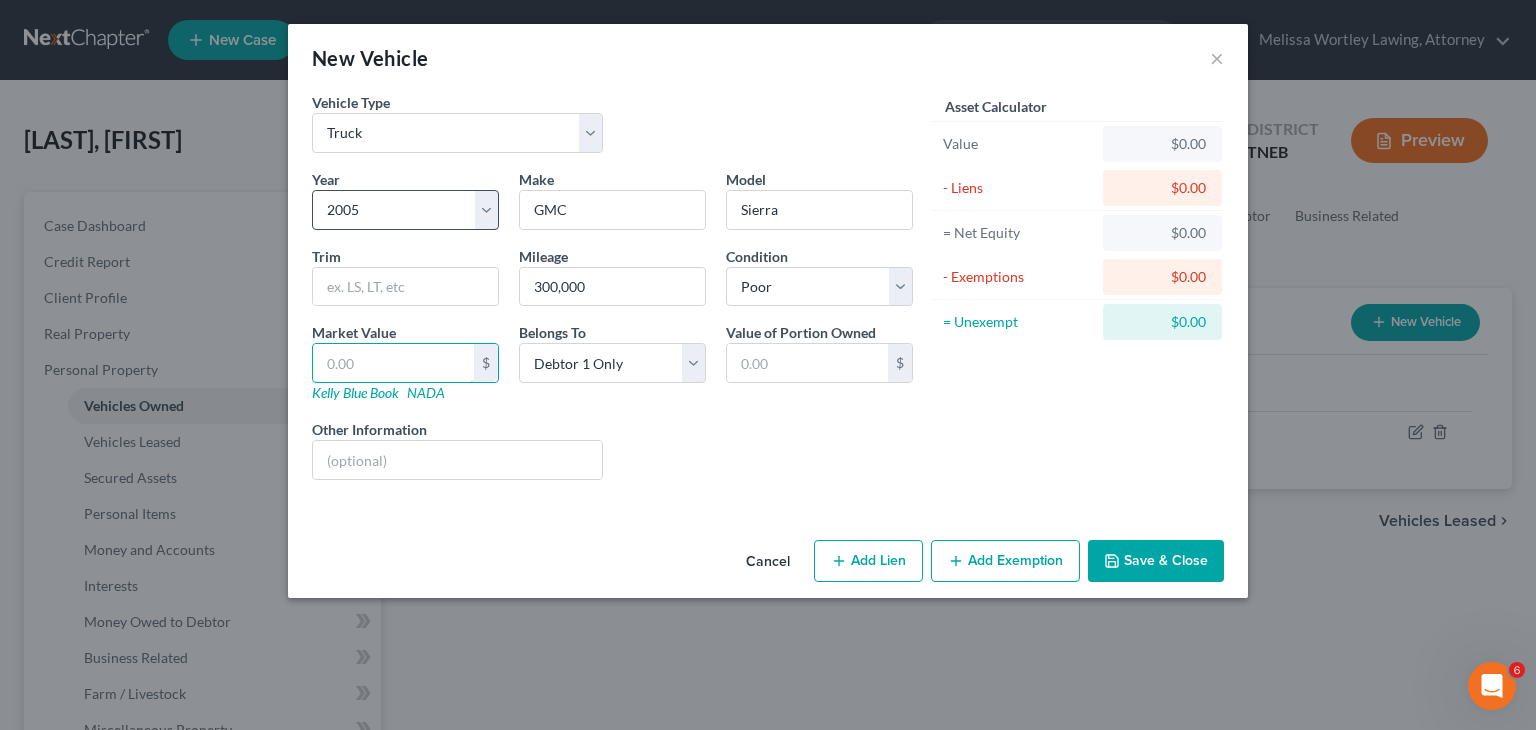 type on "2" 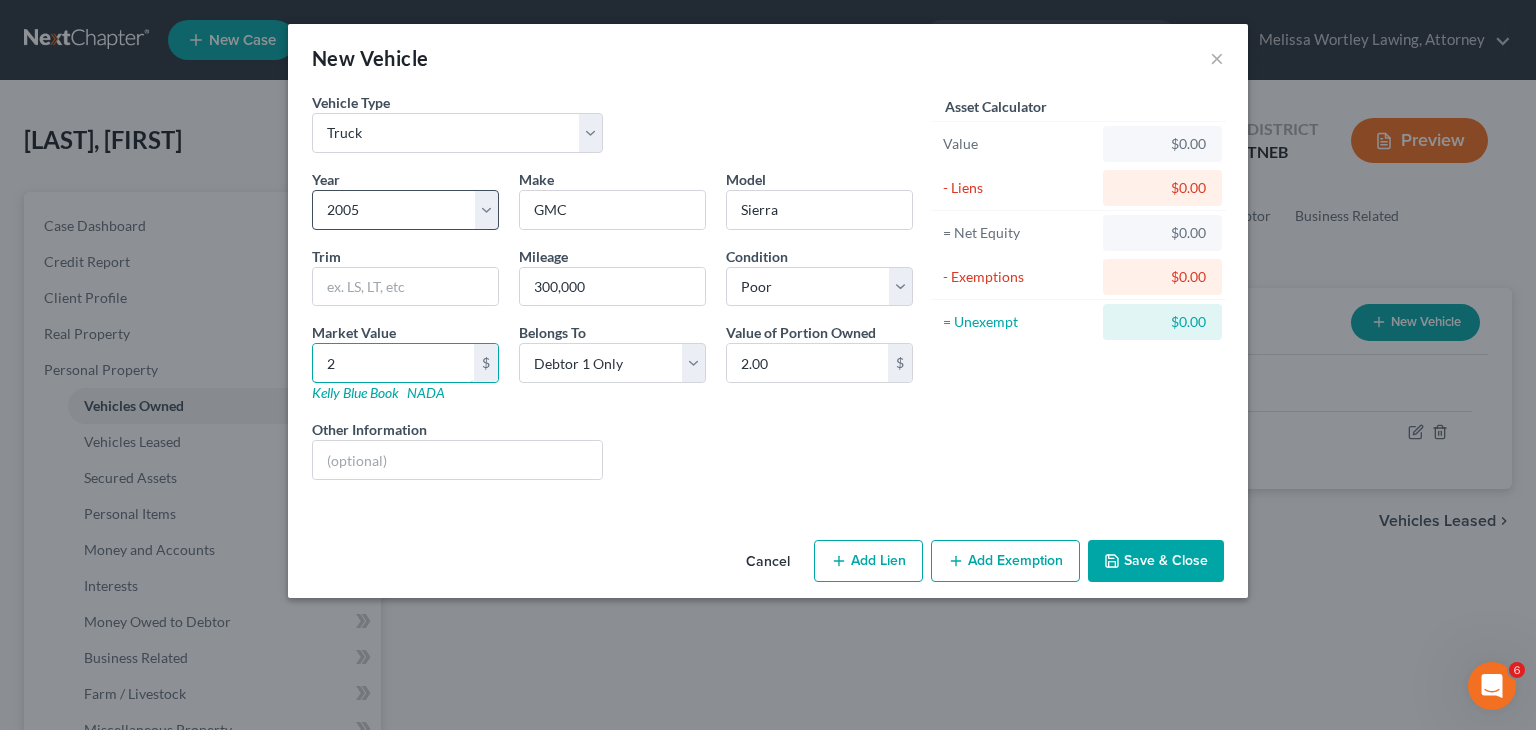 type on "25" 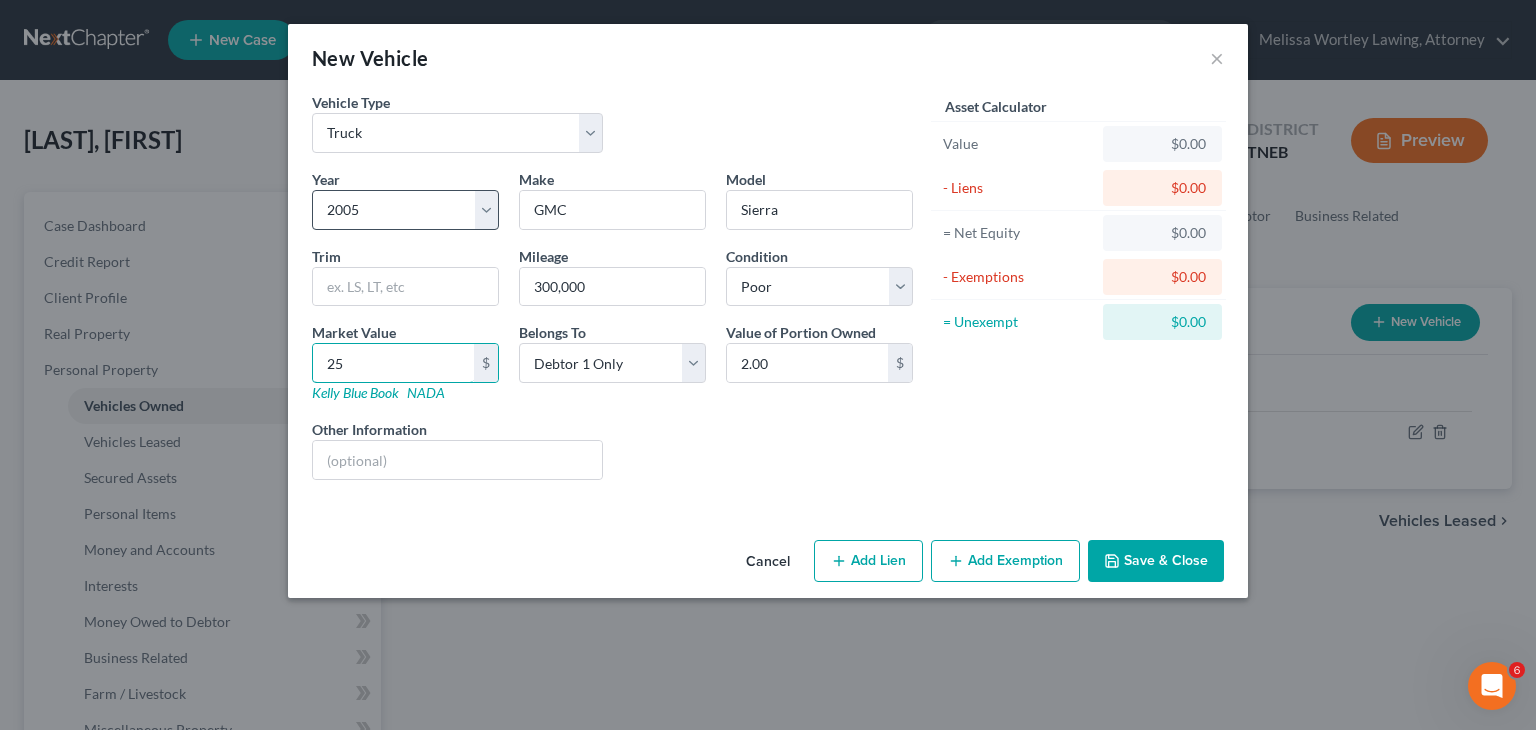 type on "25.00" 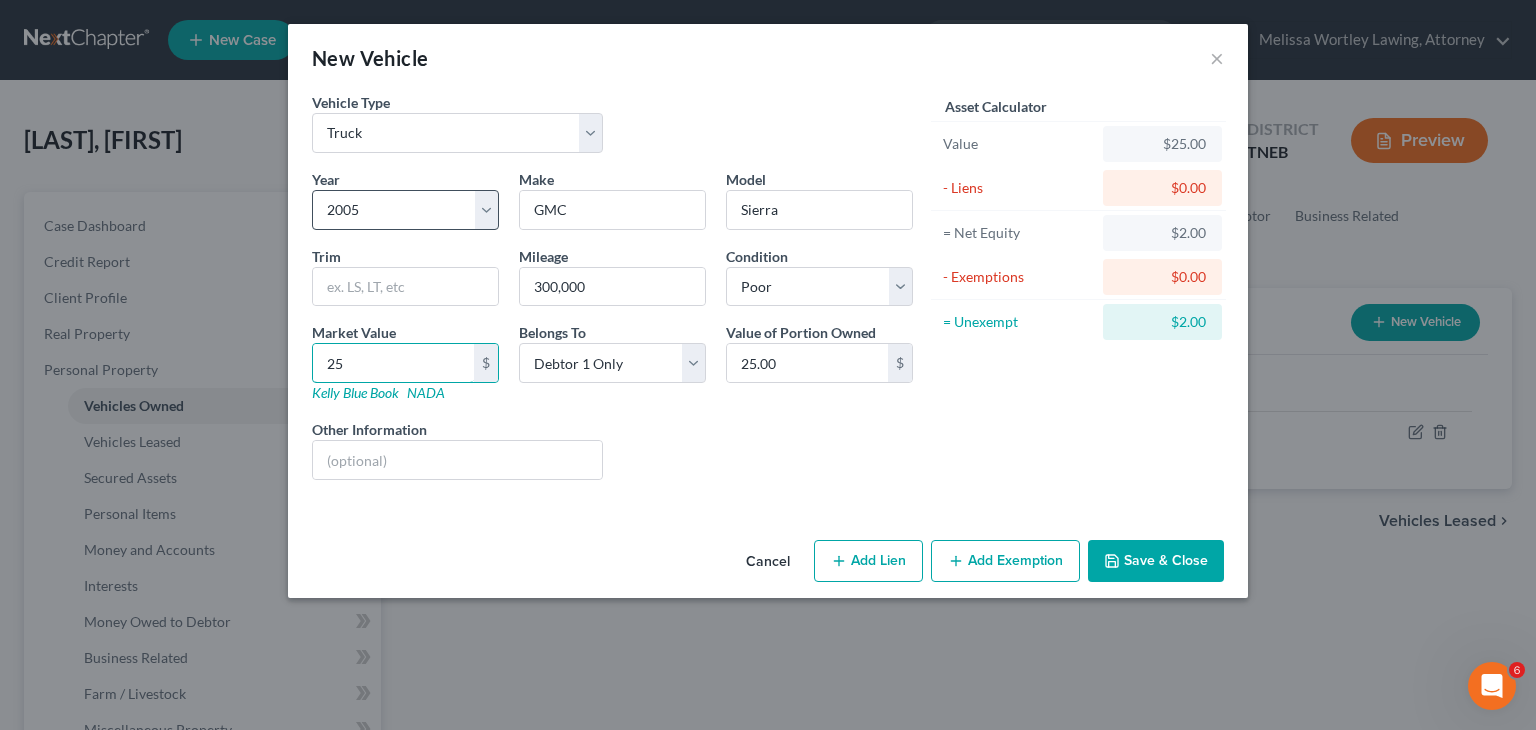 type on "250" 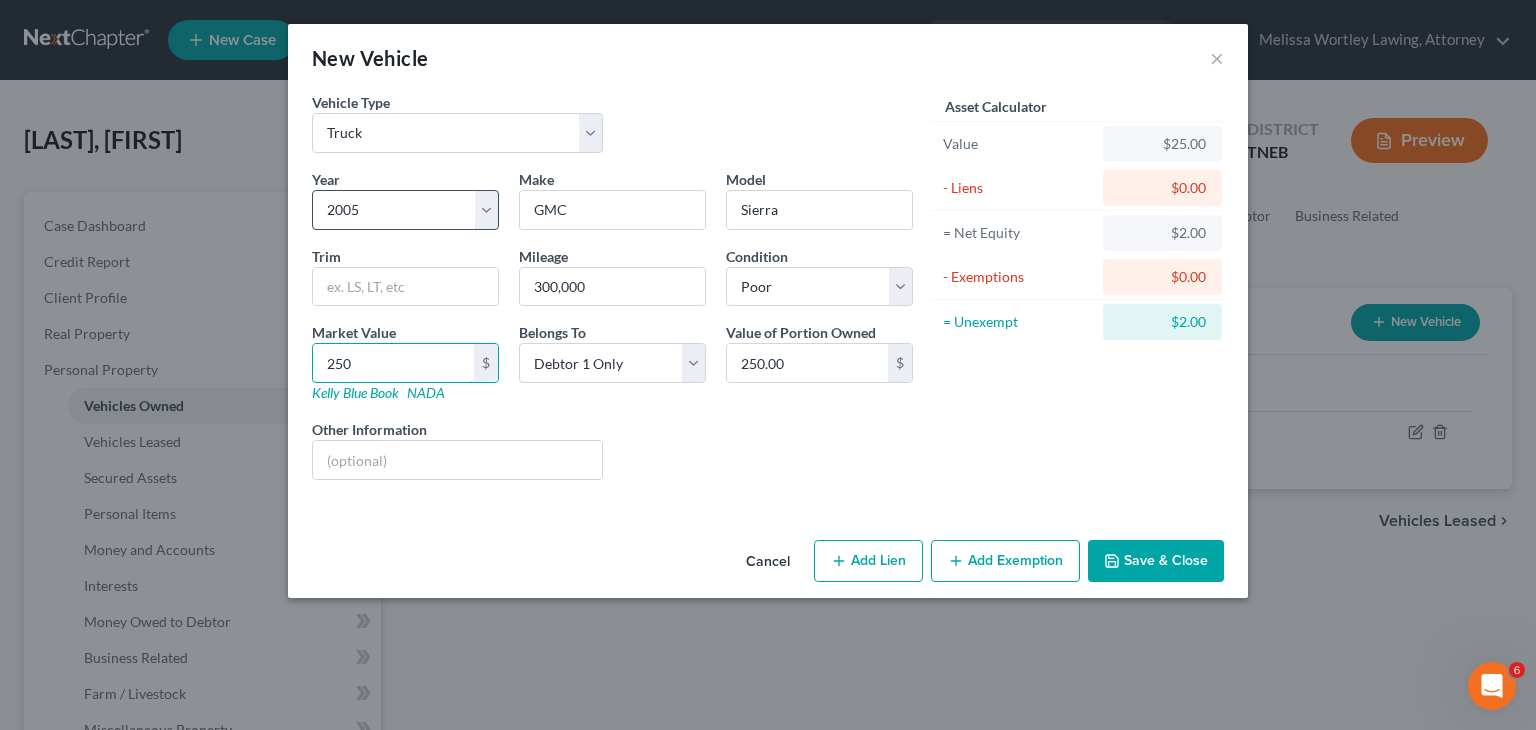 type on "2500" 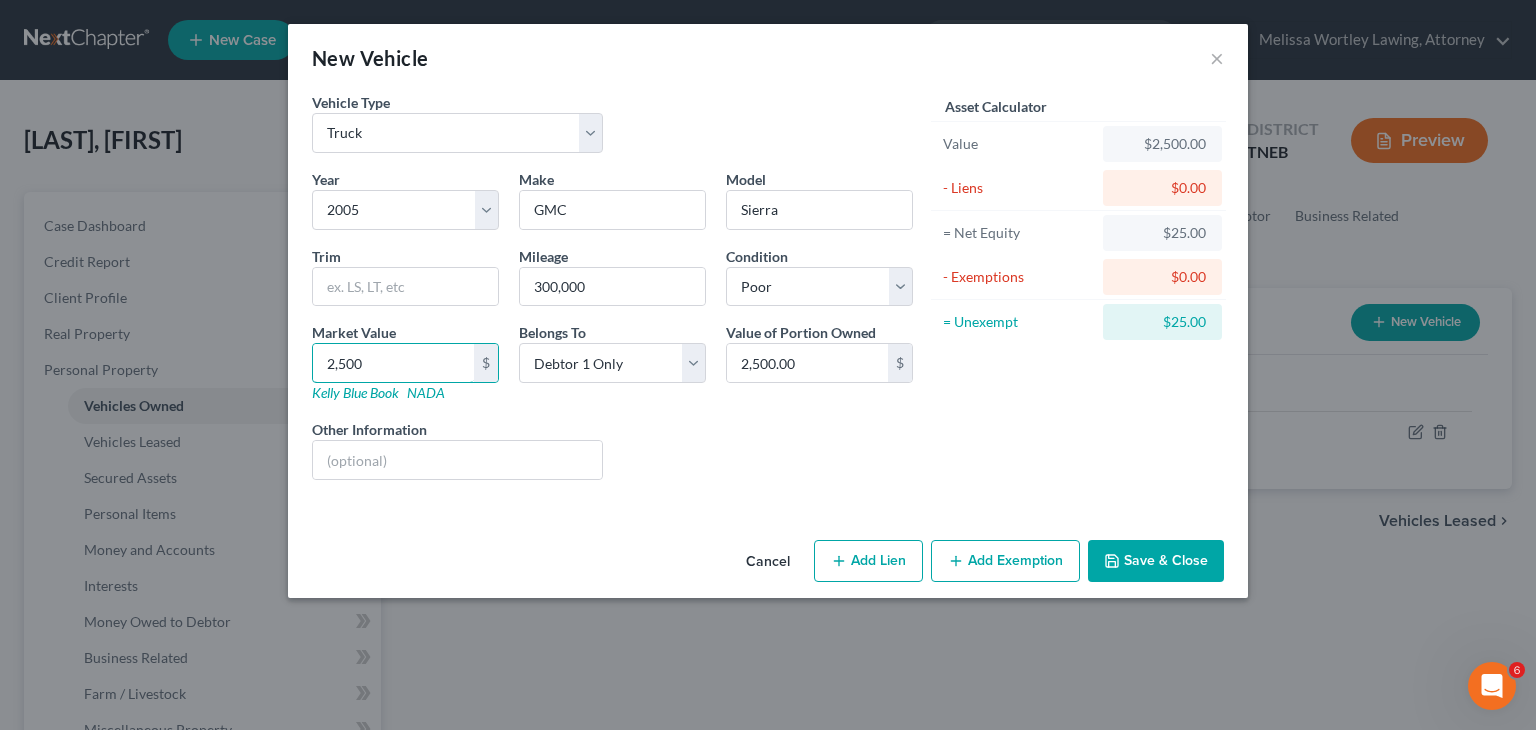 type on "2,500" 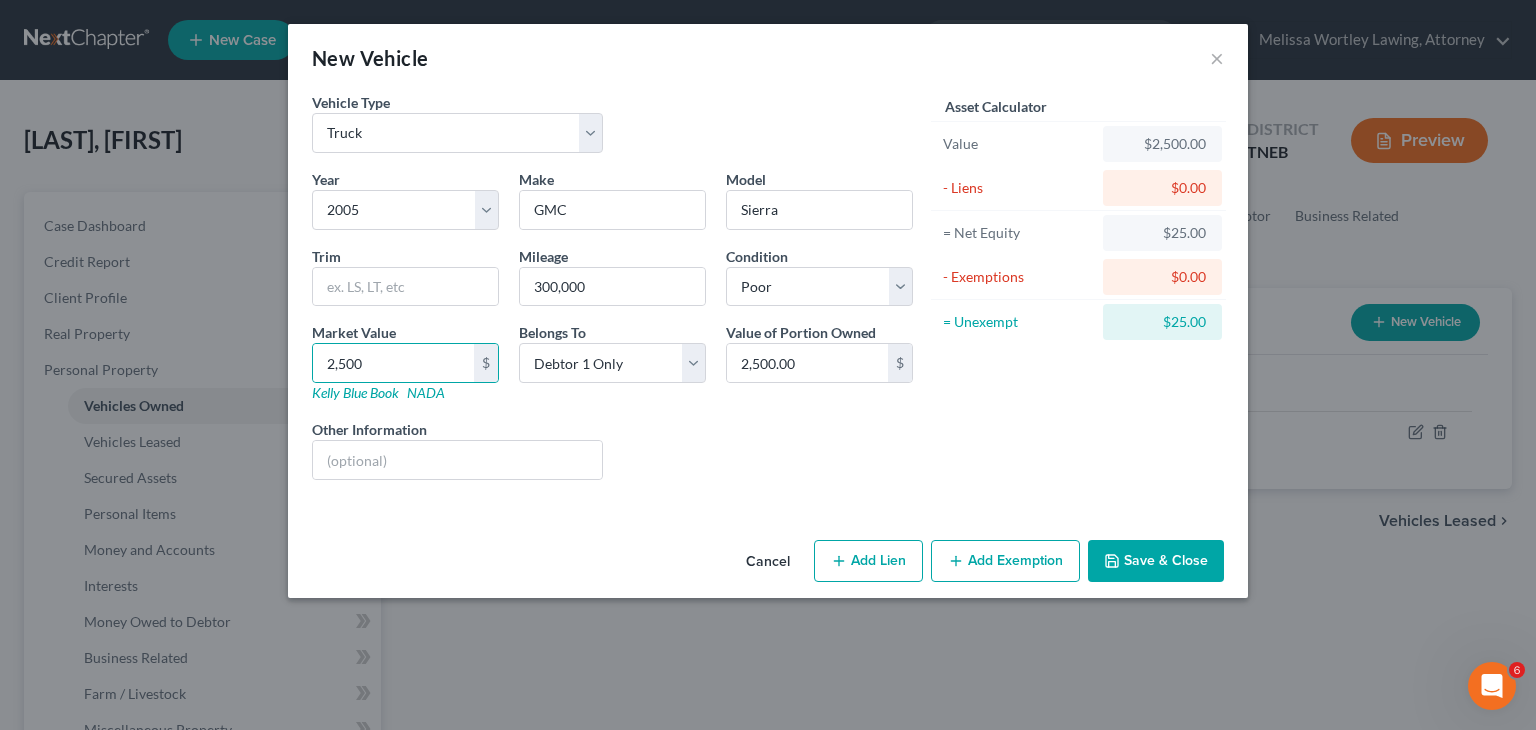 click on "Add Lien" at bounding box center (868, 561) 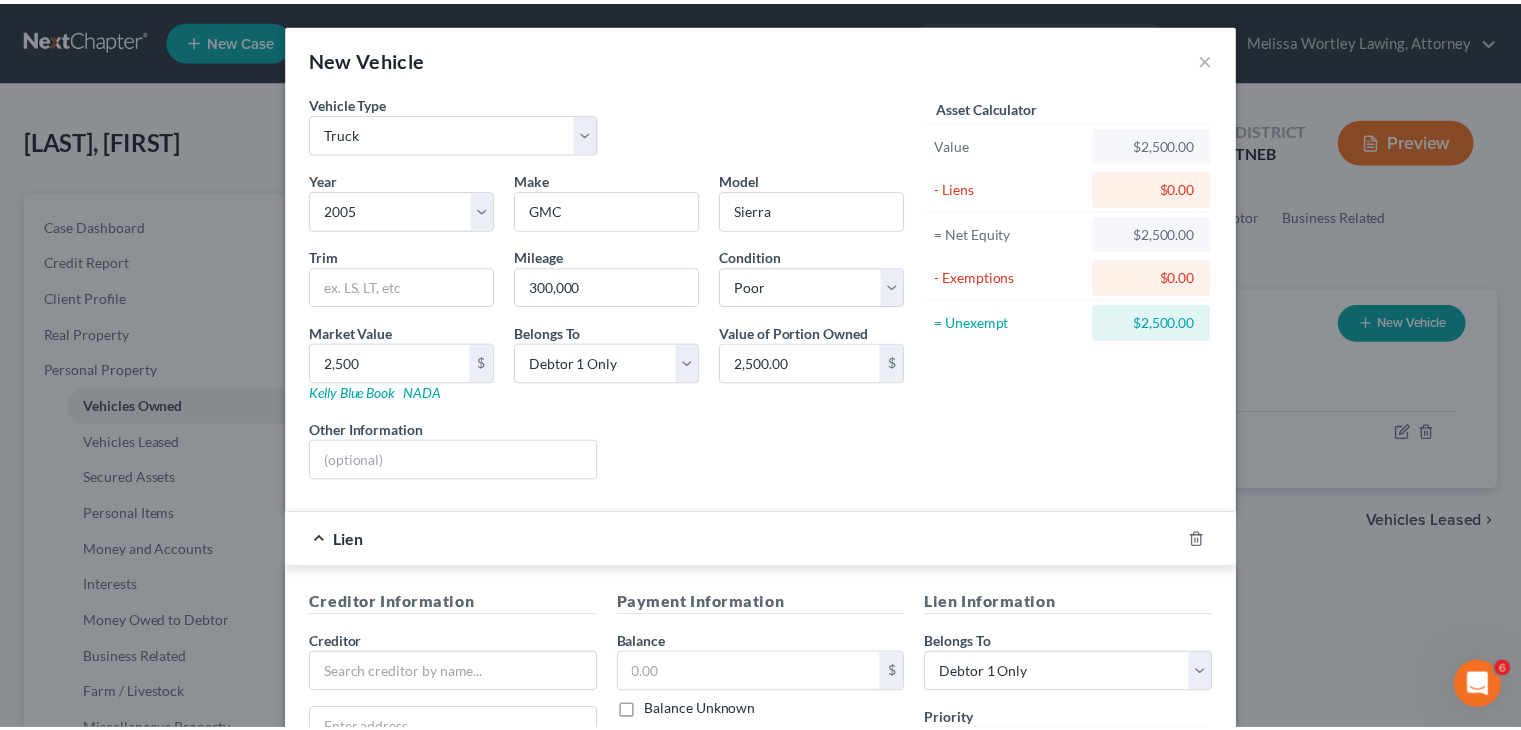scroll, scrollTop: 360, scrollLeft: 0, axis: vertical 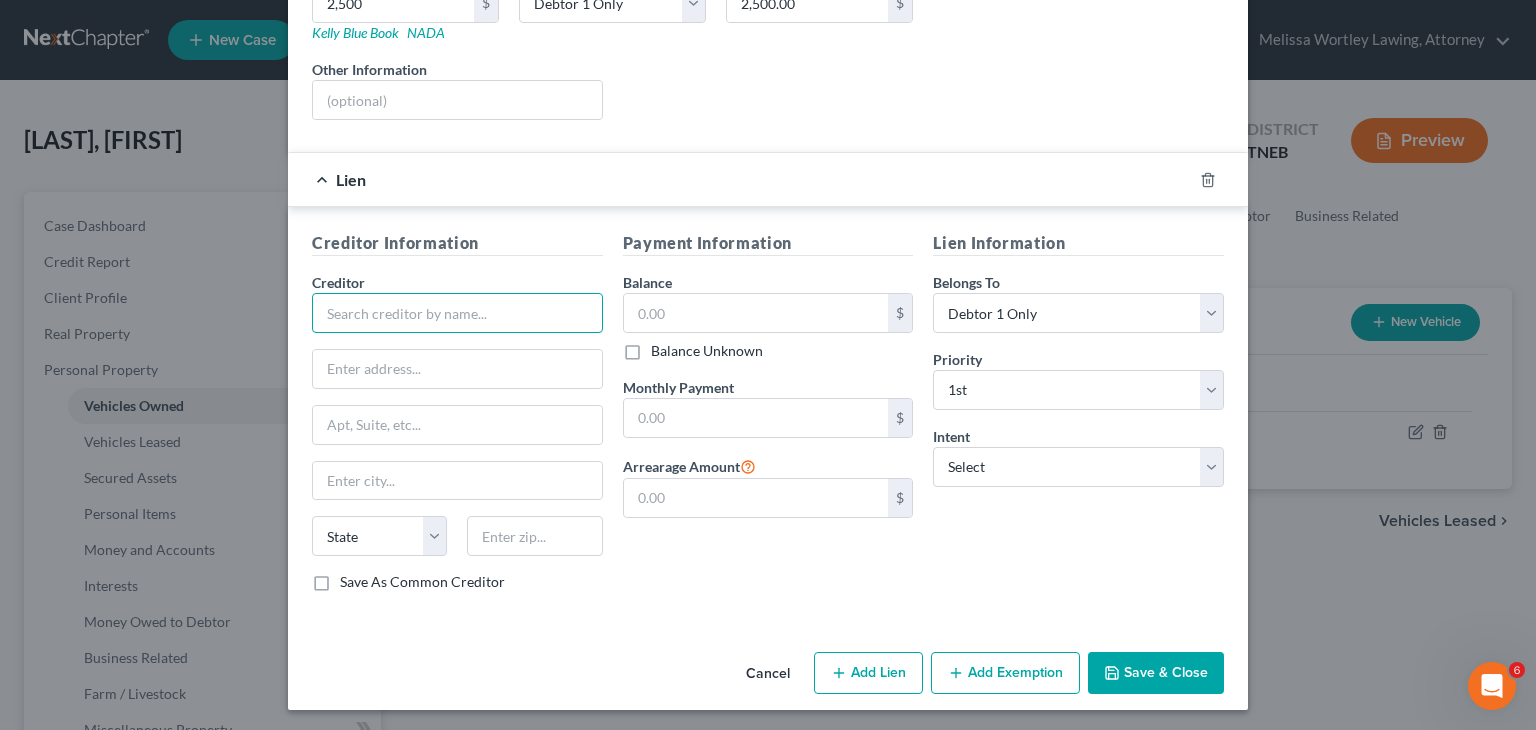 click at bounding box center [457, 313] 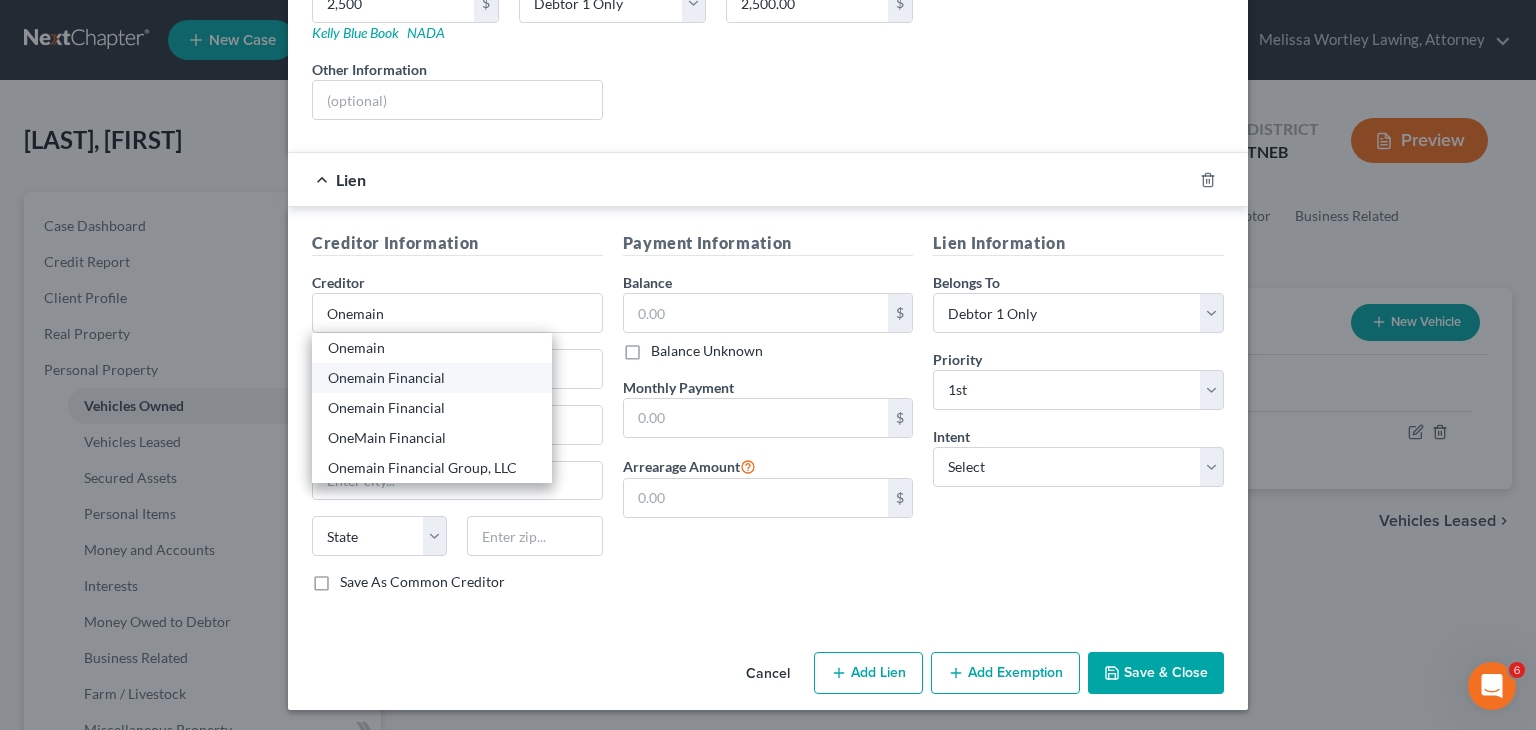 click on "Onemain Financial" at bounding box center (432, 378) 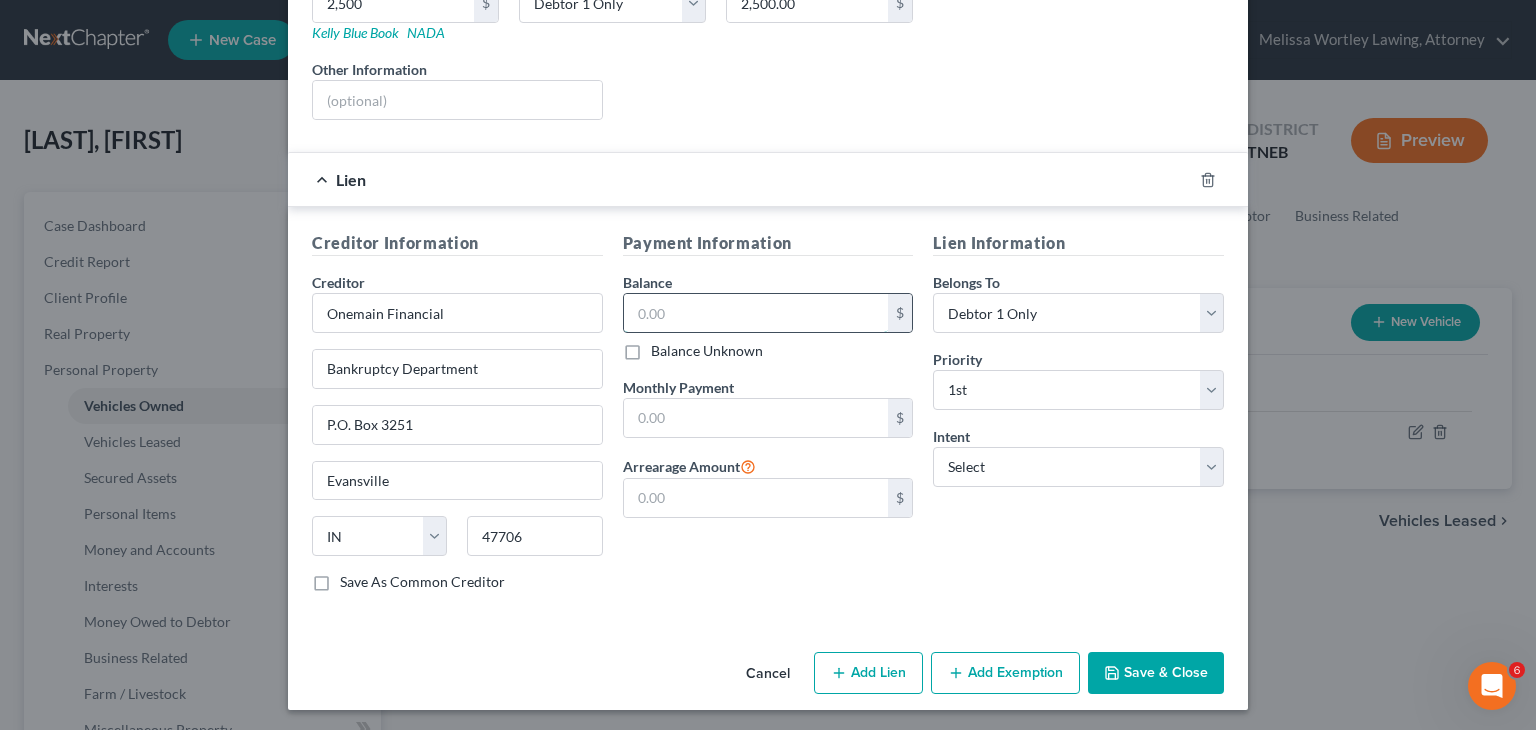click at bounding box center (756, 313) 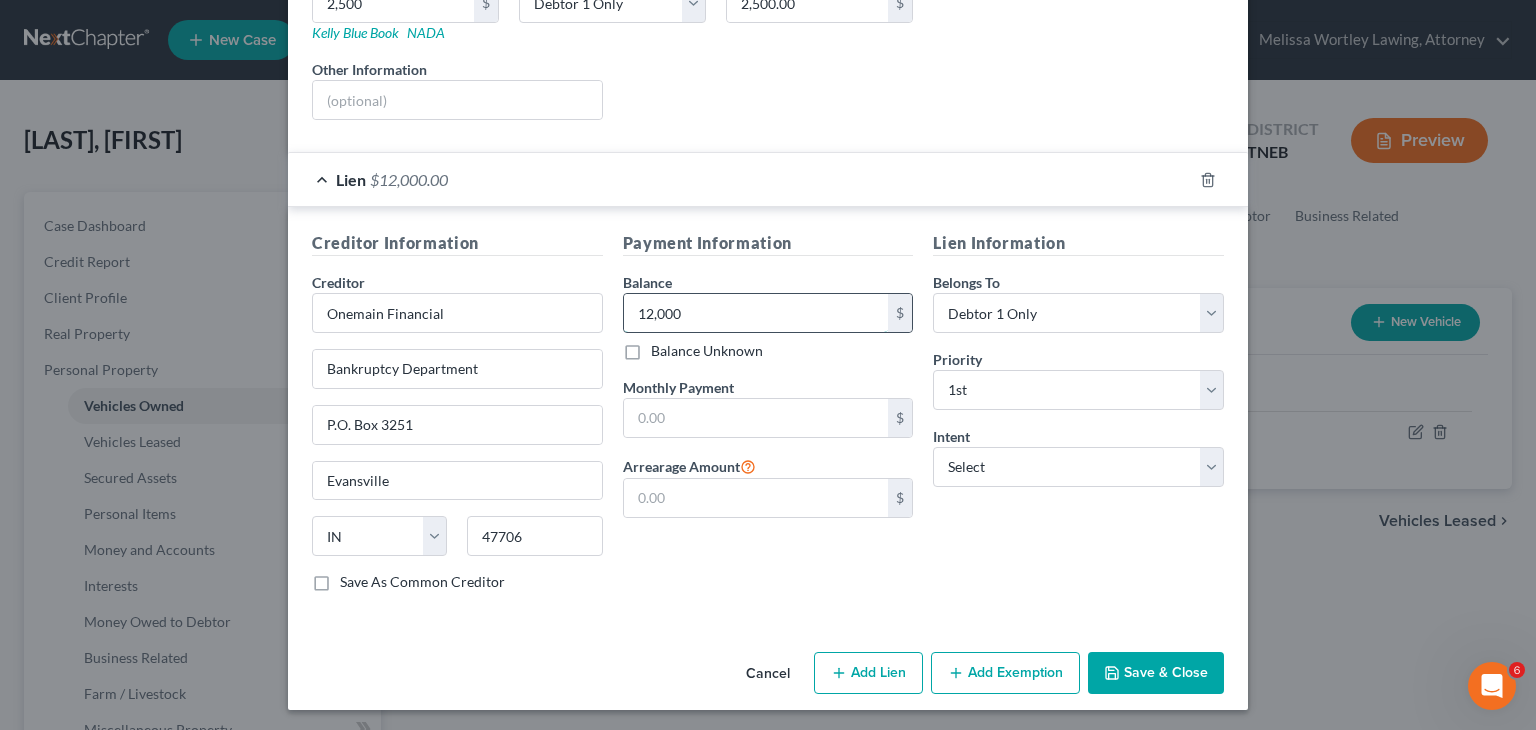 type on "12,000" 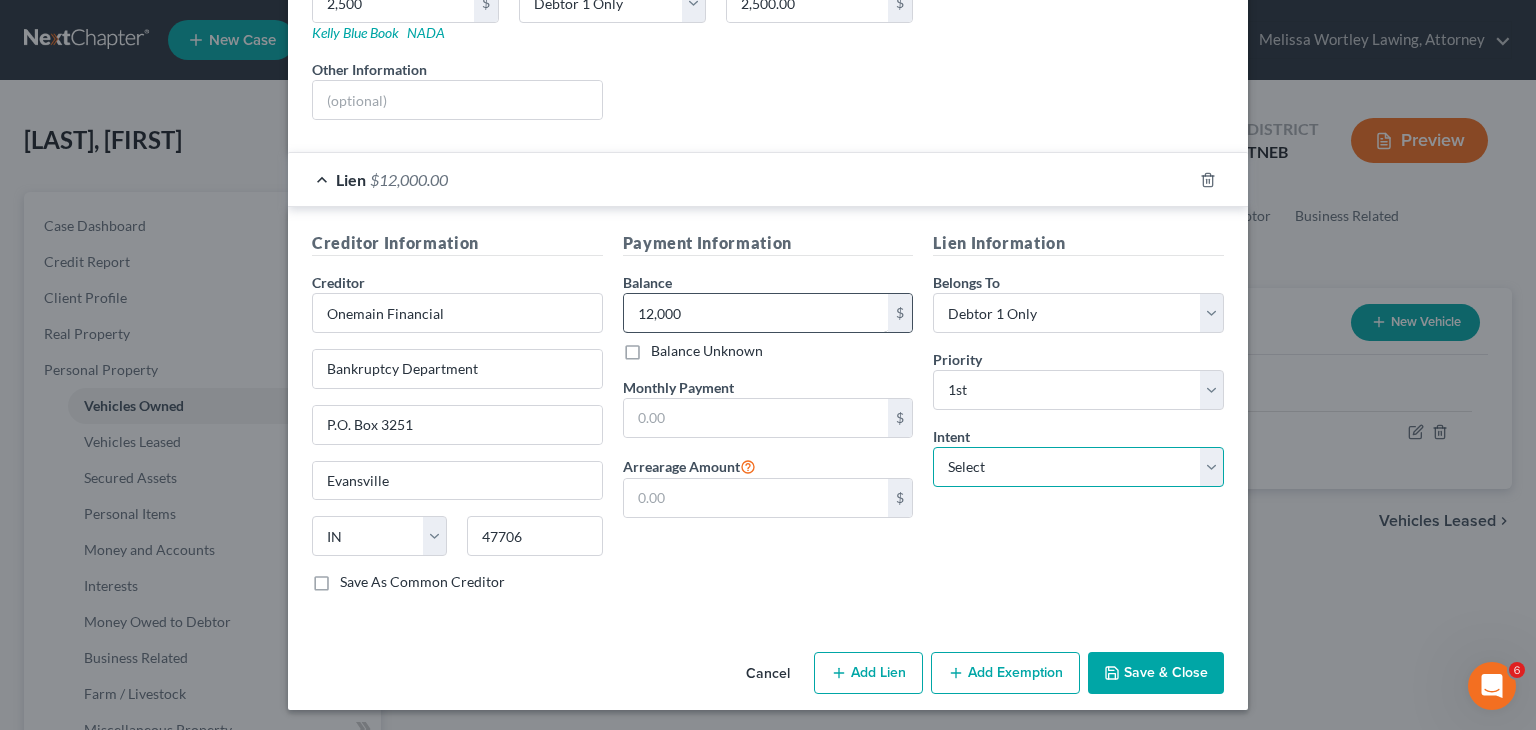 select on "0" 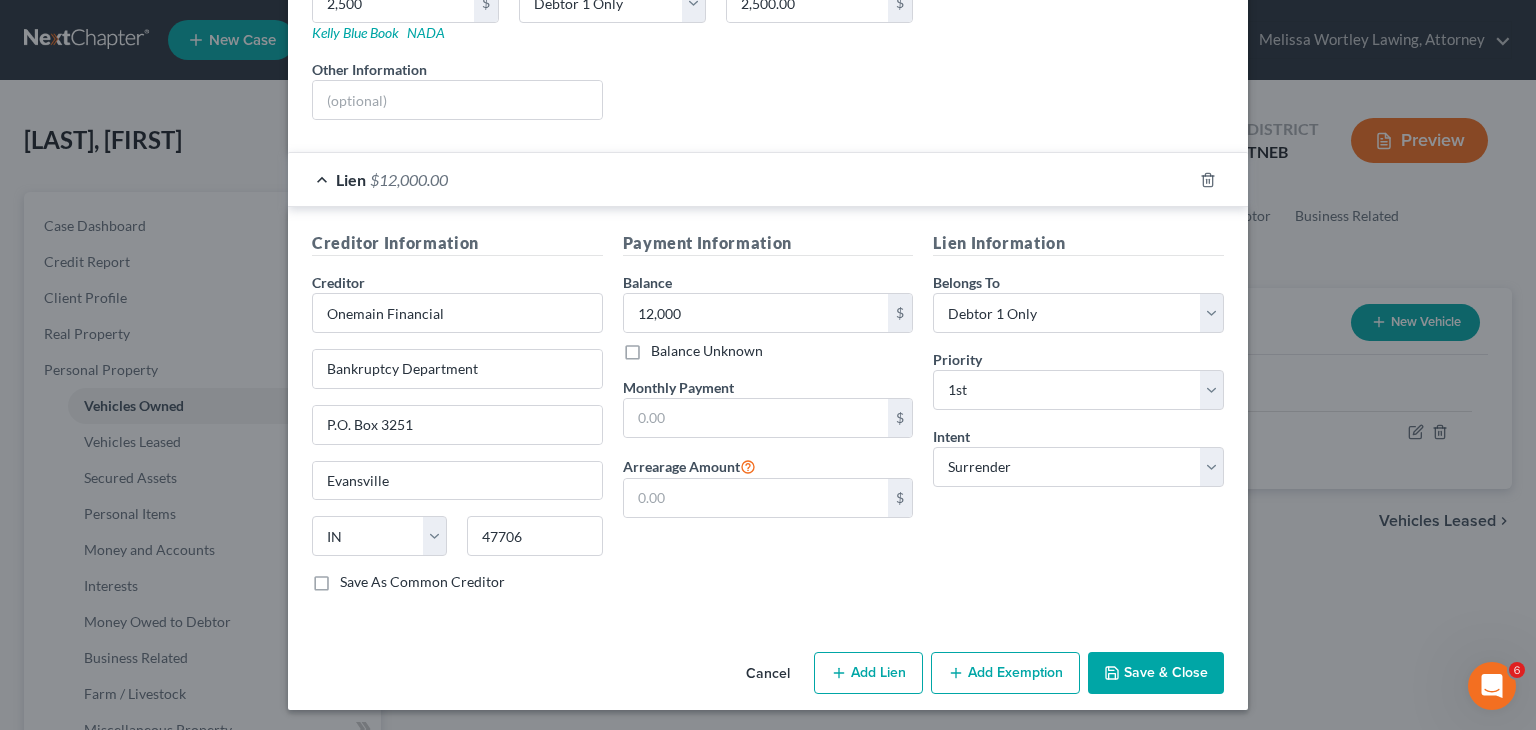 click on "Save & Close" at bounding box center (1156, 673) 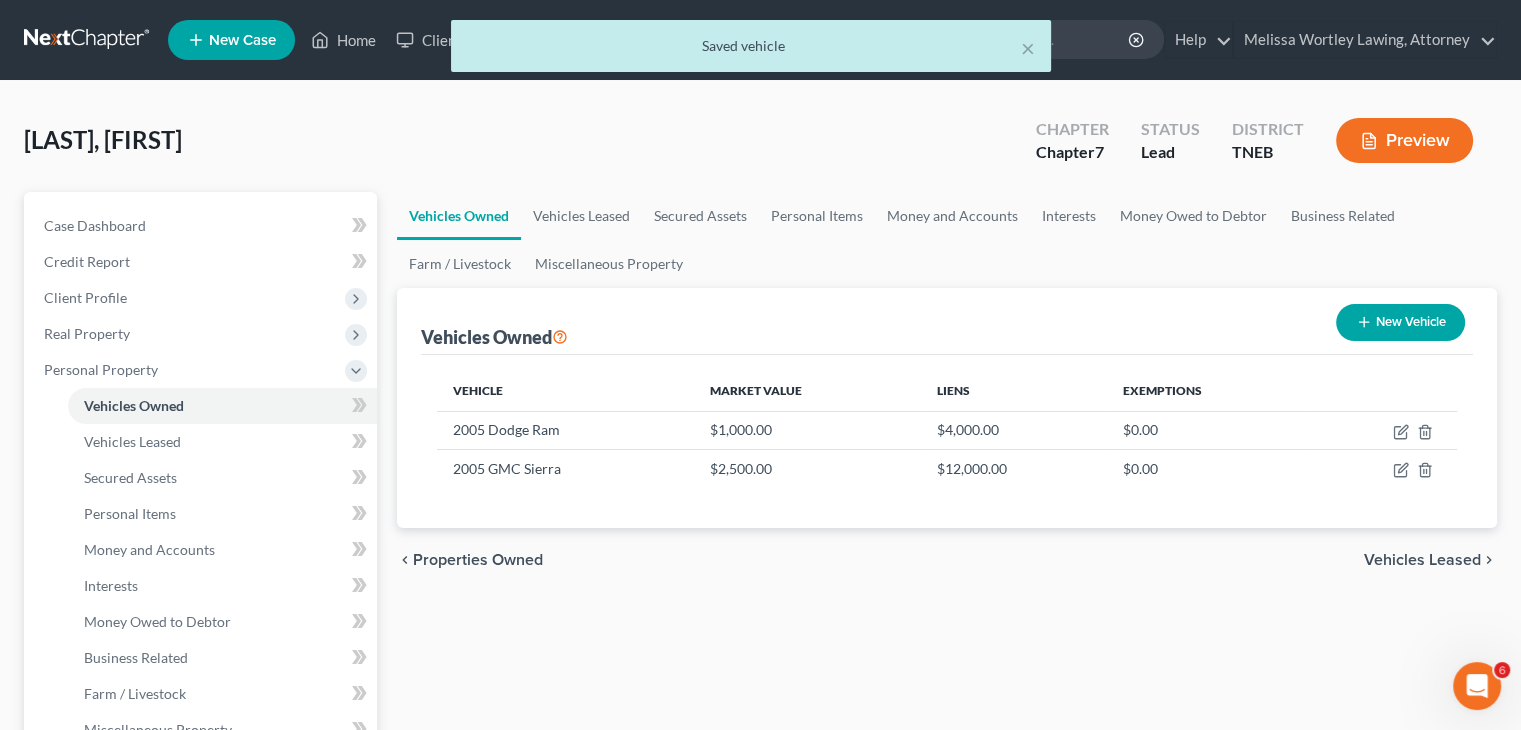 scroll, scrollTop: 140, scrollLeft: 0, axis: vertical 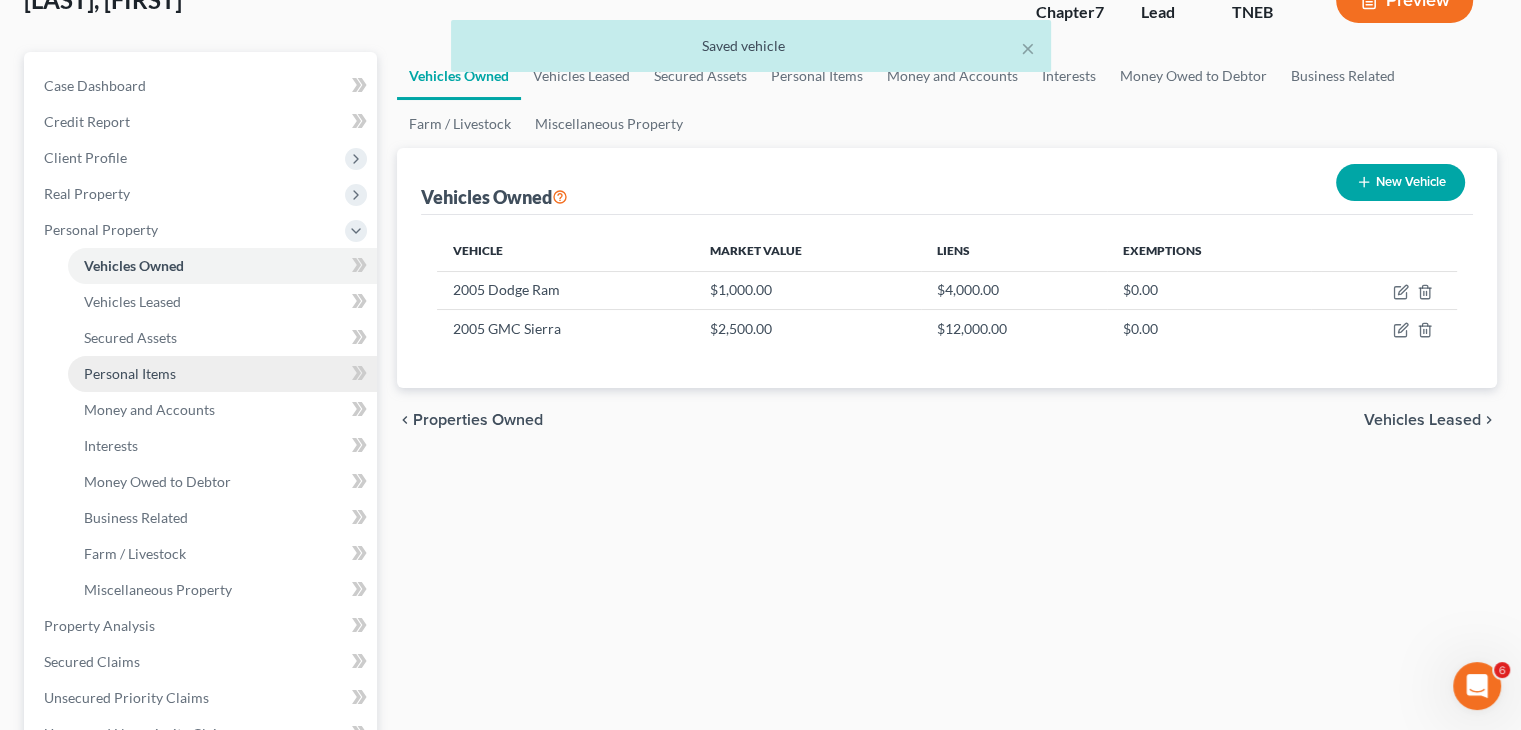 click on "Personal Items" at bounding box center [130, 373] 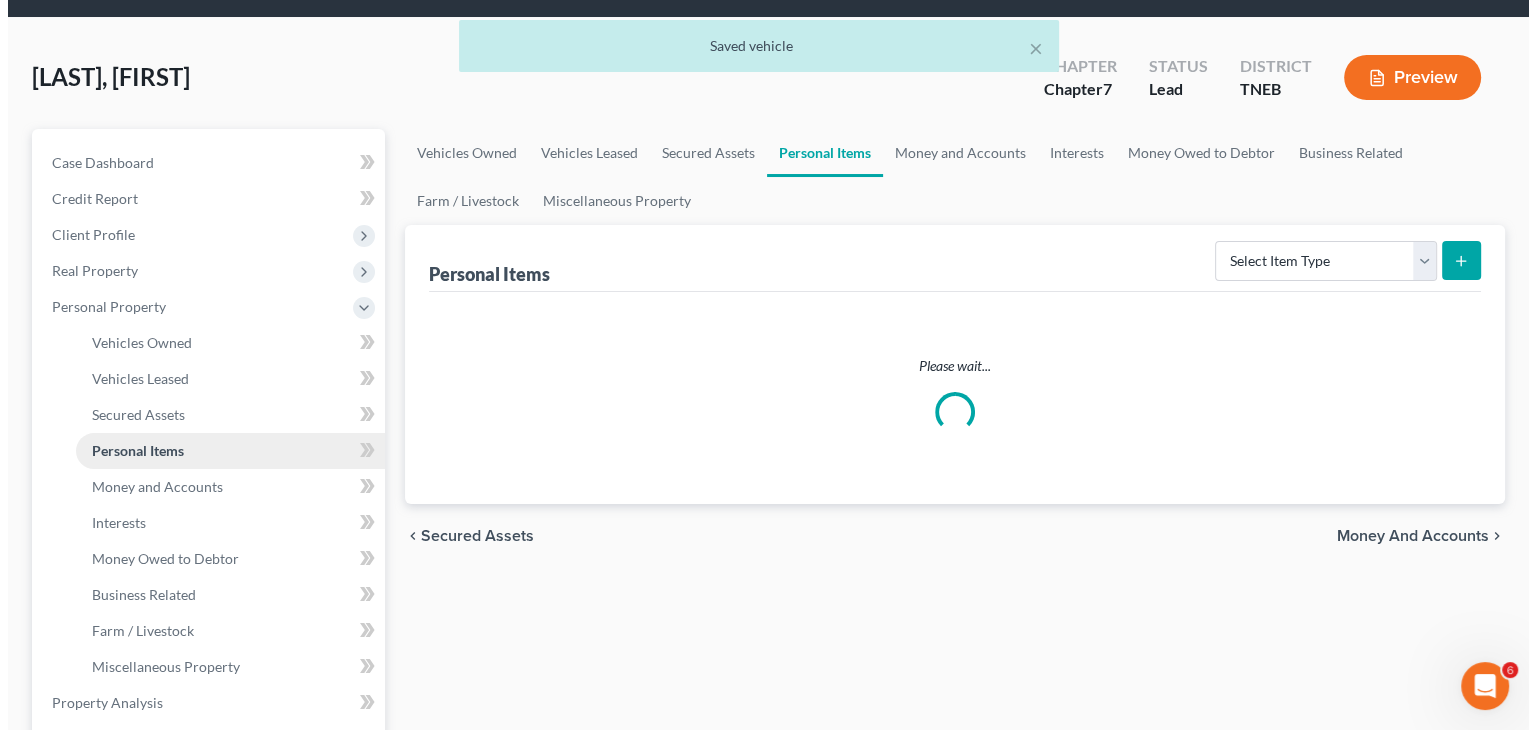 scroll, scrollTop: 0, scrollLeft: 0, axis: both 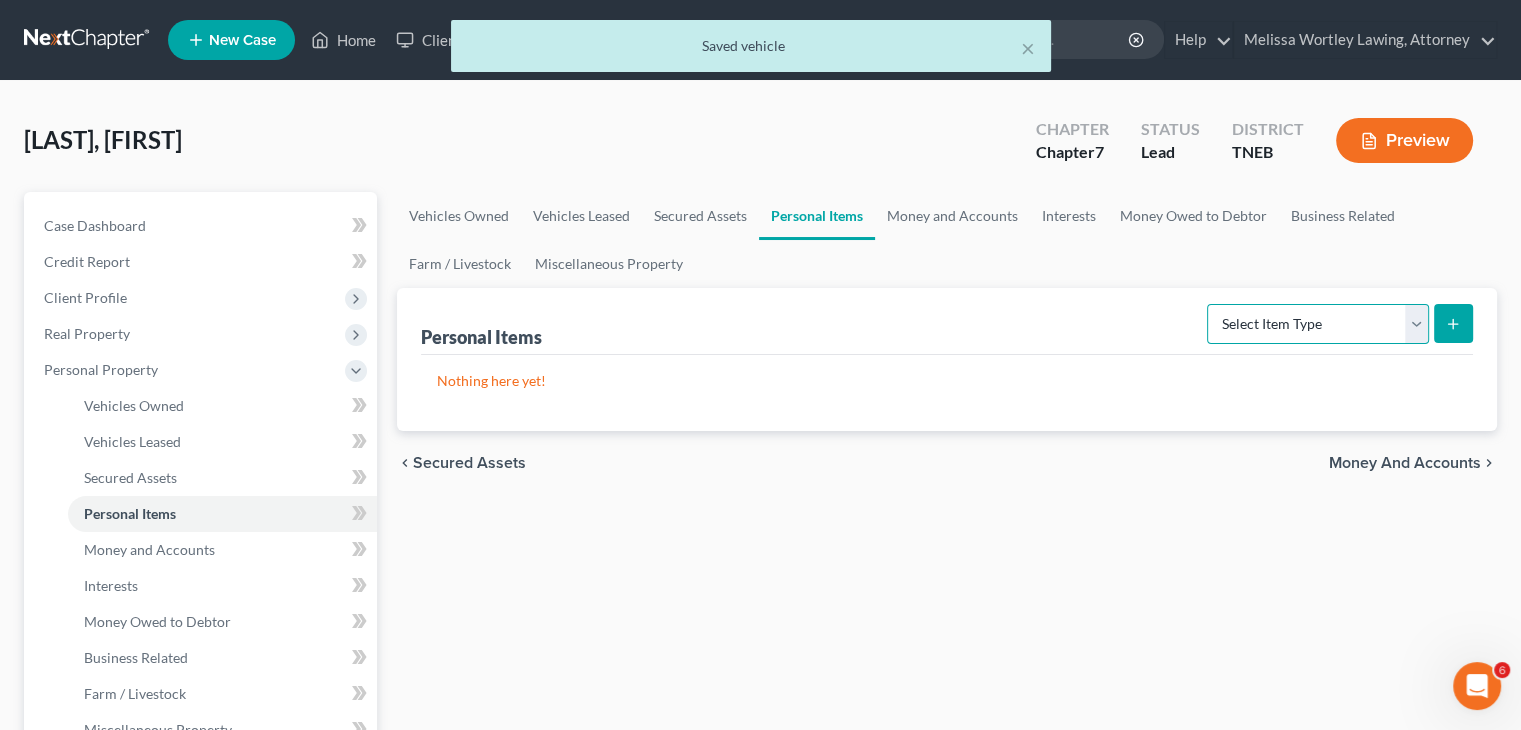 click on "Select Item Type Clothing Collectibles Of Value Electronics Firearms Household Goods Jewelry Other Pet(s) Sports & Hobby Equipment" at bounding box center (1318, 324) 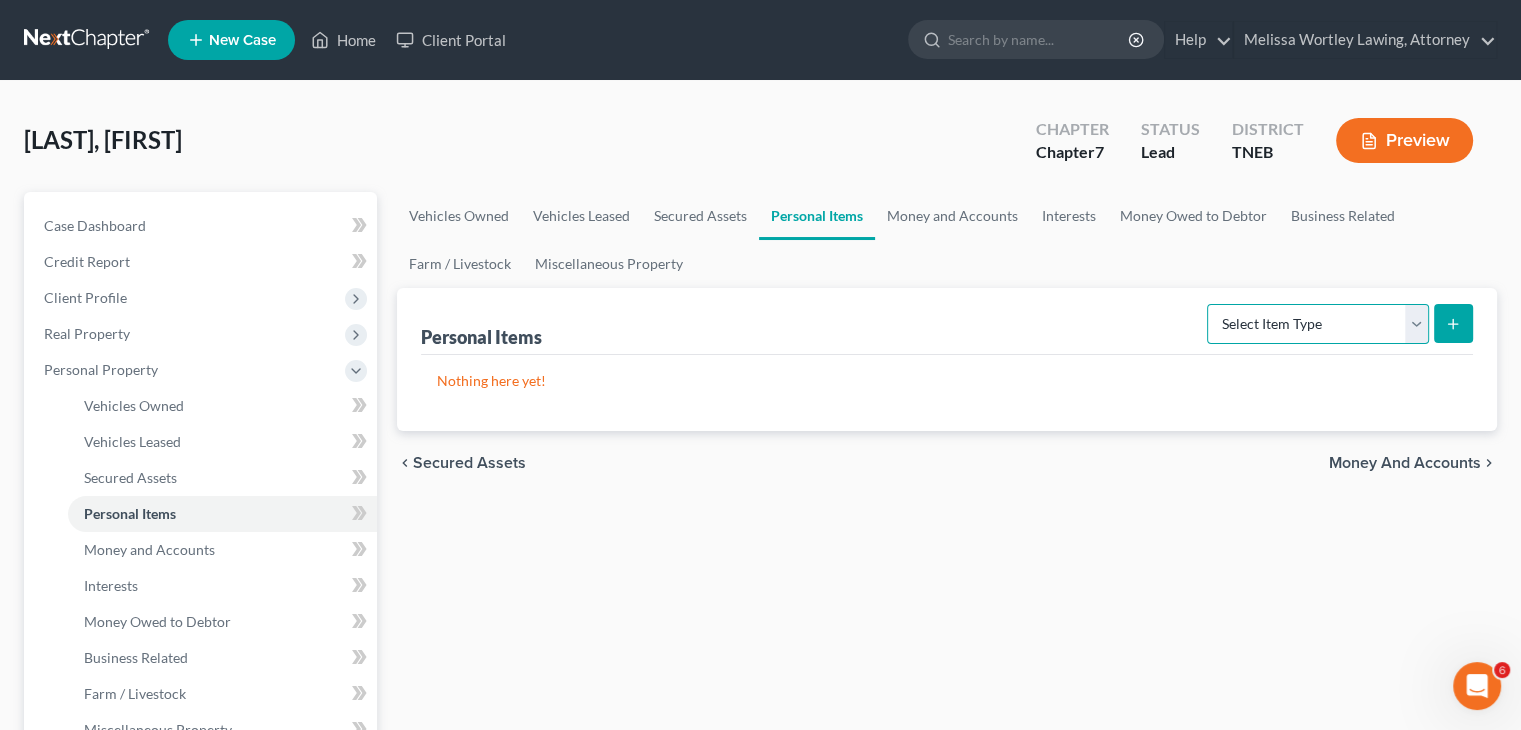 select on "clothing" 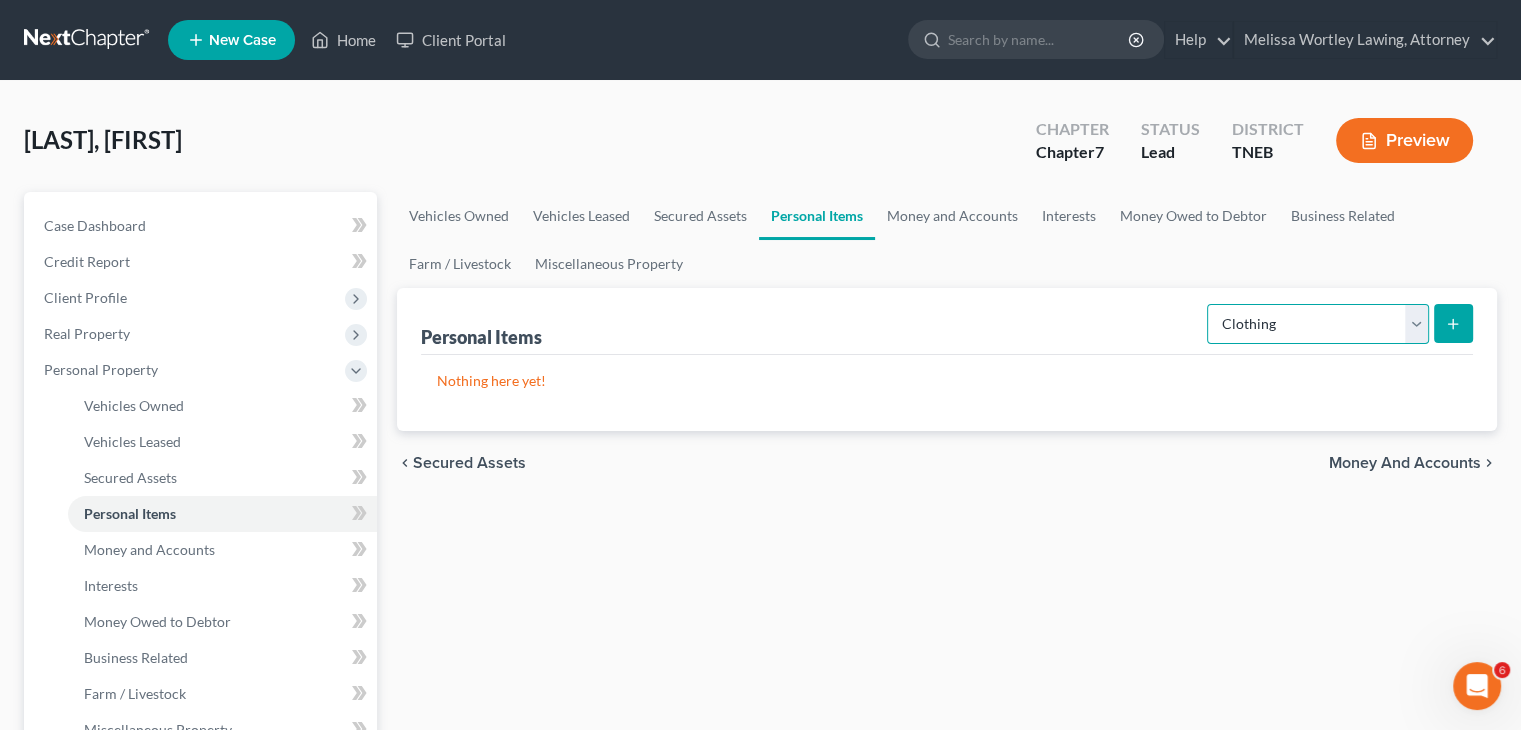 click on "Select Item Type Clothing Collectibles Of Value Electronics Firearms Household Goods Jewelry Other Pet(s) Sports & Hobby Equipment" at bounding box center [1318, 324] 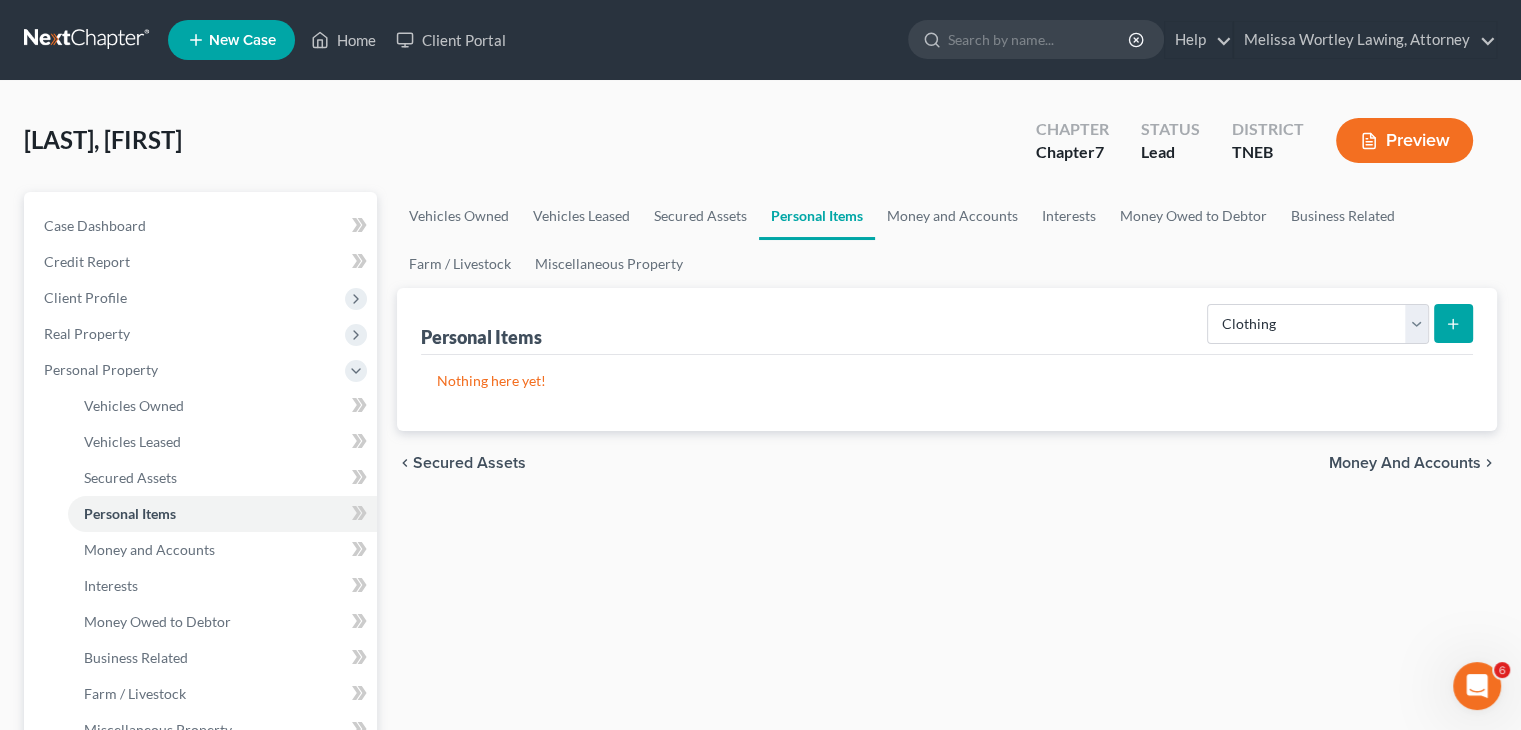 click 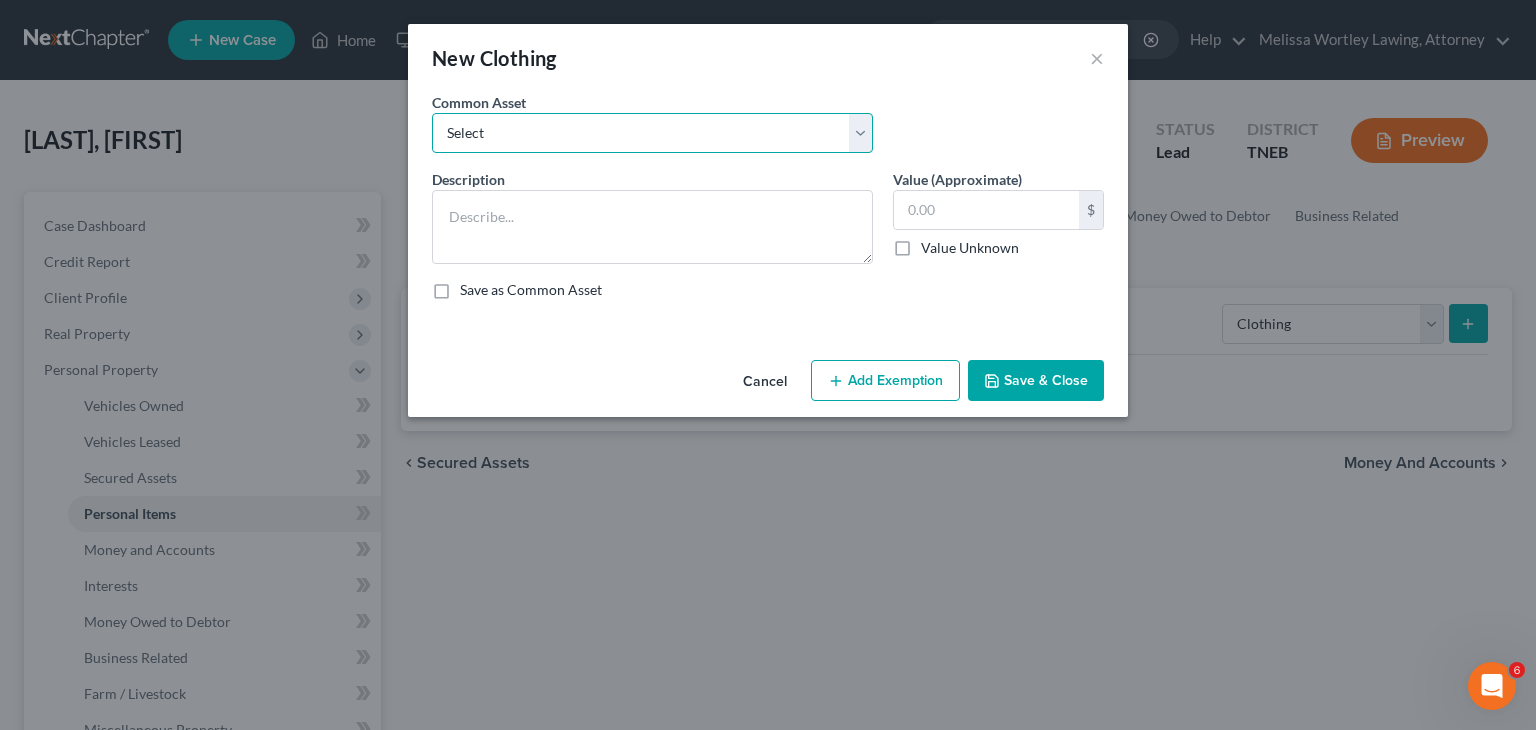click on "Select Wearing Apparel Wearing Apparel Wearing Apparel" at bounding box center (652, 133) 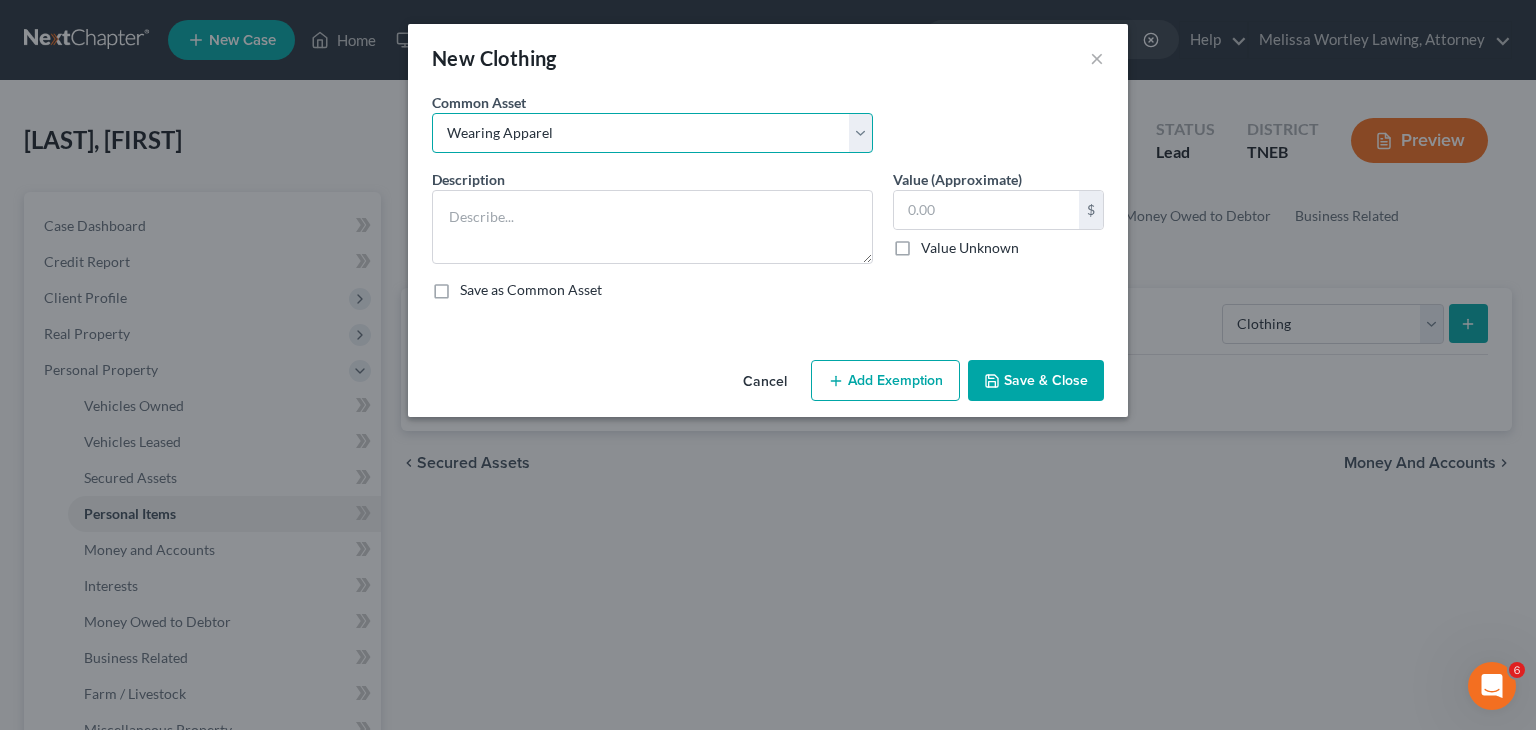 click on "Select Wearing Apparel Wearing Apparel Wearing Apparel" at bounding box center (652, 133) 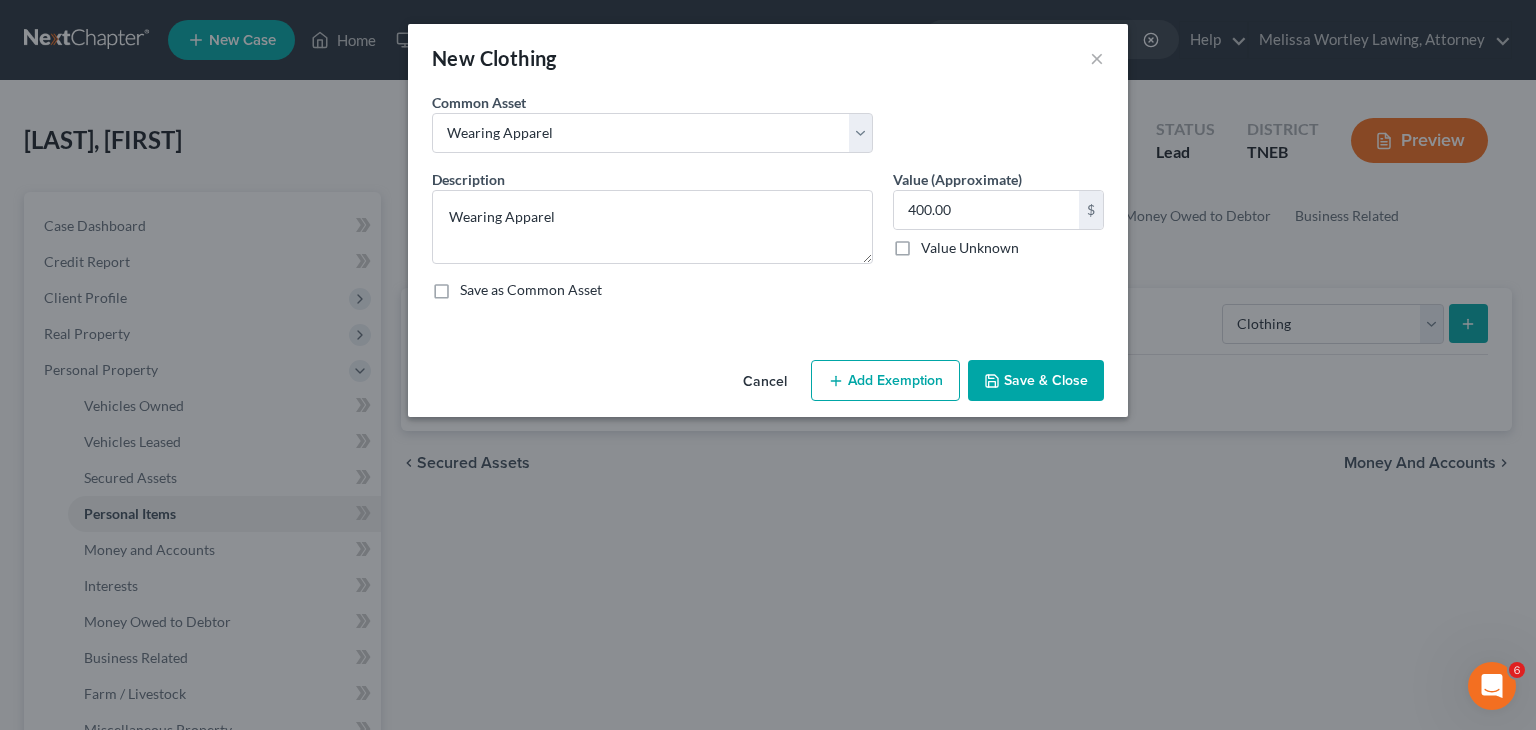 click on "Add Exemption" at bounding box center [885, 381] 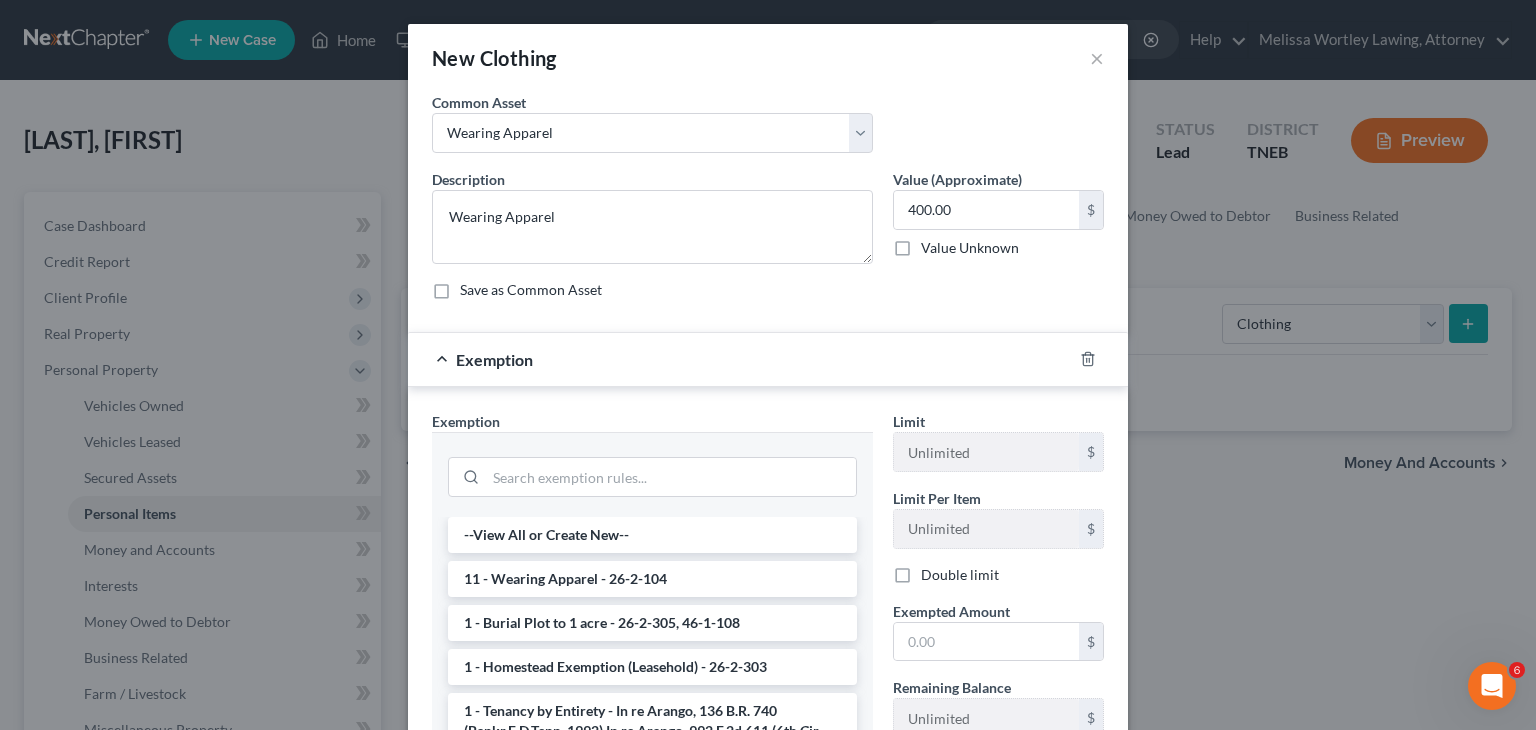 scroll, scrollTop: 248, scrollLeft: 0, axis: vertical 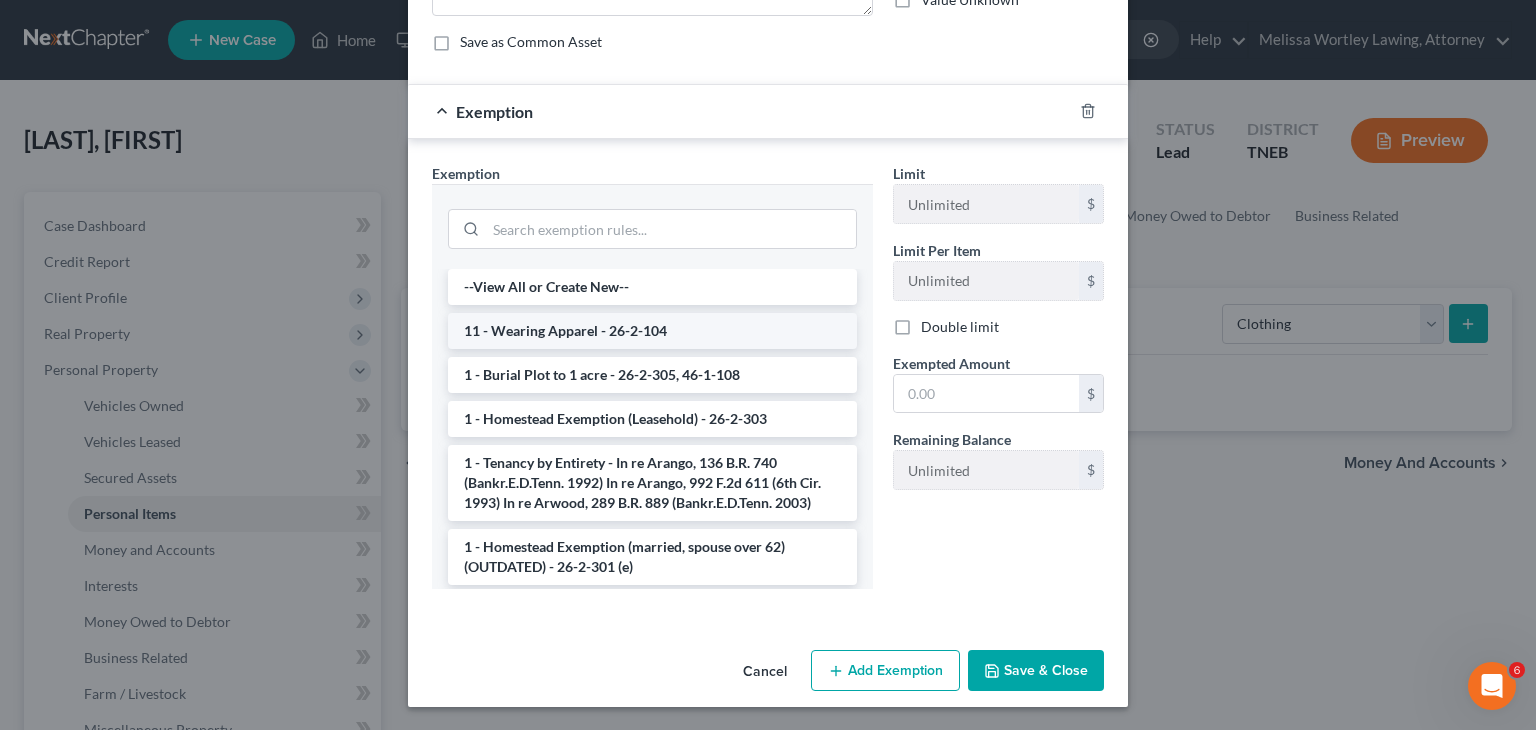 click on "11 - Wearing Apparel - 26-2-104" at bounding box center [652, 331] 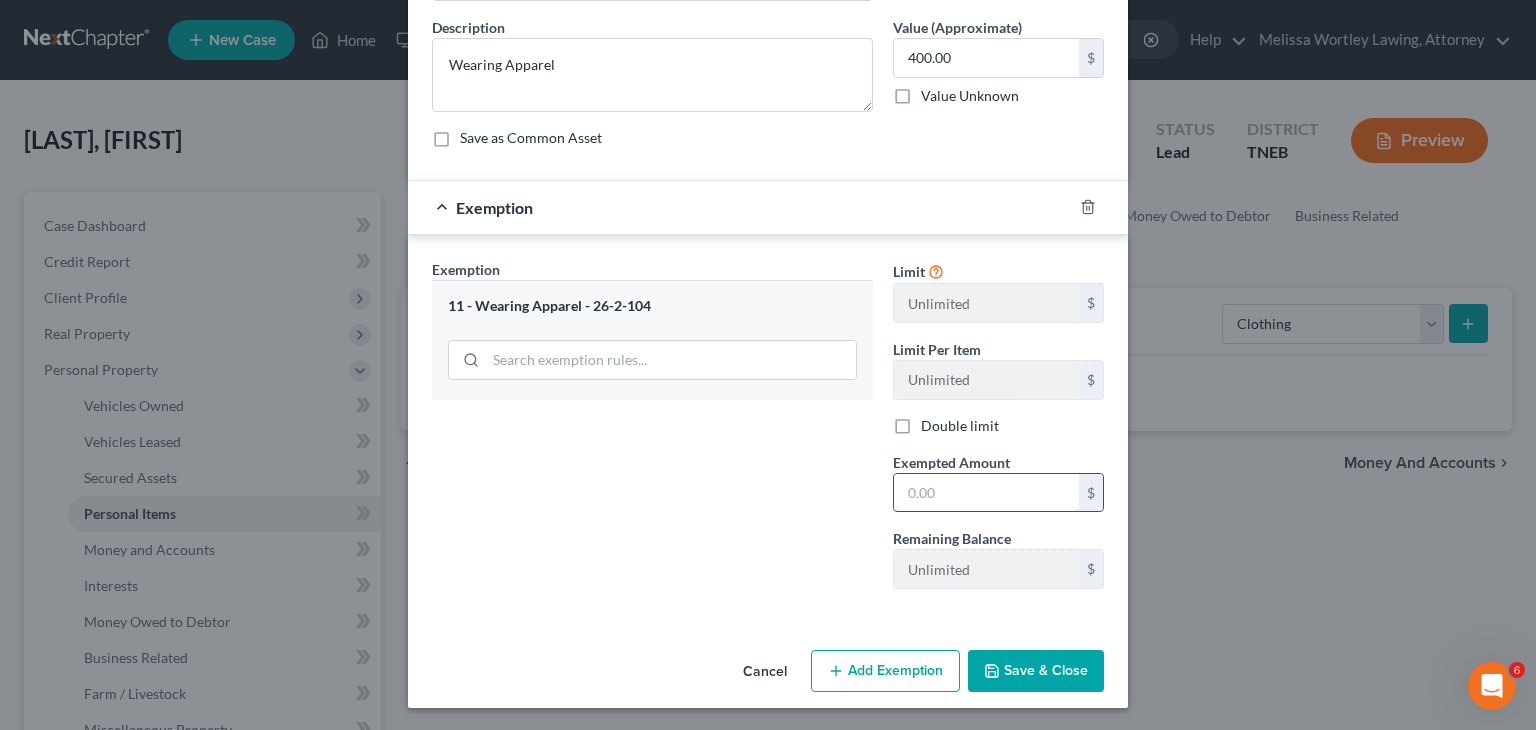 click at bounding box center [986, 493] 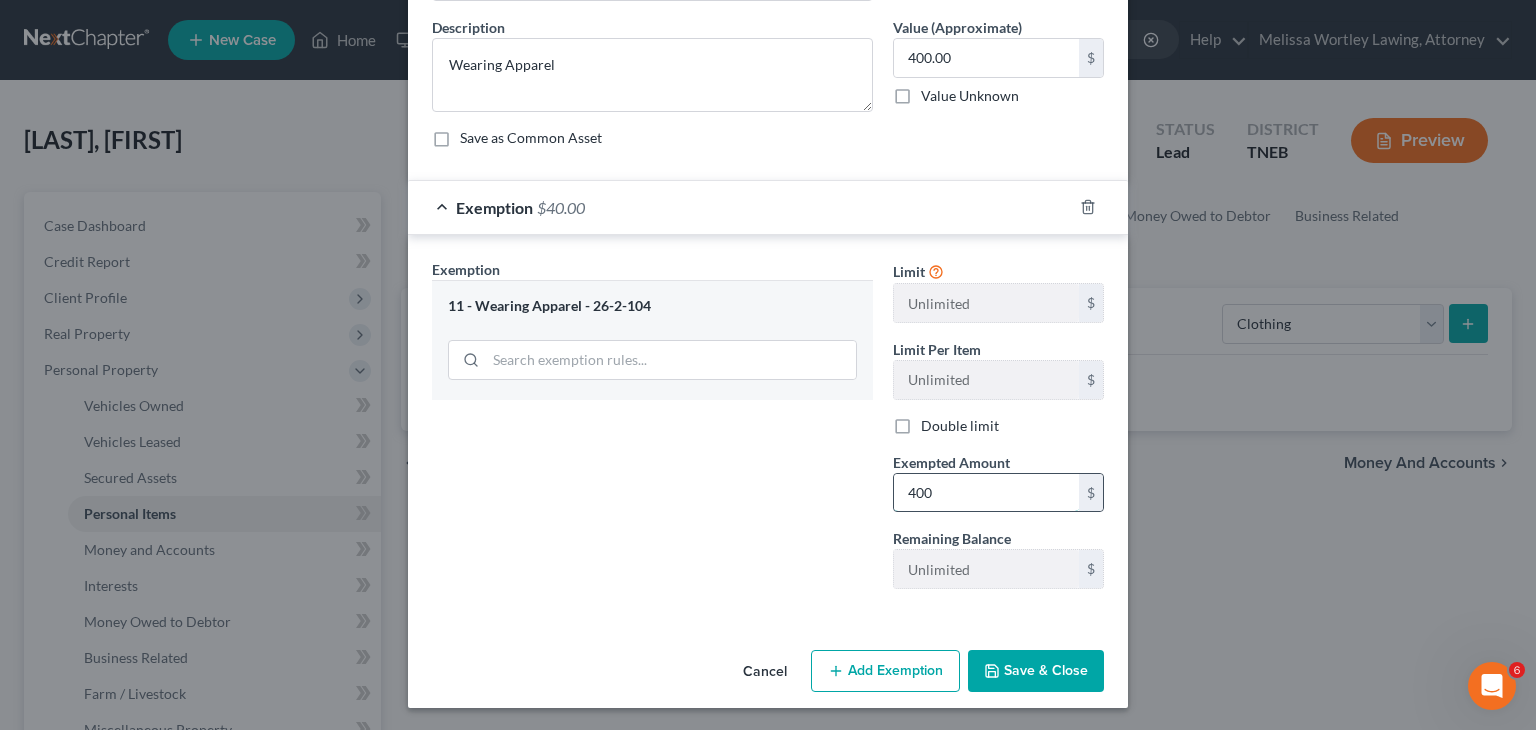 type on "400" 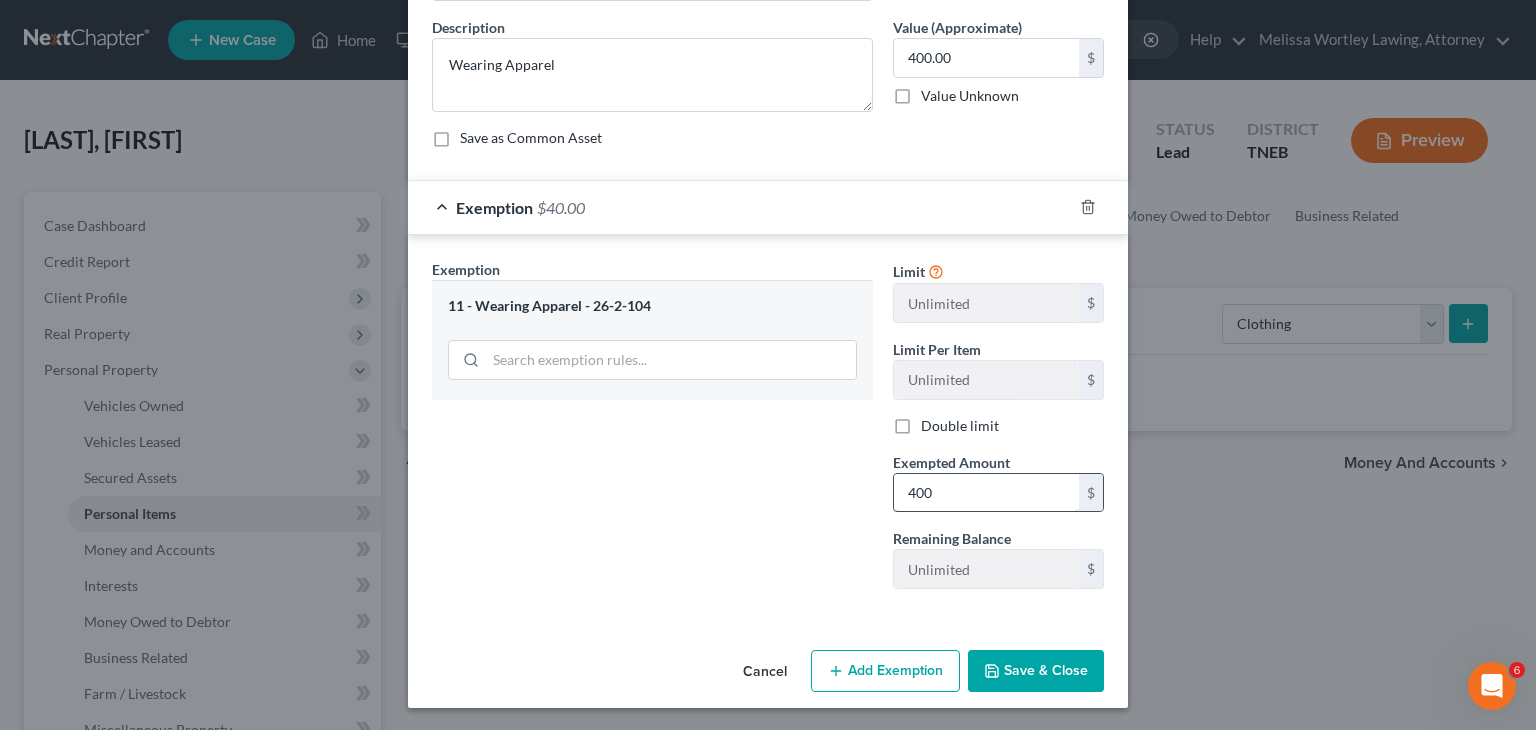 type 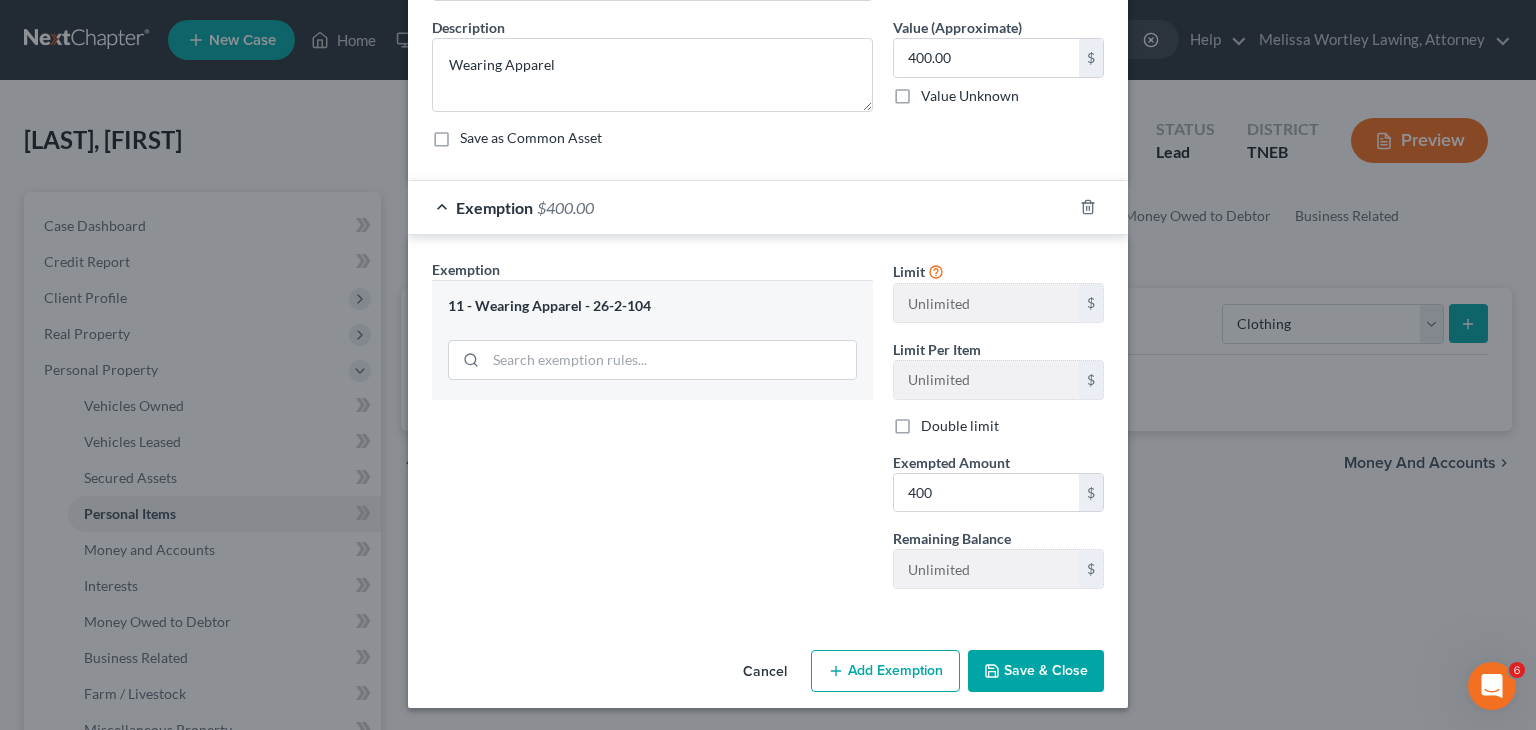 click on "Save & Close" at bounding box center (1036, 671) 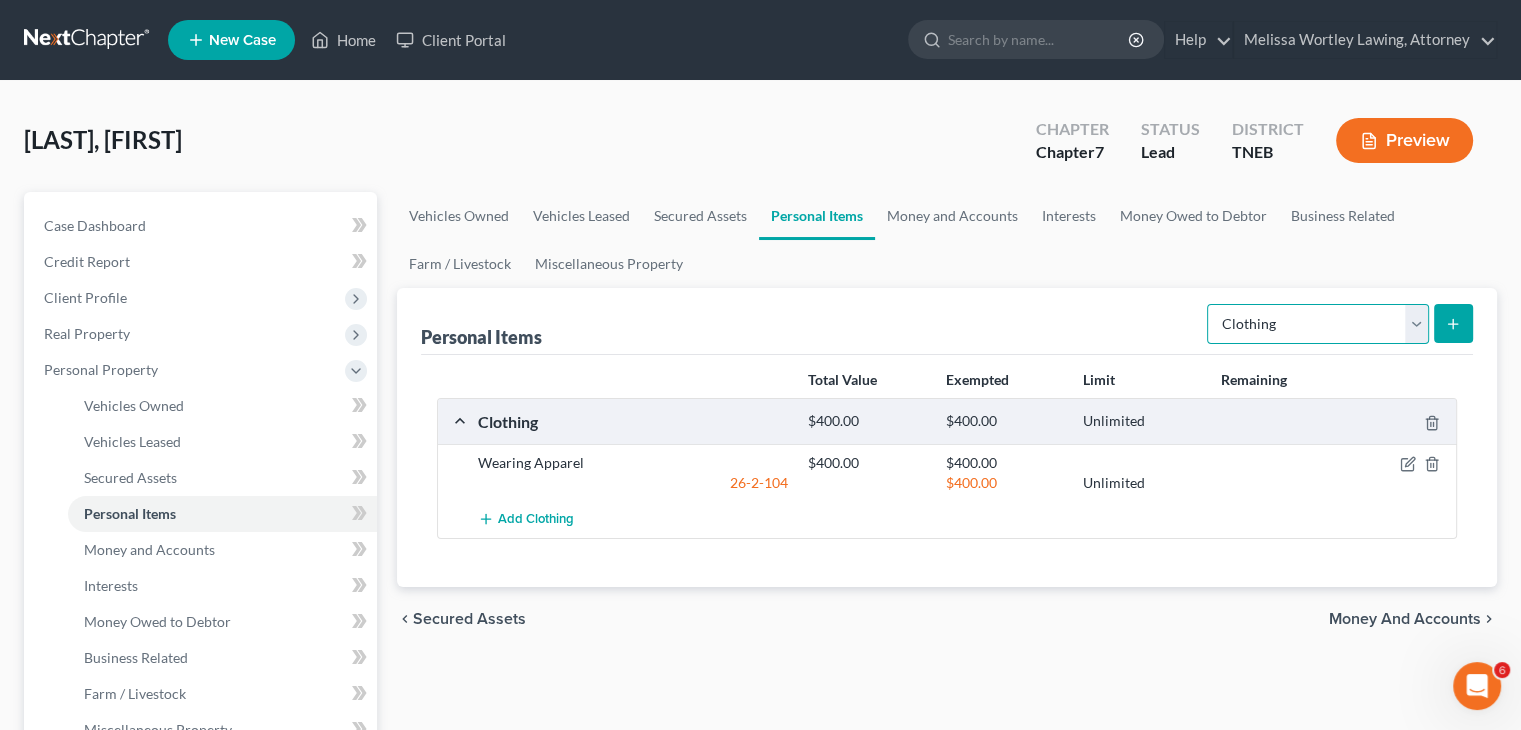 click on "Select Item Type Clothing Collectibles Of Value Electronics Firearms Household Goods Jewelry Other Pet(s) Sports & Hobby Equipment" at bounding box center [1318, 324] 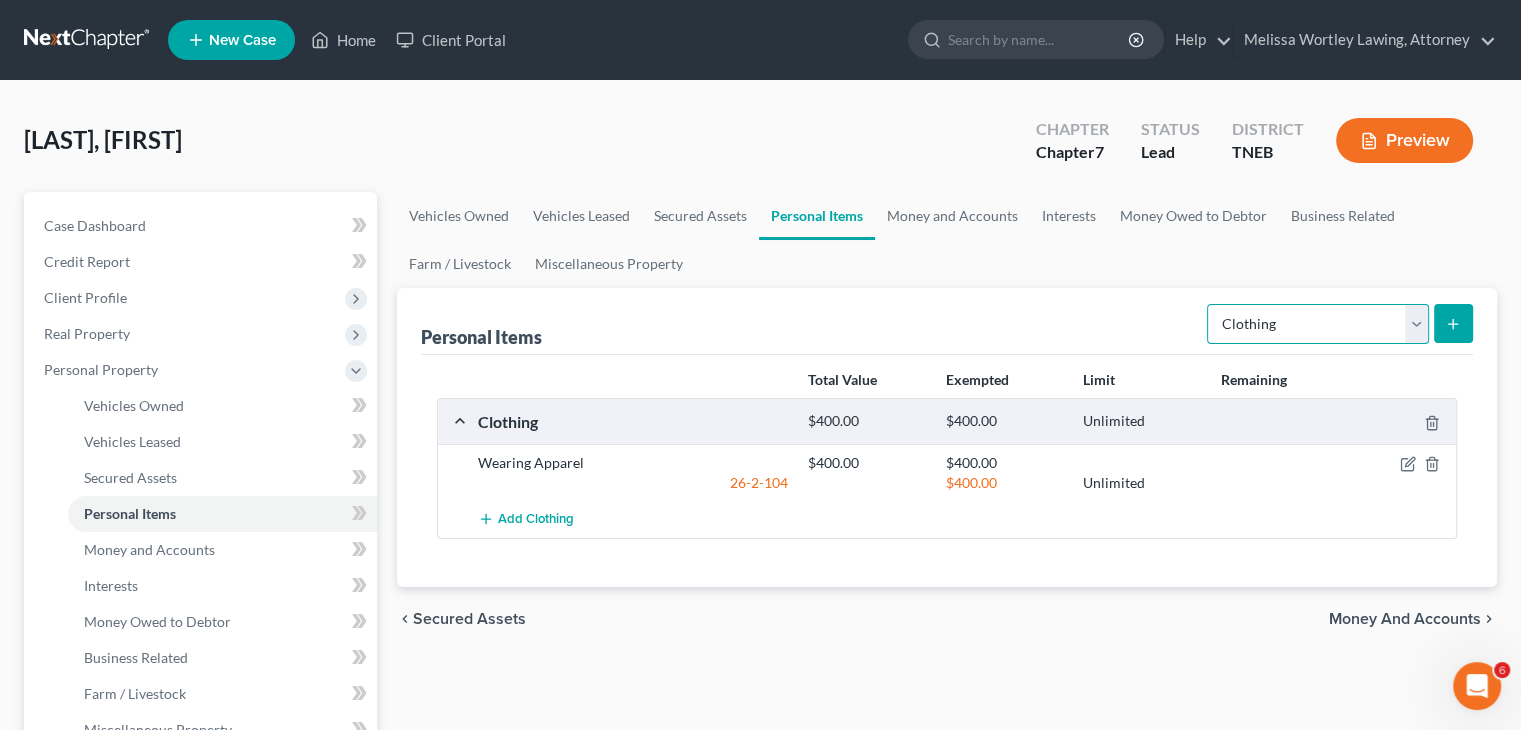 select on "household_goods" 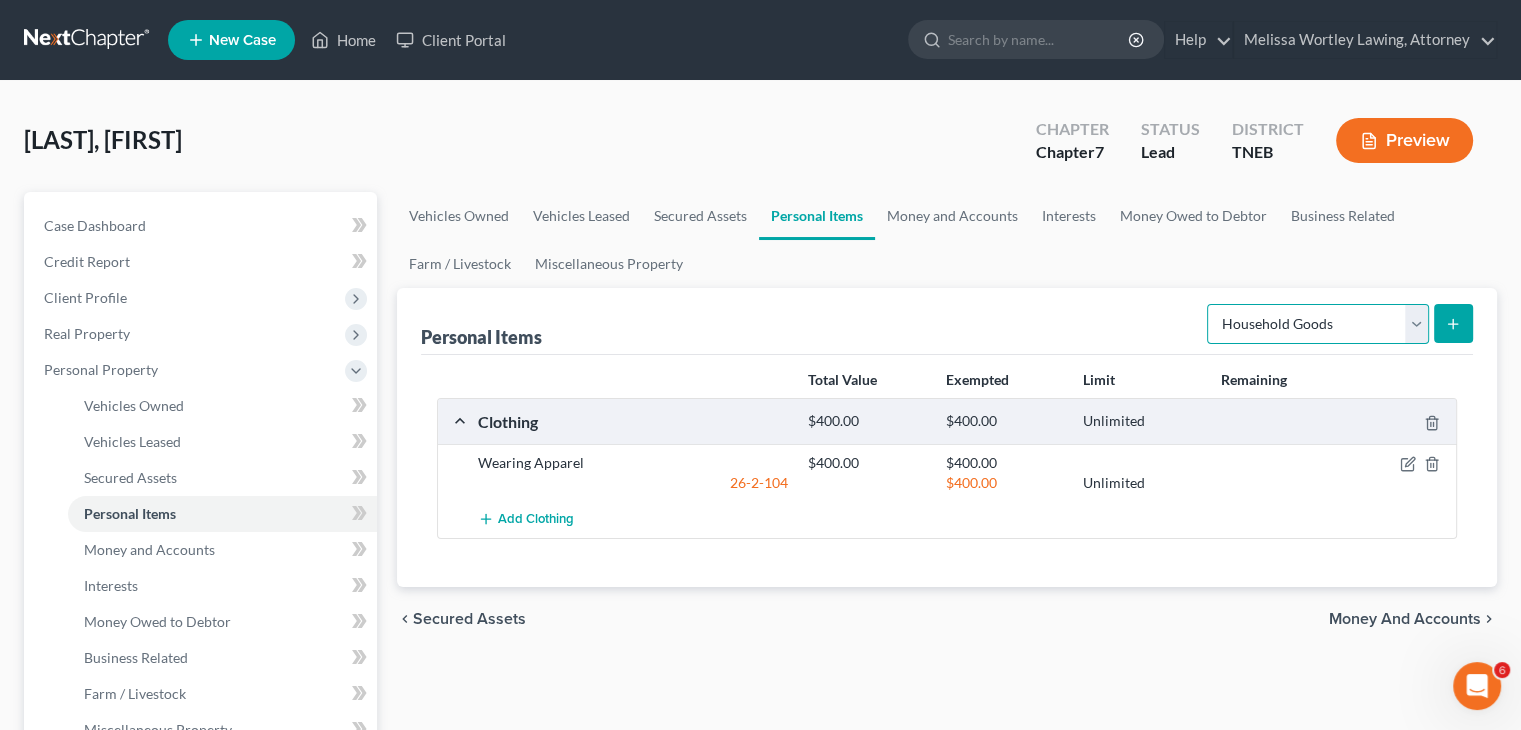 click on "Select Item Type Clothing Collectibles Of Value Electronics Firearms Household Goods Jewelry Other Pet(s) Sports & Hobby Equipment" at bounding box center [1318, 324] 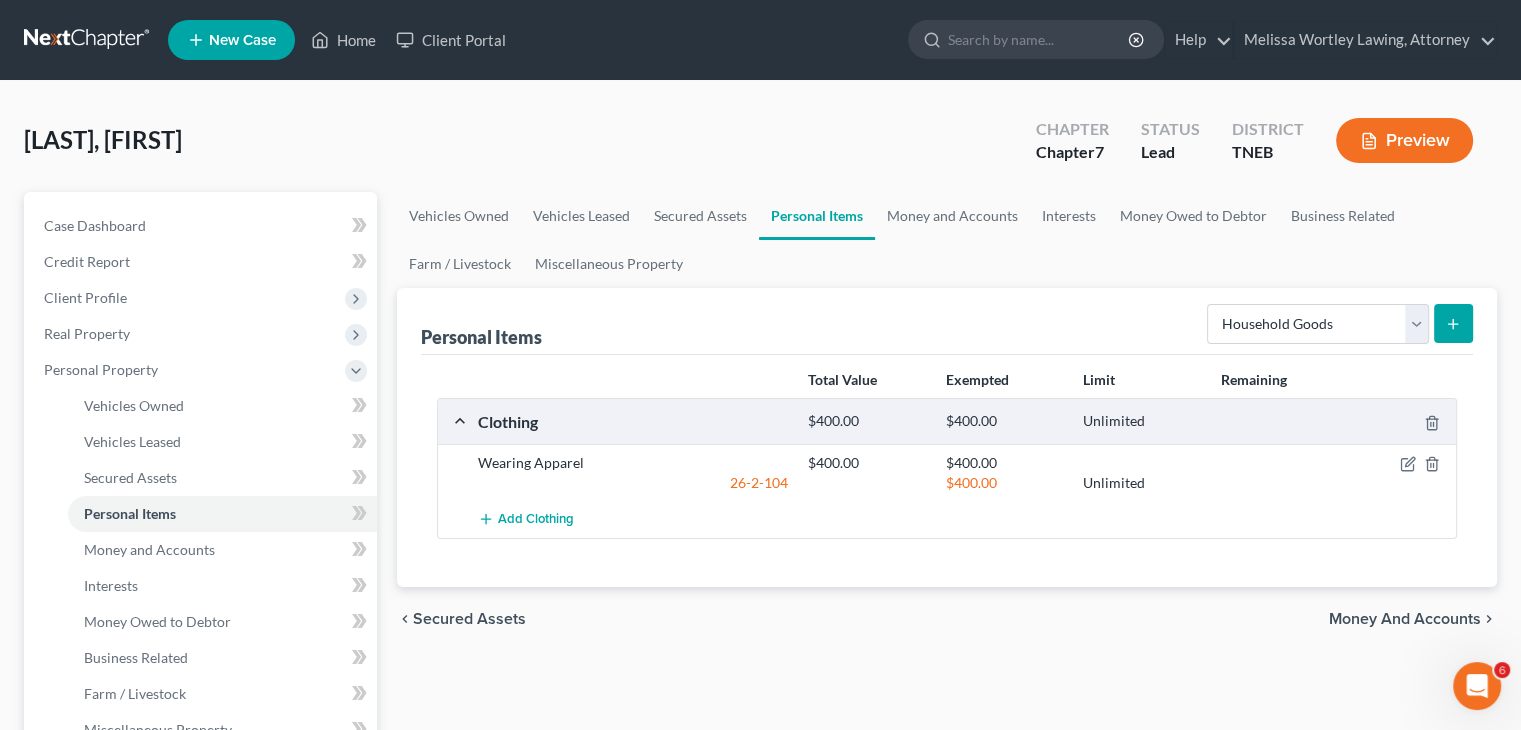click 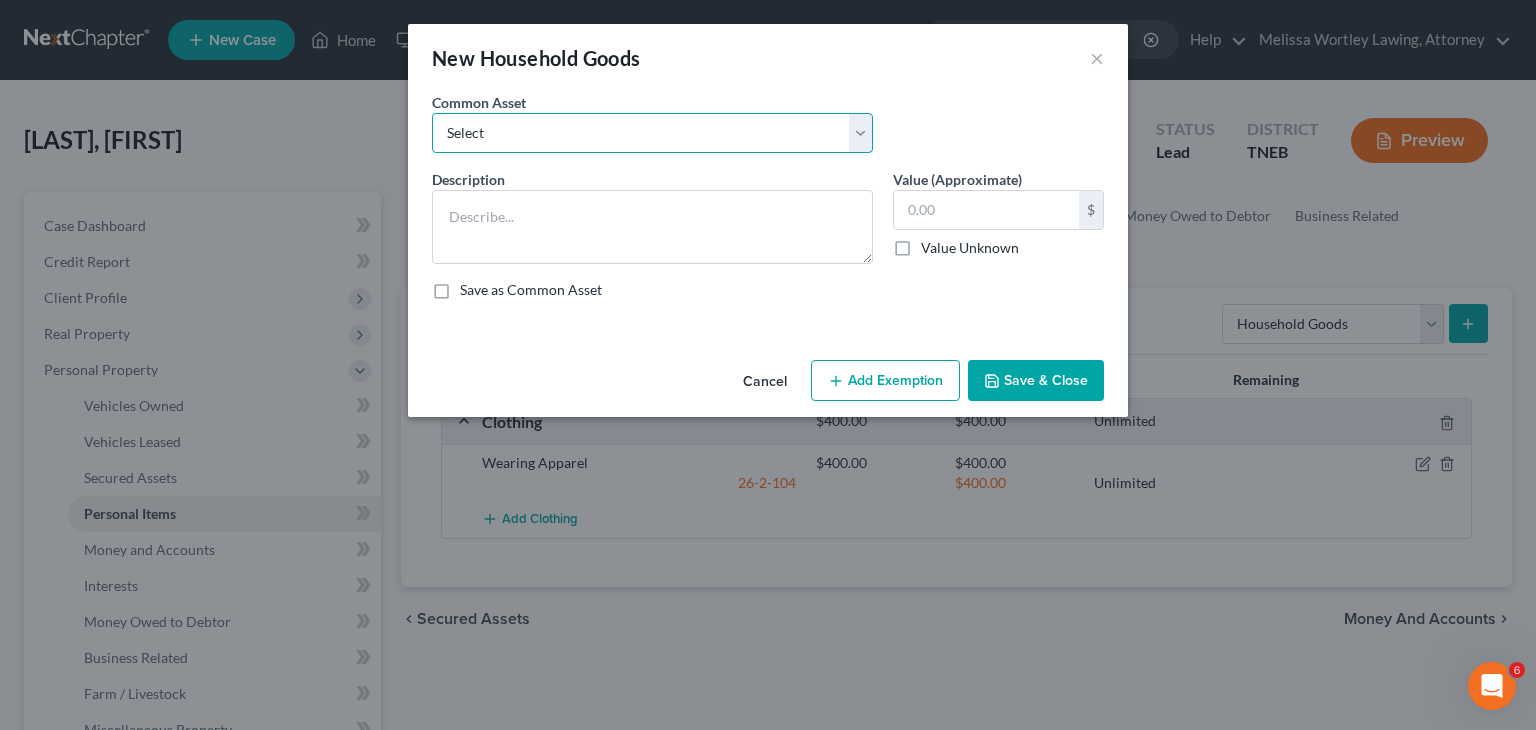 click on "Select Bedroom suite, living room suite, table, w/d Bedroom suite, living room suite, table, w/d, refrigerator Bedroom suite, living room suite, table Bedroom suite, living room suite, coffee table, end tables, w/d" at bounding box center [652, 133] 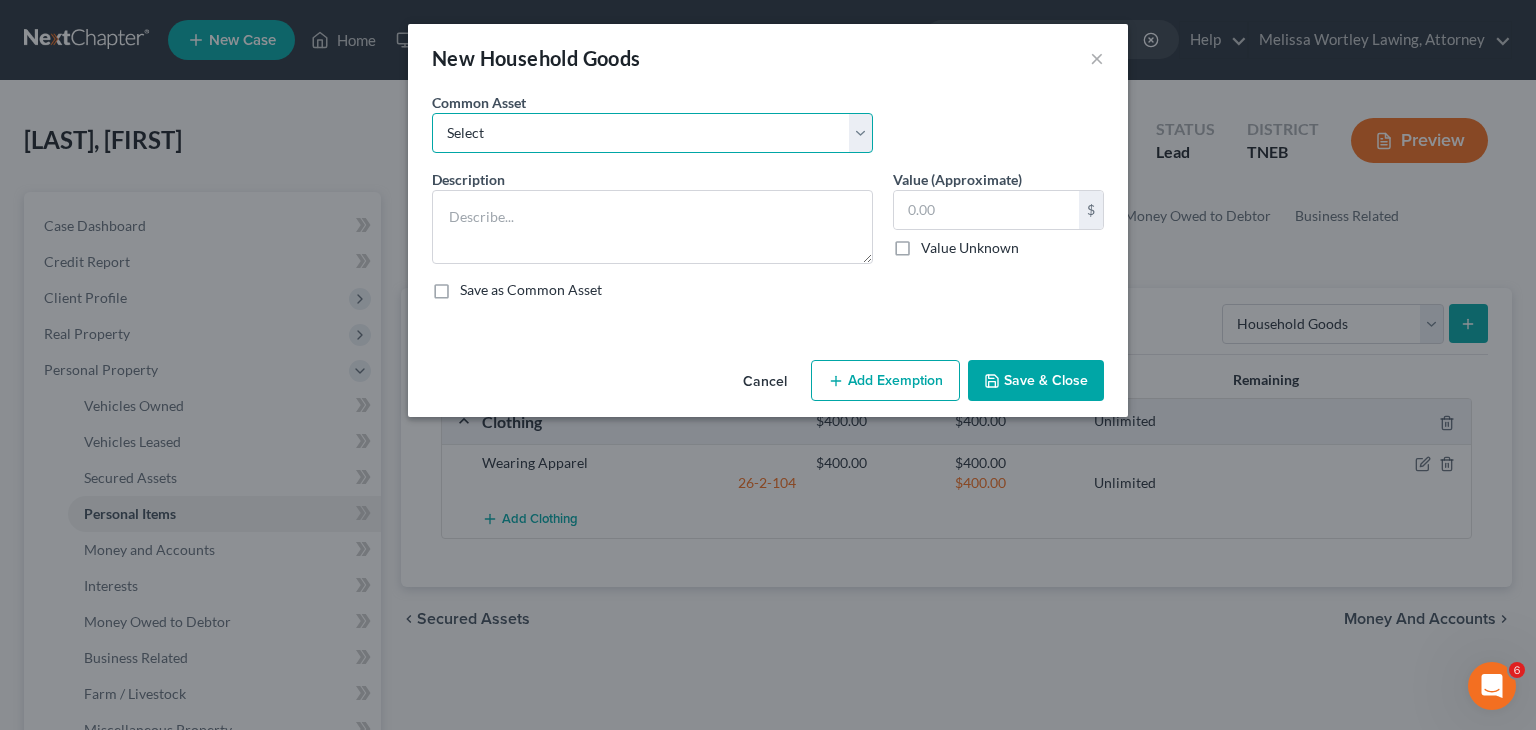 select on "2" 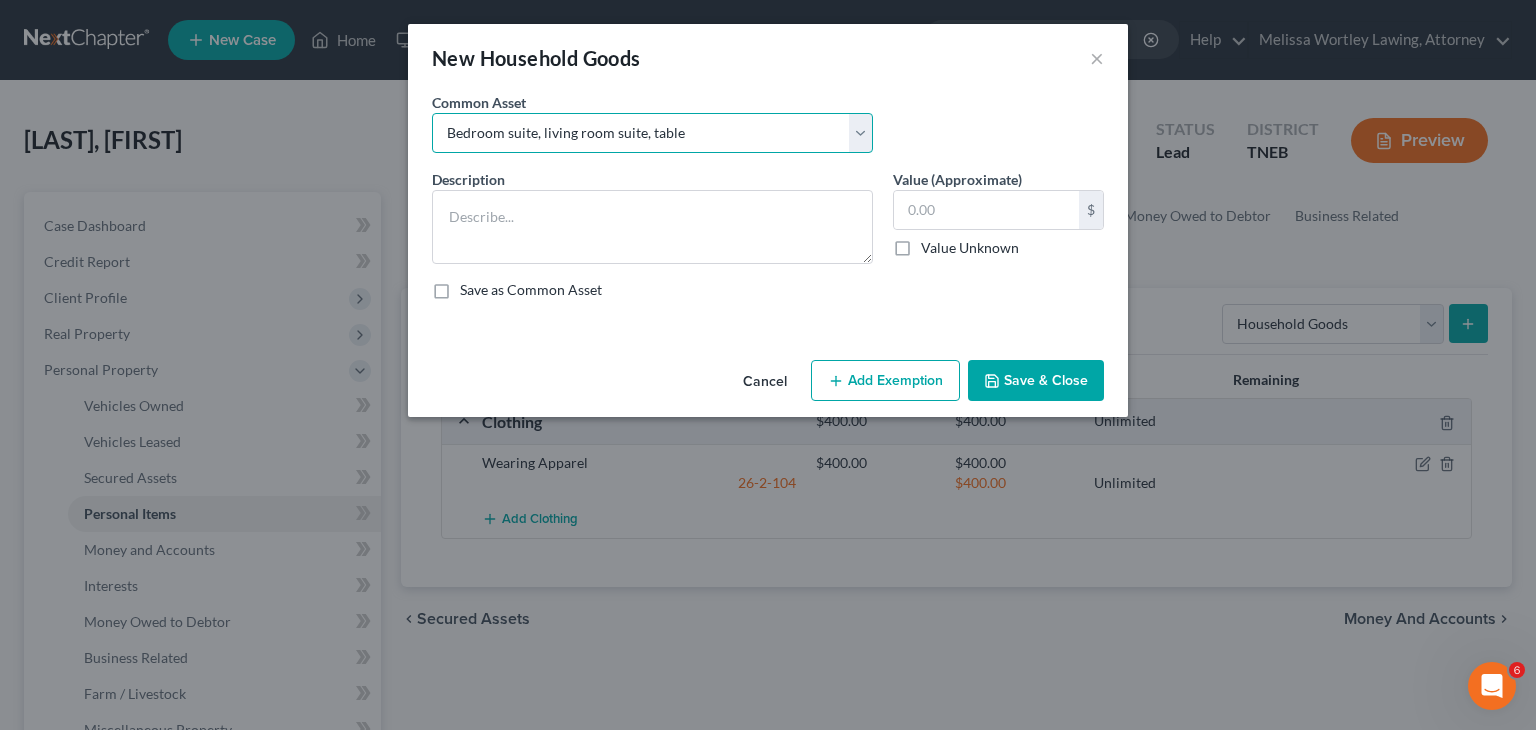 click on "Select Bedroom suite, living room suite, table, w/d Bedroom suite, living room suite, table, w/d, refrigerator Bedroom suite, living room suite, table Bedroom suite, living room suite, coffee table, end tables, w/d" at bounding box center [652, 133] 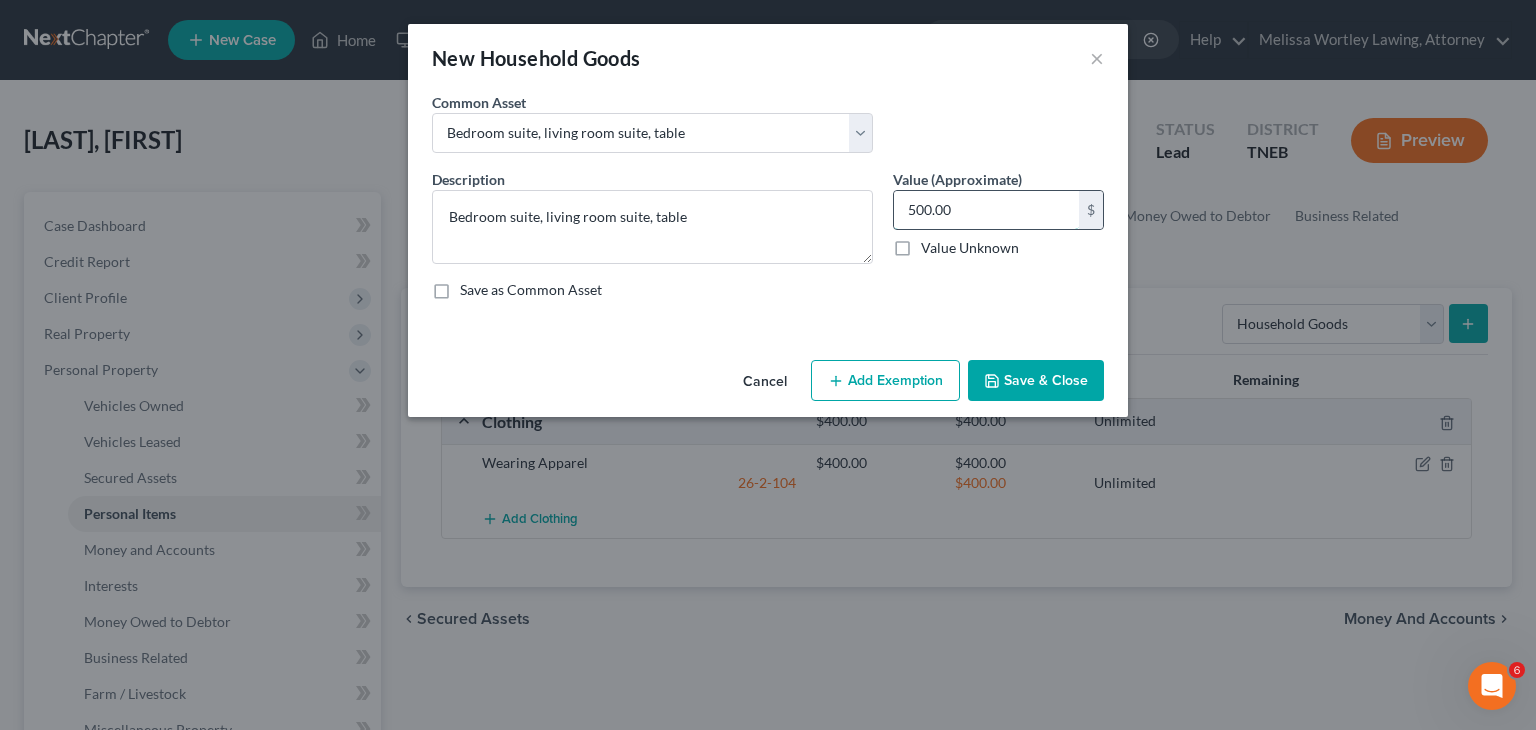click on "500.00" at bounding box center [986, 210] 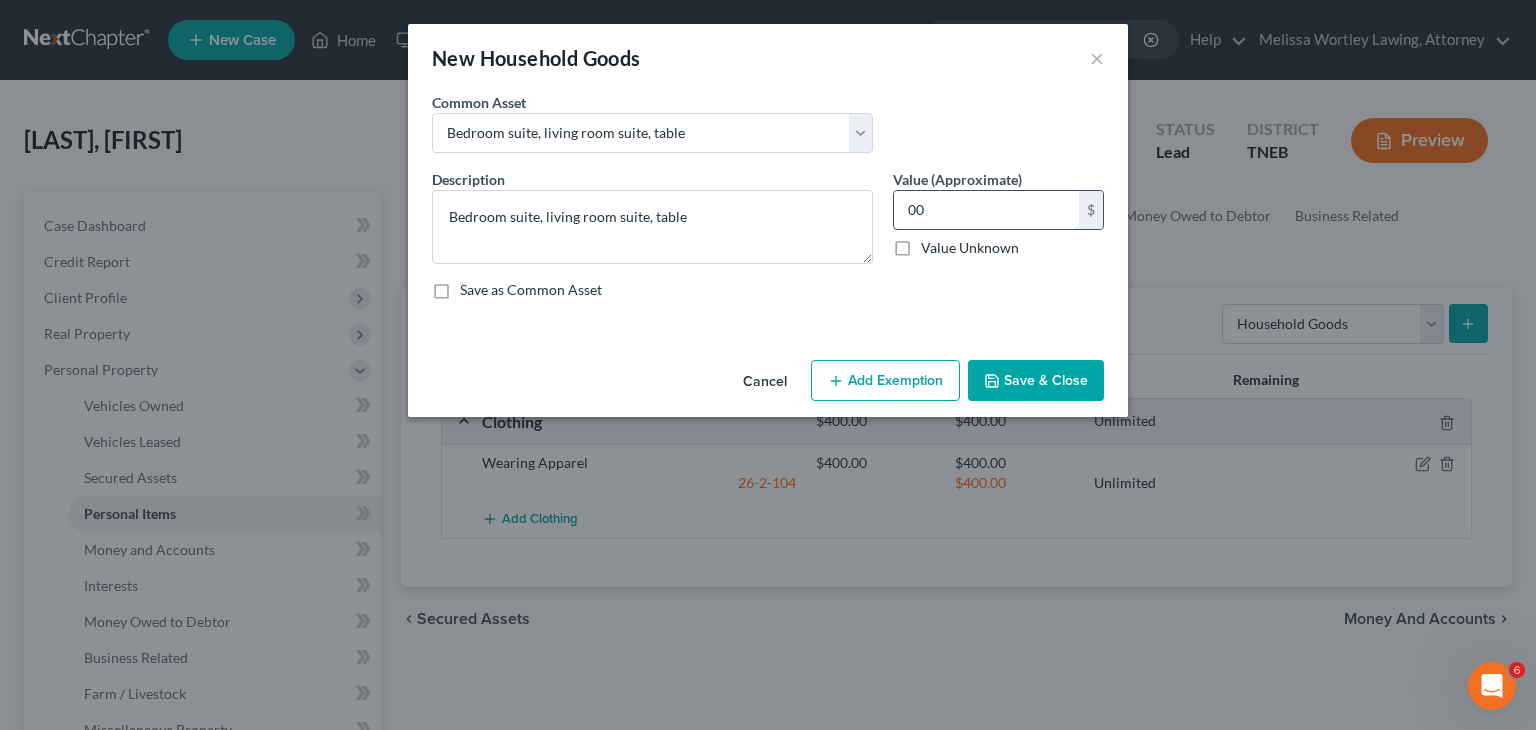 type on "0" 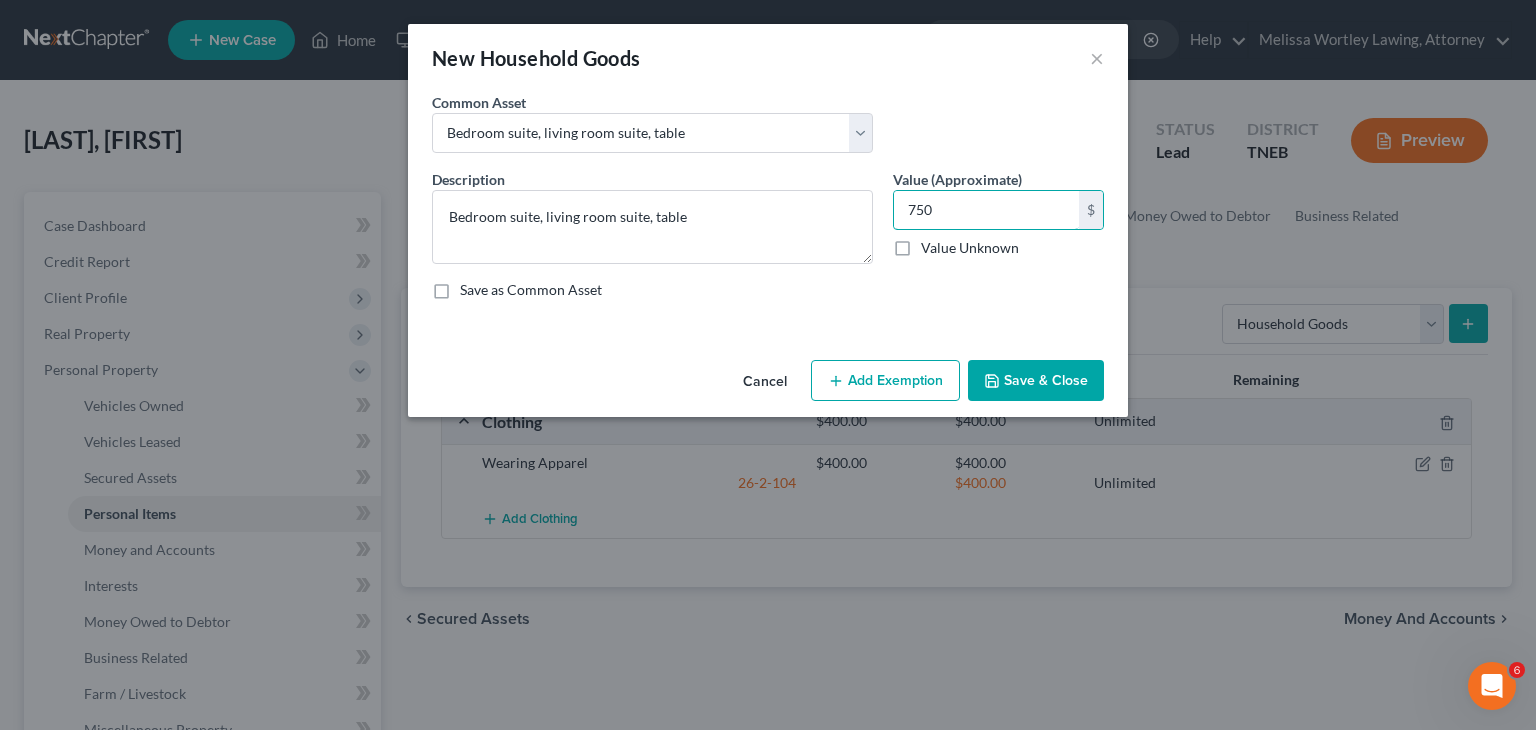 type on "750" 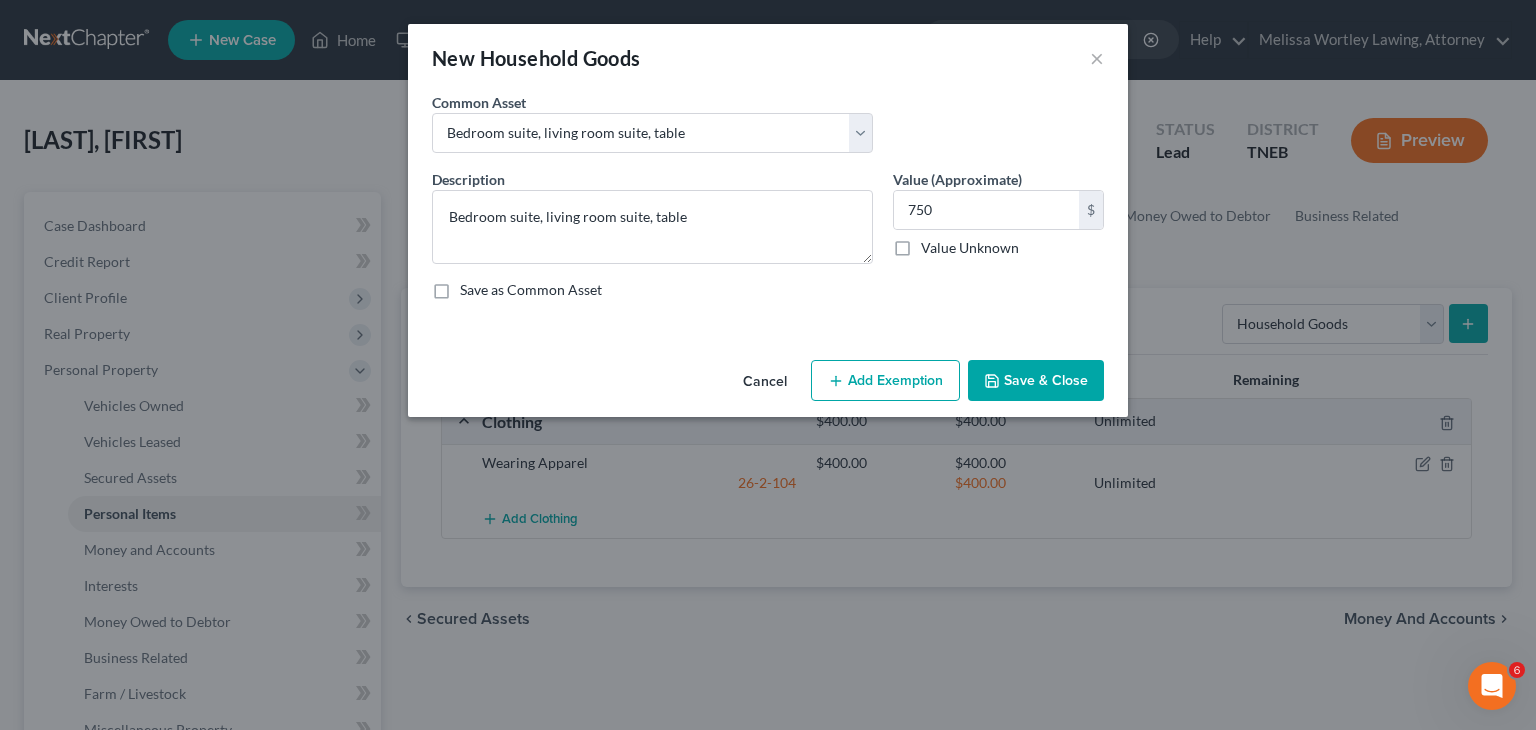 click on "Add Exemption" at bounding box center [885, 381] 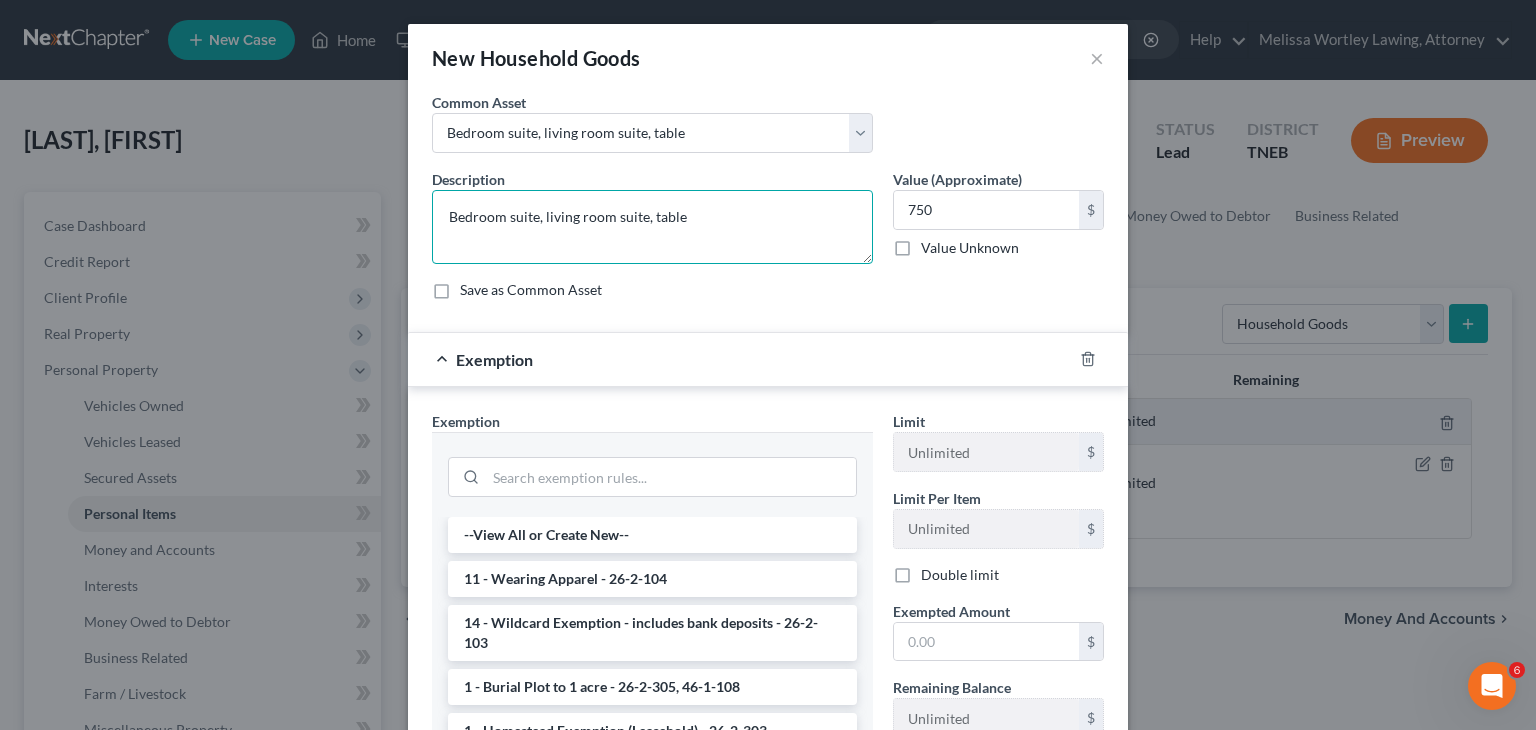 click on "Bedroom suite, living room suite, table" at bounding box center [652, 227] 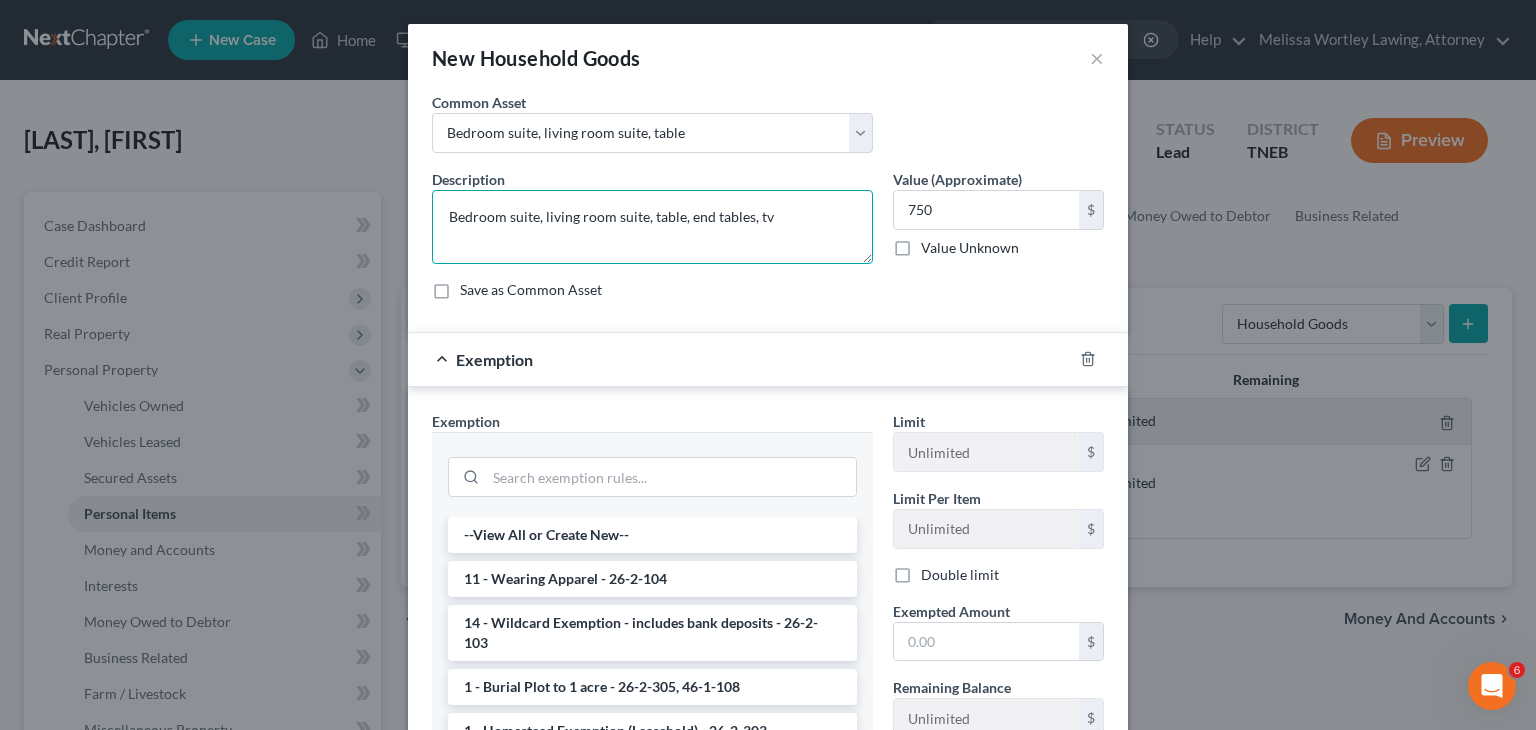 scroll, scrollTop: 74, scrollLeft: 0, axis: vertical 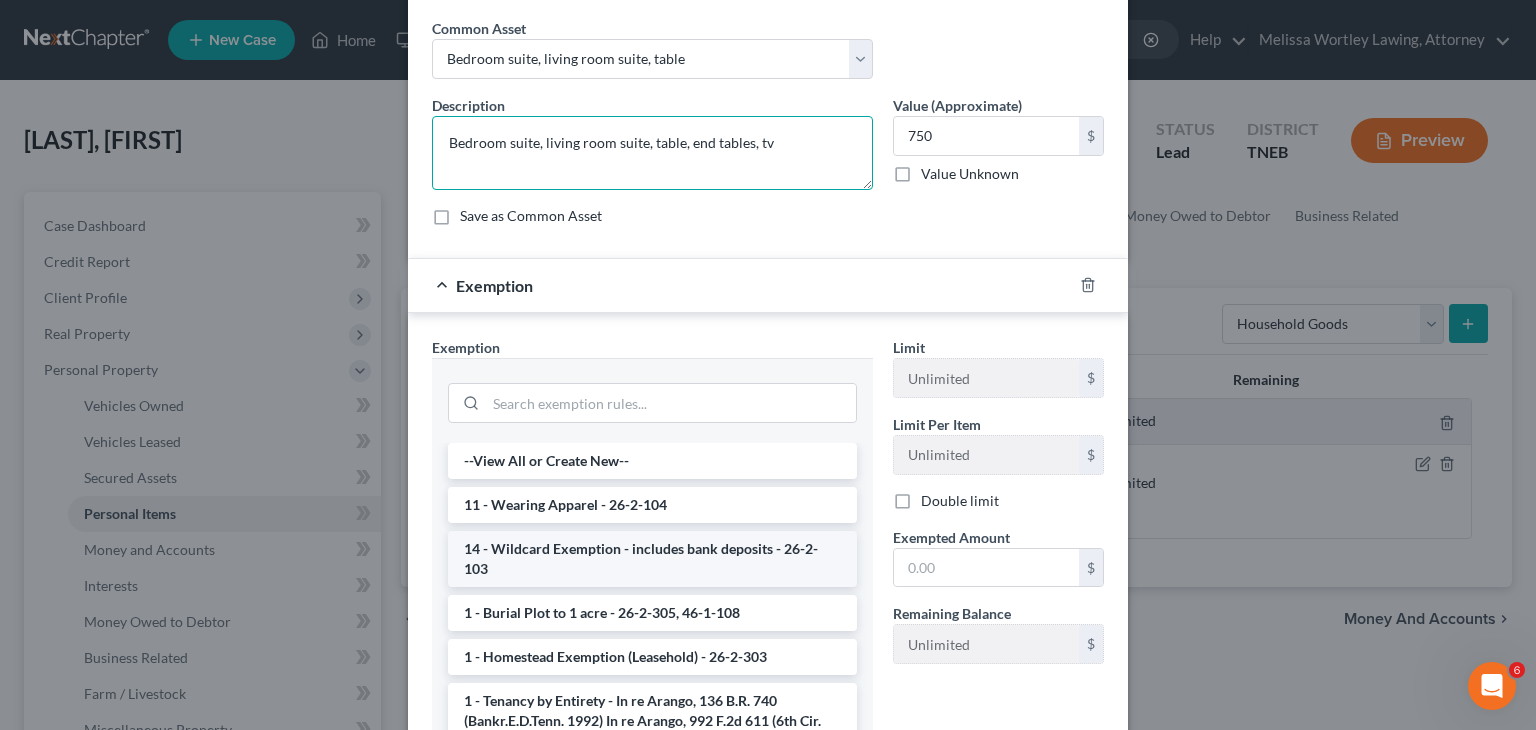 type on "Bedroom suite, living room suite, table, end tables, tv" 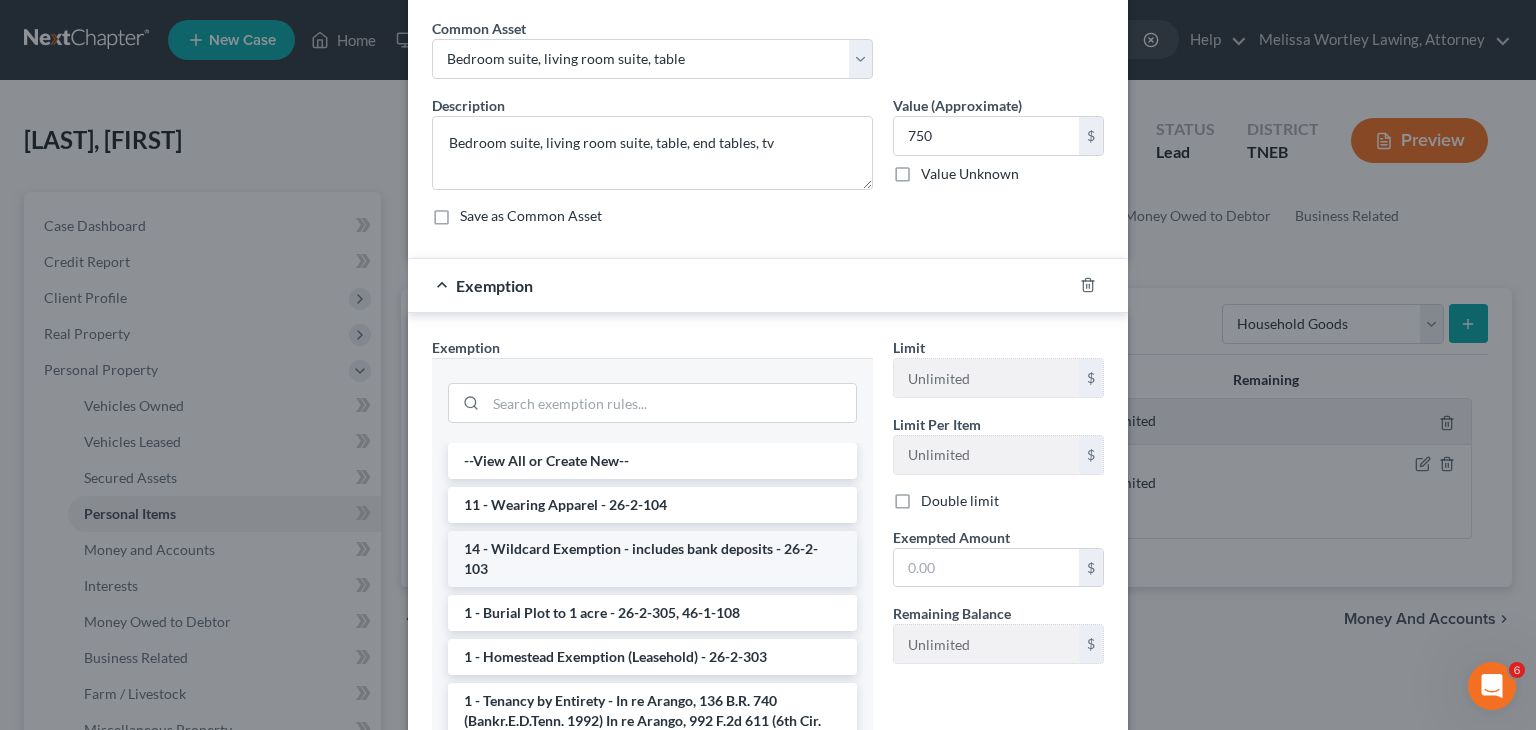 click on "14 - Wildcard Exemption - includes bank deposits - 26-2-103" at bounding box center [652, 559] 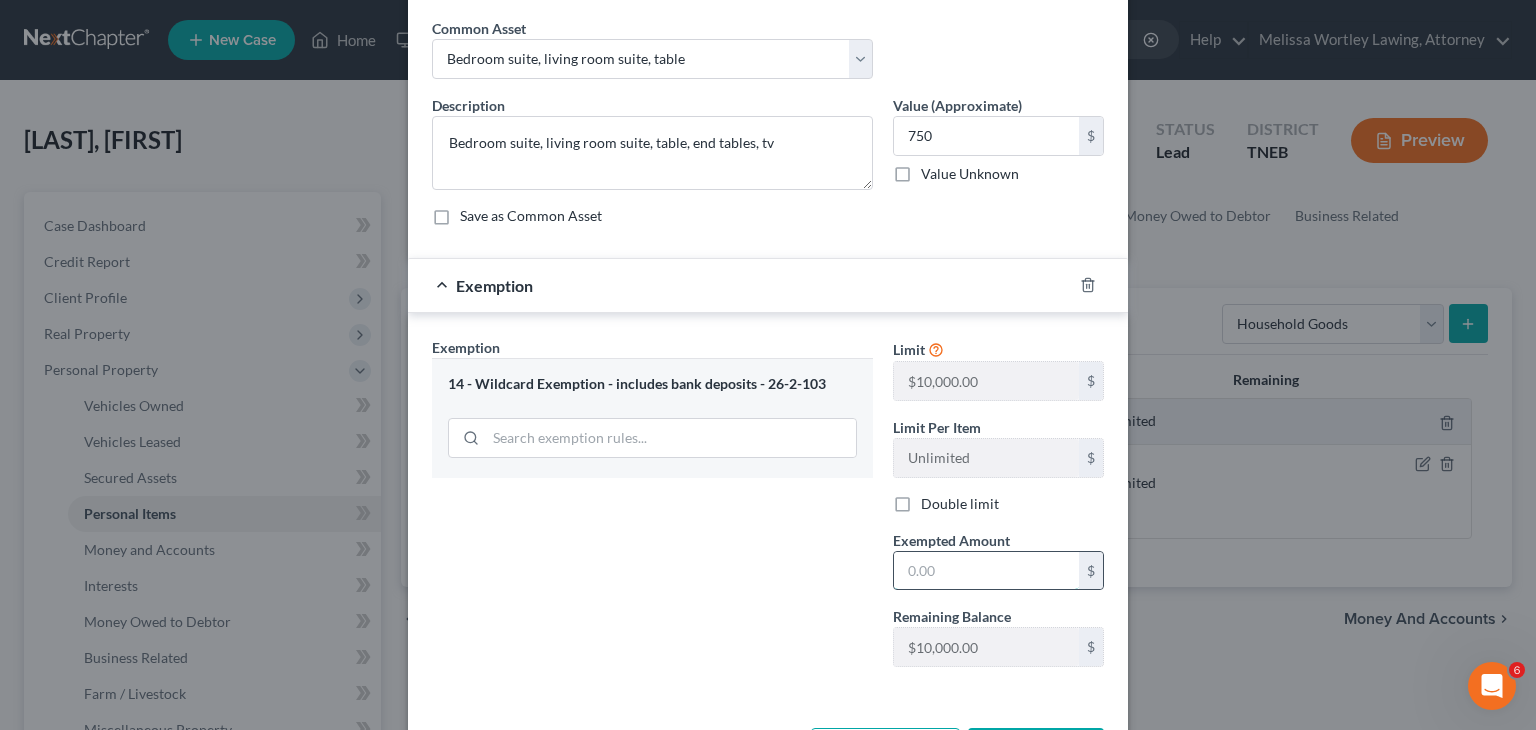 click at bounding box center [986, 571] 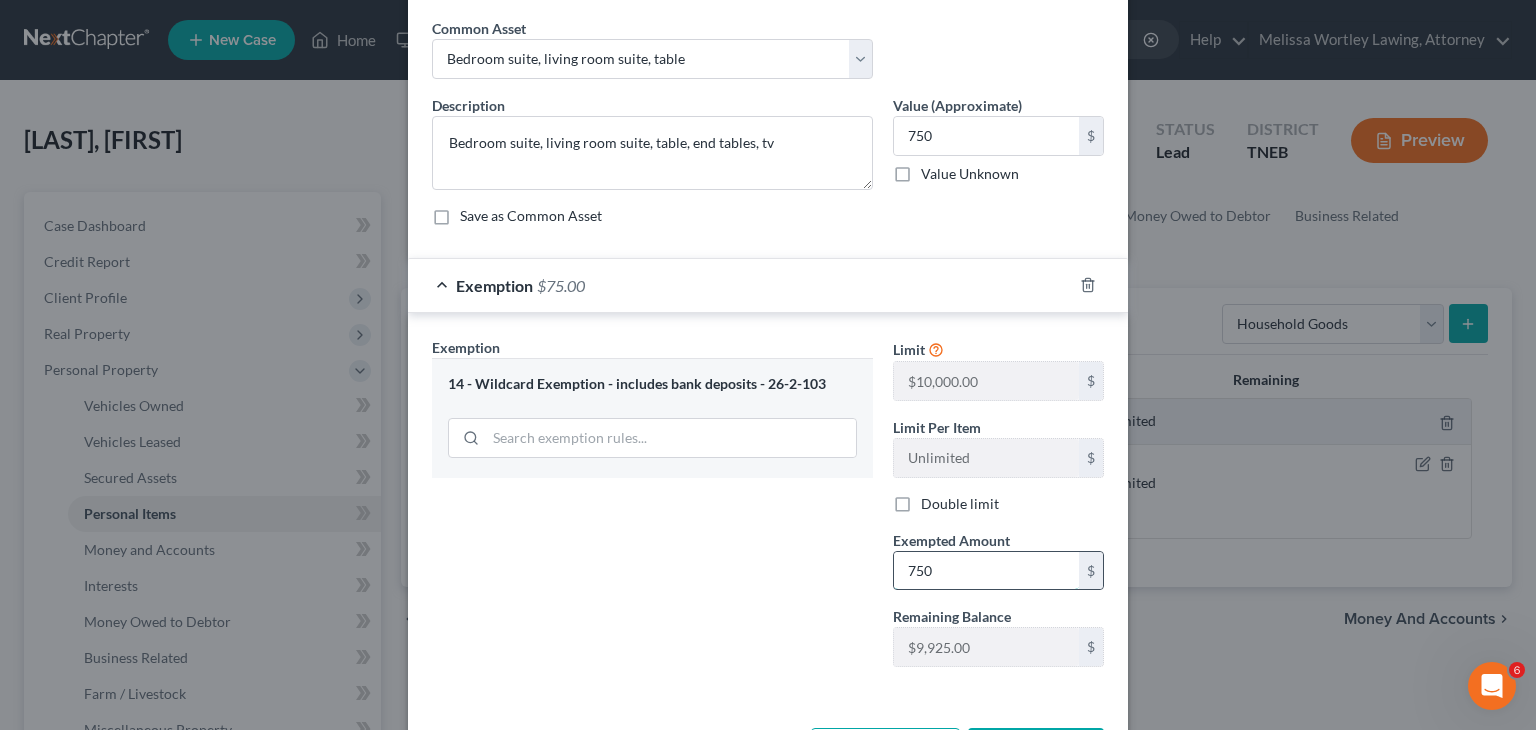 type on "750" 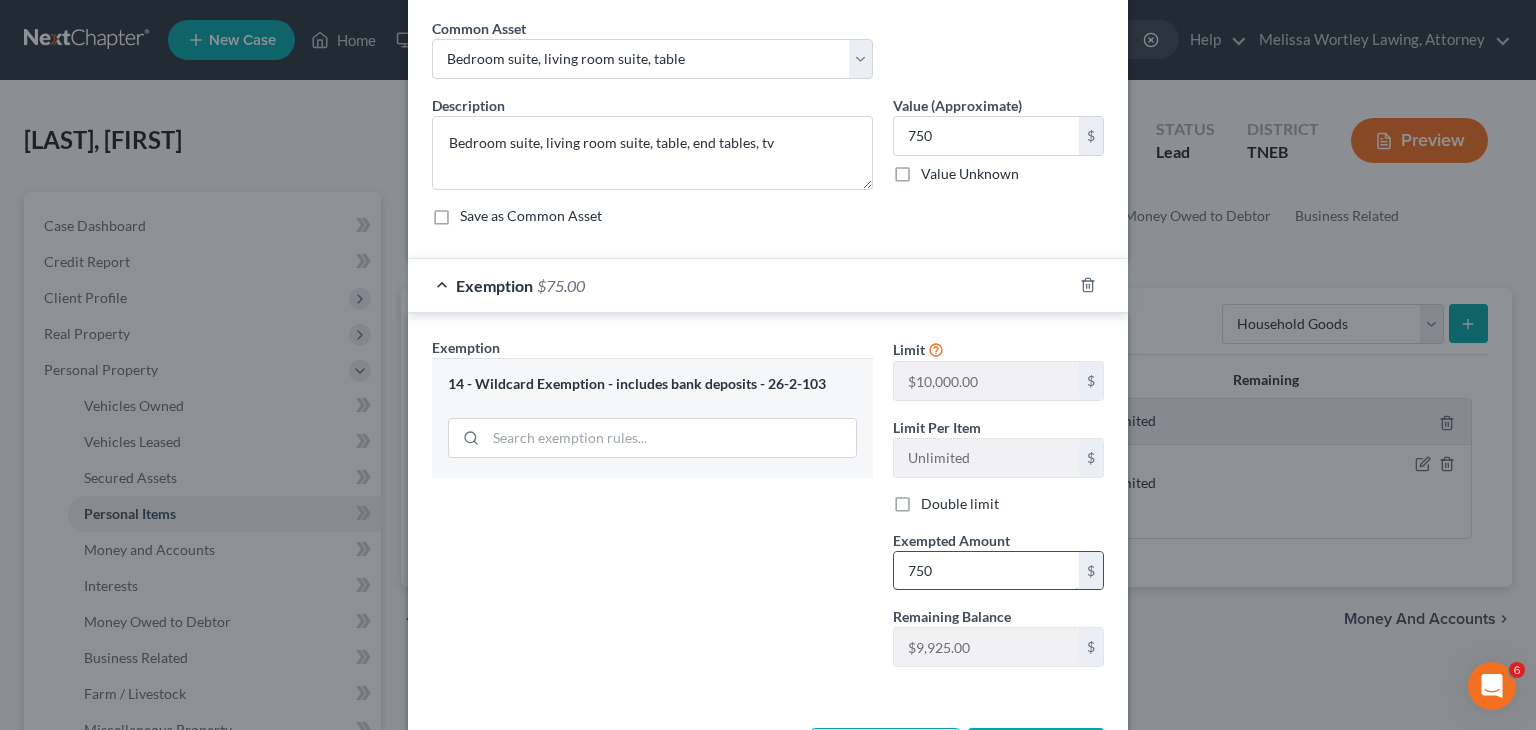 type 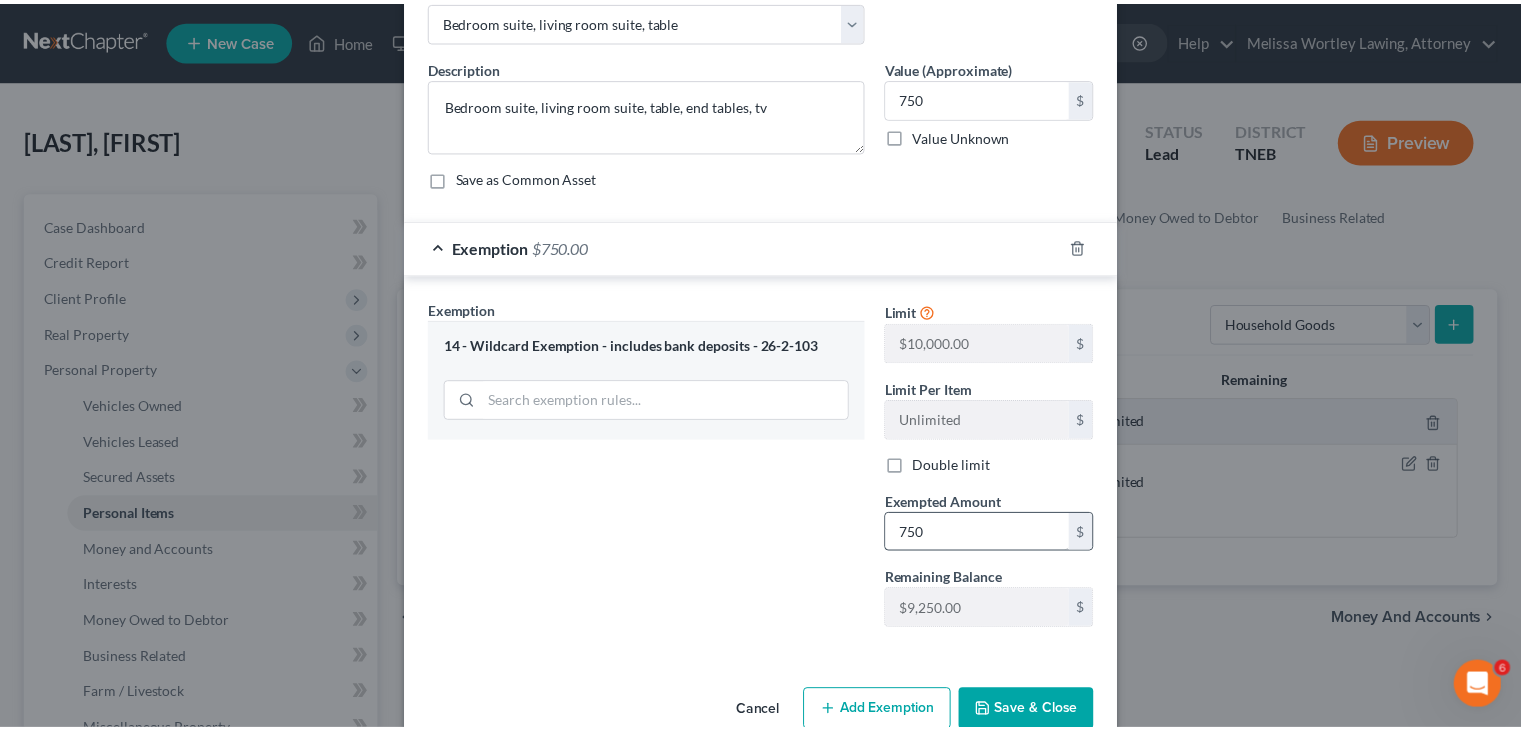 scroll, scrollTop: 152, scrollLeft: 0, axis: vertical 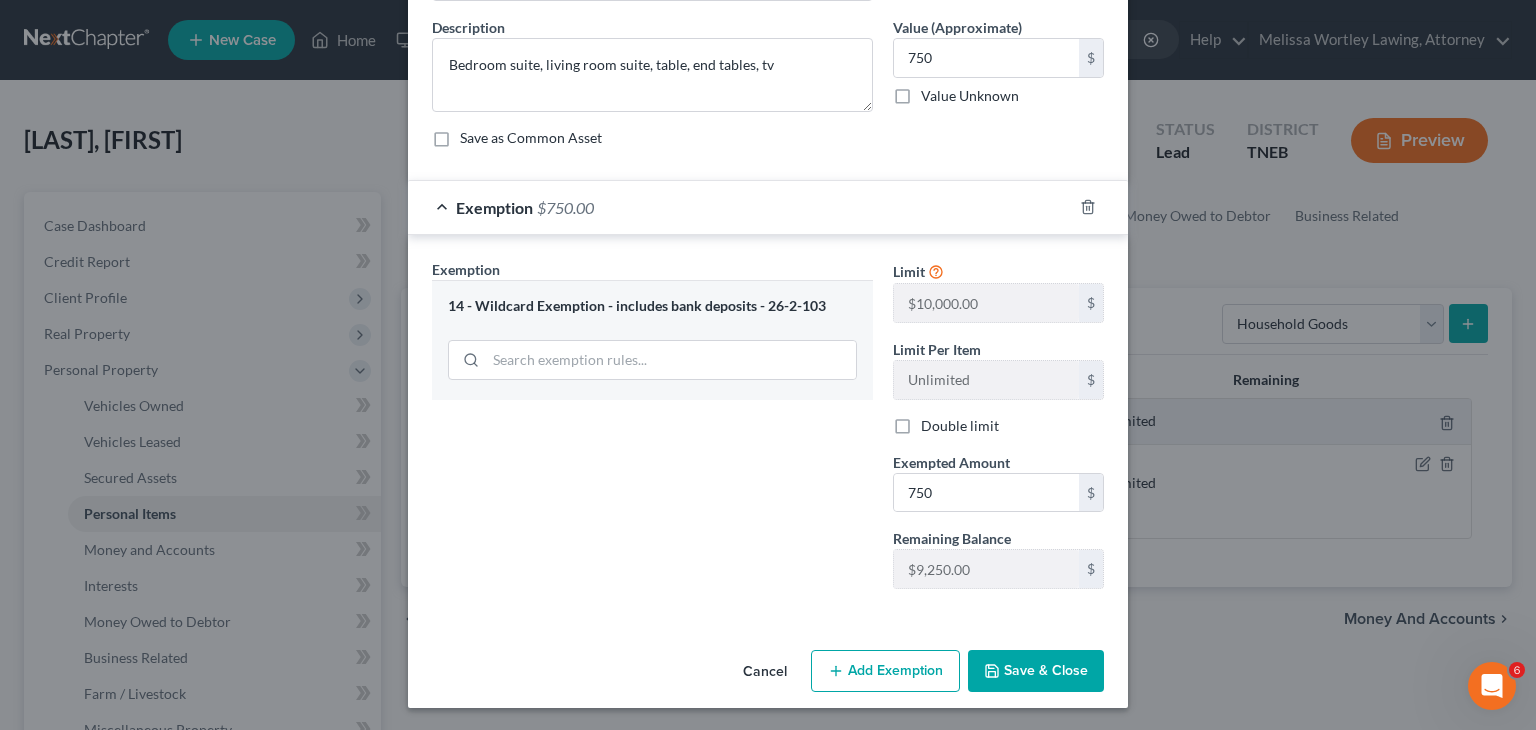 click on "Save & Close" at bounding box center (1036, 671) 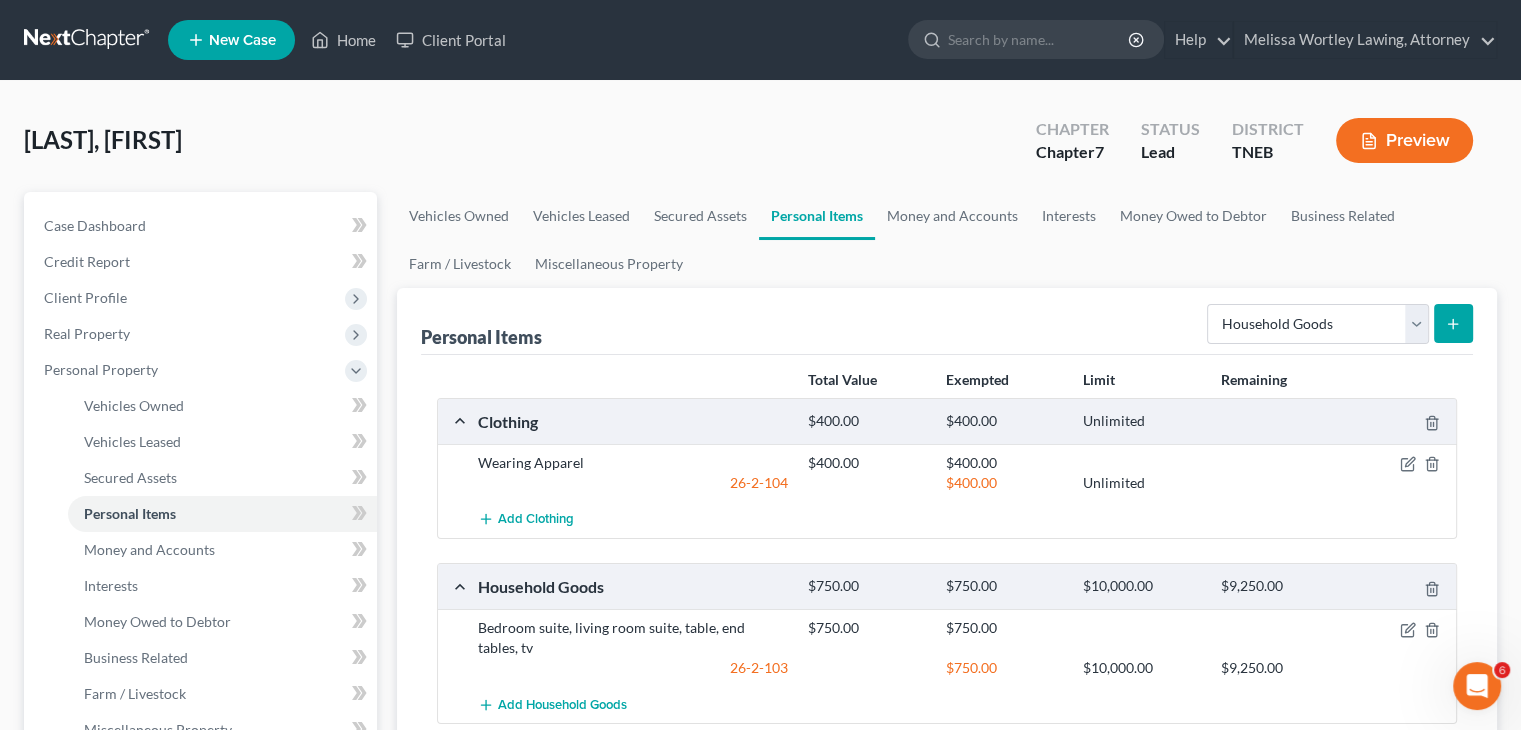 scroll, scrollTop: 188, scrollLeft: 0, axis: vertical 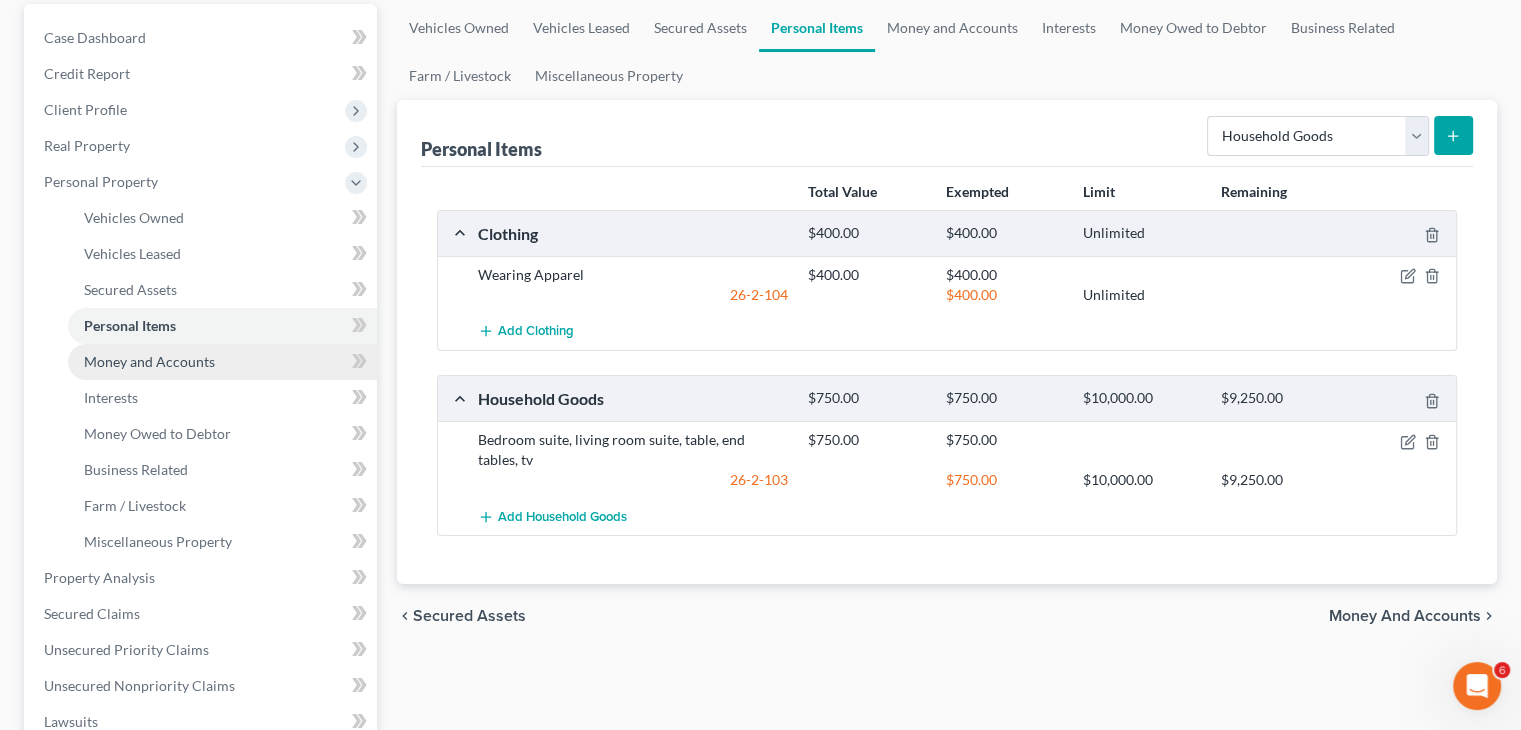 click on "Money and Accounts" at bounding box center [149, 361] 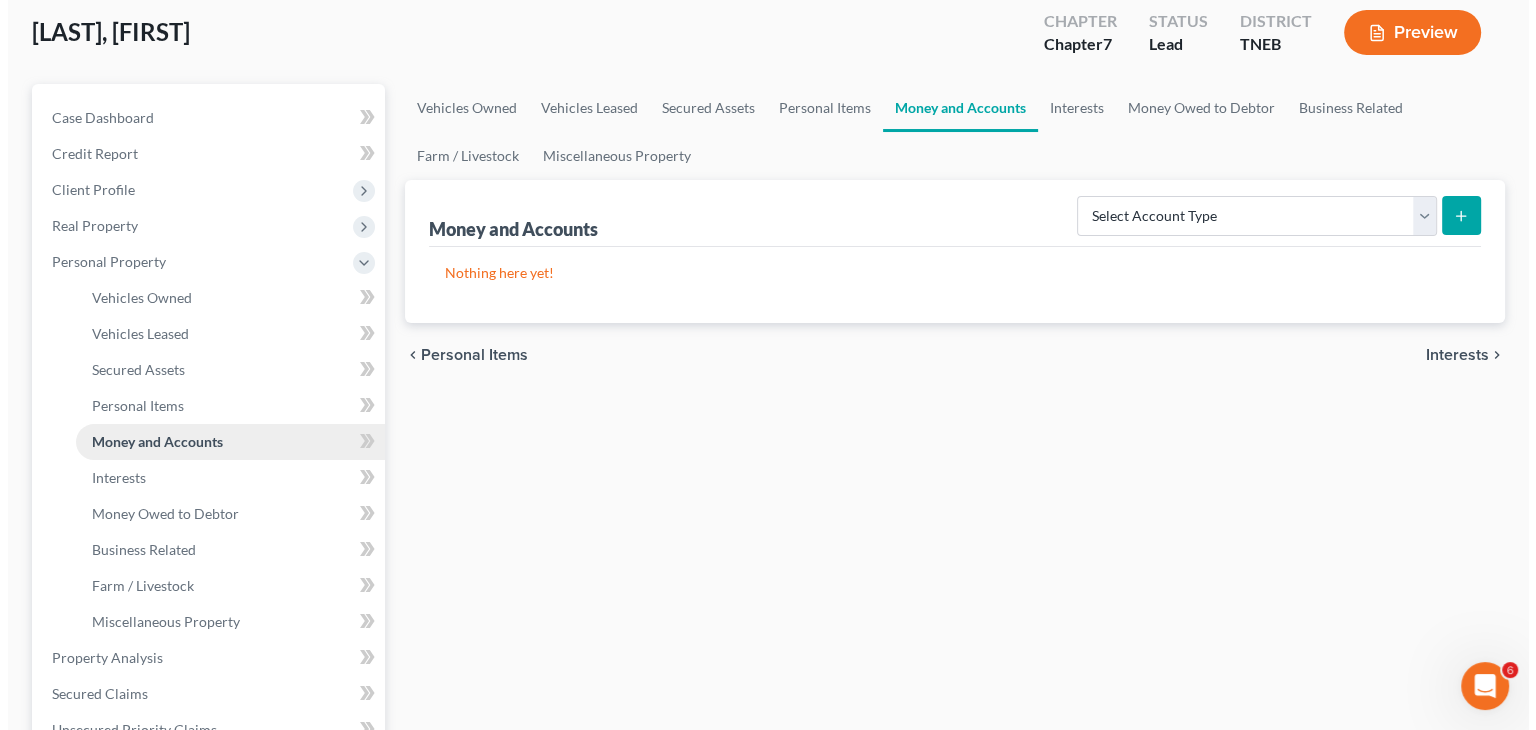 scroll, scrollTop: 0, scrollLeft: 0, axis: both 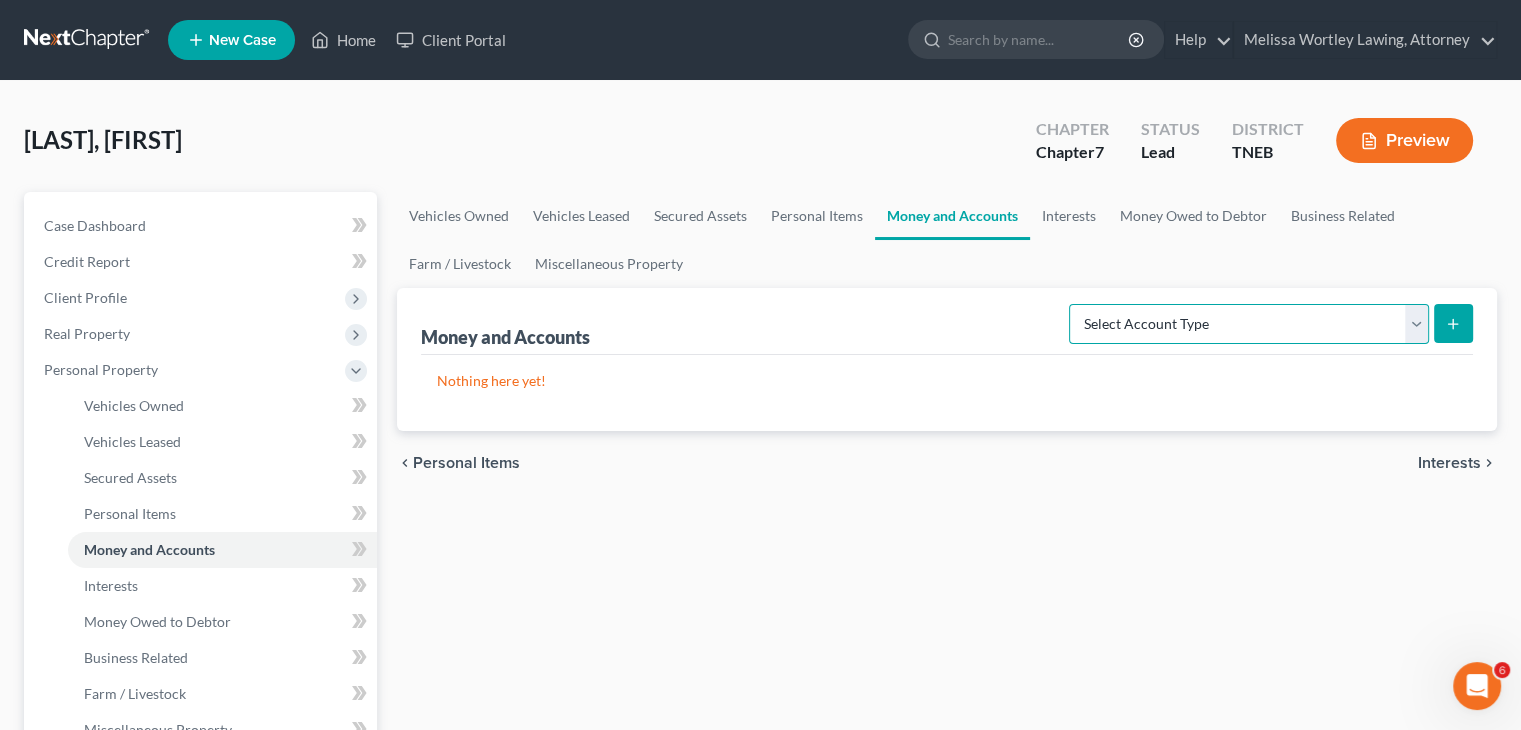 click on "Select Account Type Brokerage Cash on Hand Certificates of Deposit Checking Account Money Market Other (Credit Union, Health Savings Account, etc) Safe Deposit Box Savings Account Security Deposits or Prepayments" at bounding box center (1249, 324) 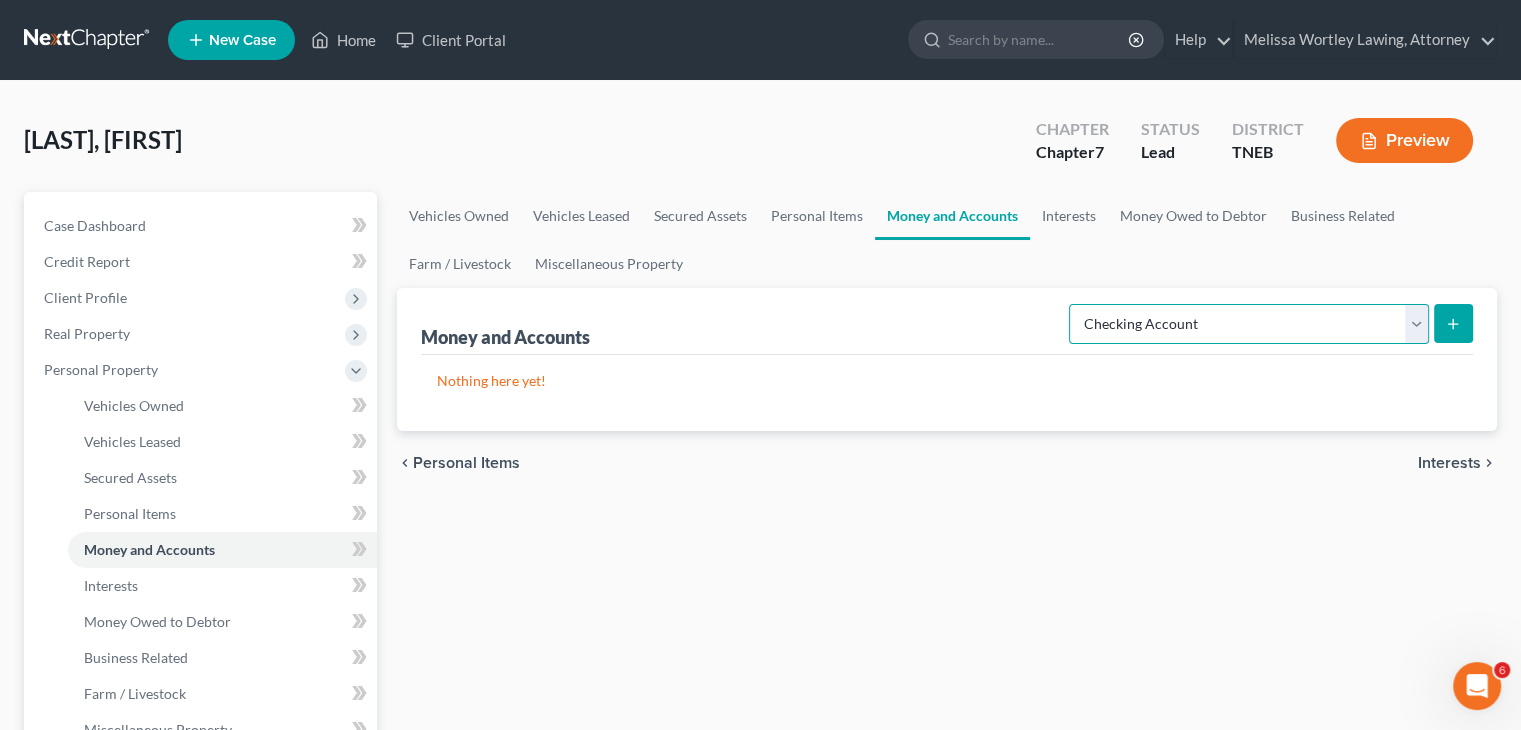 click on "Select Account Type Brokerage Cash on Hand Certificates of Deposit Checking Account Money Market Other (Credit Union, Health Savings Account, etc) Safe Deposit Box Savings Account Security Deposits or Prepayments" at bounding box center [1249, 324] 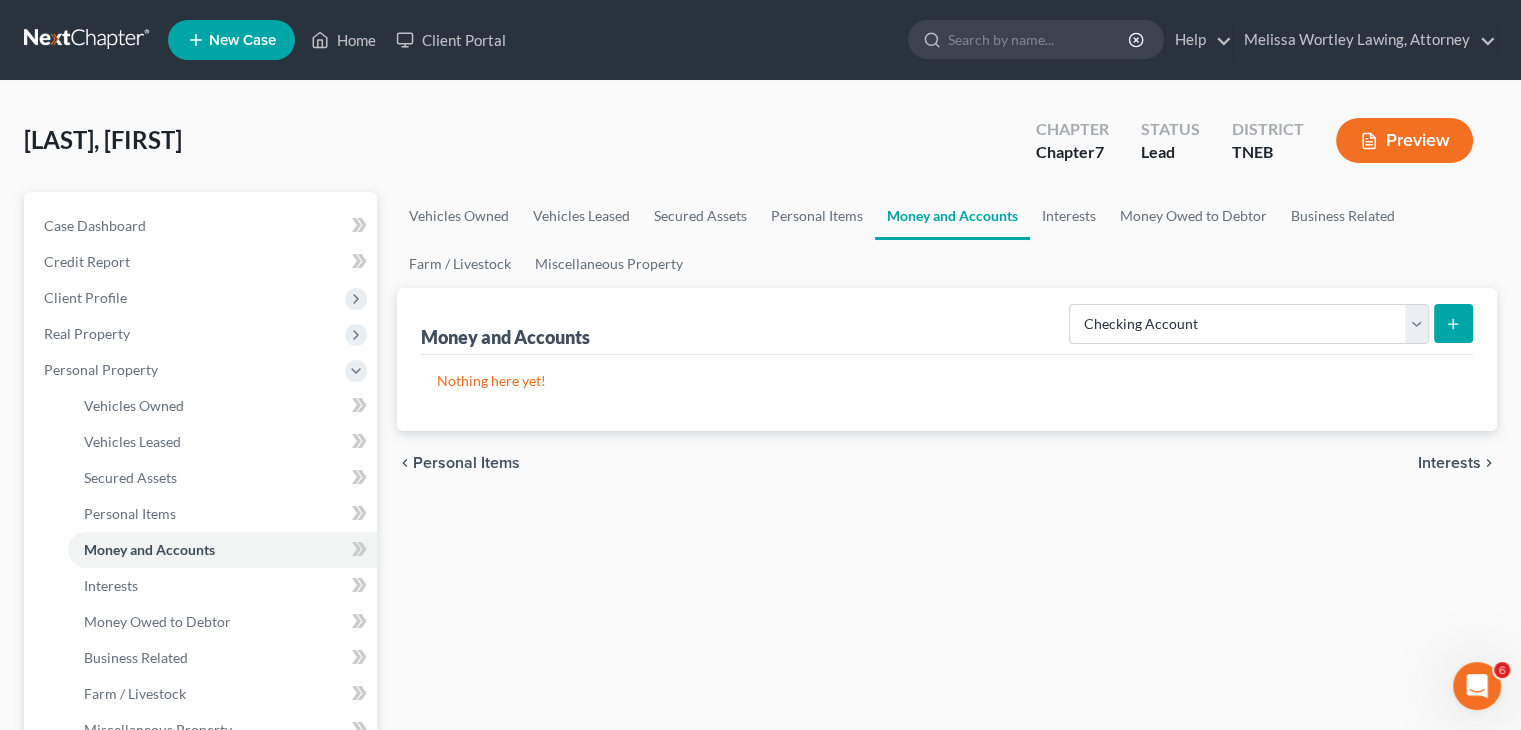 click at bounding box center (1453, 323) 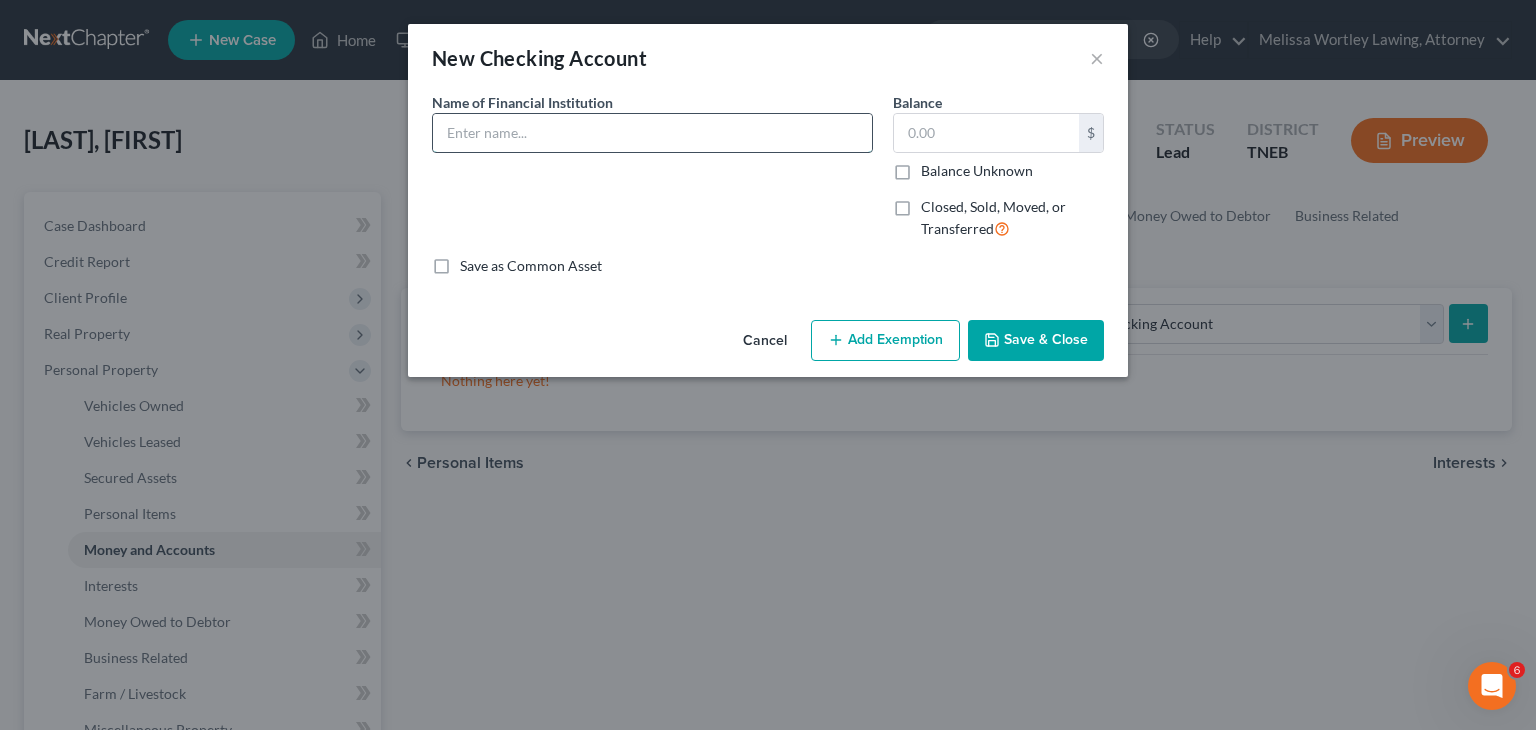 click at bounding box center [652, 133] 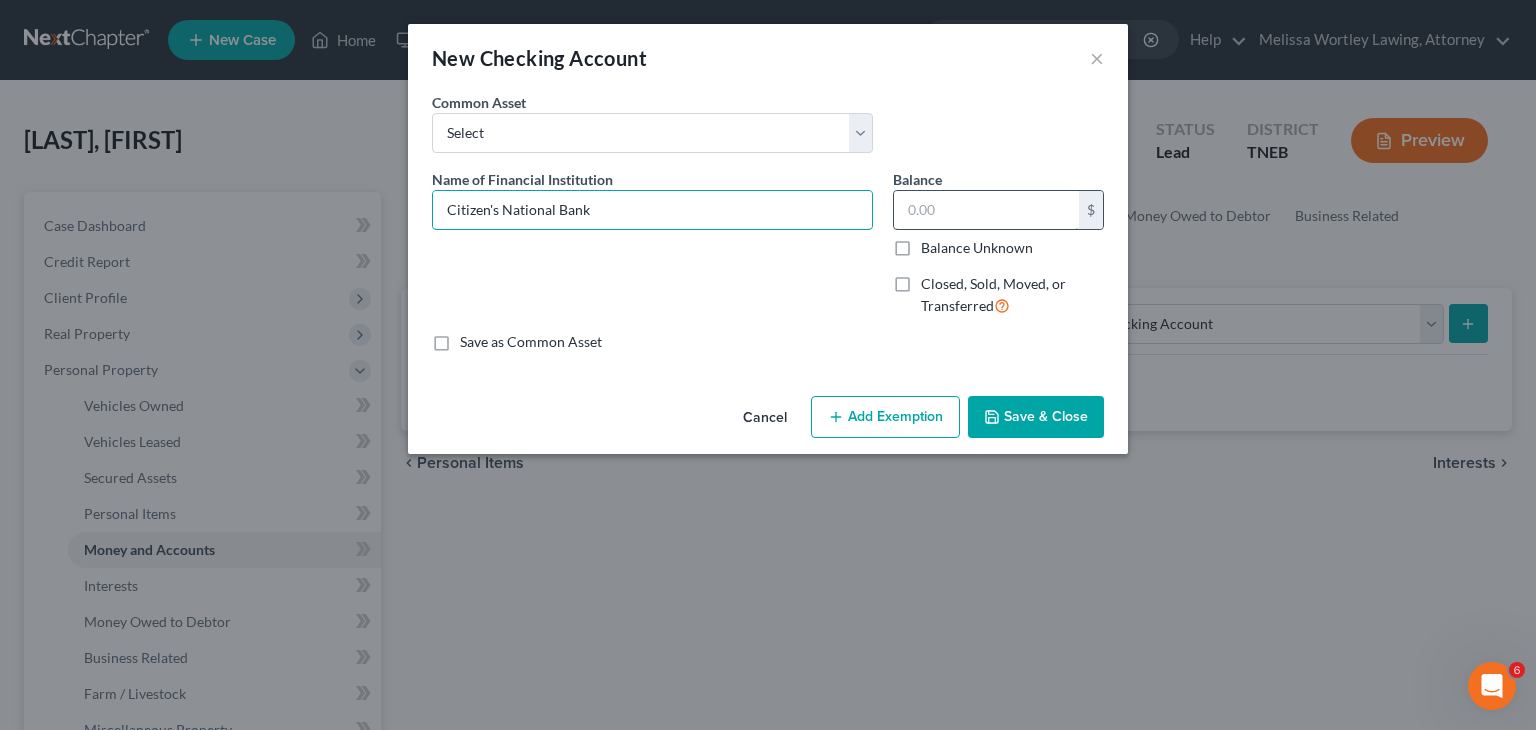 type on "Citizen's National Bank" 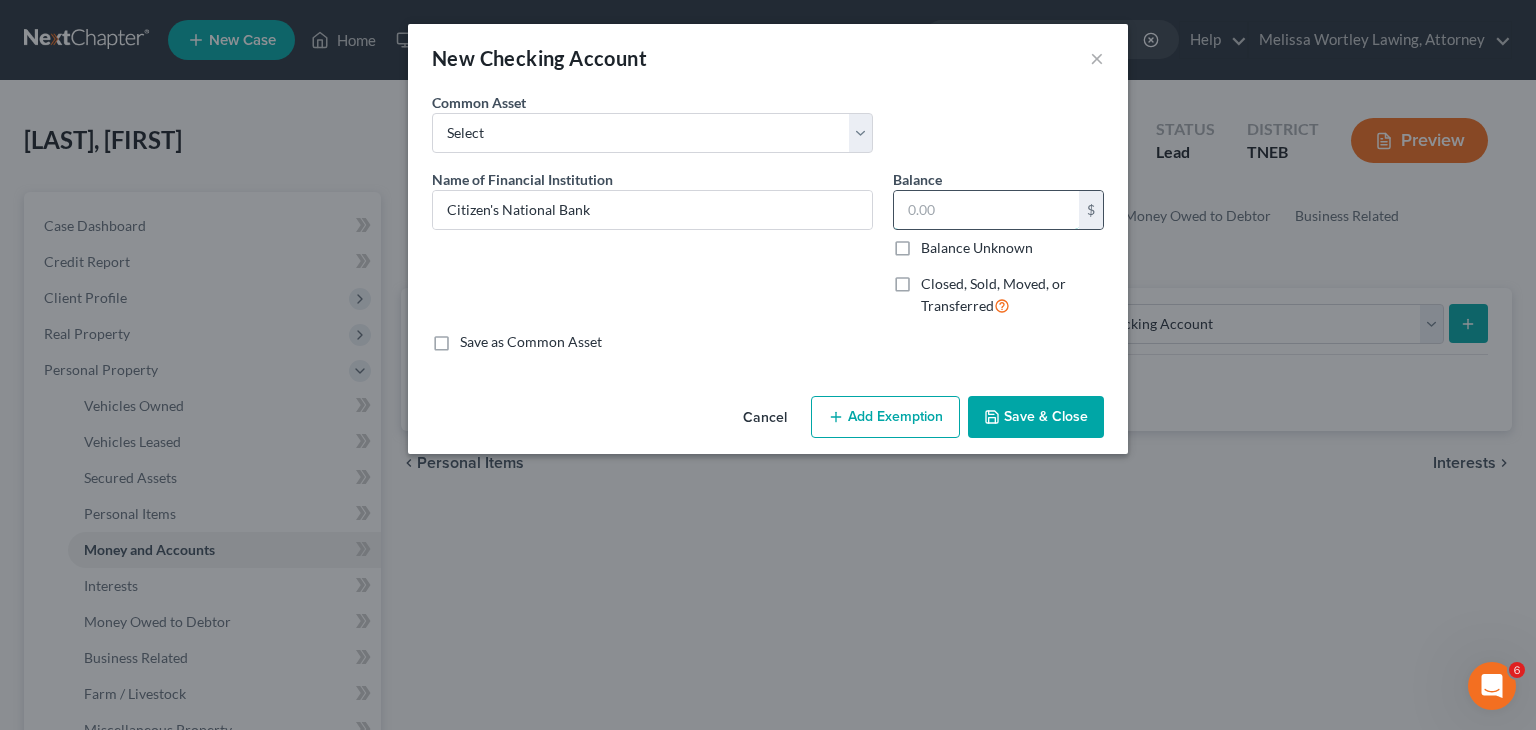 click at bounding box center [986, 210] 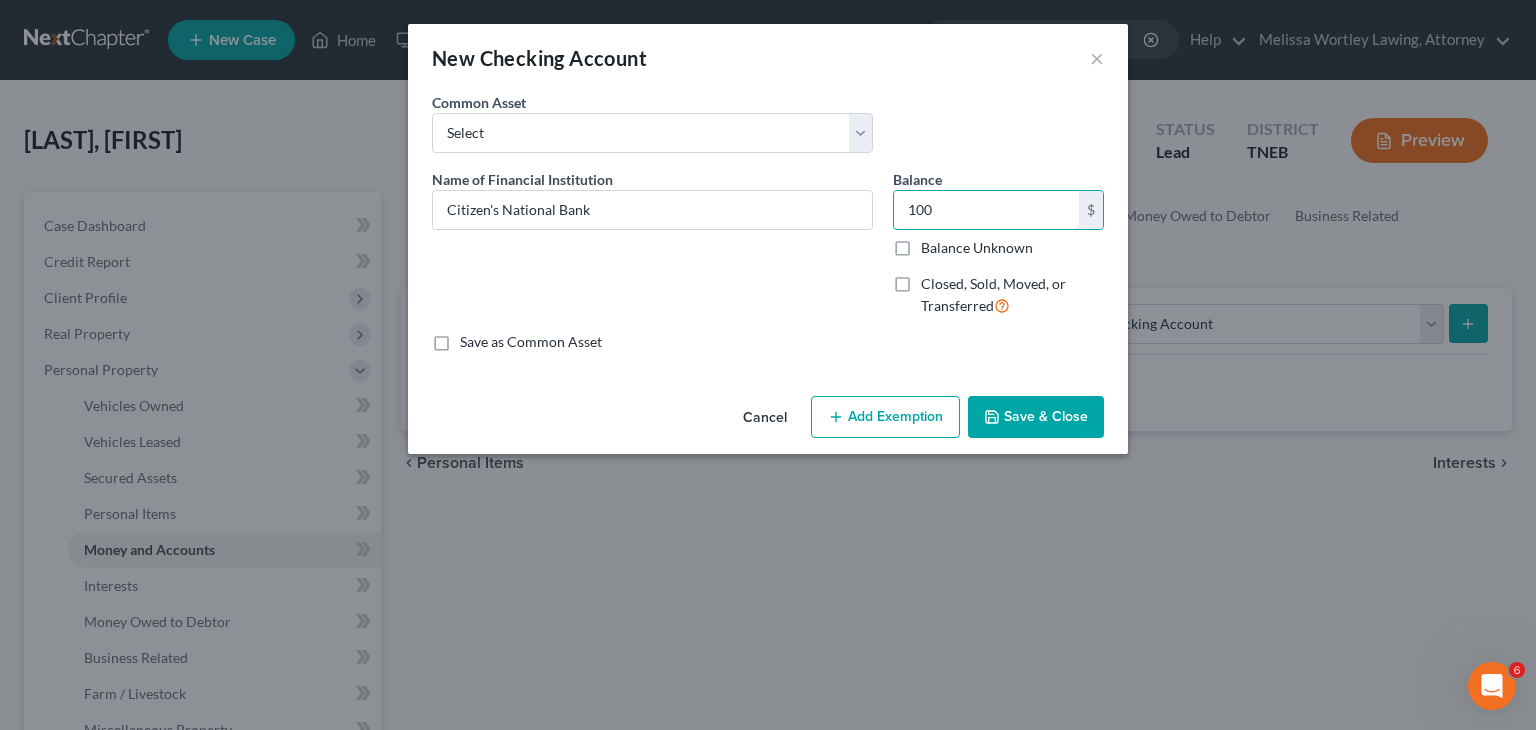 type on "100" 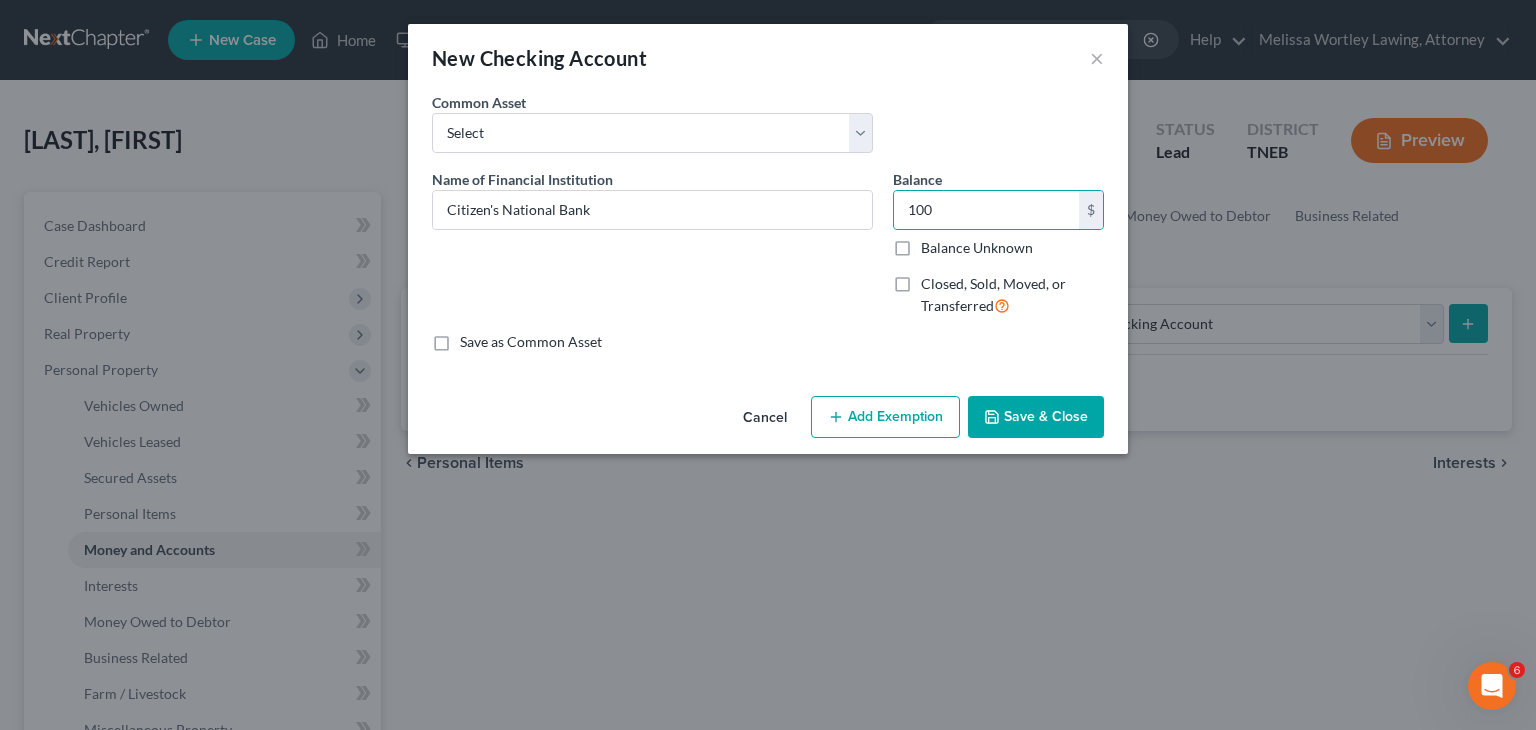 click on "Add Exemption" at bounding box center [885, 417] 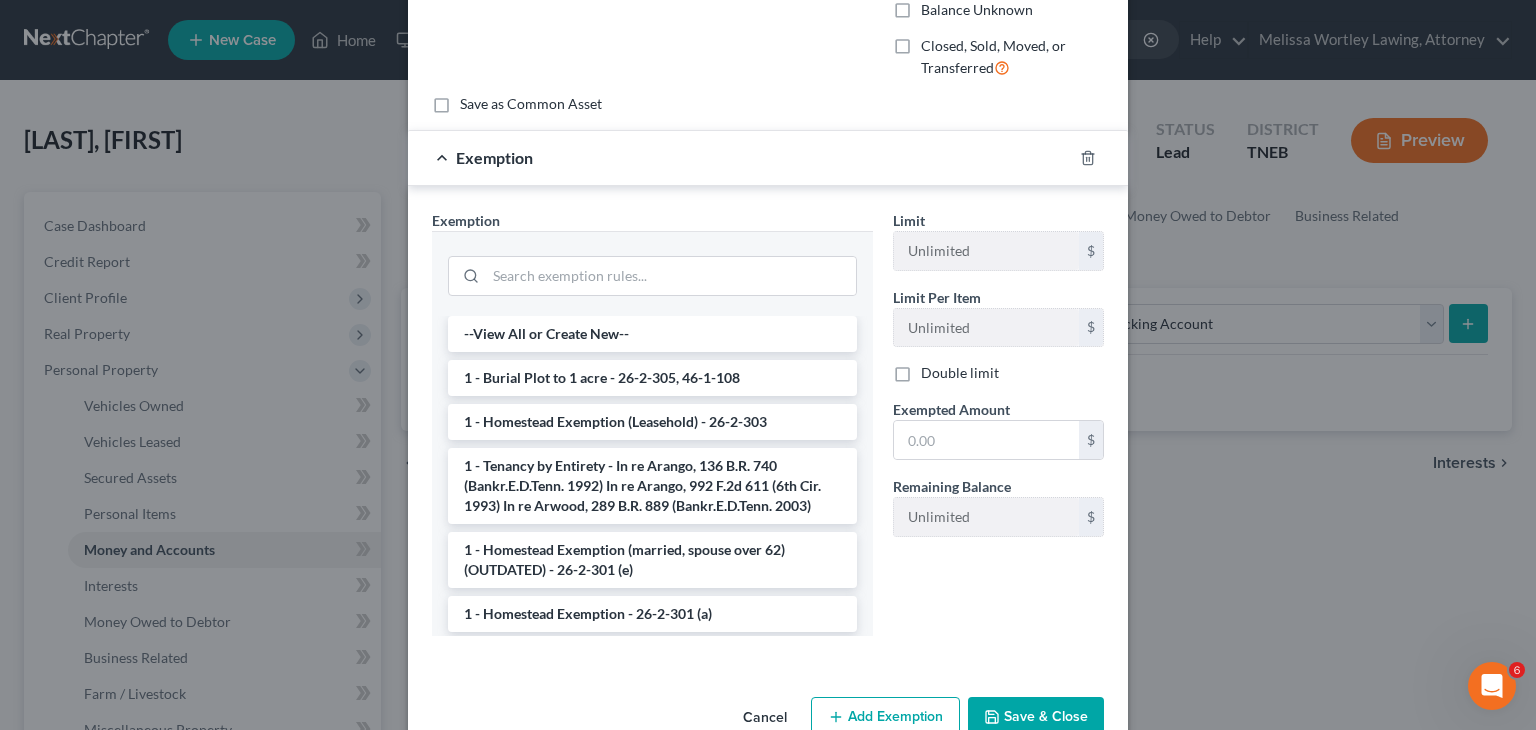 scroll, scrollTop: 239, scrollLeft: 0, axis: vertical 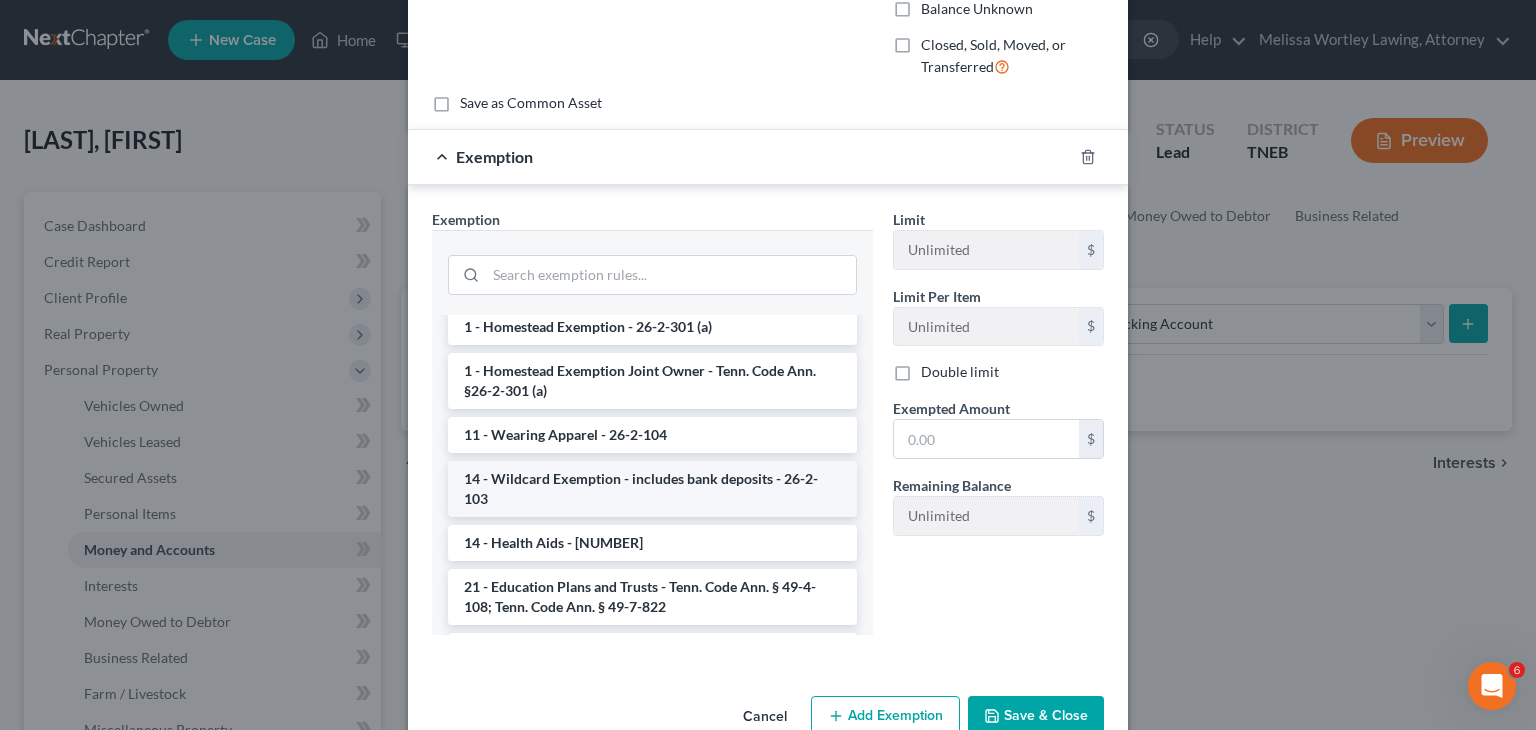 click on "14 - Wildcard Exemption - includes bank deposits - 26-2-103" at bounding box center [652, 489] 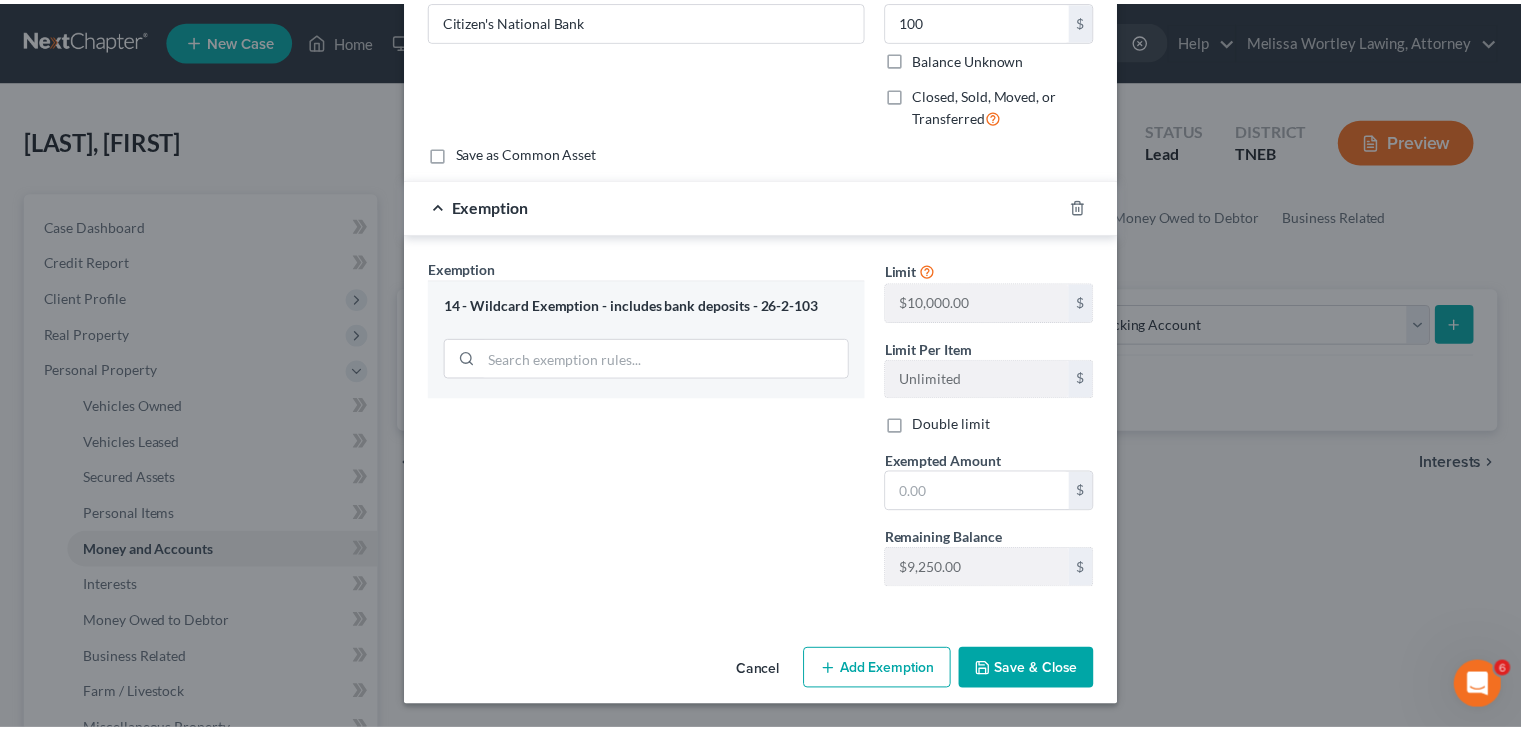 scroll, scrollTop: 188, scrollLeft: 0, axis: vertical 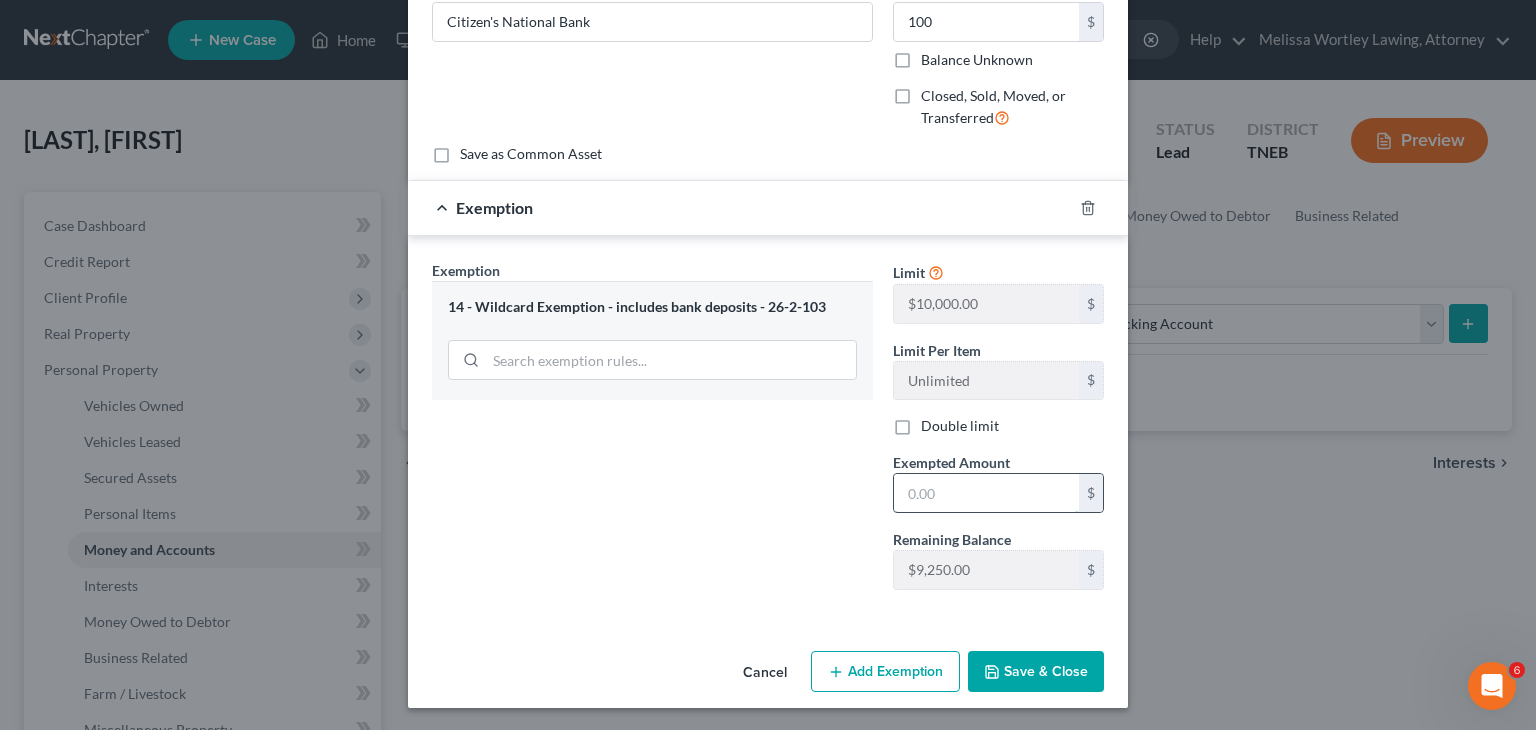 click at bounding box center [986, 493] 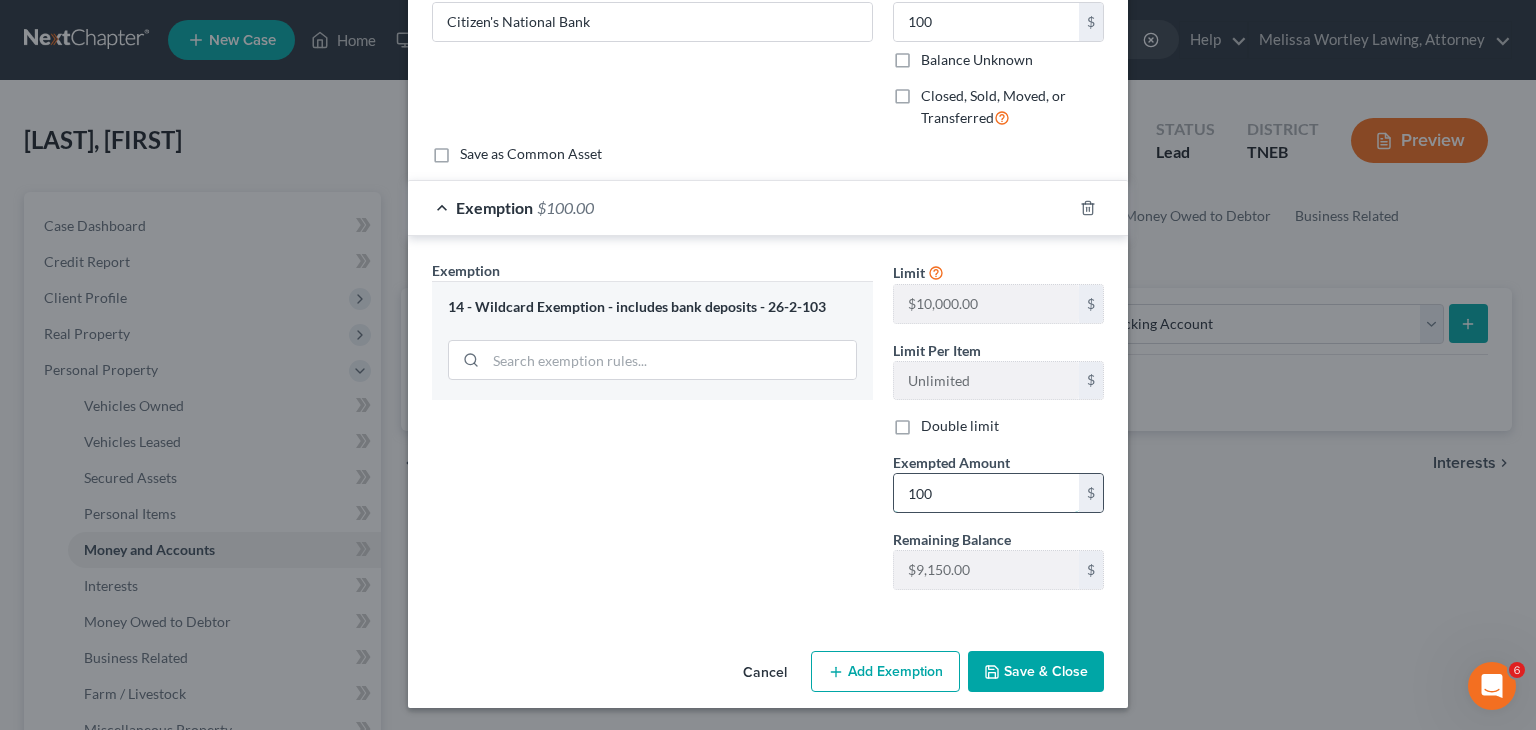 type on "100" 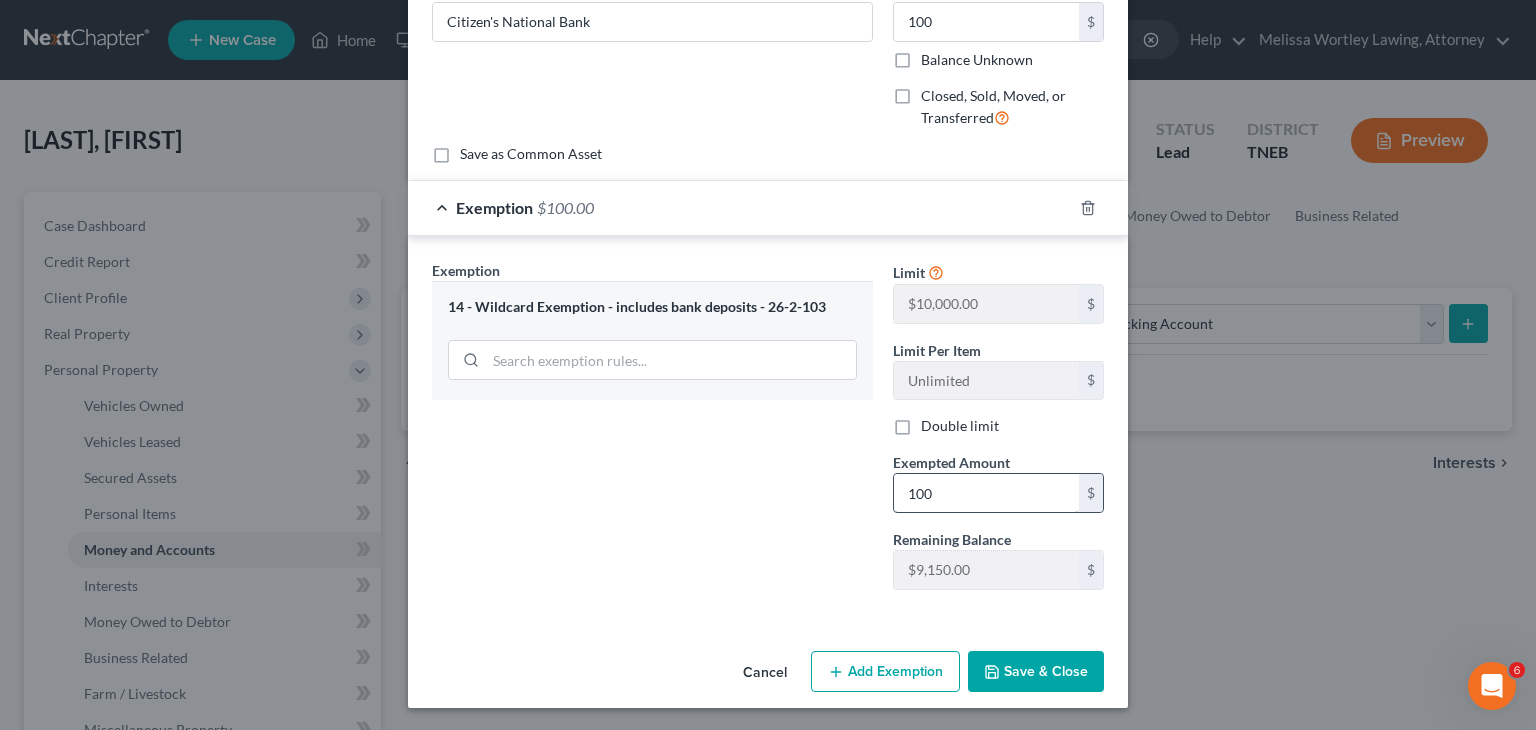 type 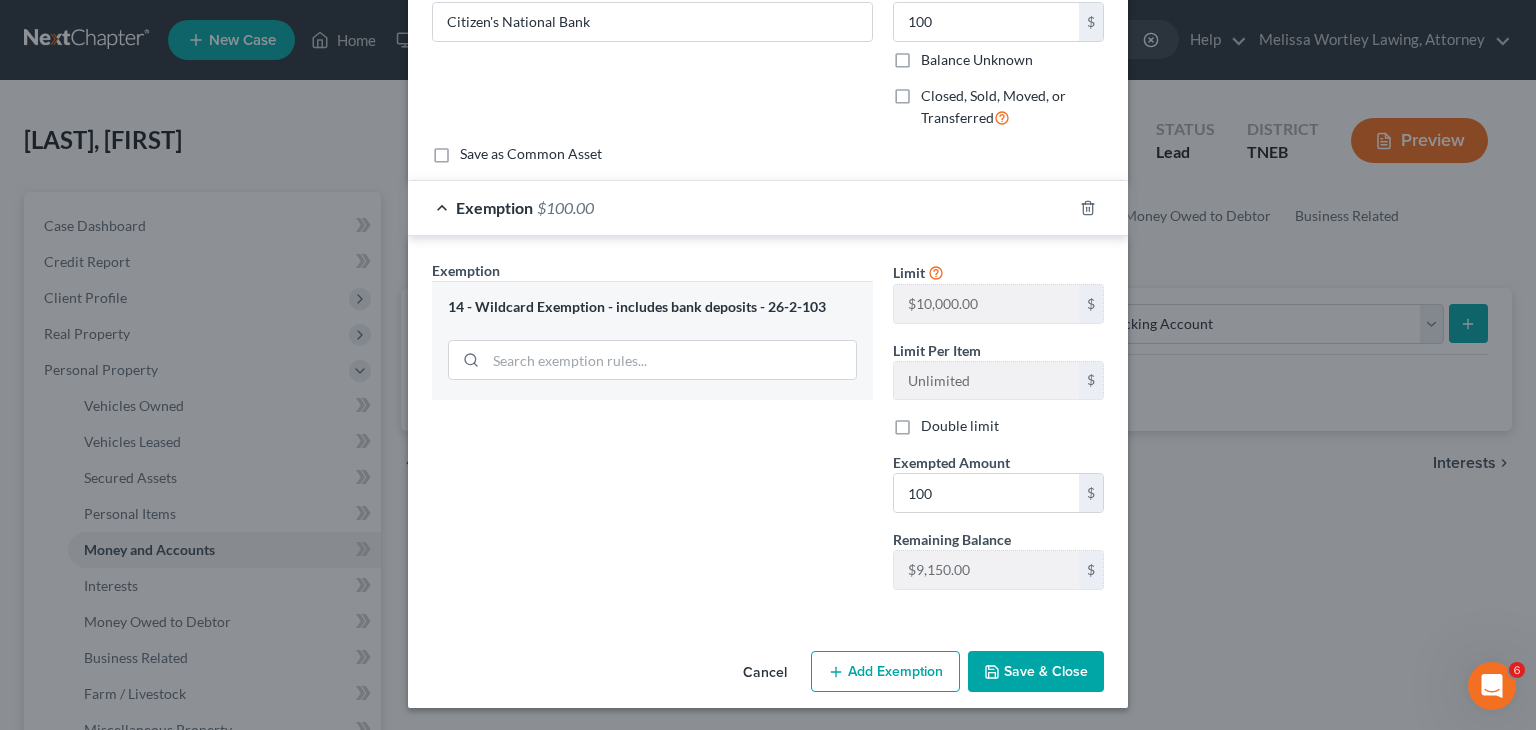 click on "Save & Close" at bounding box center [1036, 672] 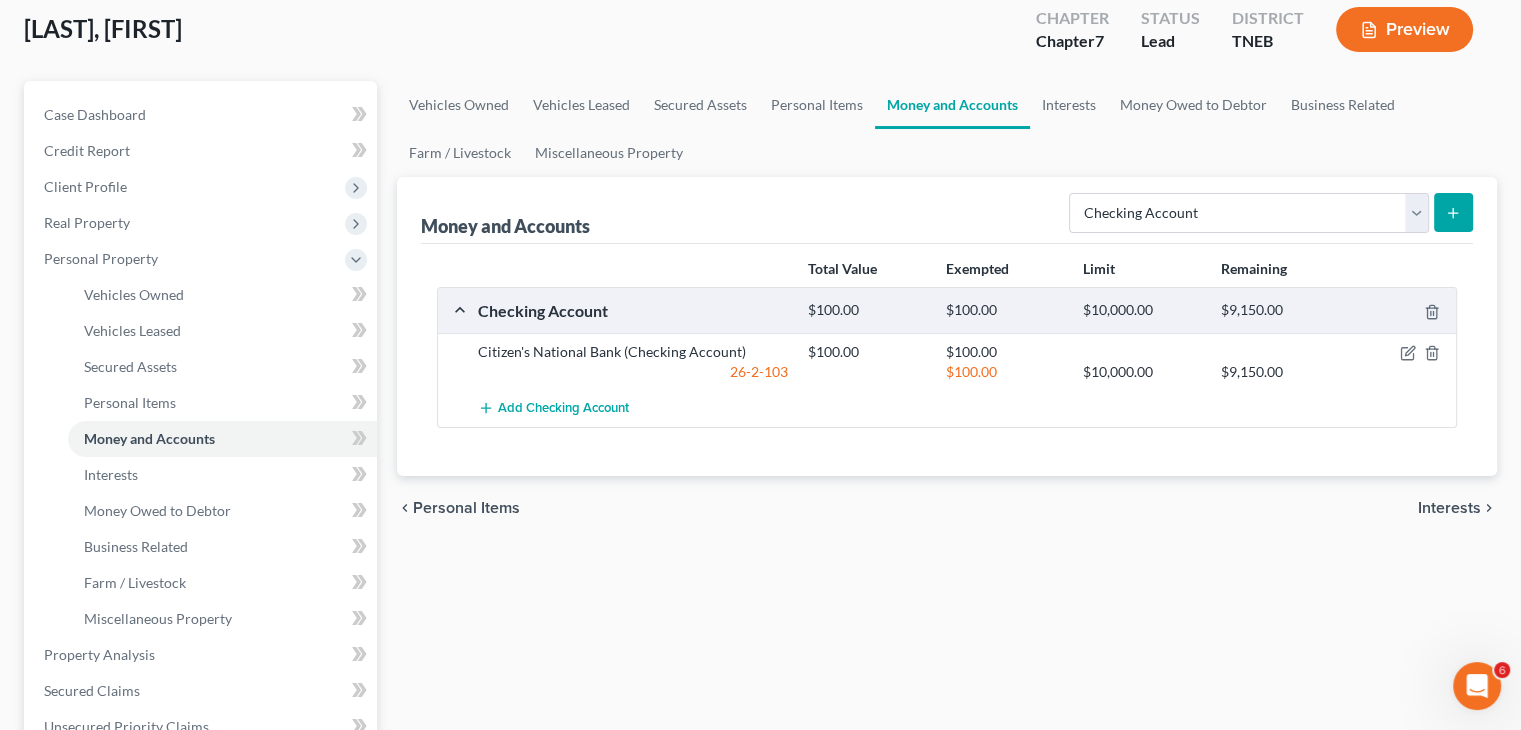 scroll, scrollTop: 159, scrollLeft: 0, axis: vertical 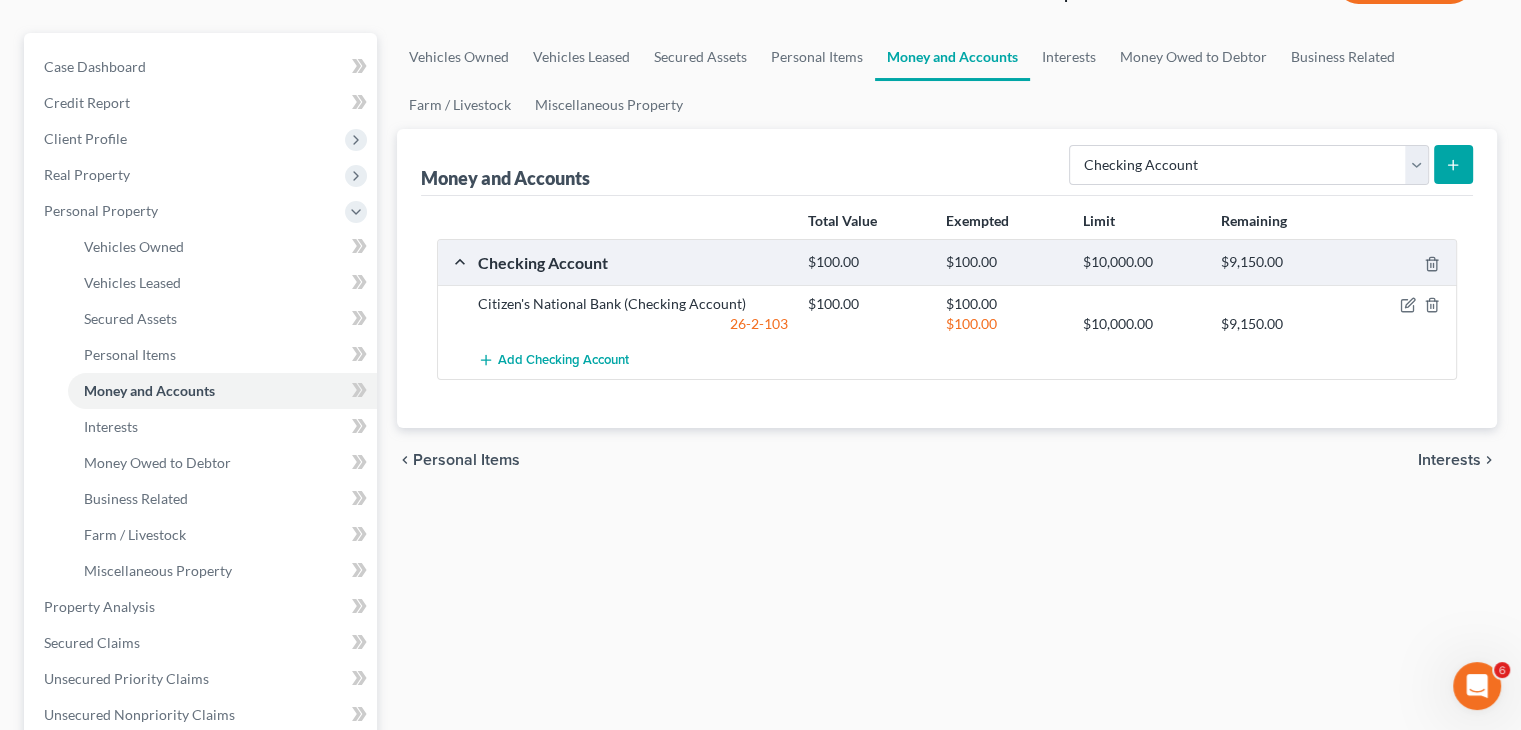click on "Total Value Exempted Limit Remaining
Checking Account $100.00 $100.00 $10,000.00 $9,150.00
Citizen's National Bank (Checking Account) $100.00 $100.00 26-2-103 $100.00 $10,000.00 $9,150.00 Add Checking Account" at bounding box center (947, 312) 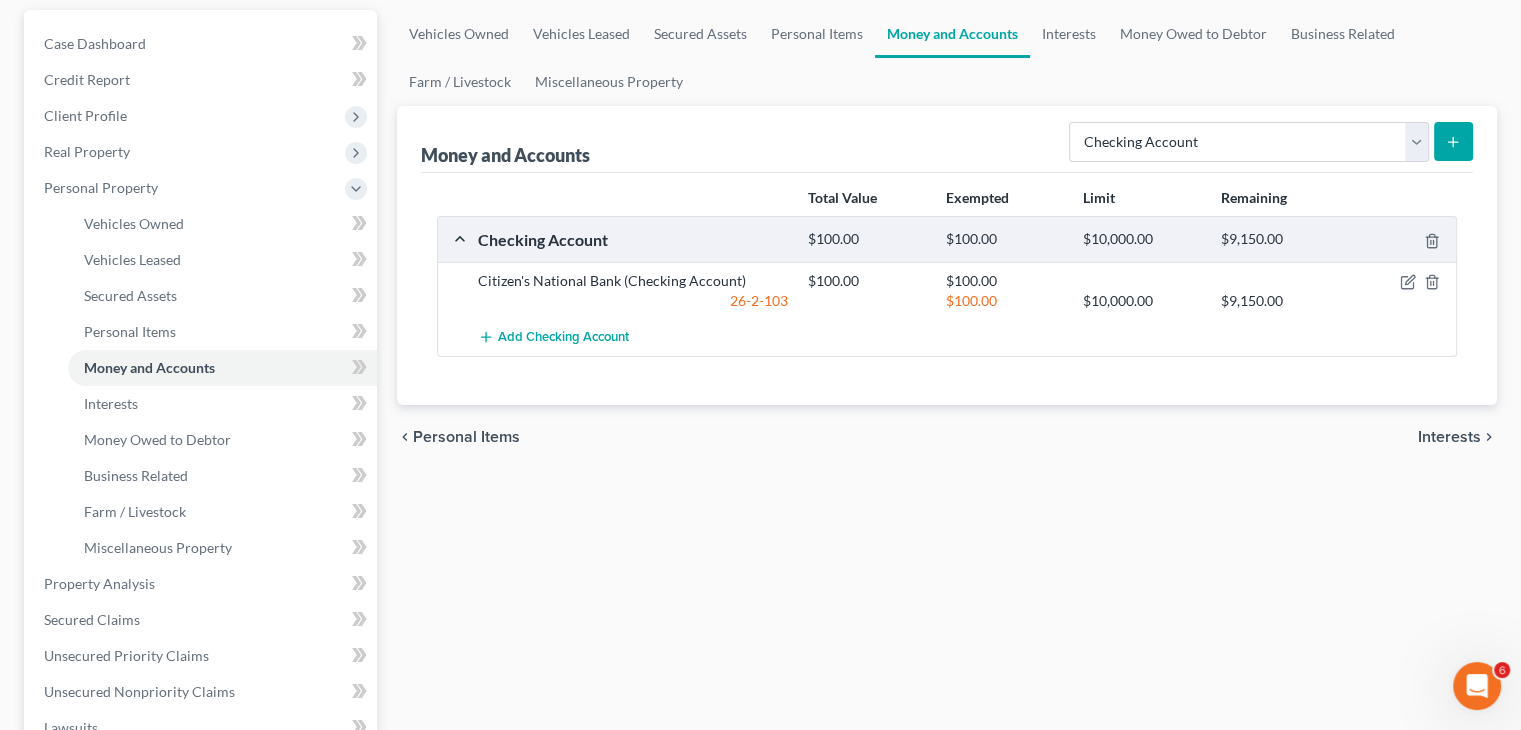 scroll, scrollTop: 174, scrollLeft: 0, axis: vertical 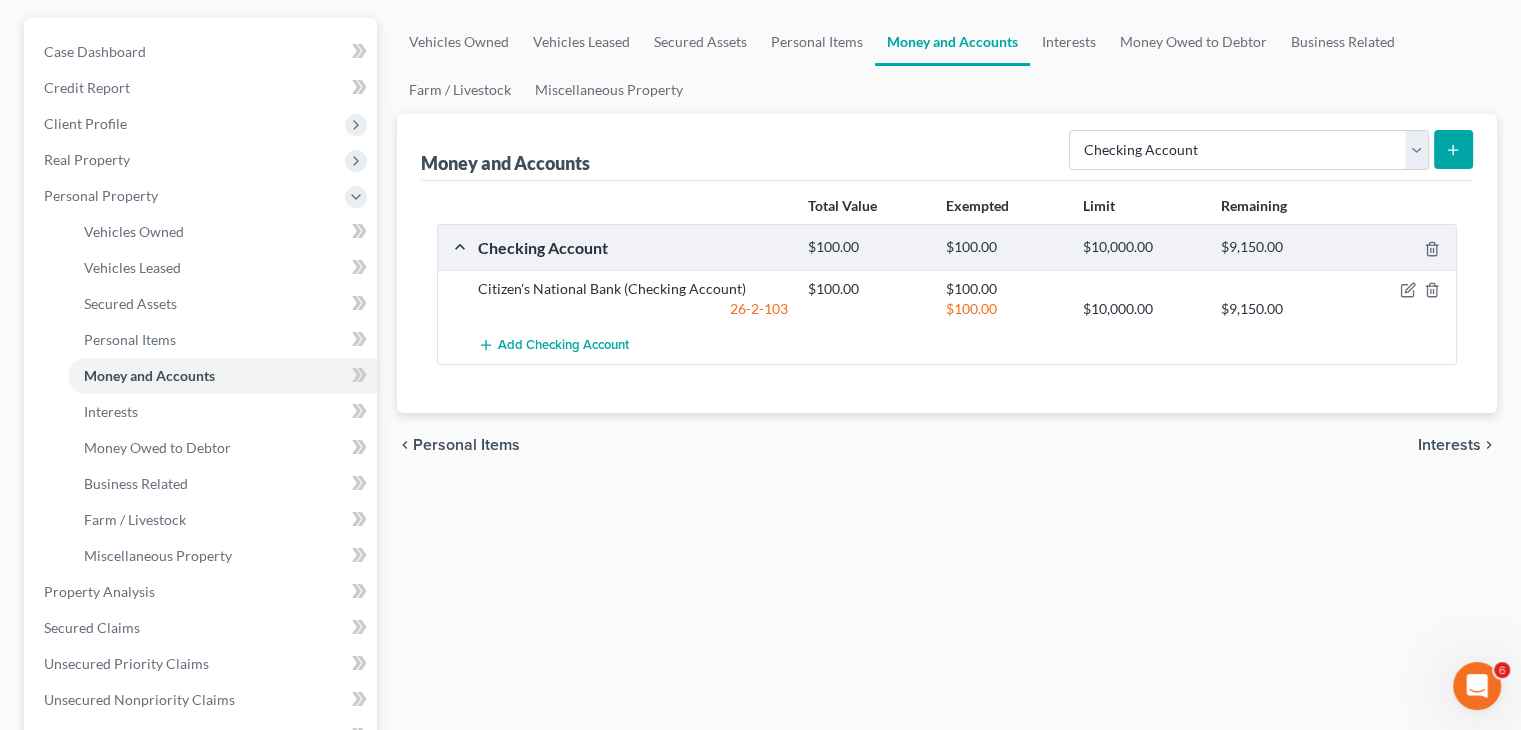 click on "Add Checking Account" at bounding box center (963, 345) 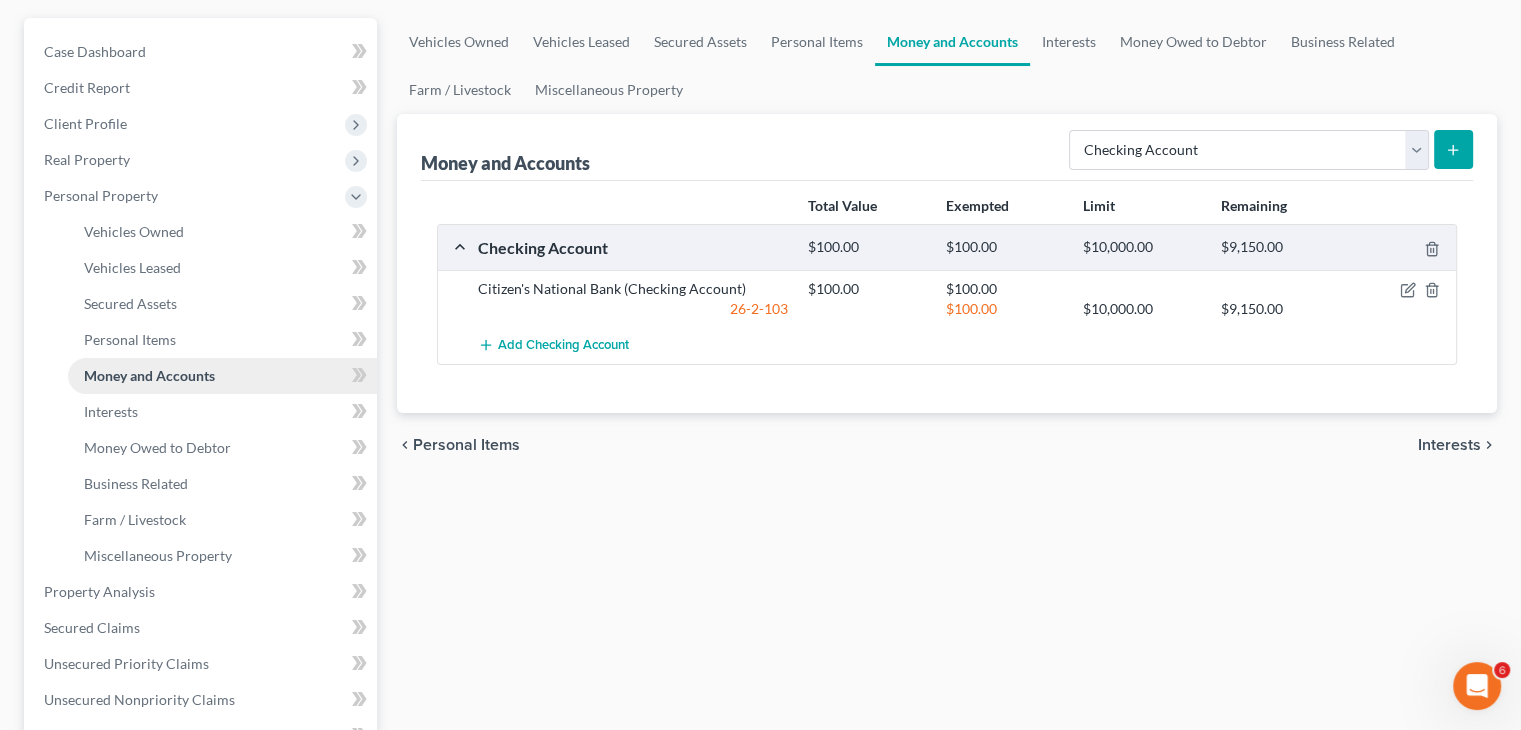 scroll, scrollTop: 370, scrollLeft: 0, axis: vertical 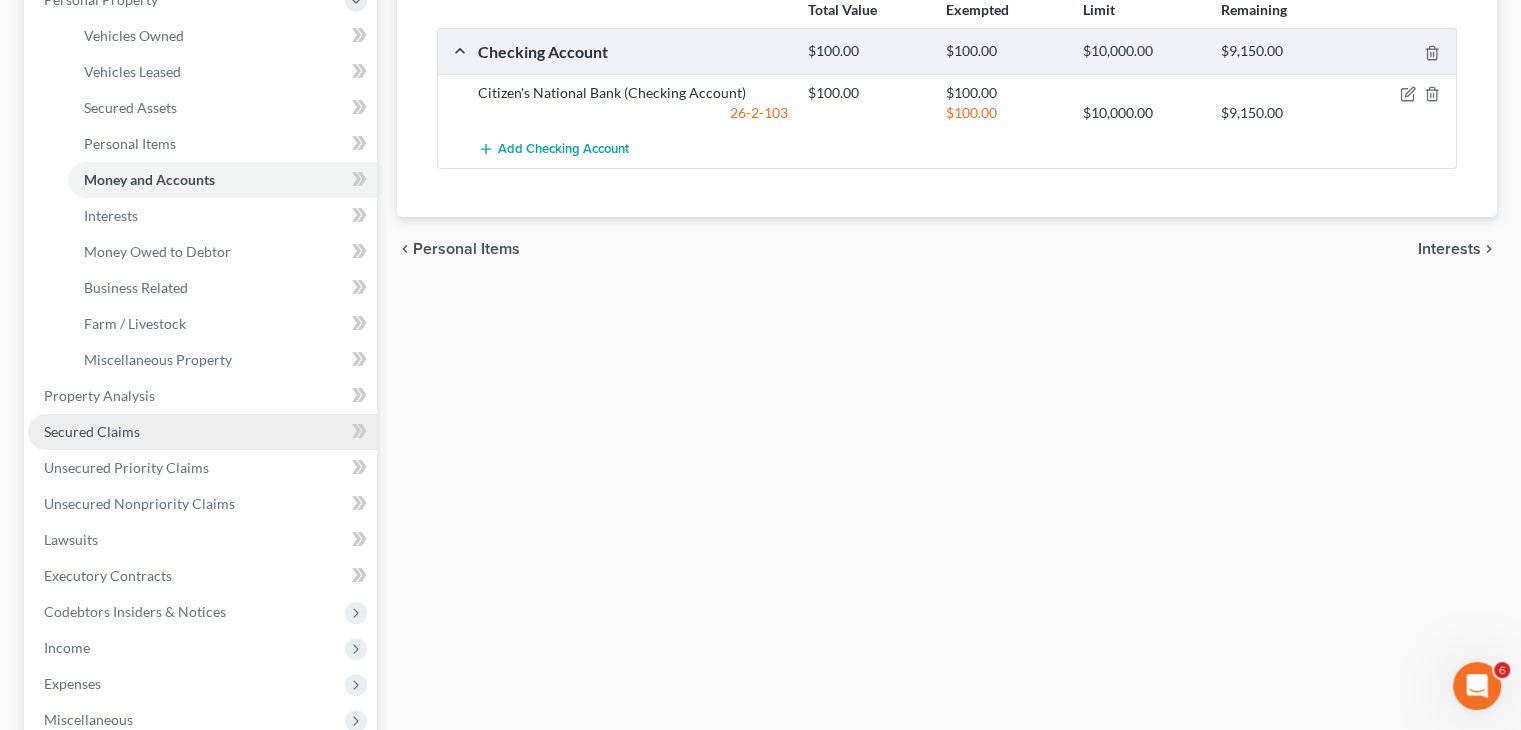click on "Secured Claims" at bounding box center (92, 431) 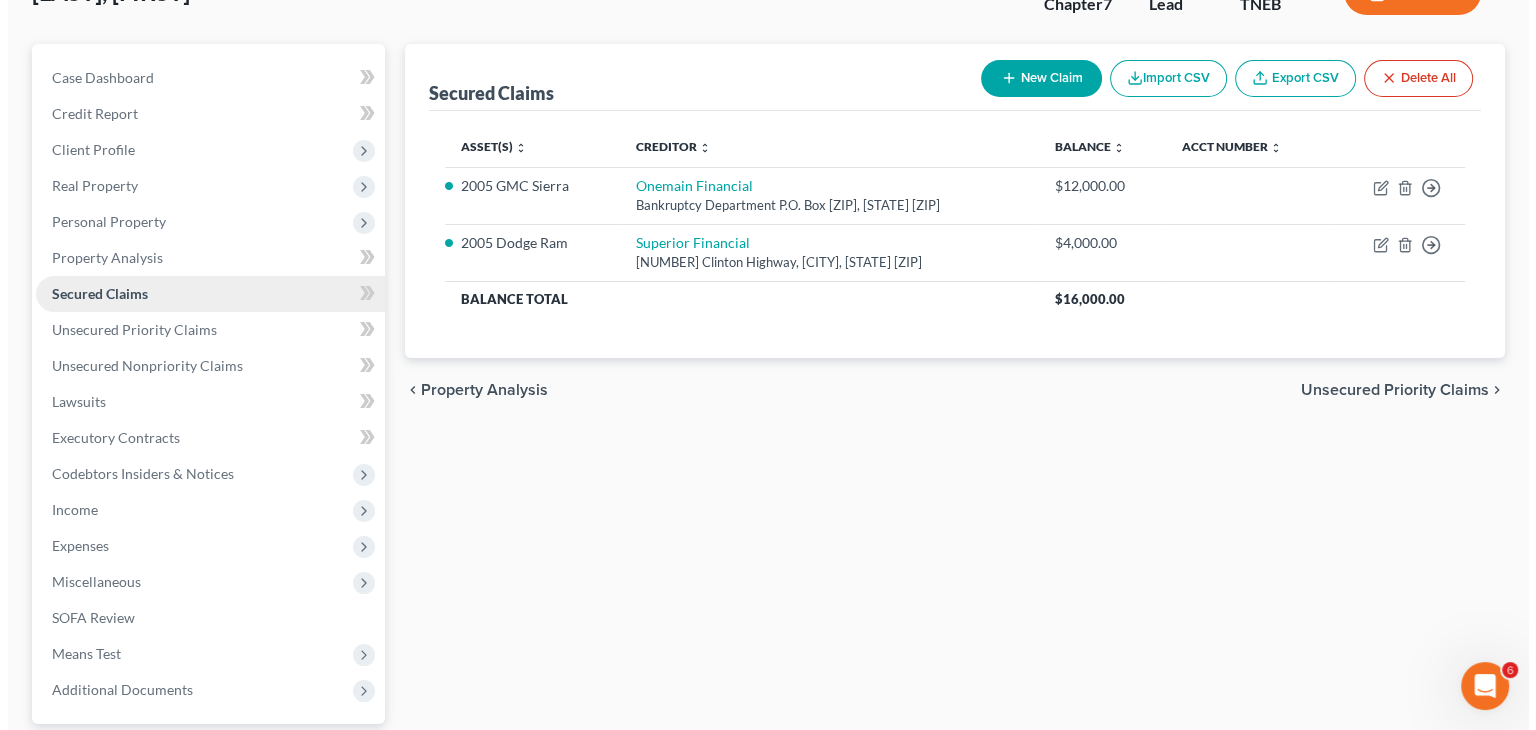 scroll, scrollTop: 0, scrollLeft: 0, axis: both 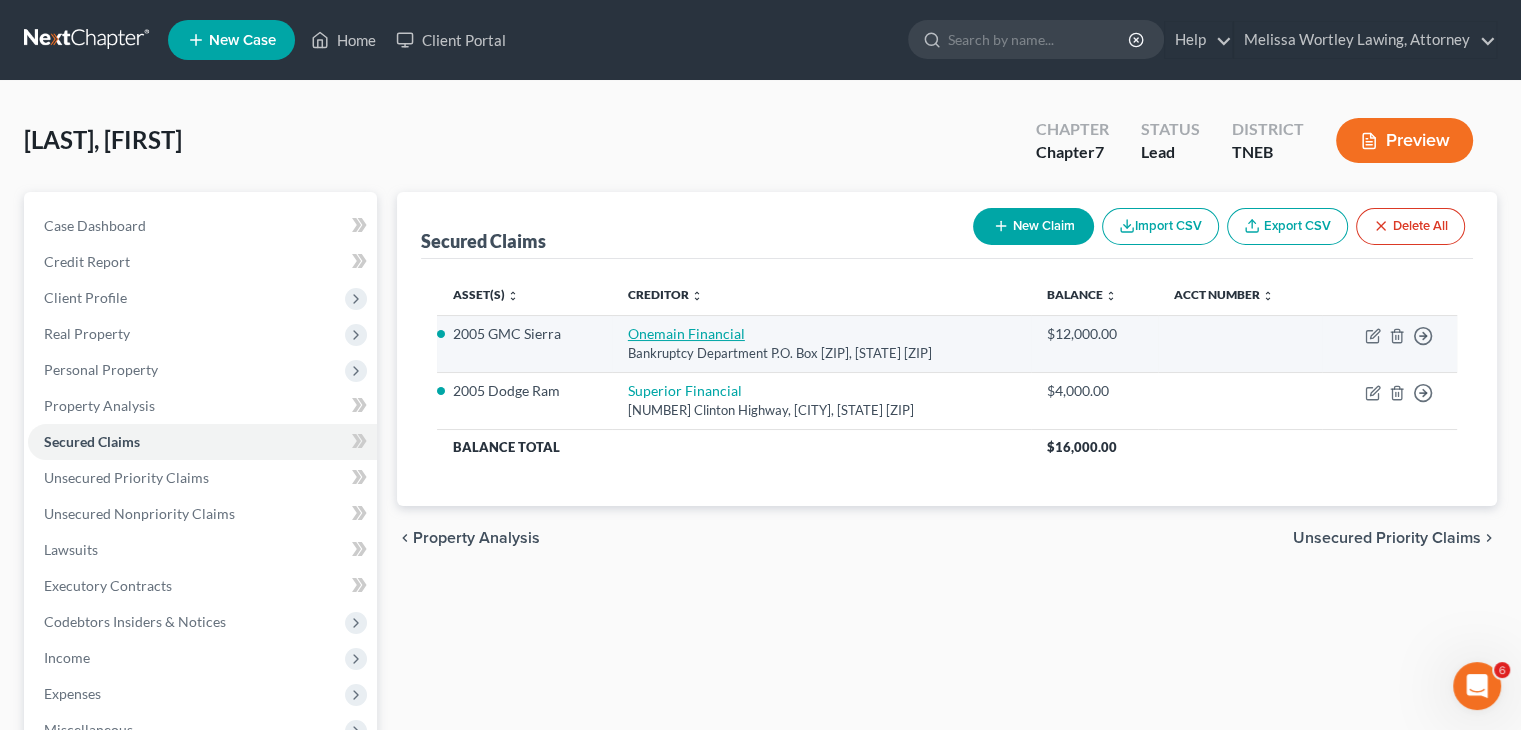click on "Onemain Financial" at bounding box center [686, 333] 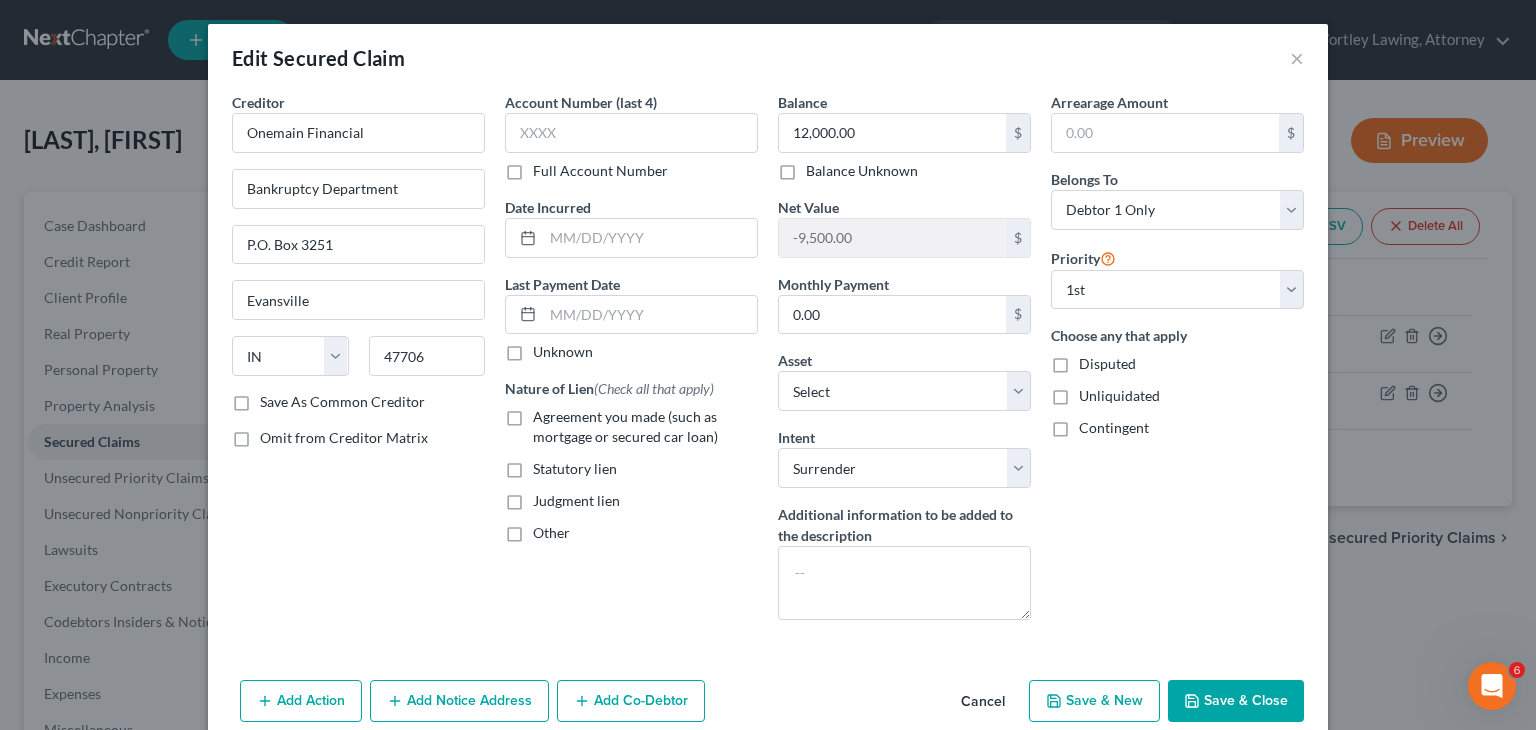 click on "Agreement you made (such as mortgage or secured car loan)" at bounding box center (645, 427) 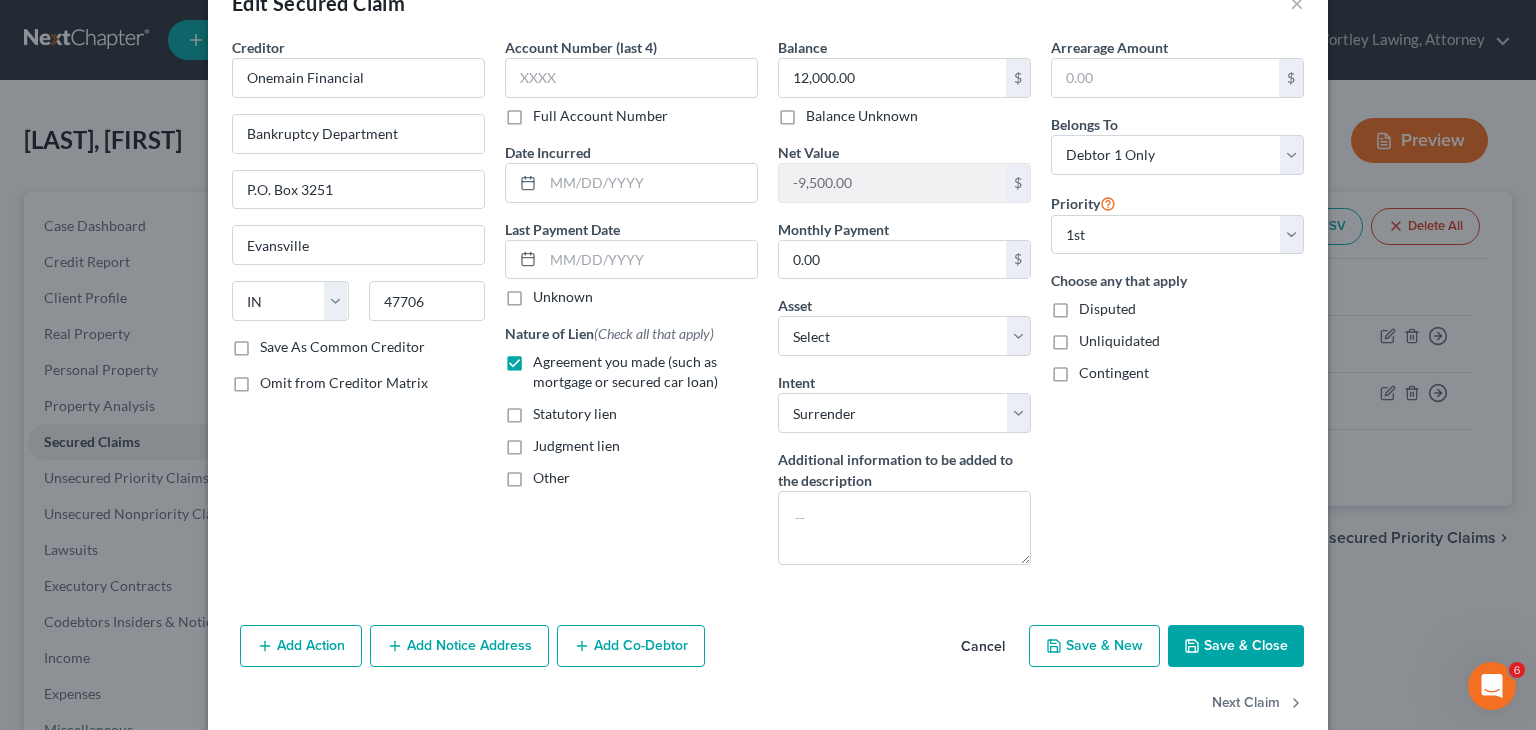 scroll, scrollTop: 56, scrollLeft: 0, axis: vertical 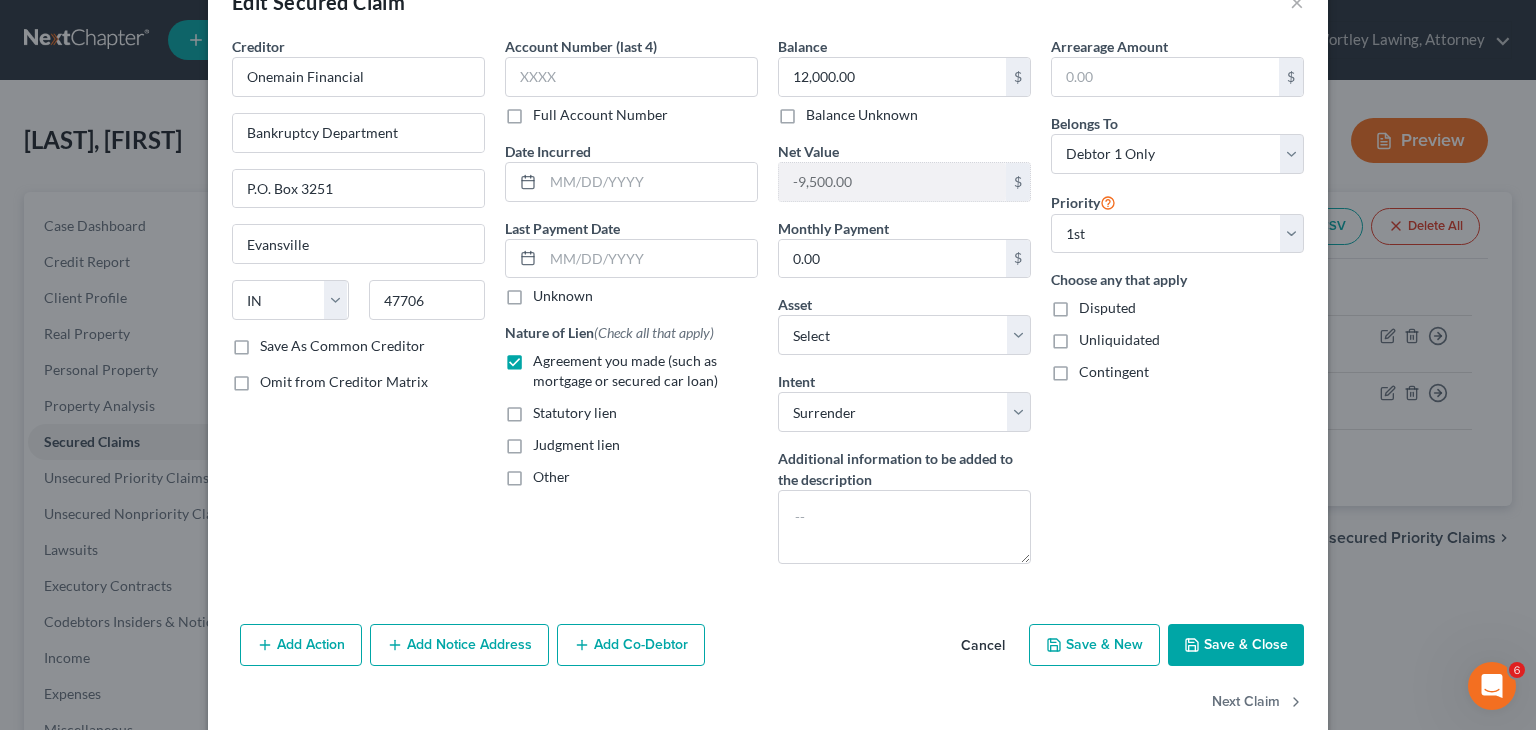 click on "Save & Close" at bounding box center (1236, 645) 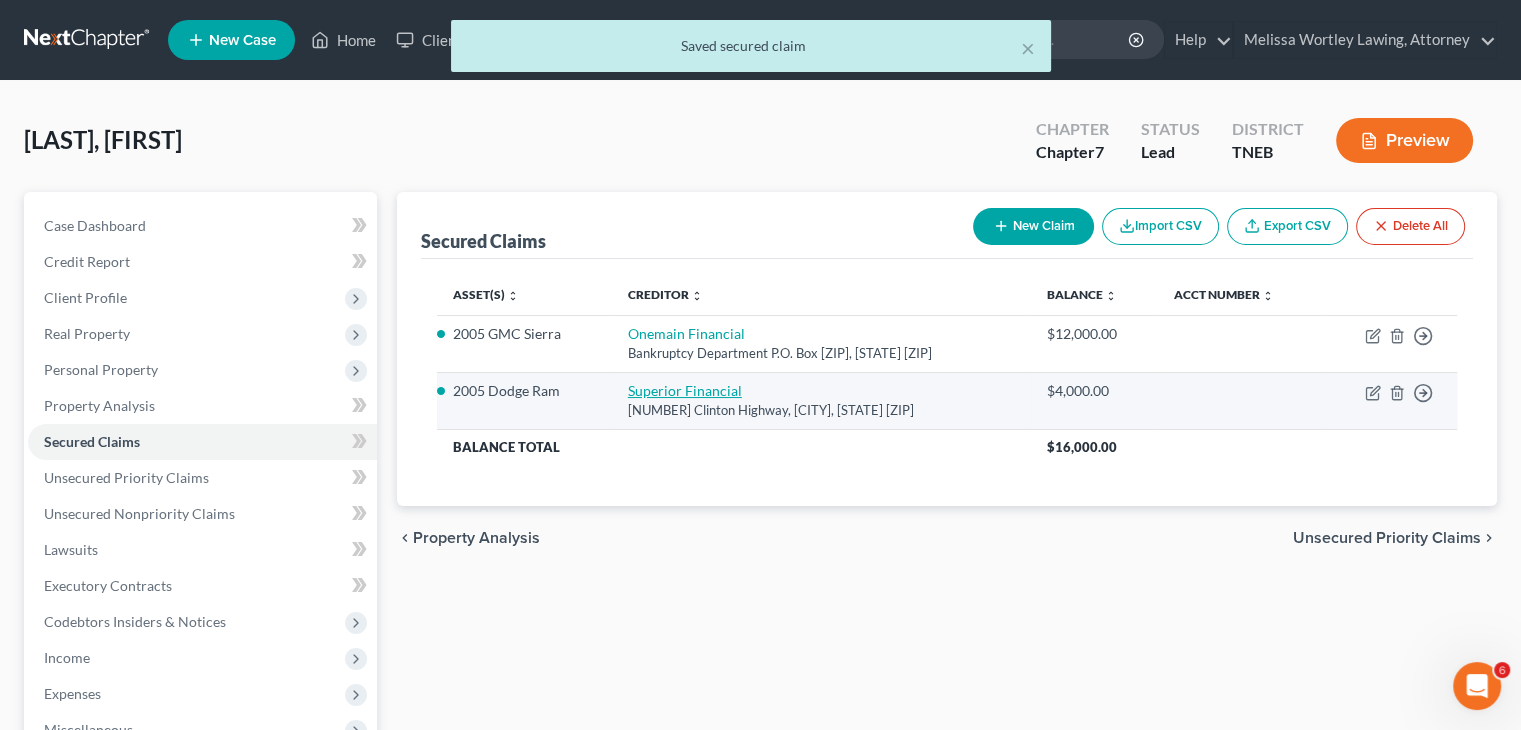 click on "Superior Financial" at bounding box center [685, 390] 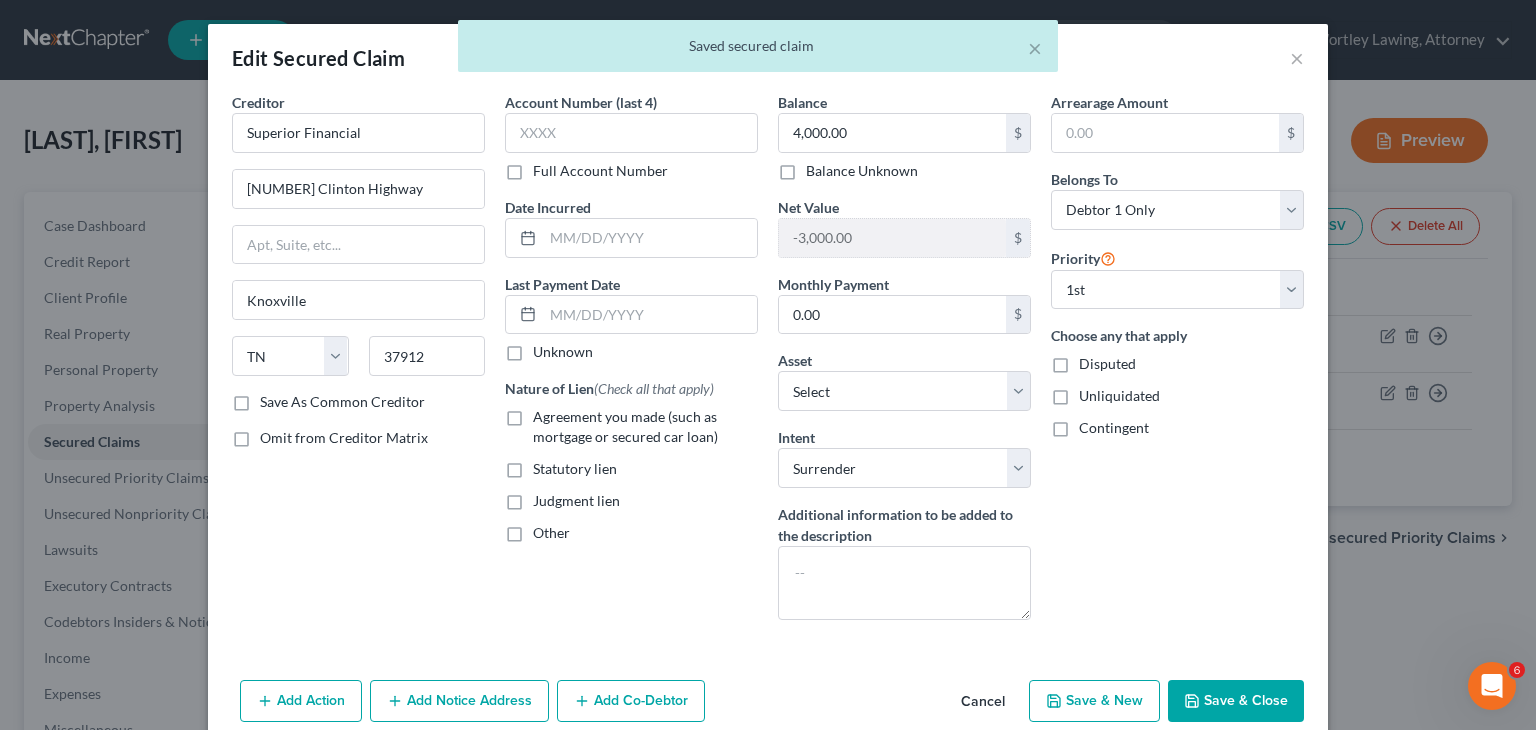 click on "Agreement you made (such as mortgage or secured car loan)" at bounding box center (645, 427) 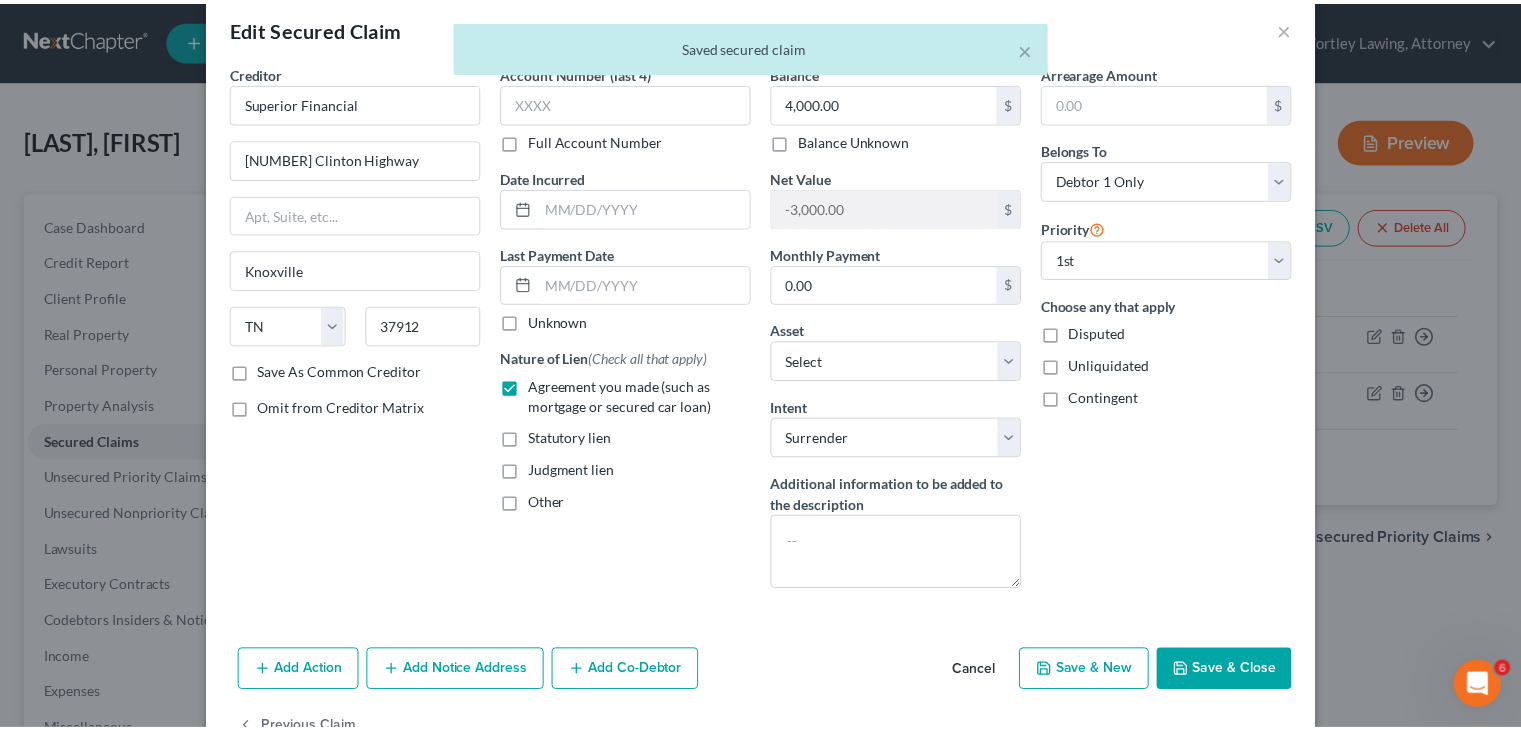 scroll, scrollTop: 31, scrollLeft: 0, axis: vertical 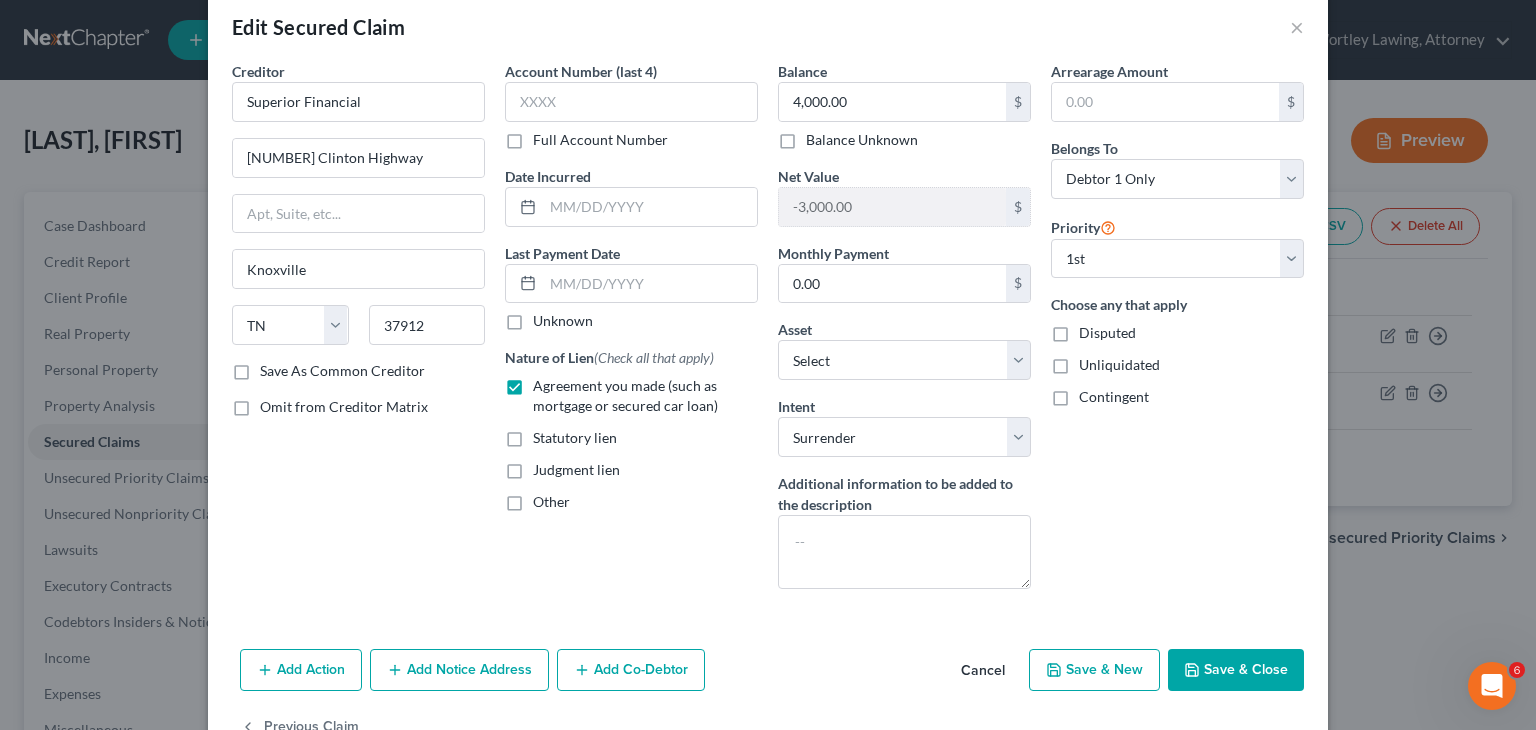 click on "Save & Close" at bounding box center (1236, 670) 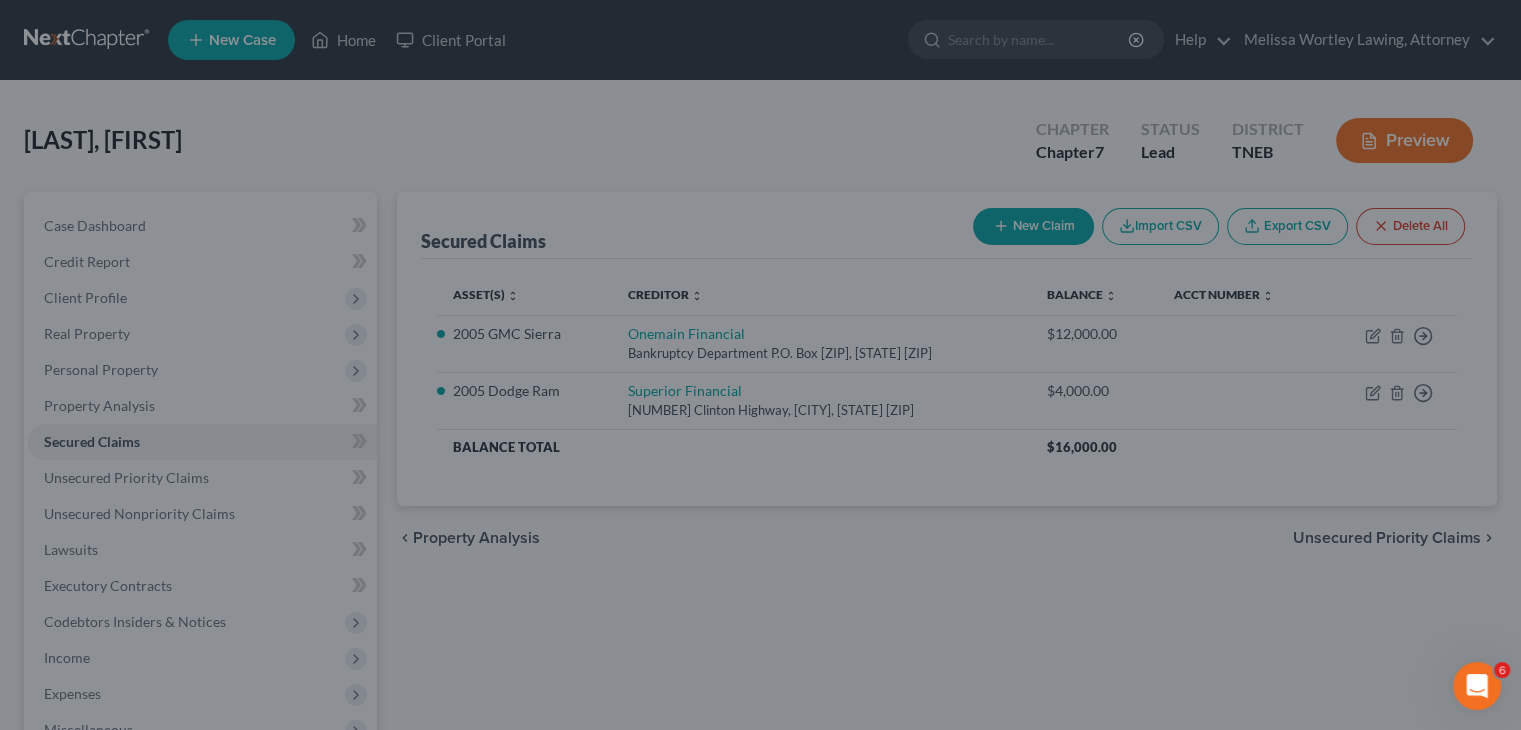 scroll, scrollTop: 0, scrollLeft: 0, axis: both 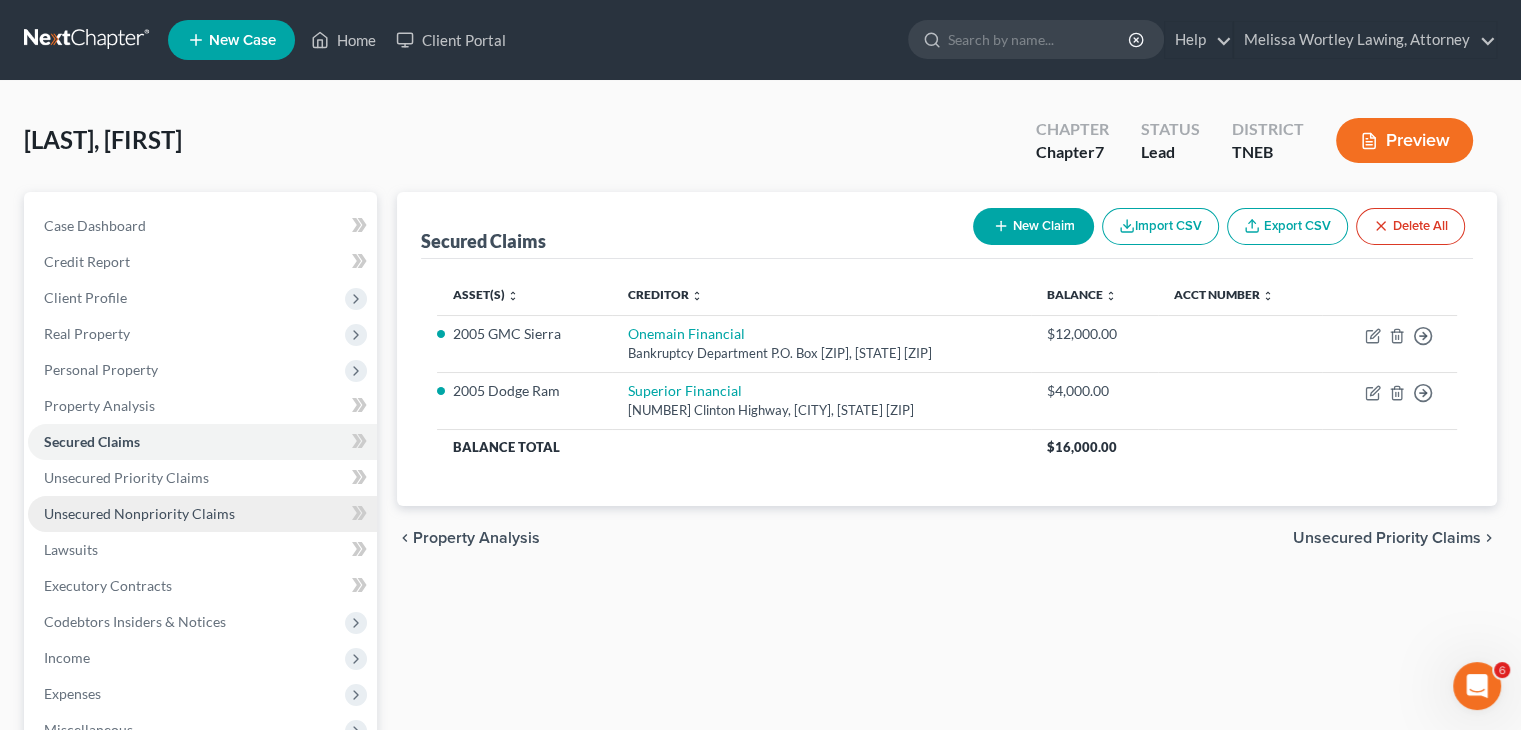 click on "Unsecured Nonpriority Claims" at bounding box center (139, 513) 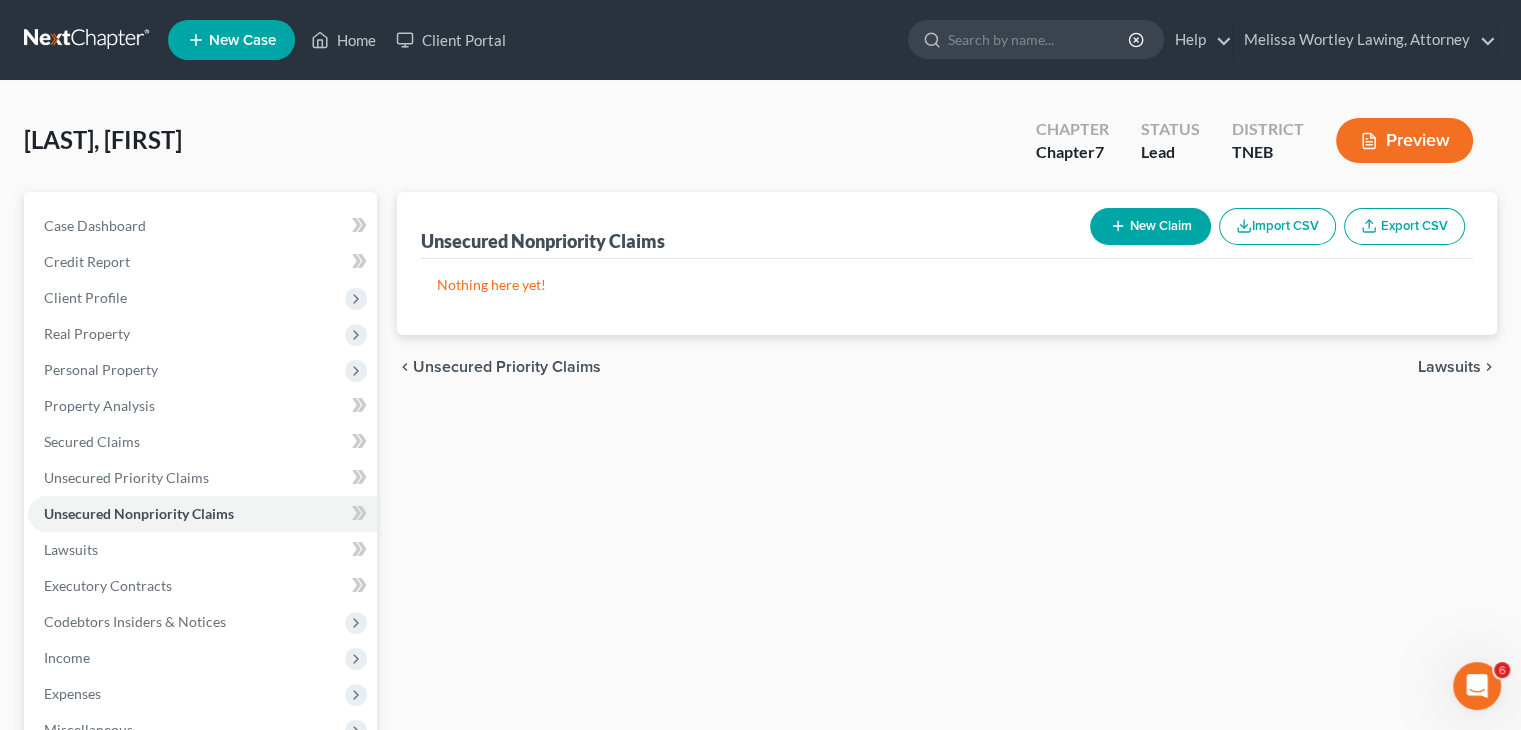 click on "New Claim" at bounding box center (1150, 226) 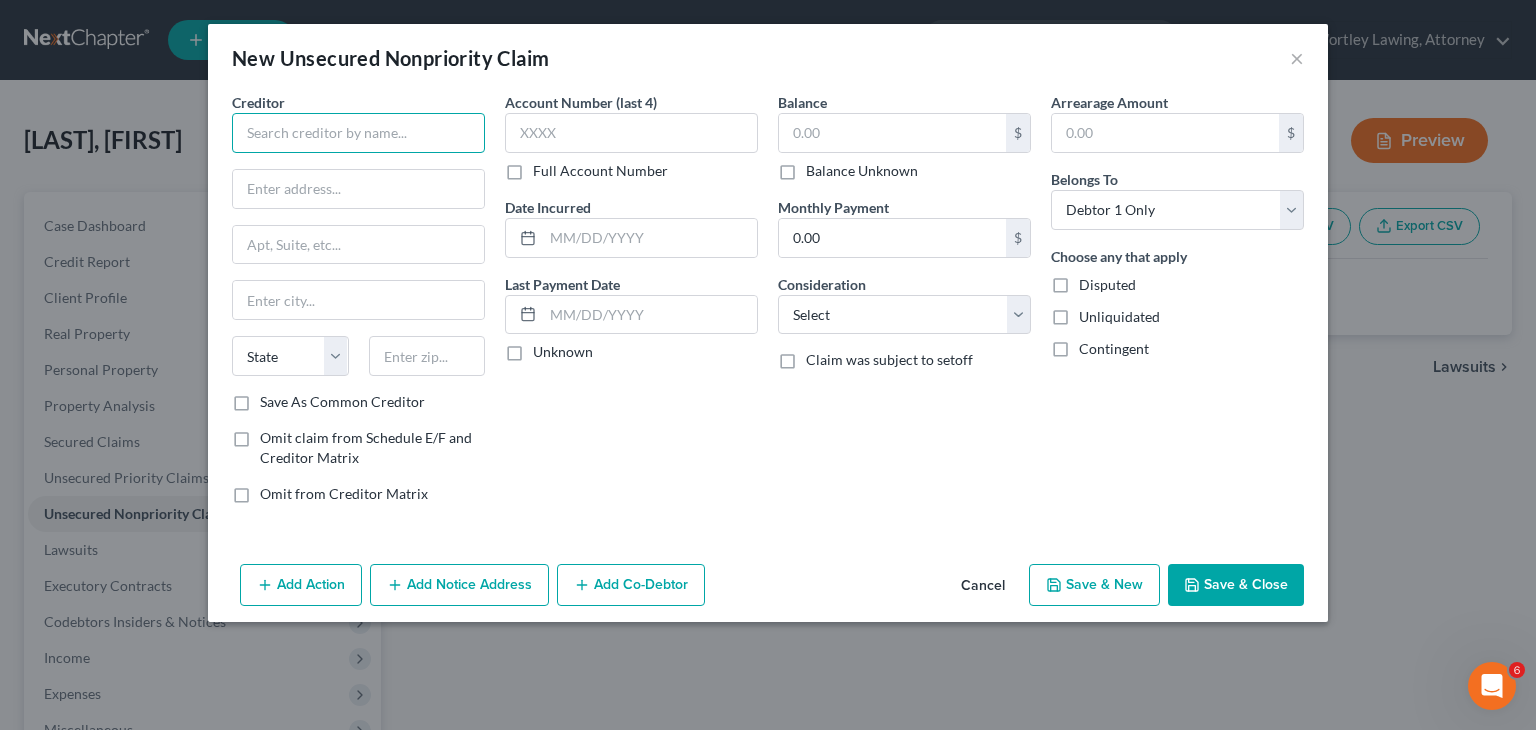 click at bounding box center [358, 133] 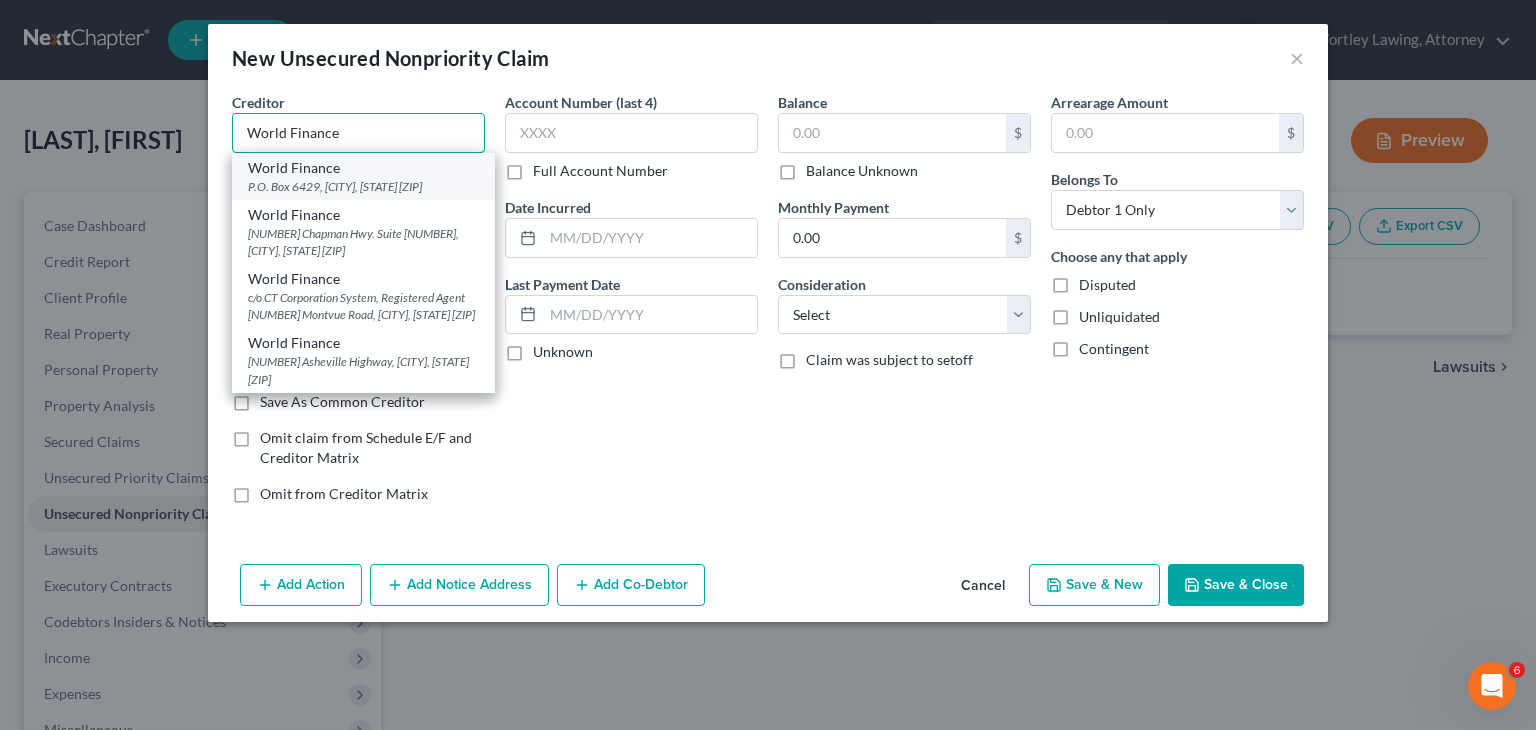 type on "World Finance" 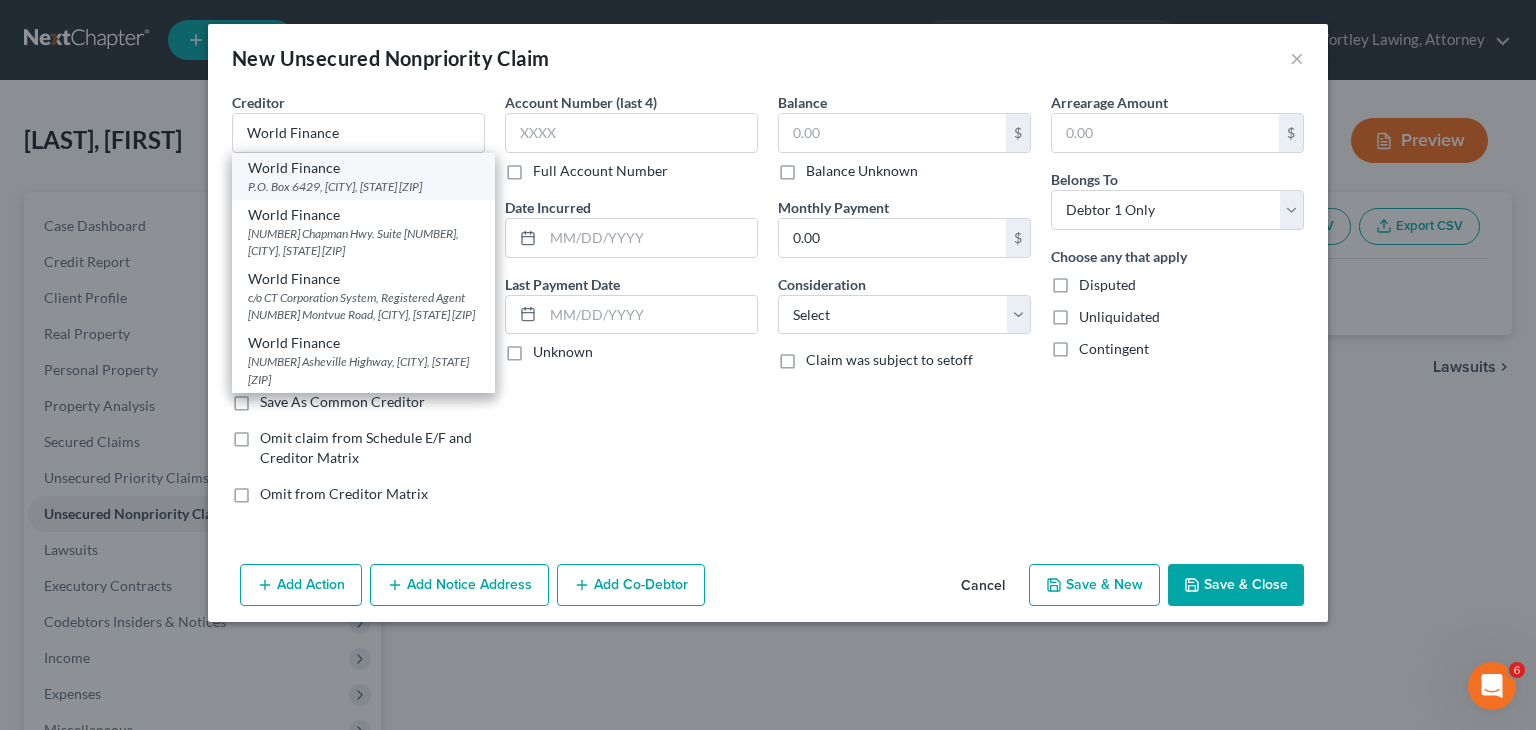 click on "P.O. Box 6429, Greenville, SC 29607" at bounding box center [363, 186] 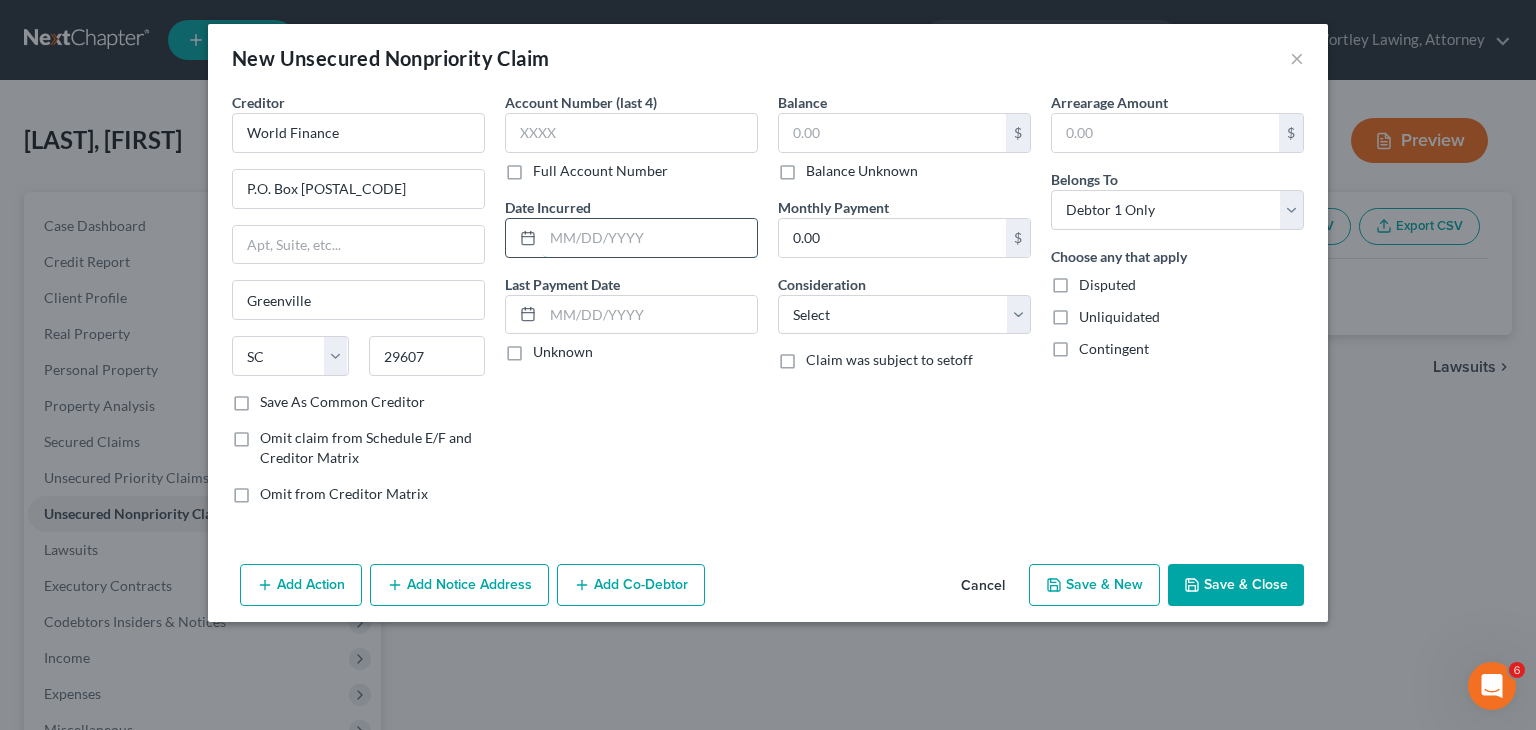 click at bounding box center [650, 238] 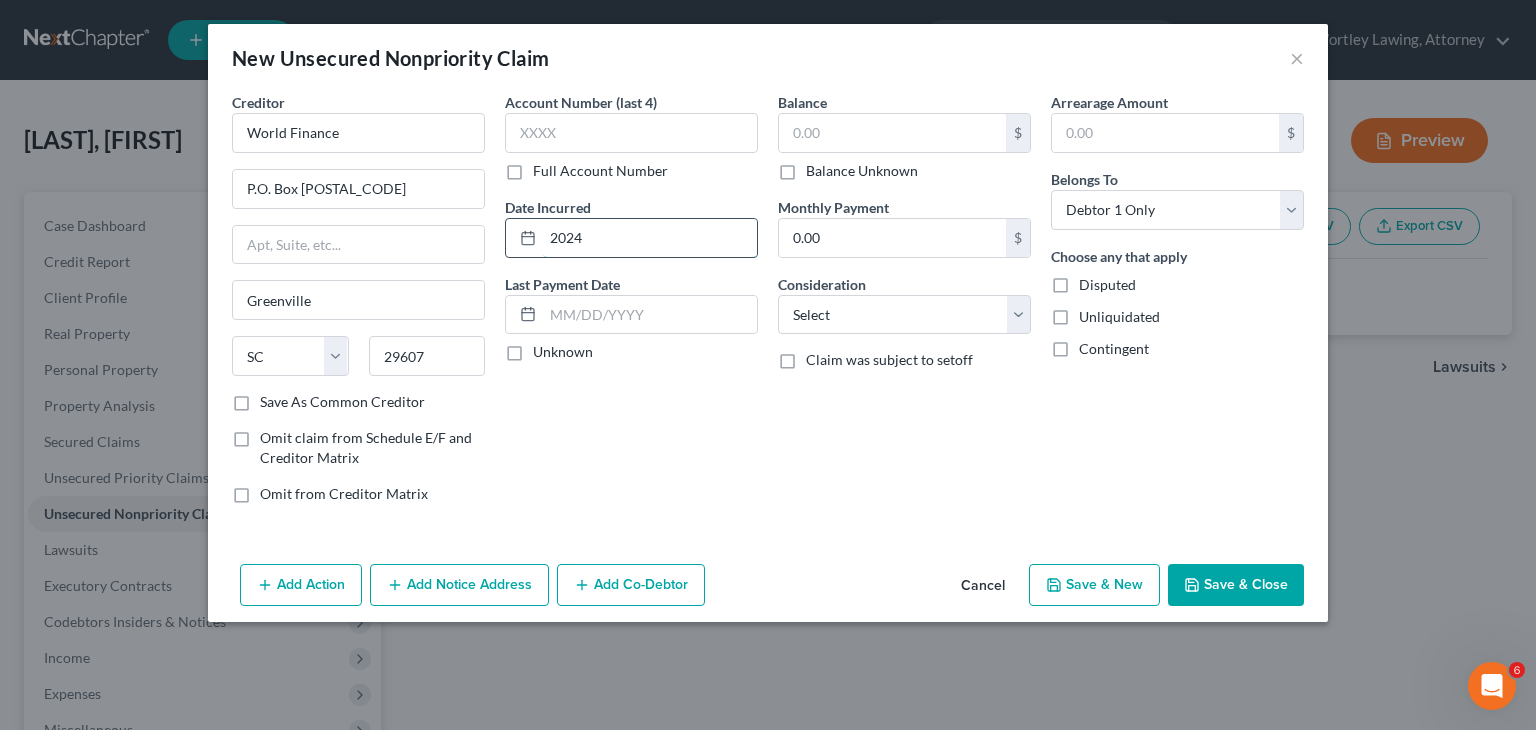 type on "2024" 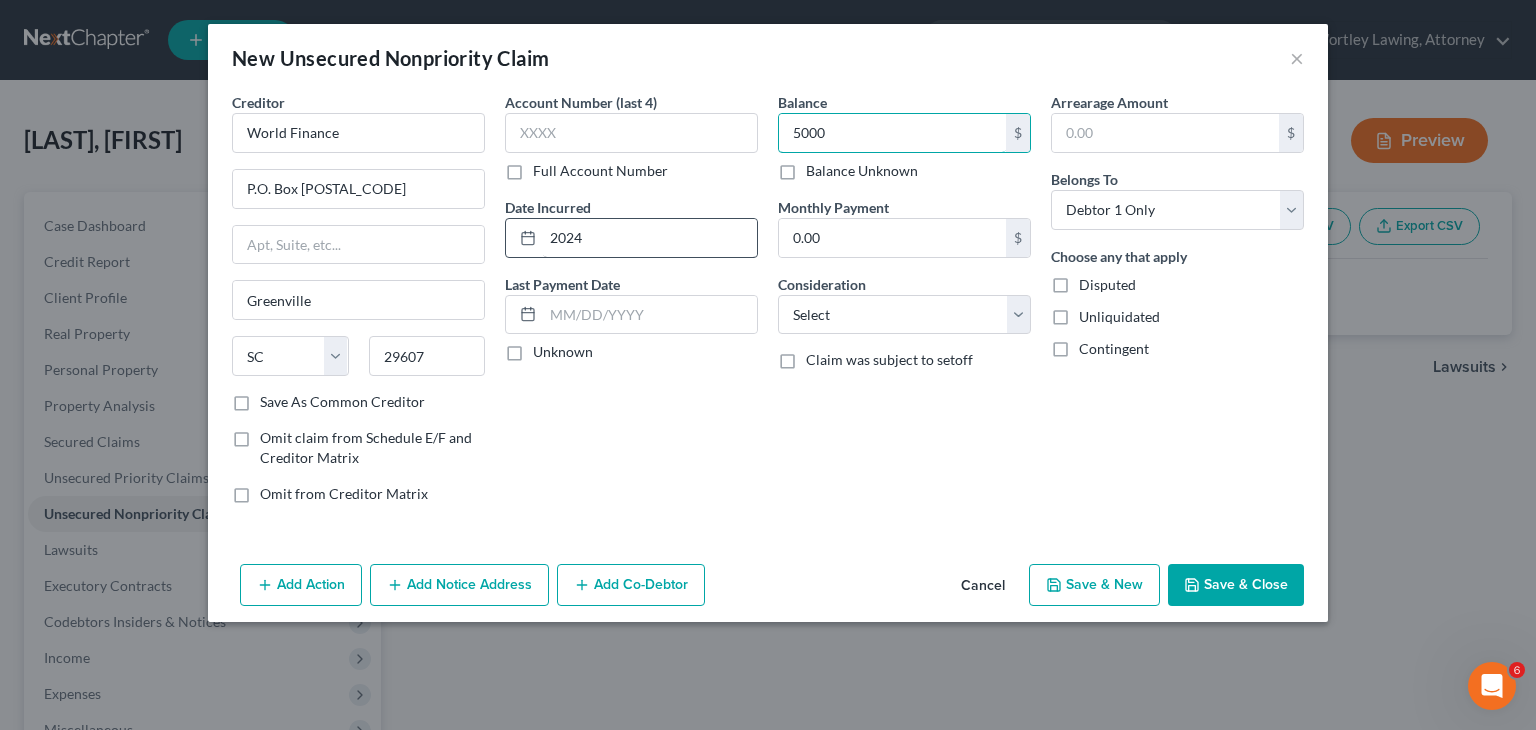 type on "5000" 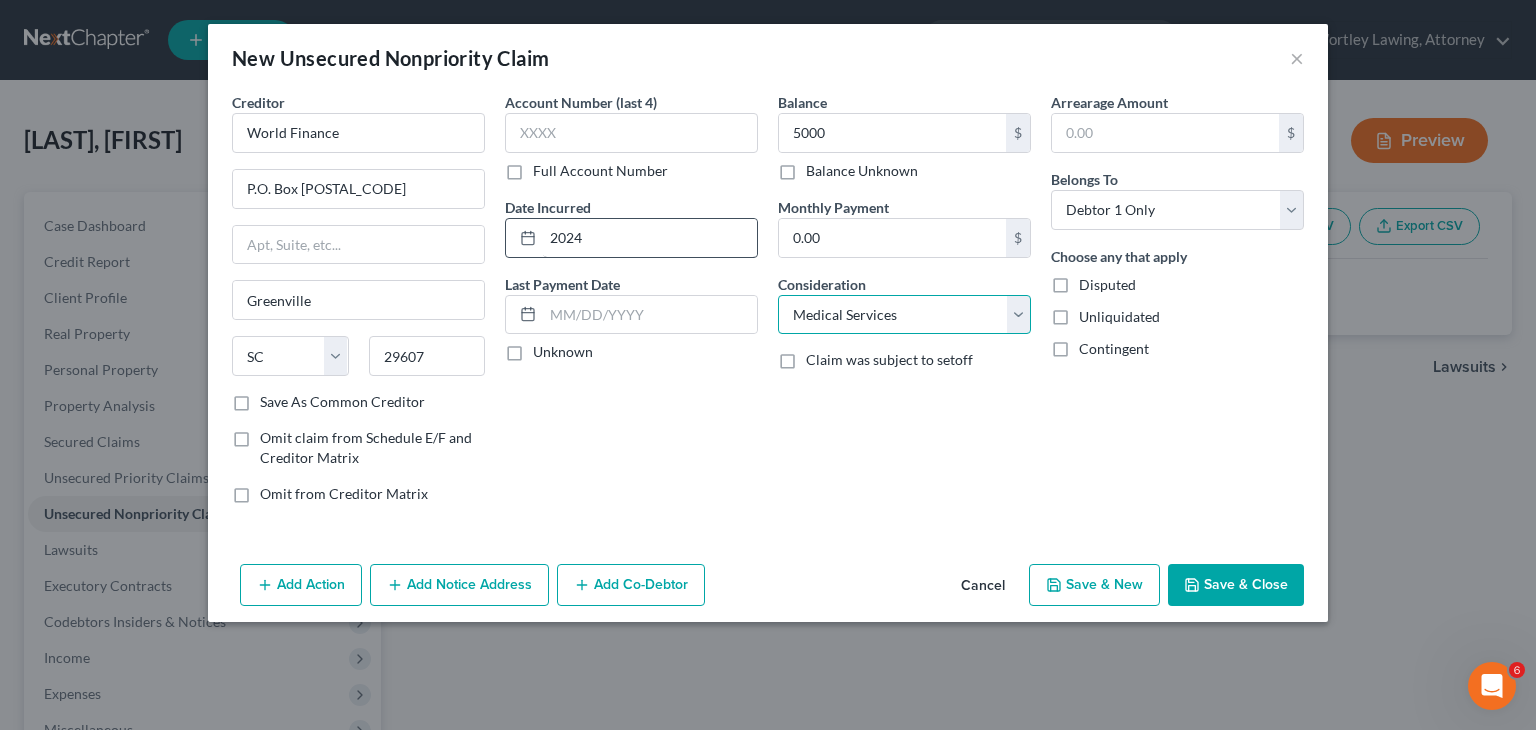 select on "10" 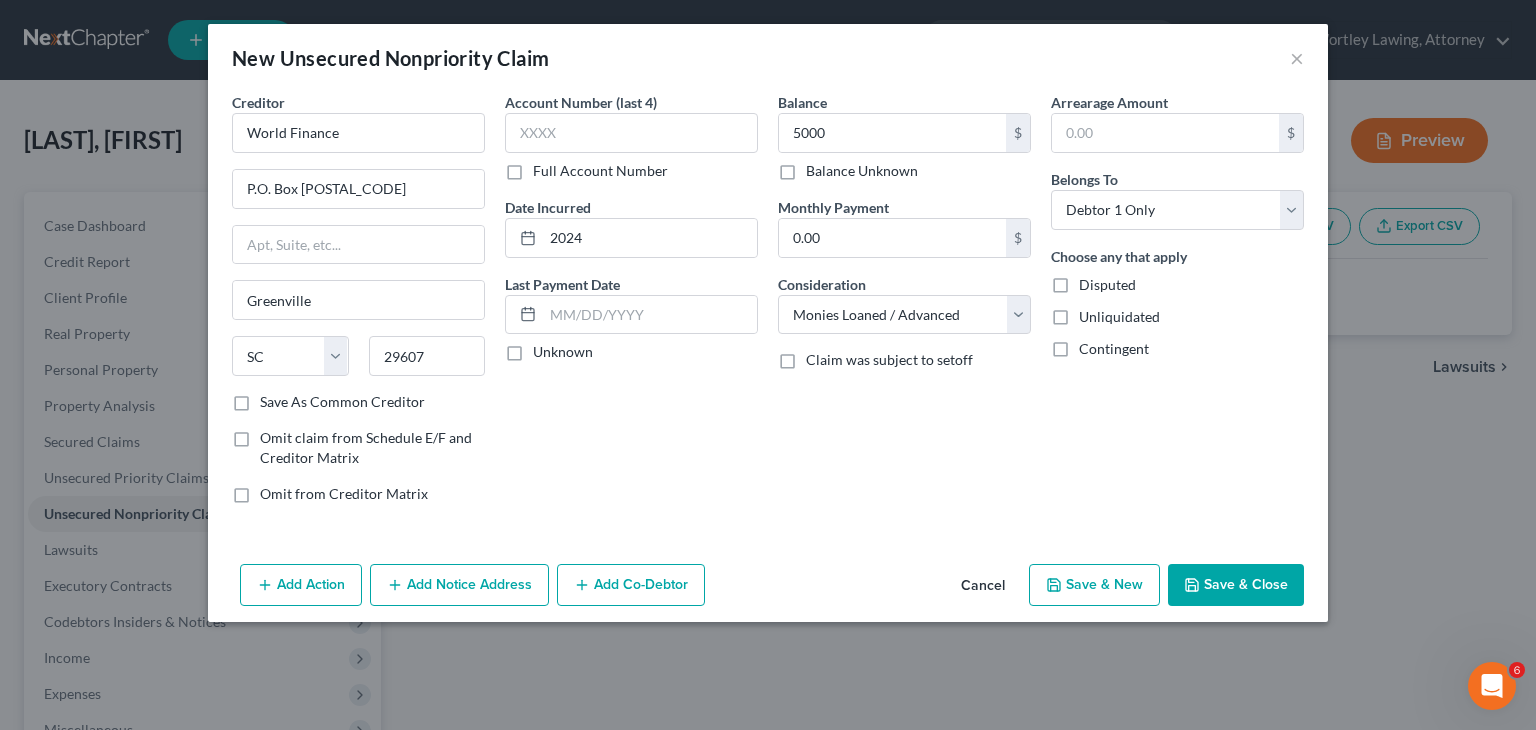 click on "Save & New" at bounding box center (1094, 585) 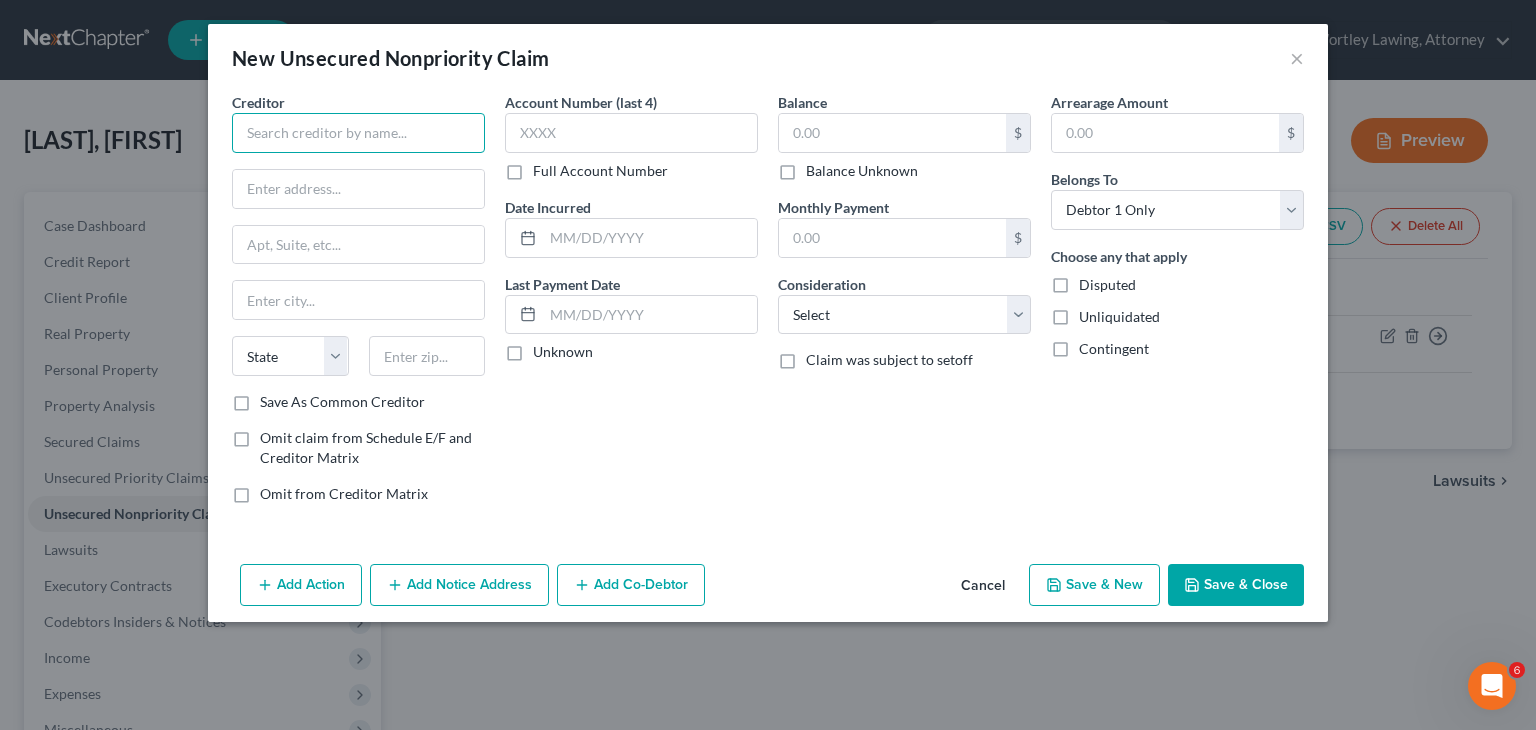 click at bounding box center [358, 133] 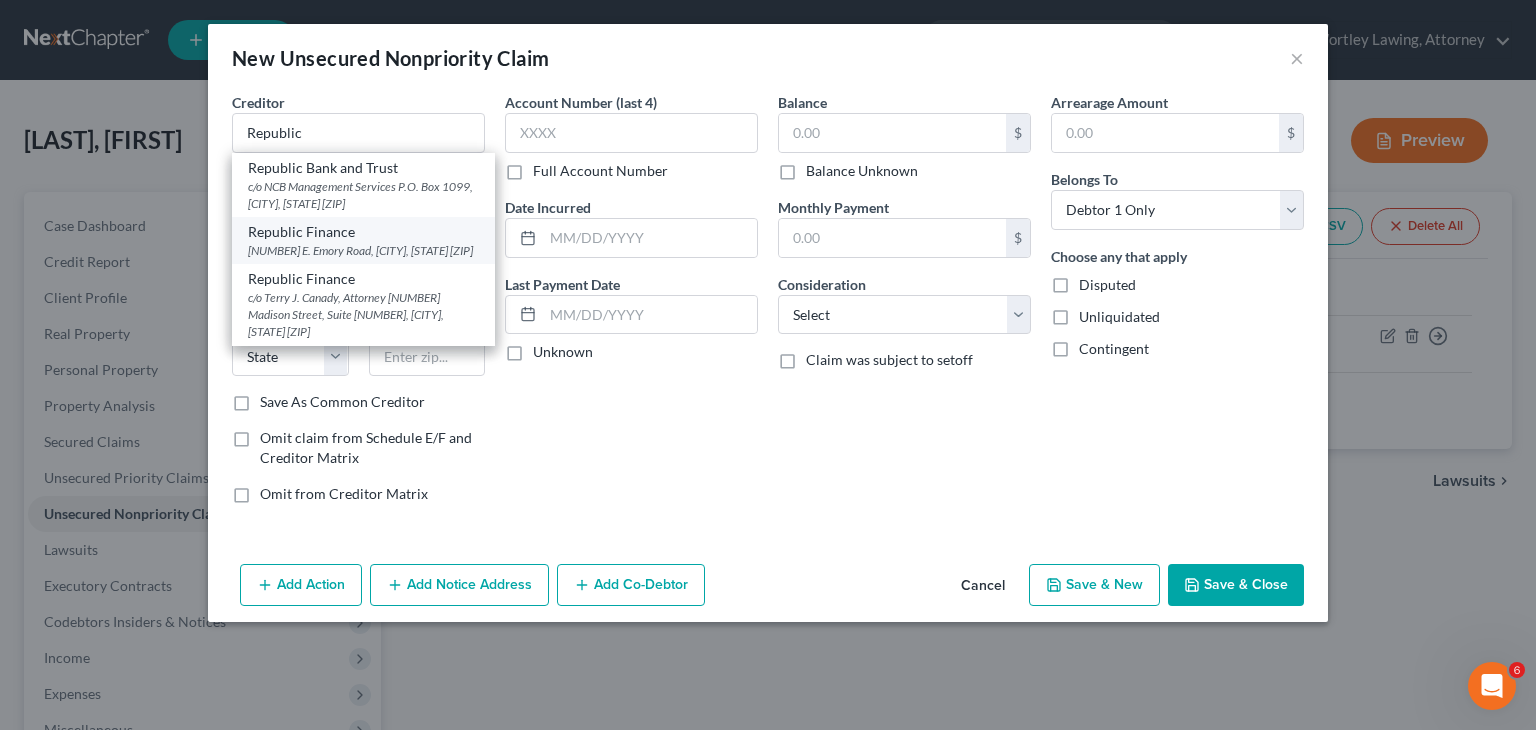 click on "Republic Finance" at bounding box center [363, 232] 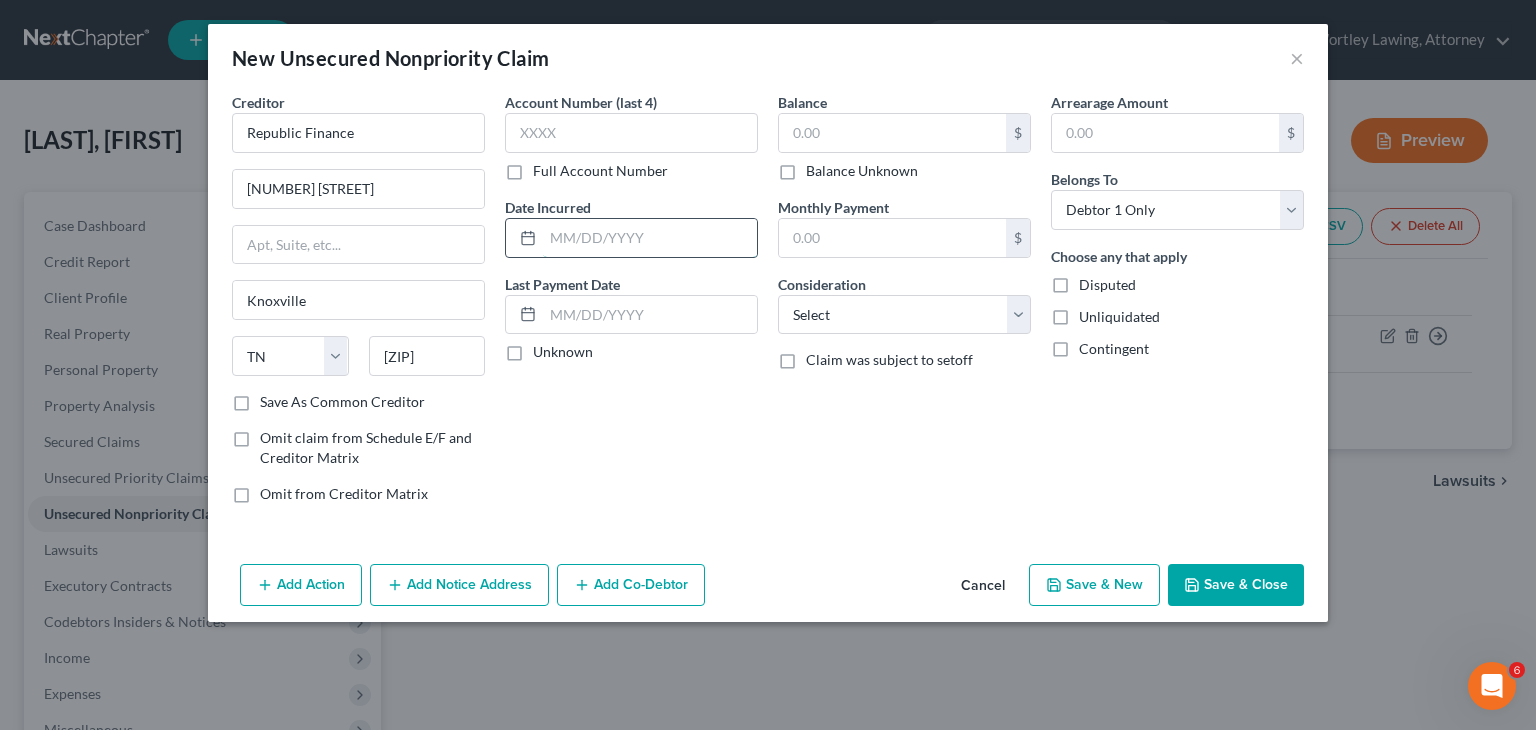 click at bounding box center [650, 238] 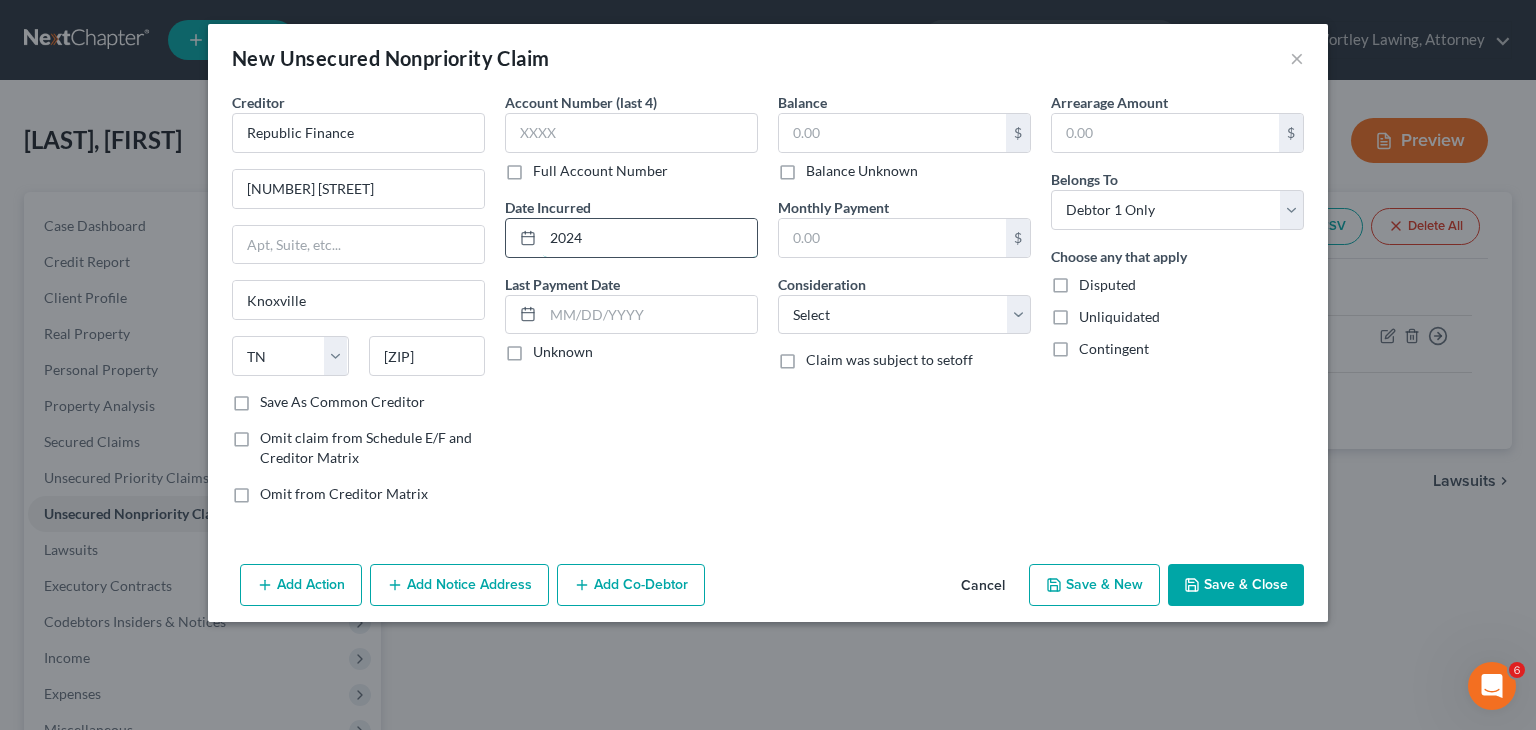 type on "2024" 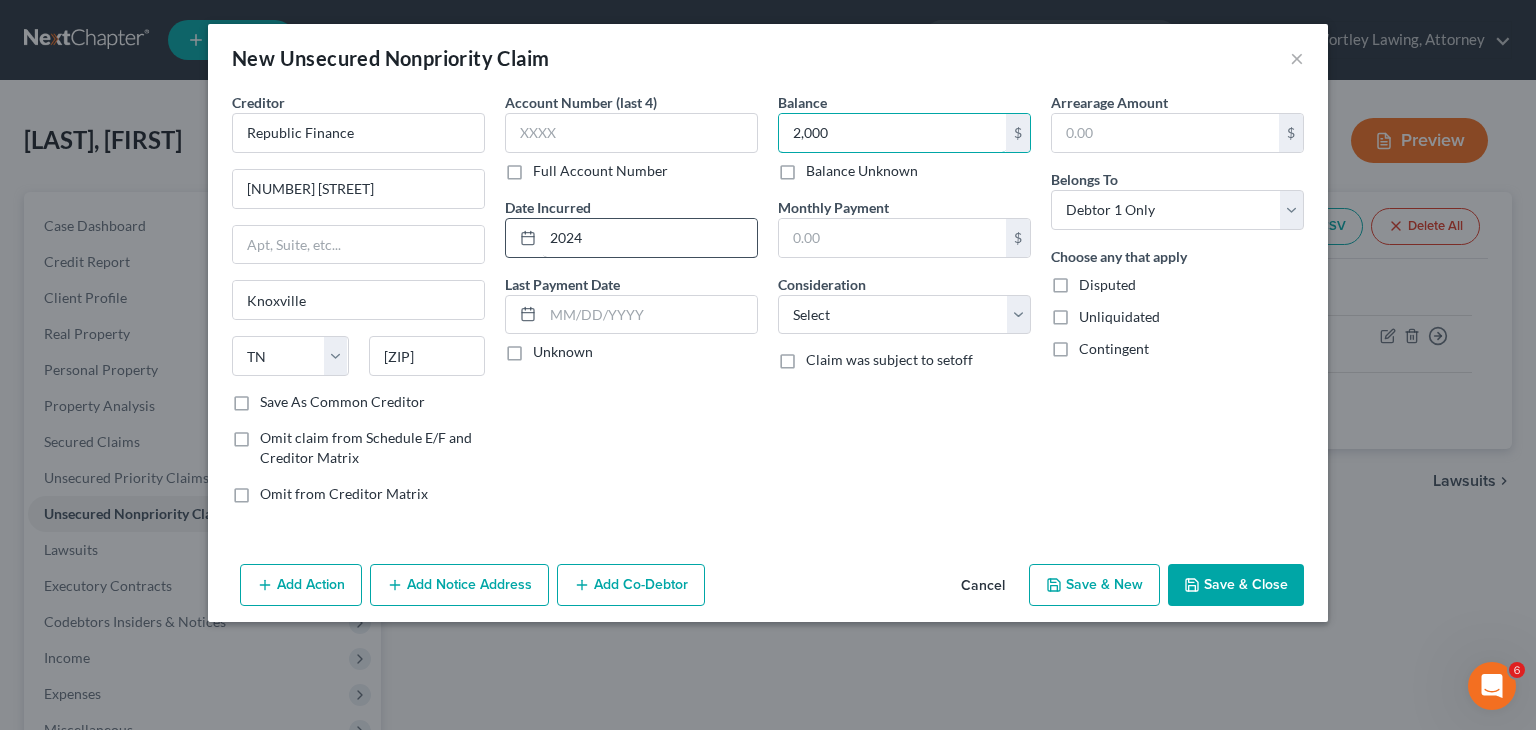 type on "2,000" 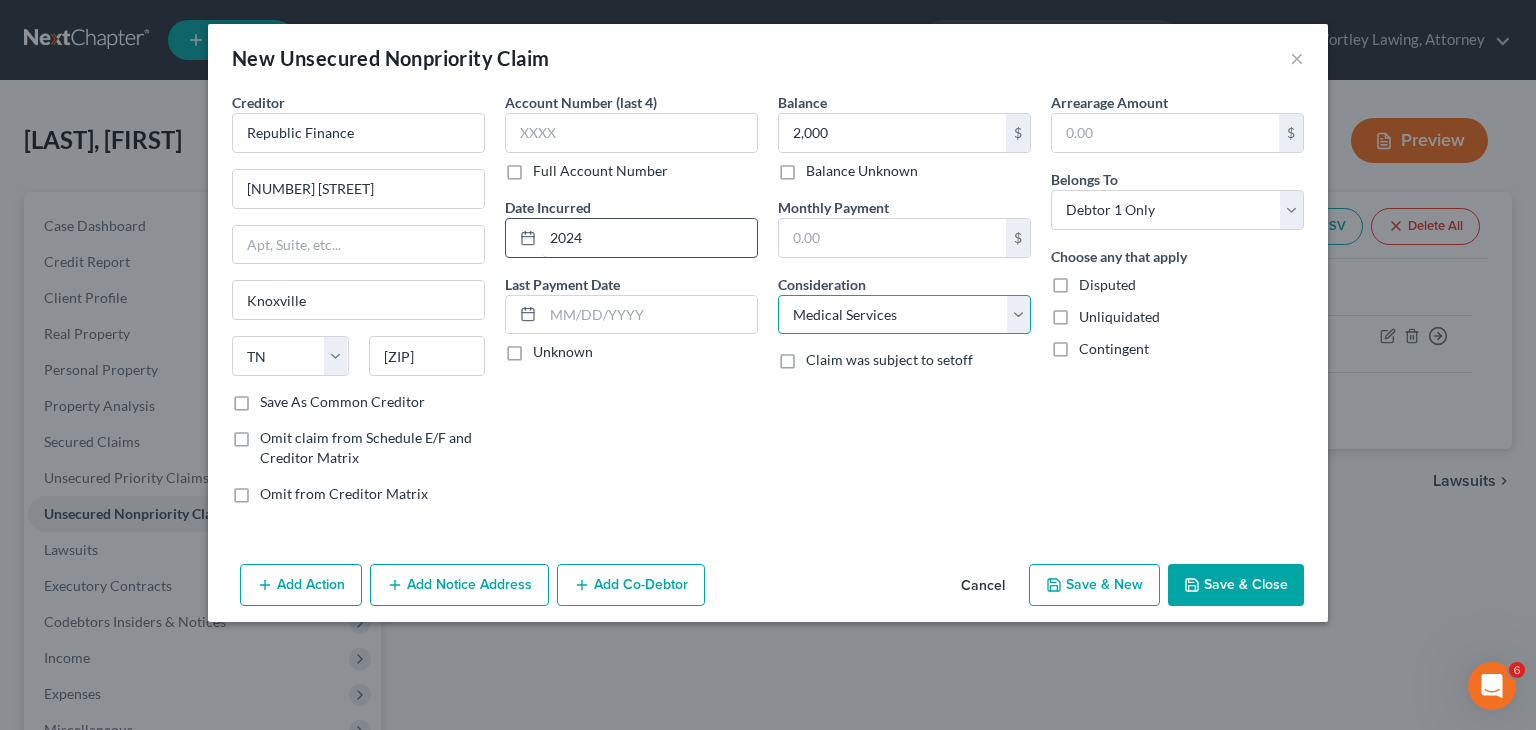 select on "10" 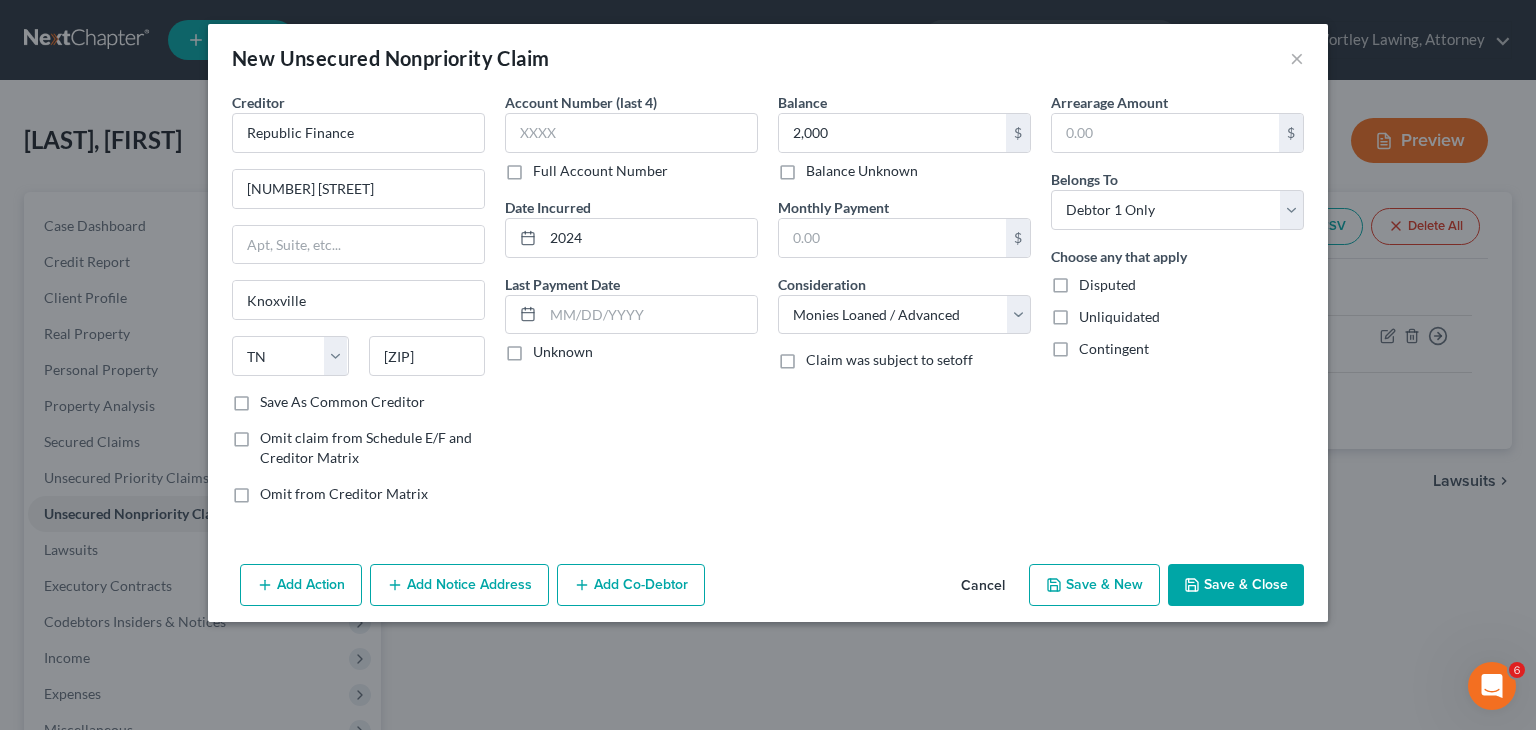 click on "Save & New" at bounding box center (1094, 585) 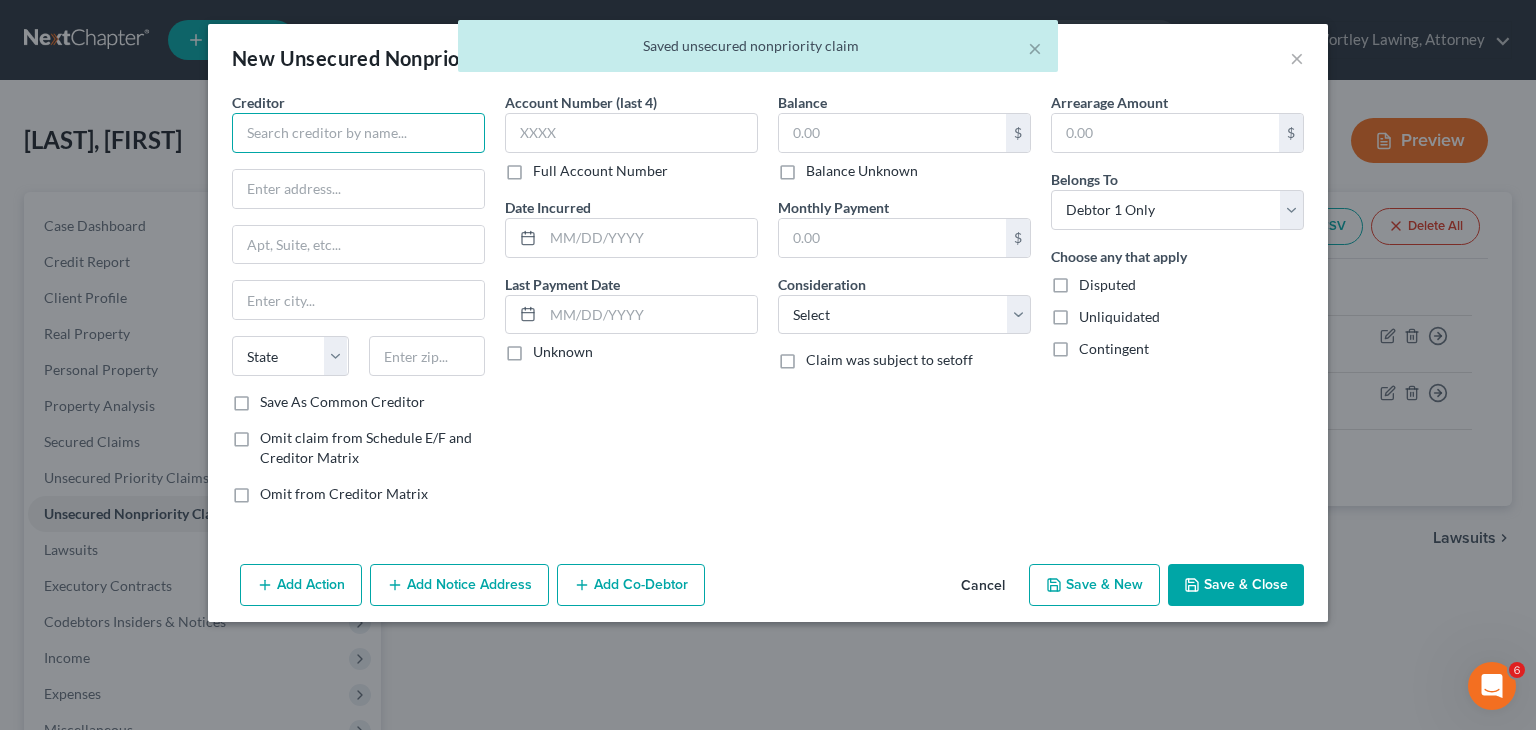 click at bounding box center [358, 133] 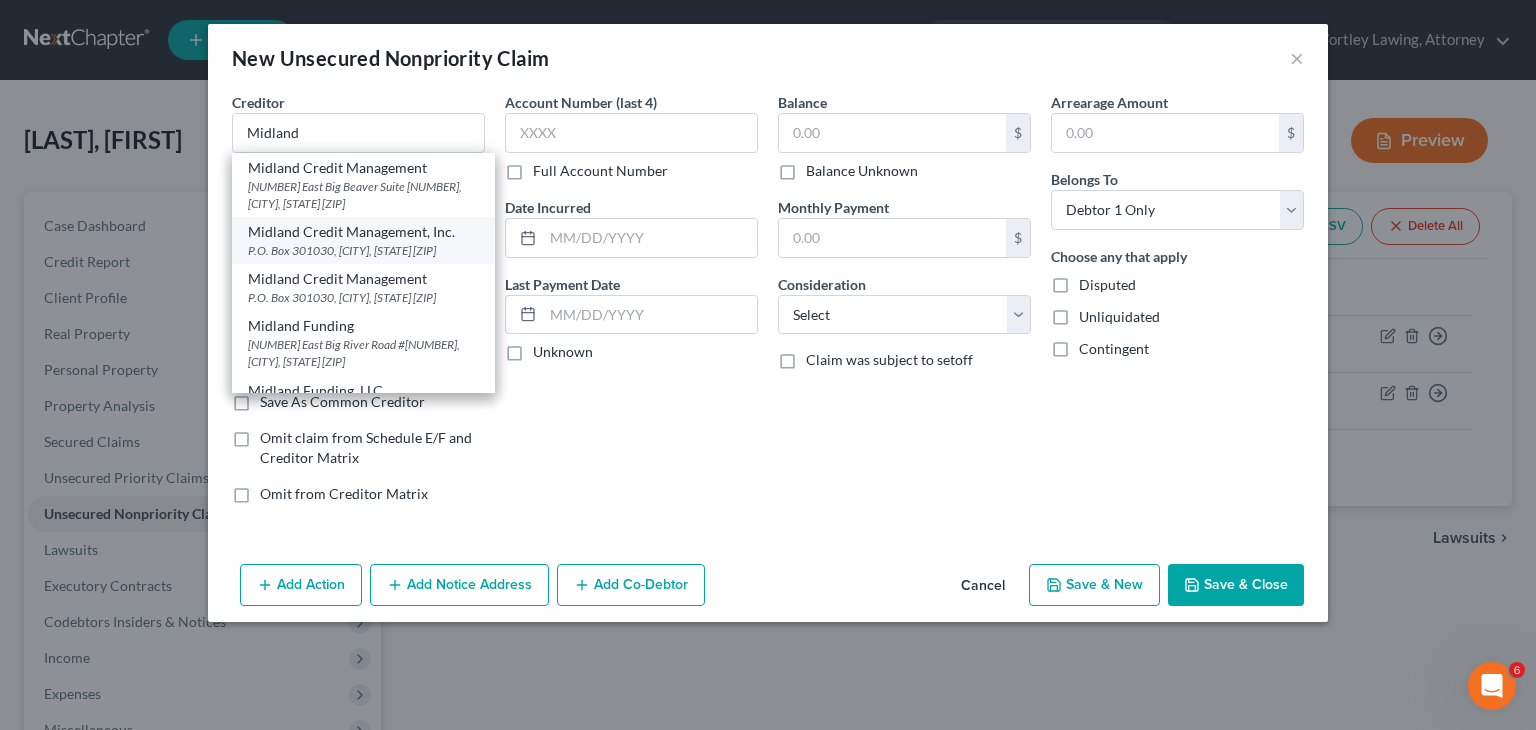 click on "P.O. Box 301030, Los Angeles, CA 90030-1030" at bounding box center [363, 250] 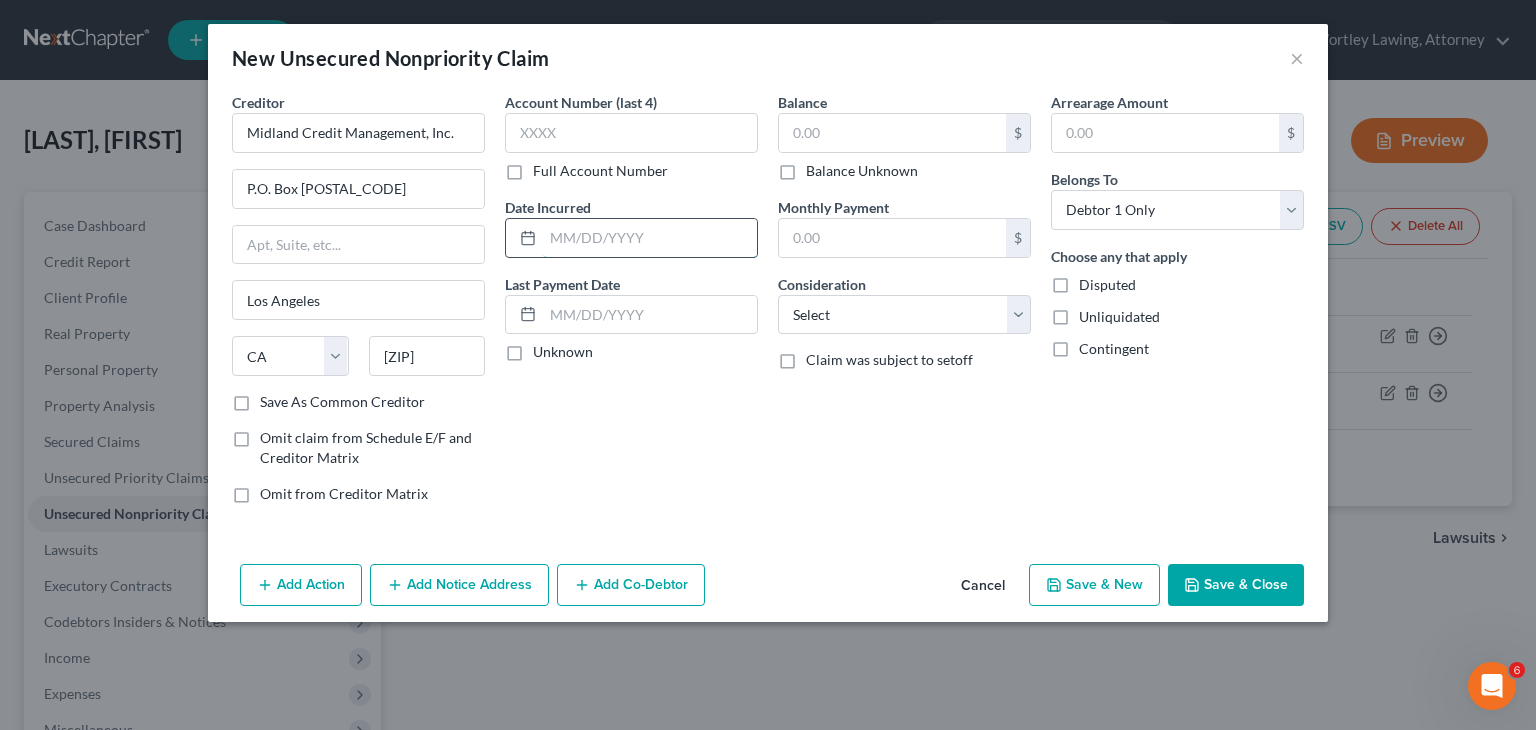 click at bounding box center (650, 238) 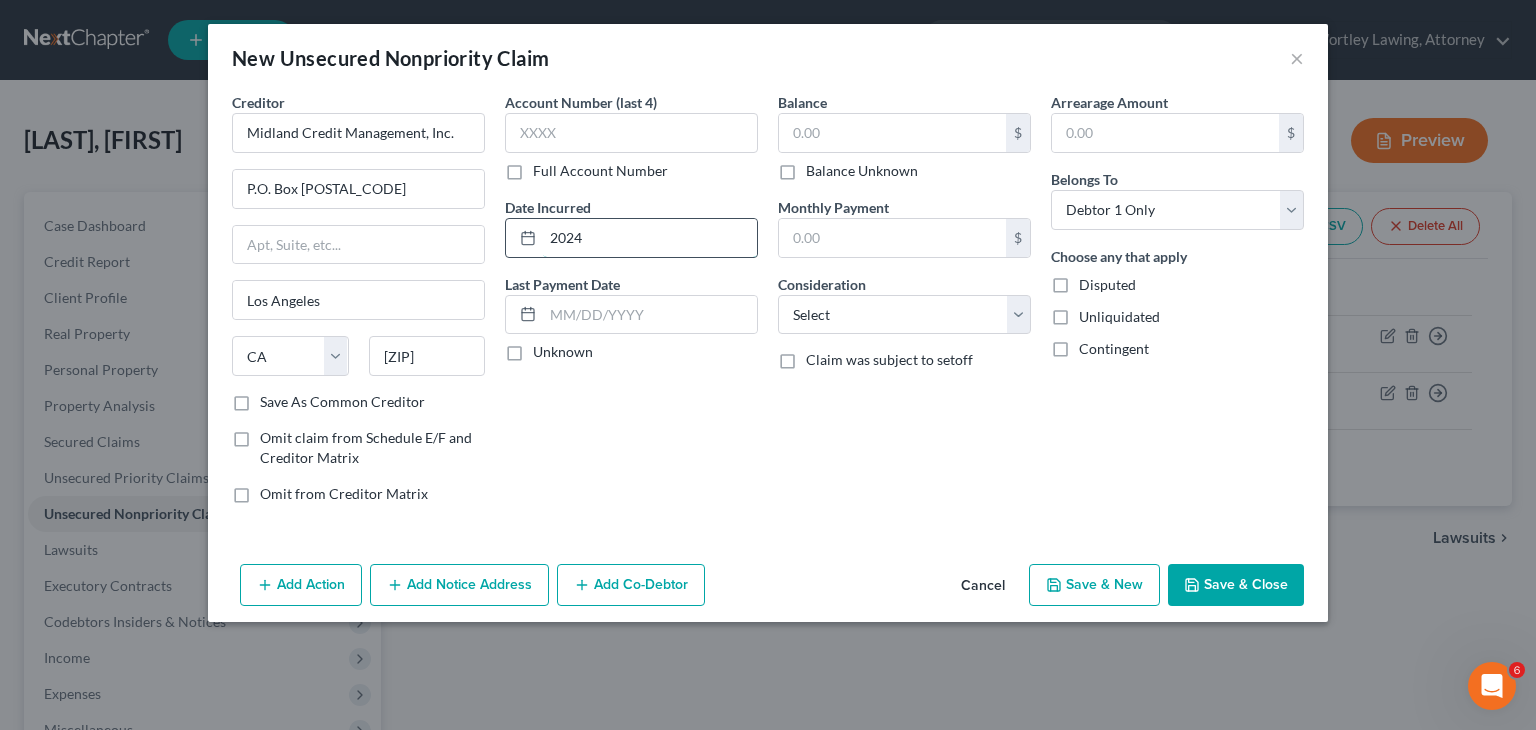 type on "2024" 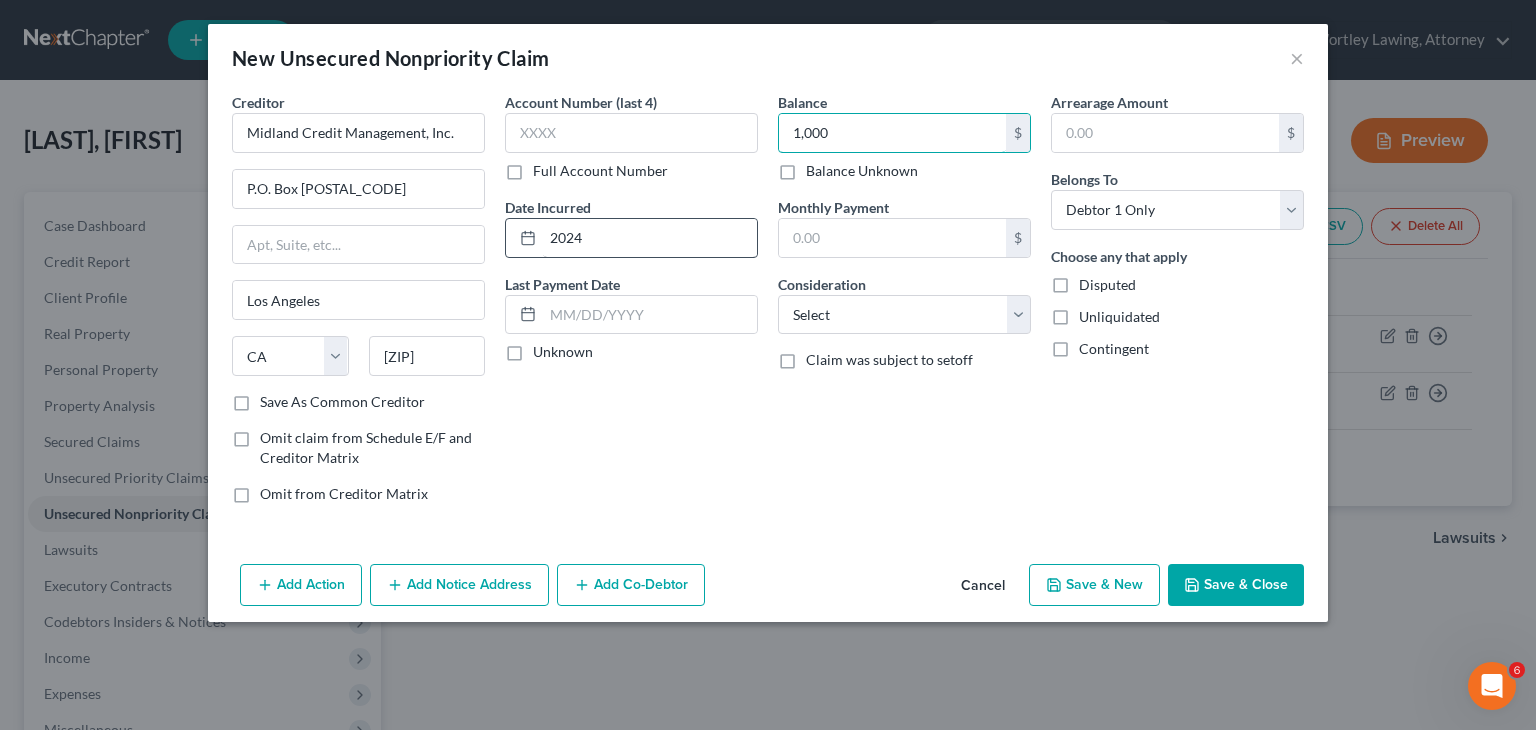 type on "1,000" 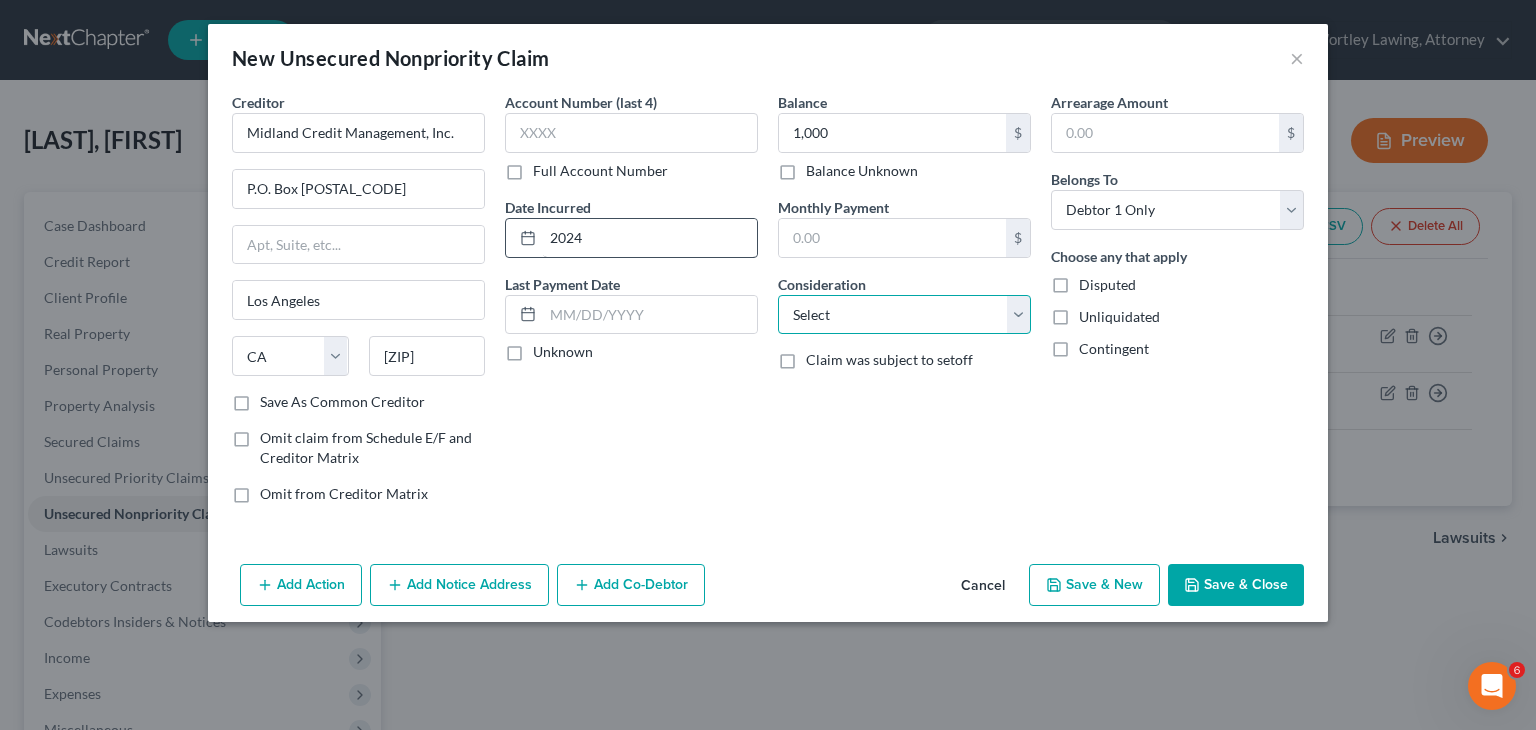 select on "9" 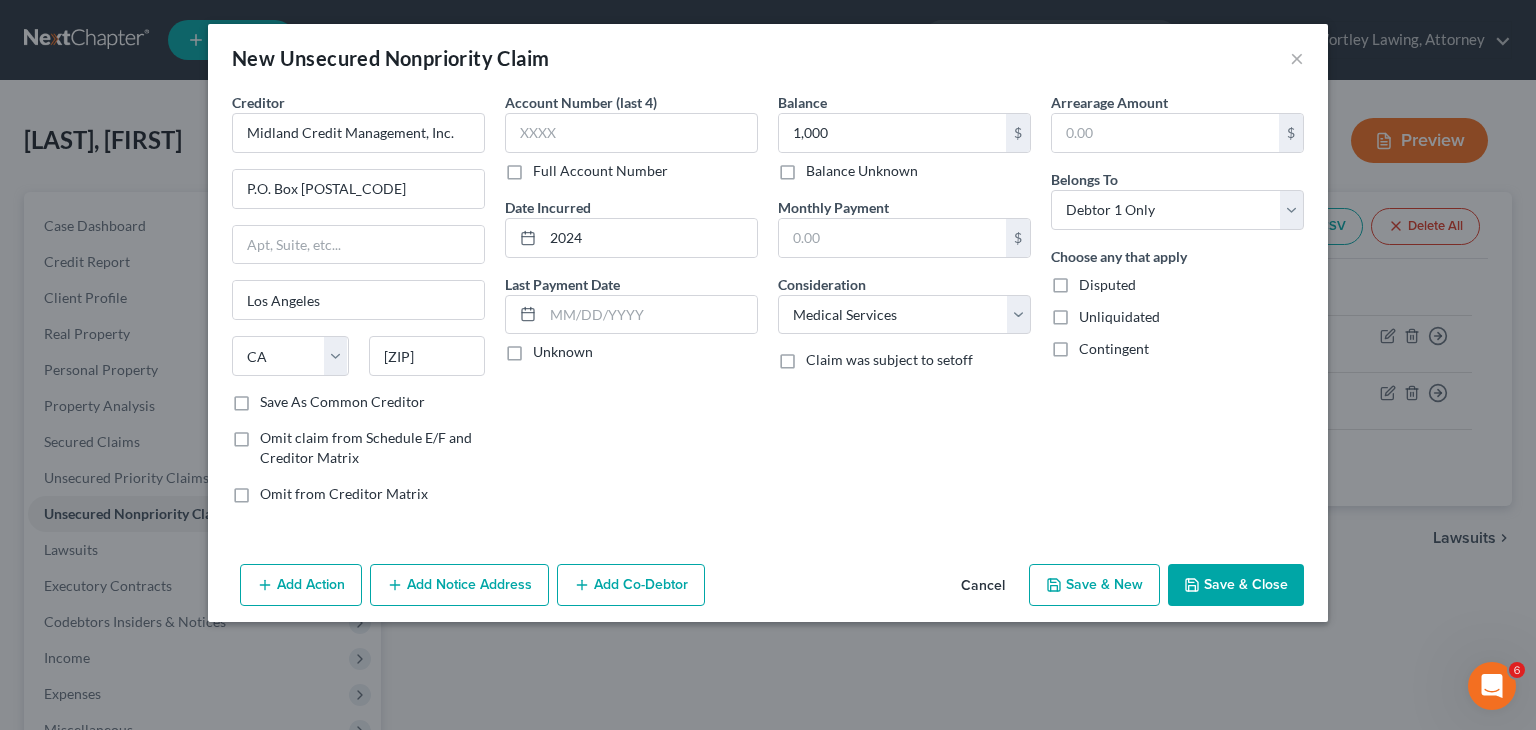 click on "Save & New" at bounding box center [1094, 585] 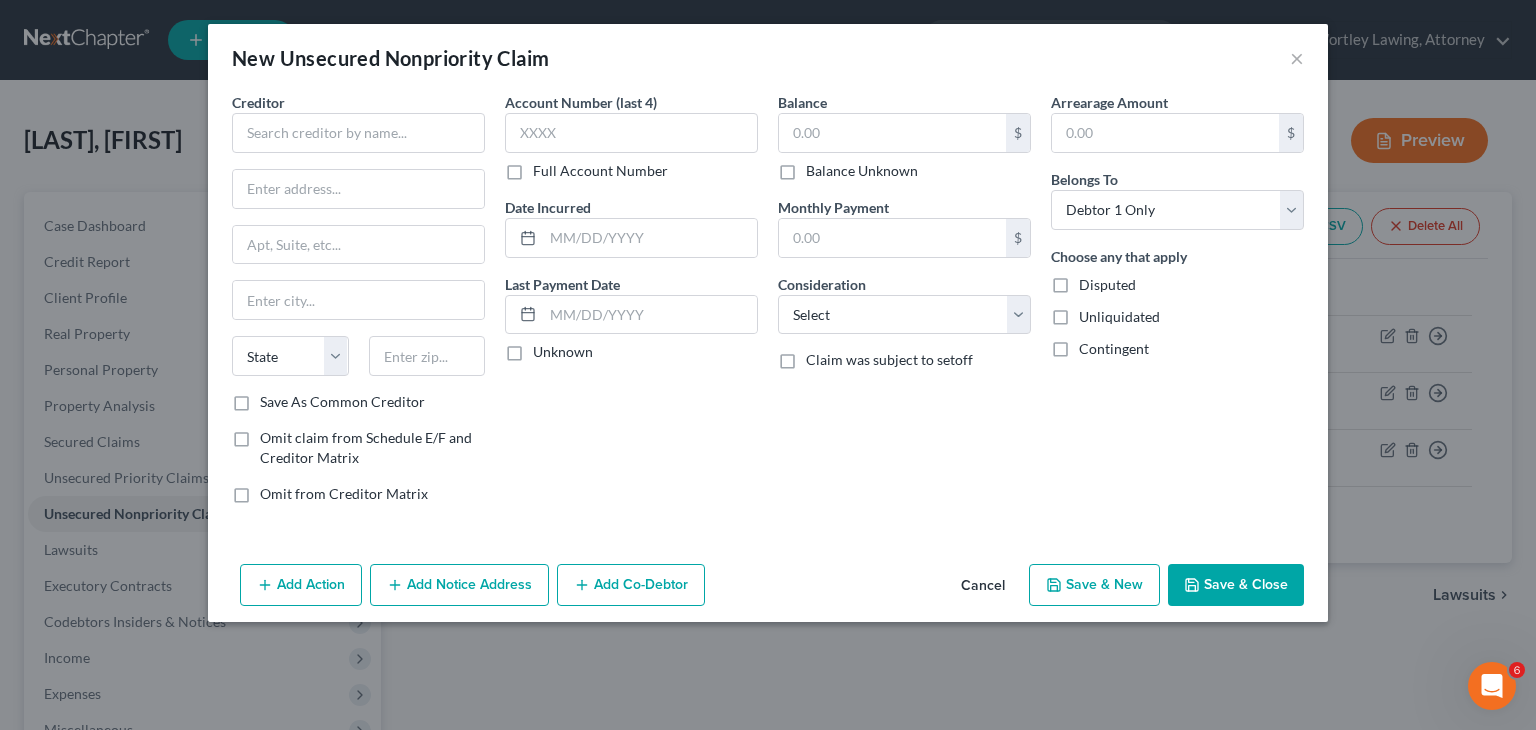 click on "Cancel" at bounding box center (983, 586) 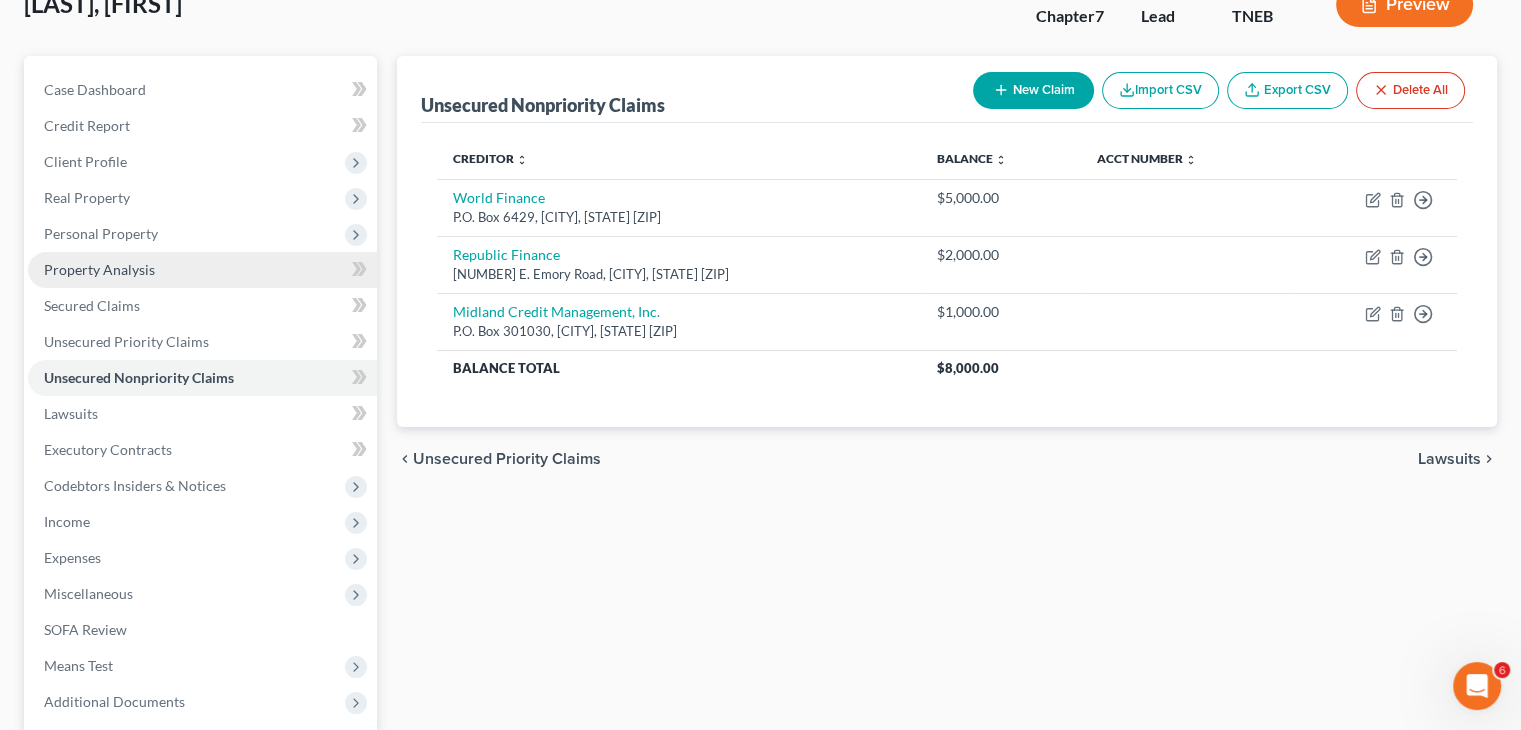 scroll, scrollTop: 147, scrollLeft: 0, axis: vertical 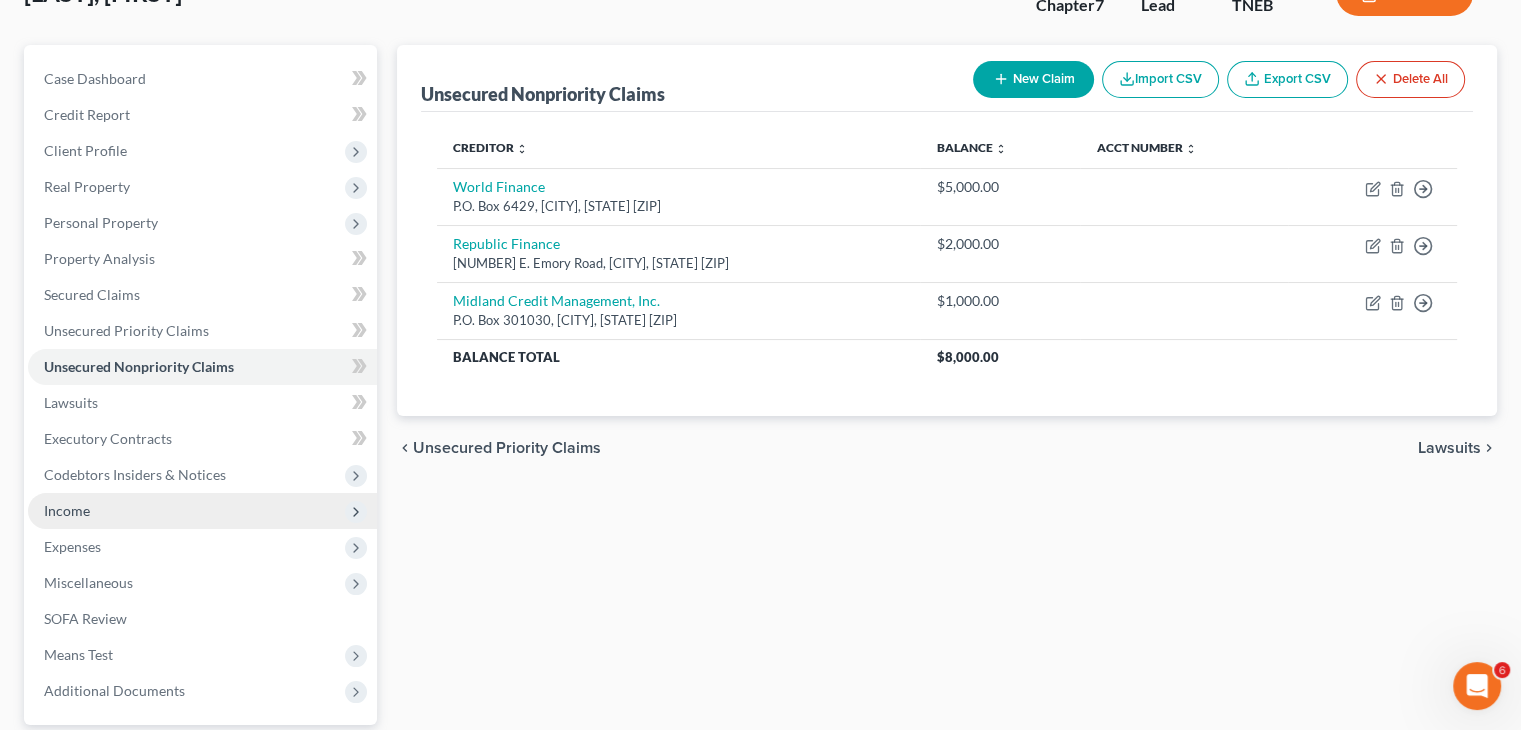 click on "Income" at bounding box center [202, 511] 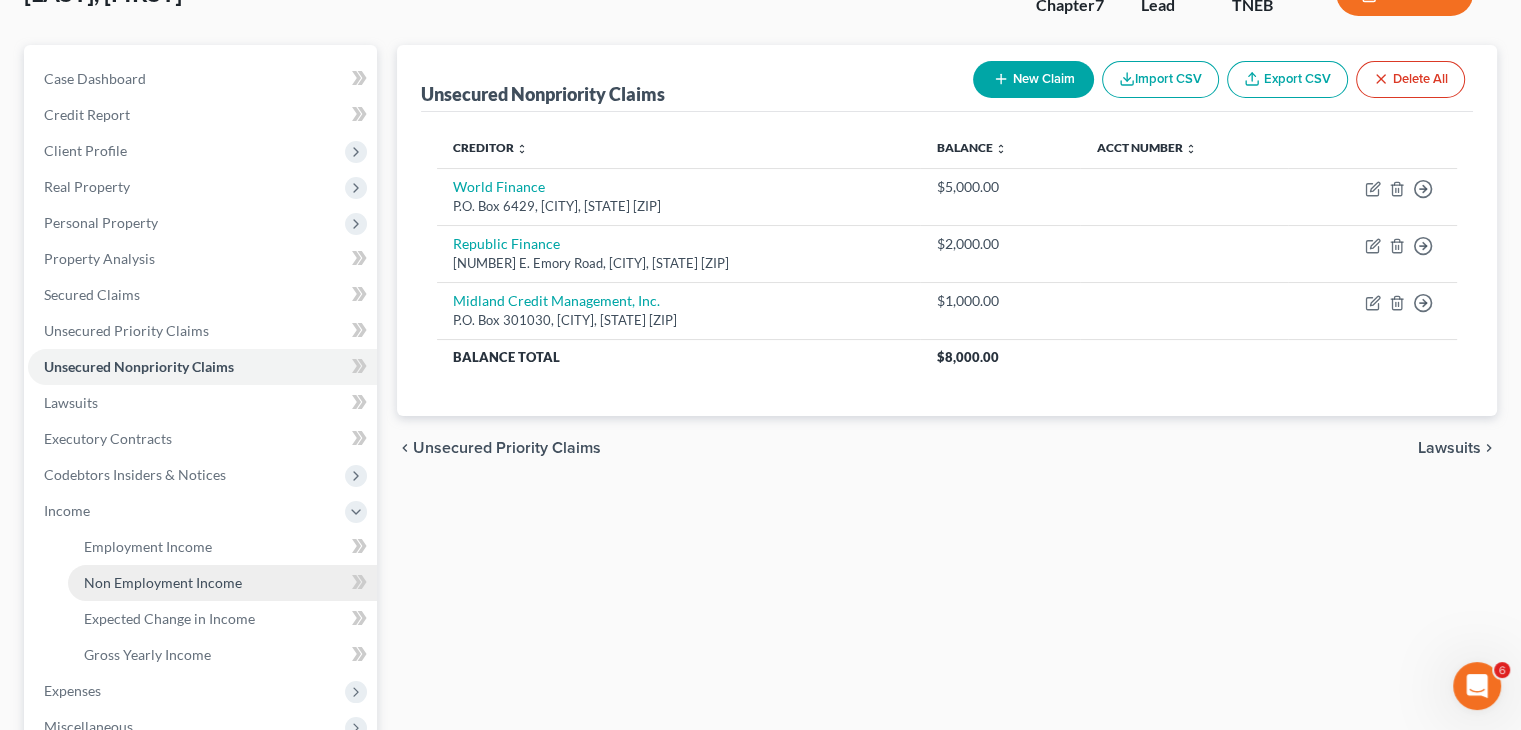 click on "Non Employment Income" at bounding box center (163, 582) 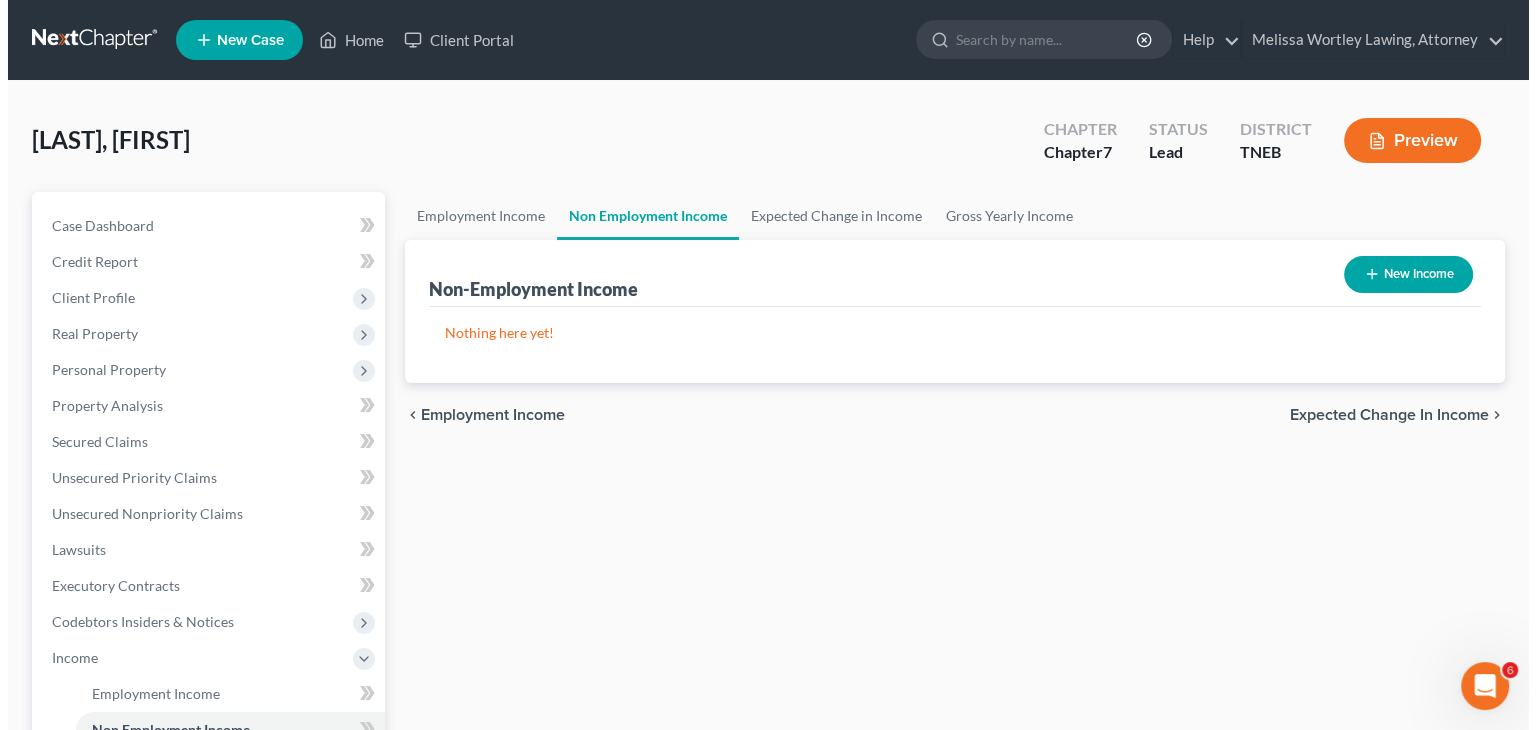 scroll, scrollTop: 104, scrollLeft: 0, axis: vertical 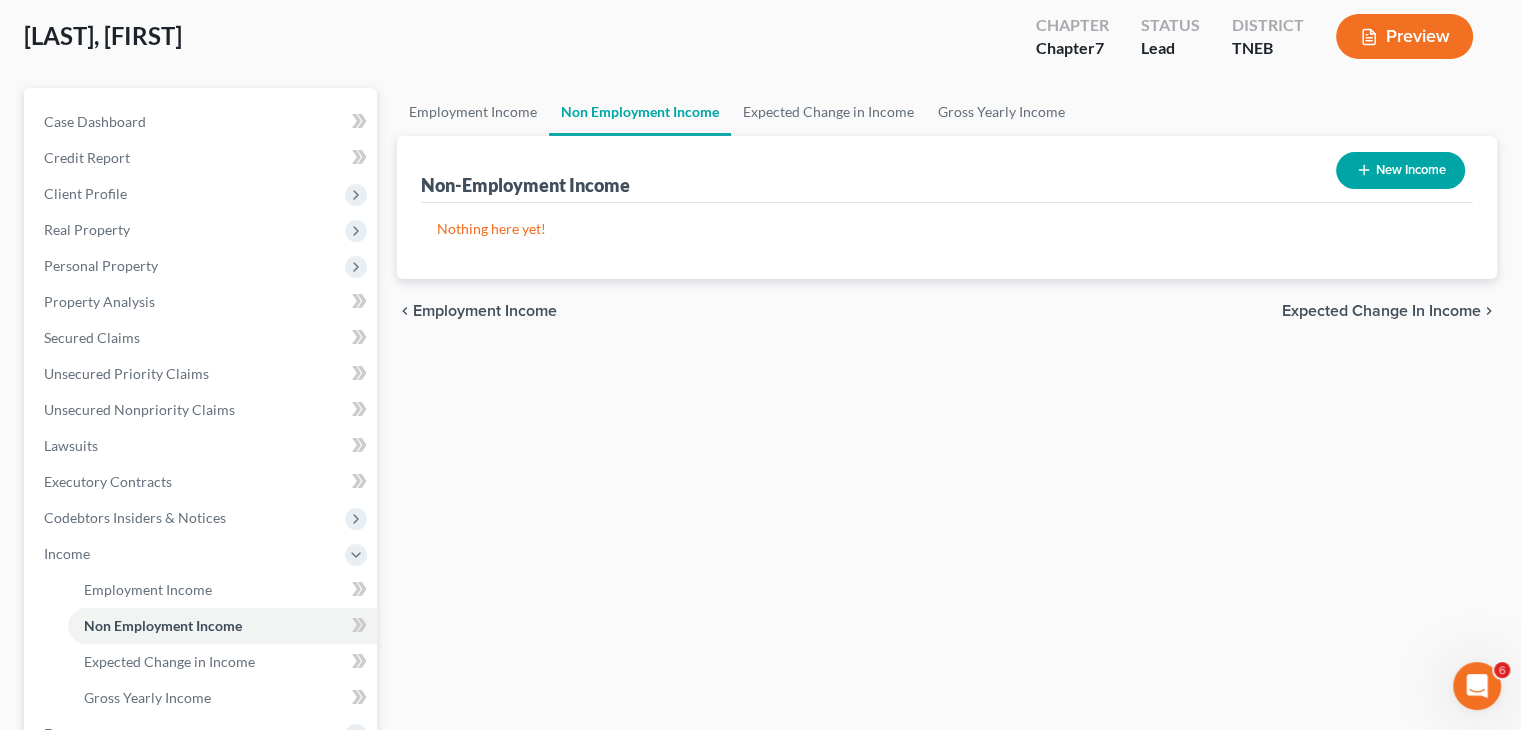 click on "New Income" at bounding box center (1400, 170) 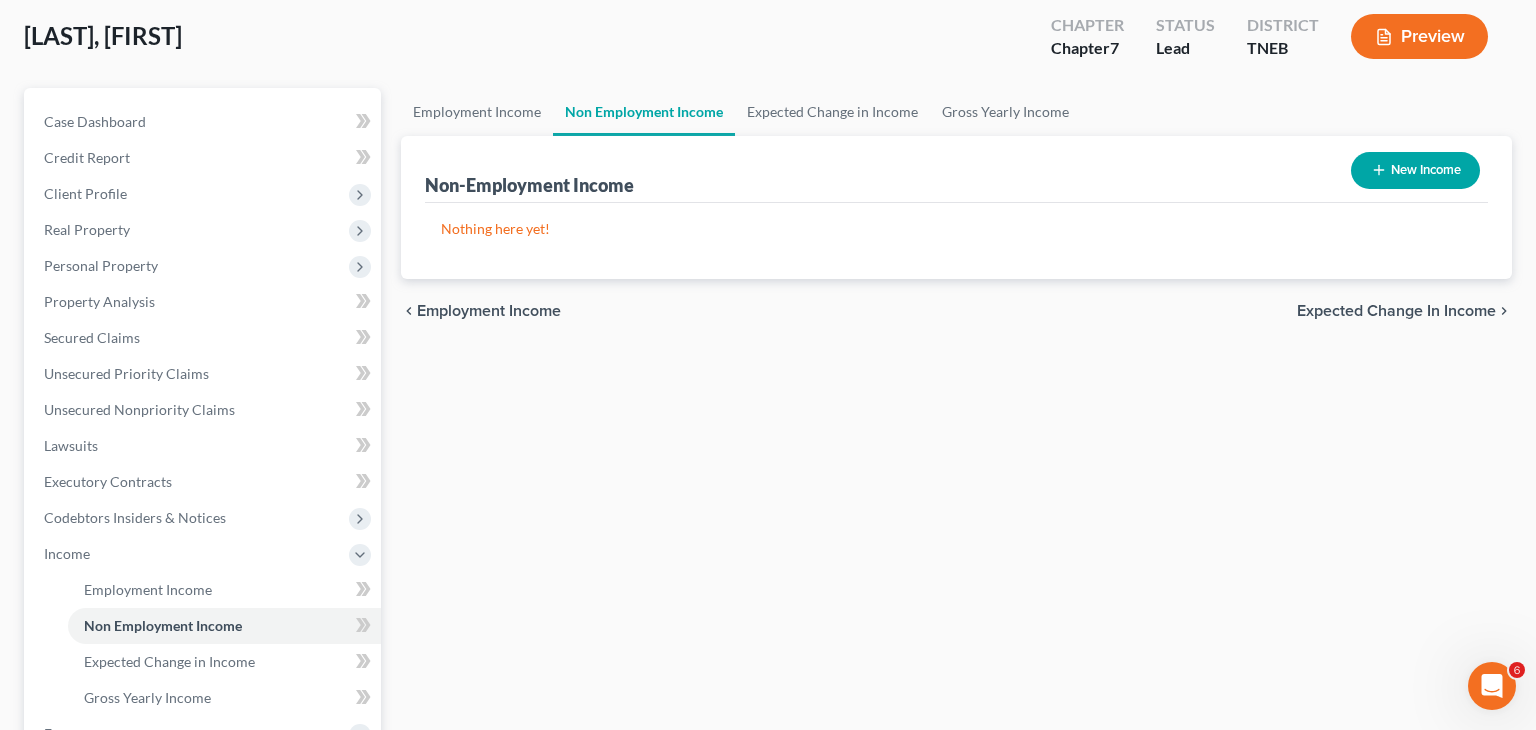 select on "0" 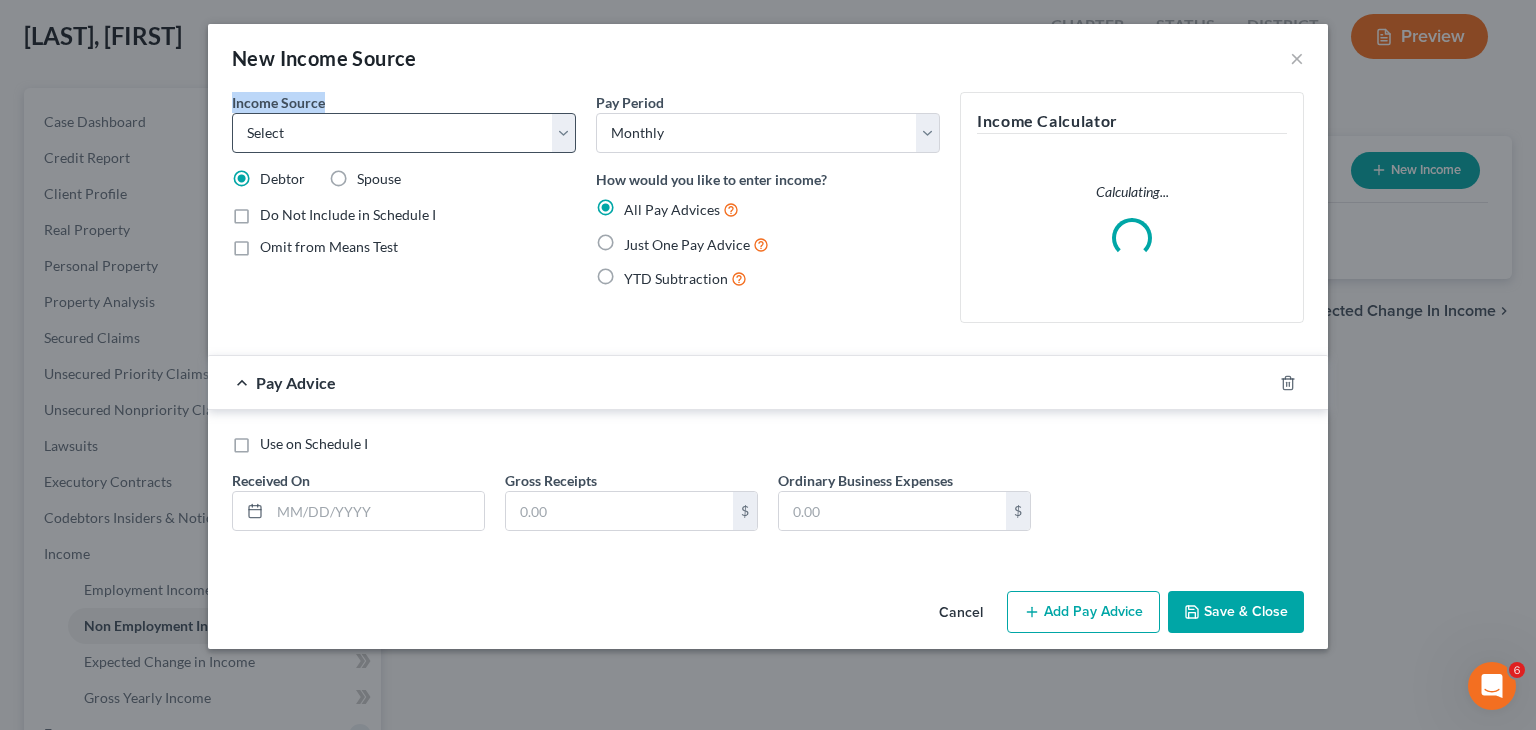 drag, startPoint x: 550, startPoint y: 107, endPoint x: 494, endPoint y: 142, distance: 66.037865 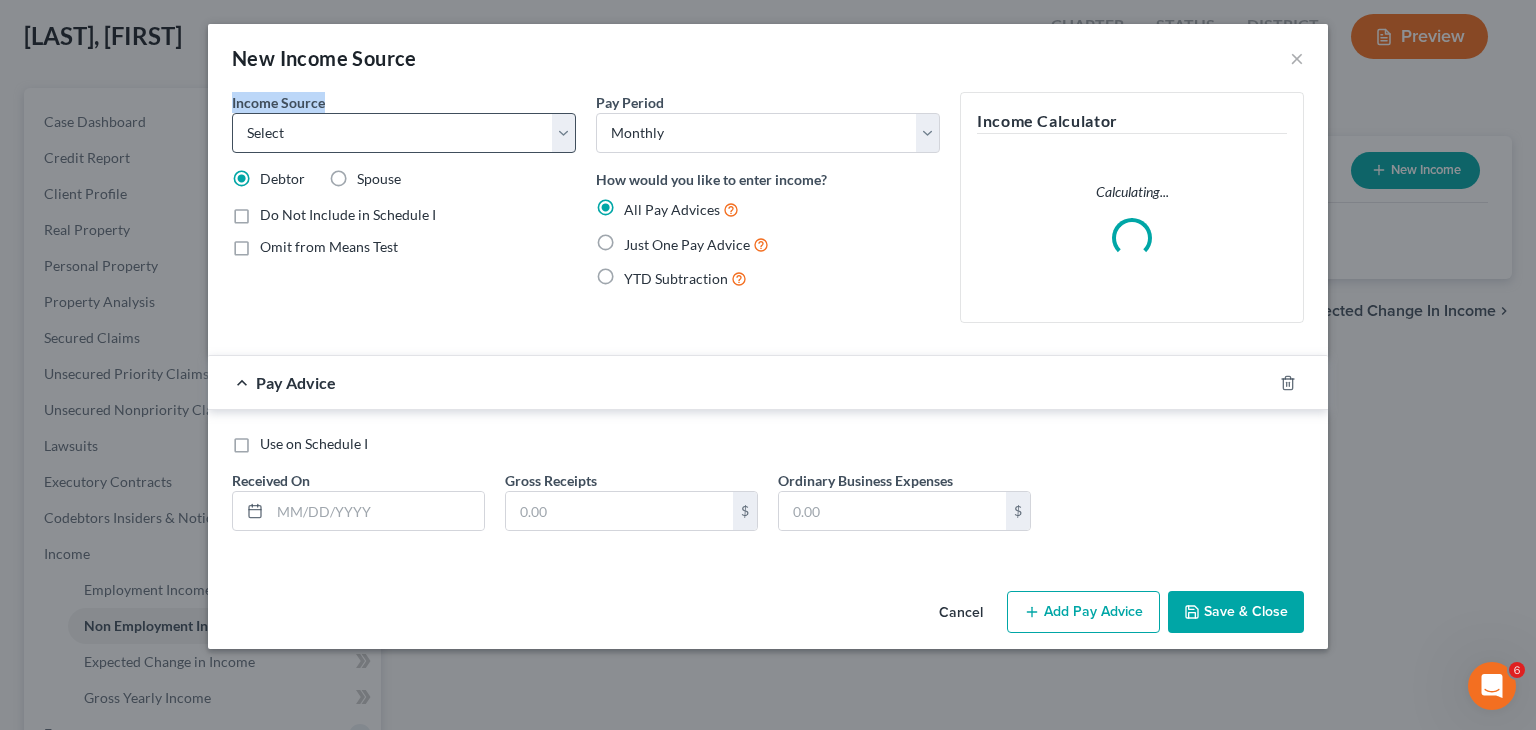 click on "Income Source
*
Select Unemployment Disability (from employer) Pension Retirement Social Security / Social Security Disability Other Government Assistance Interests, Dividends or Royalties Child / Family Support Contributions to Household Property / Rental Business, Professional or Farm Alimony / Maintenance Payments Military Disability Benefits Other Monthly Income" at bounding box center [404, 122] 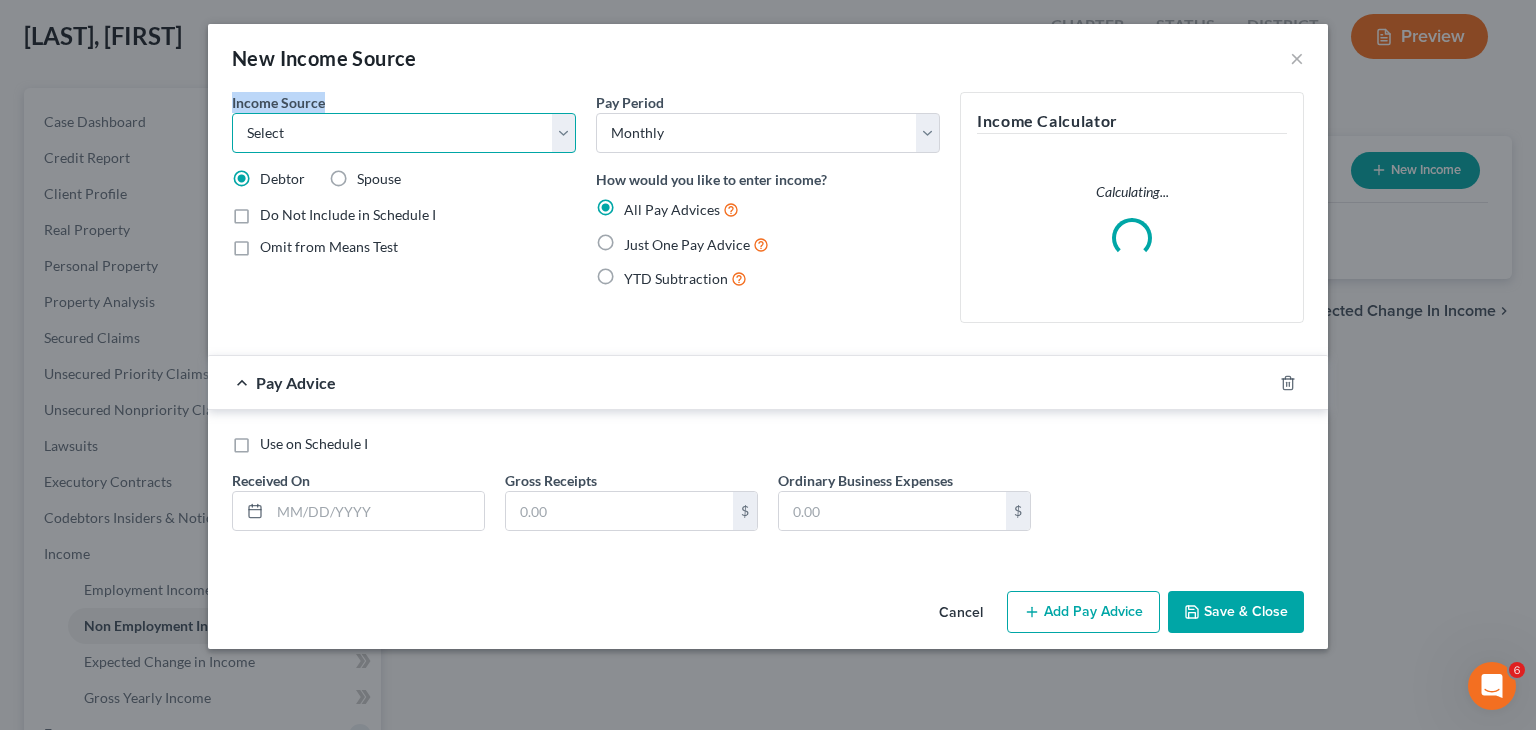 click on "Select Unemployment Disability (from employer) Pension Retirement Social Security / Social Security Disability Other Government Assistance Interests, Dividends or Royalties Child / Family Support Contributions to Household Property / Rental Business, Professional or Farm Alimony / Maintenance Payments Military Disability Benefits Other Monthly Income" at bounding box center (404, 133) 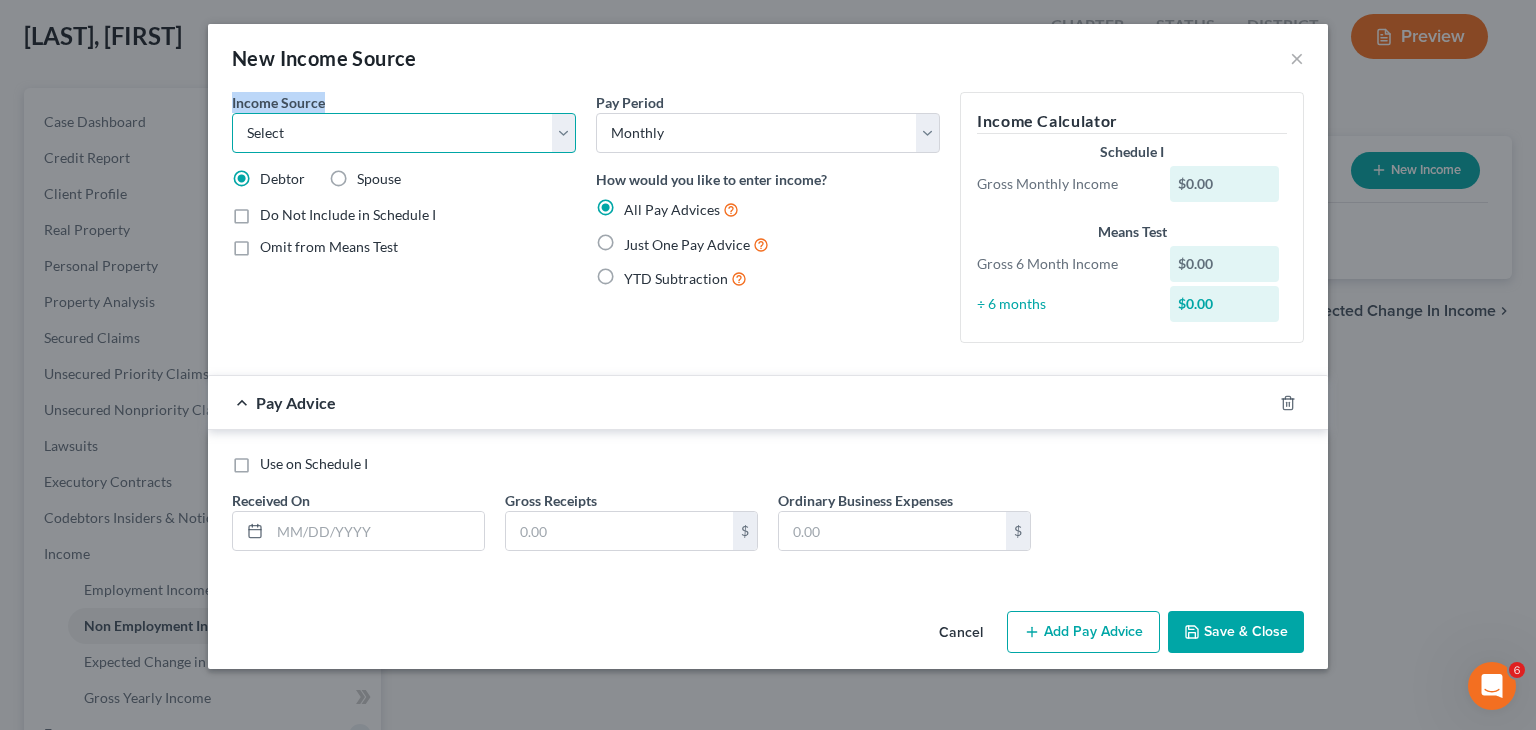 select on "4" 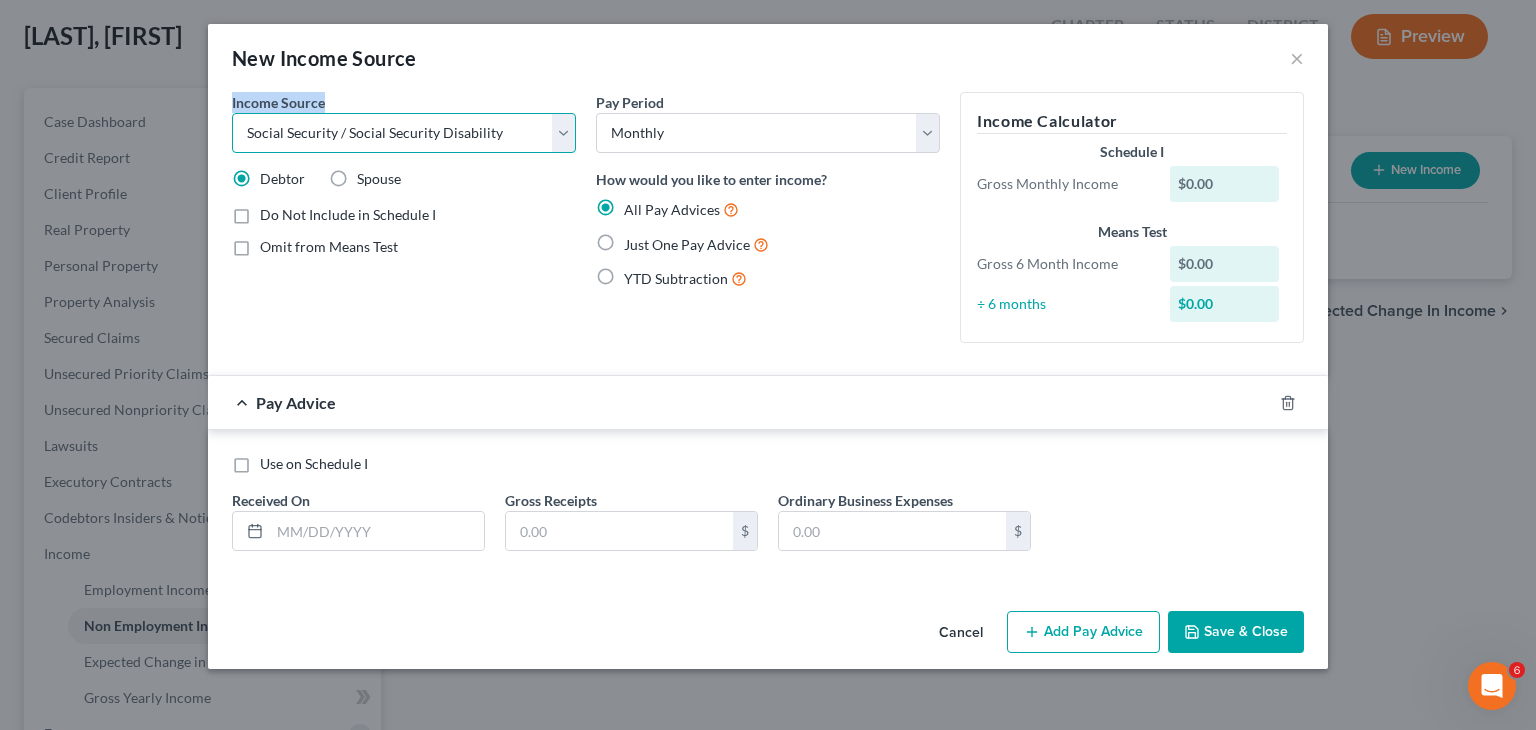 click on "Select Unemployment Disability (from employer) Pension Retirement Social Security / Social Security Disability Other Government Assistance Interests, Dividends or Royalties Child / Family Support Contributions to Household Property / Rental Business, Professional or Farm Alimony / Maintenance Payments Military Disability Benefits Other Monthly Income" at bounding box center (404, 133) 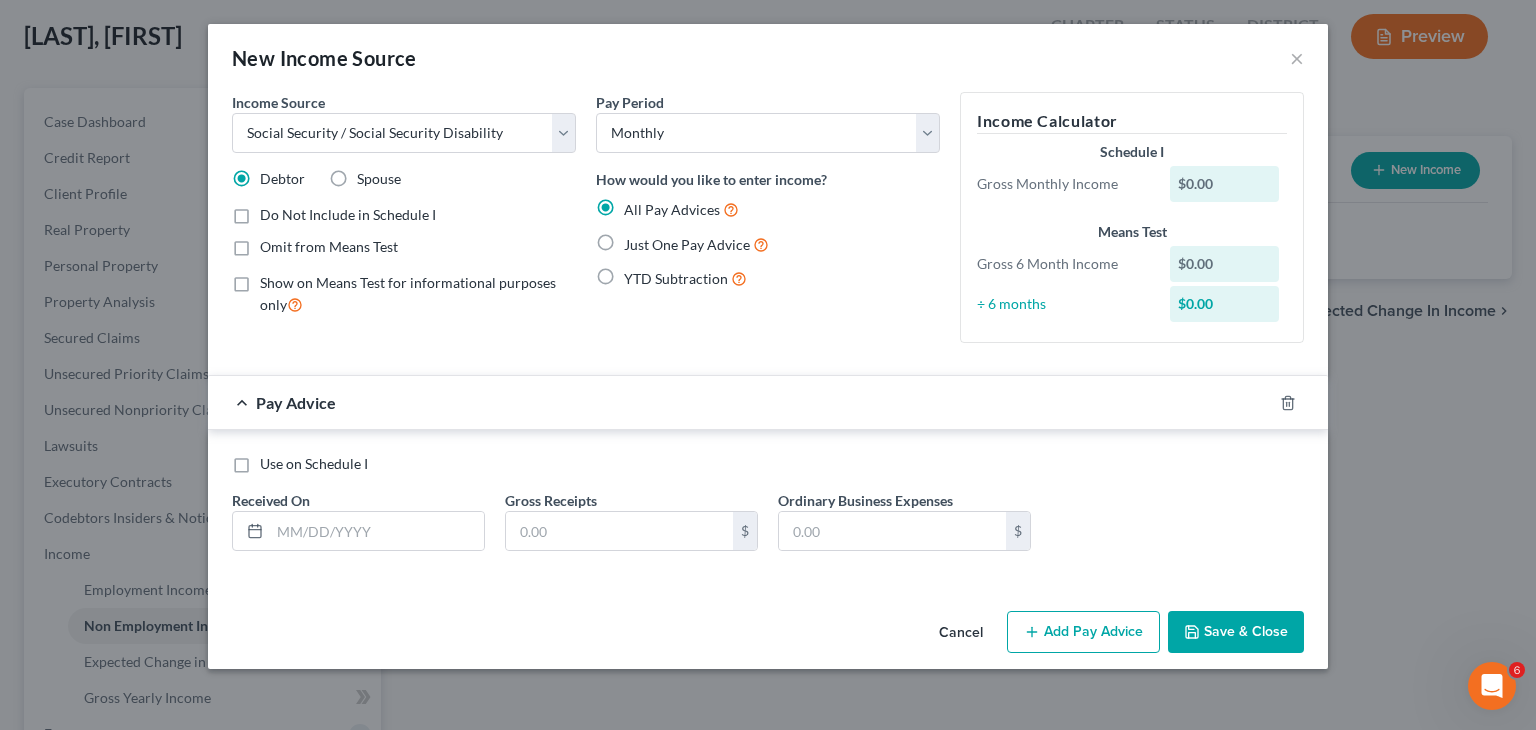 click on "Just One Pay Advice" at bounding box center [696, 244] 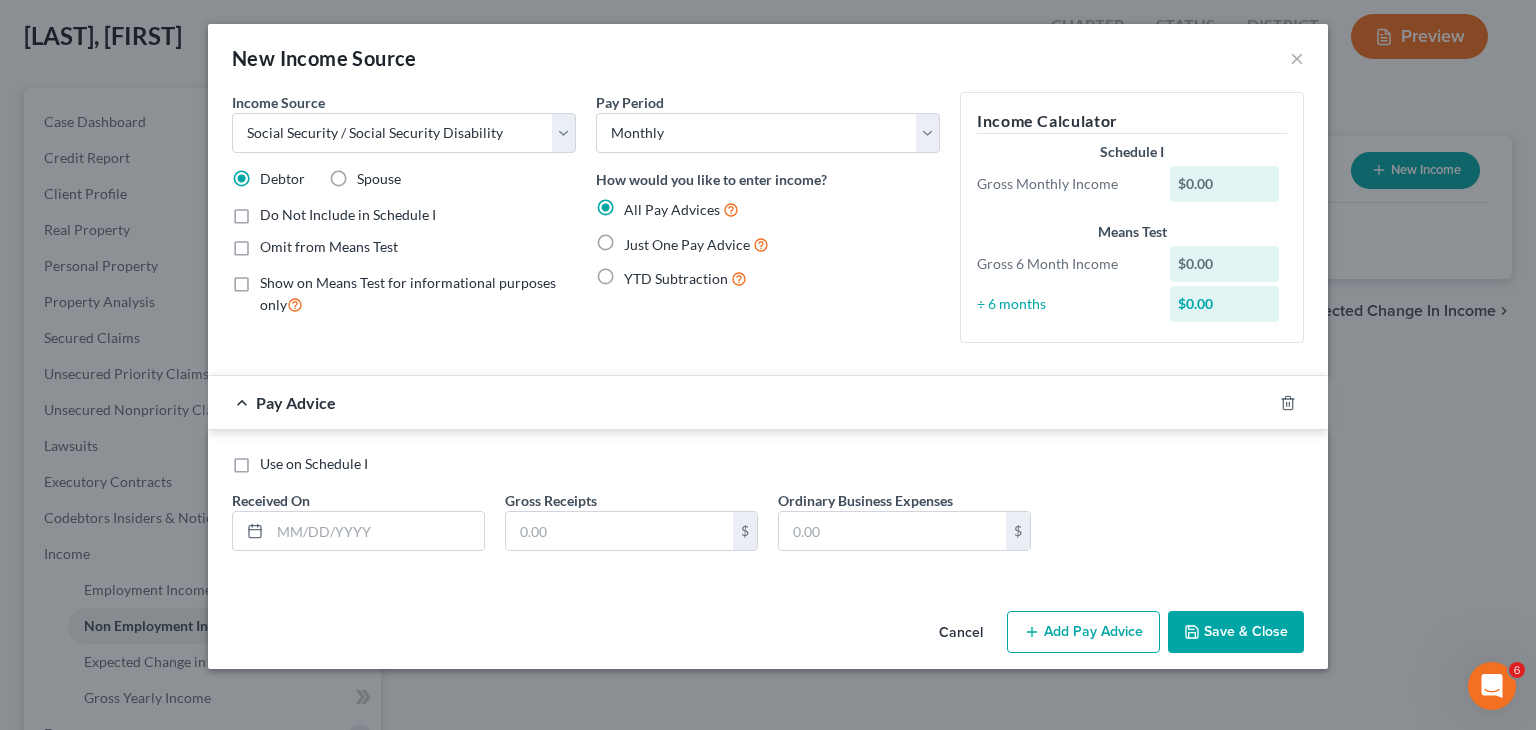 click on "Just One Pay Advice" at bounding box center [638, 239] 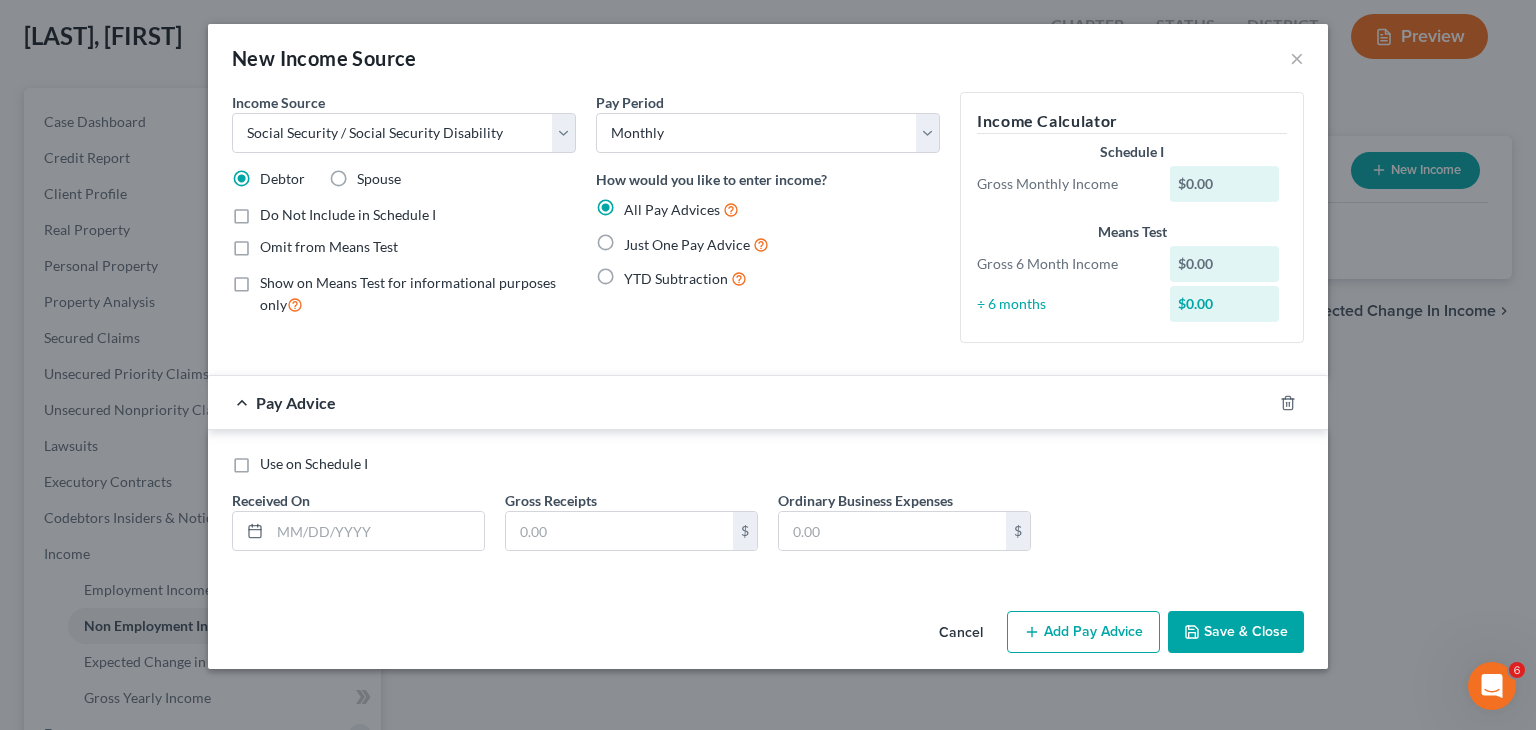 radio on "true" 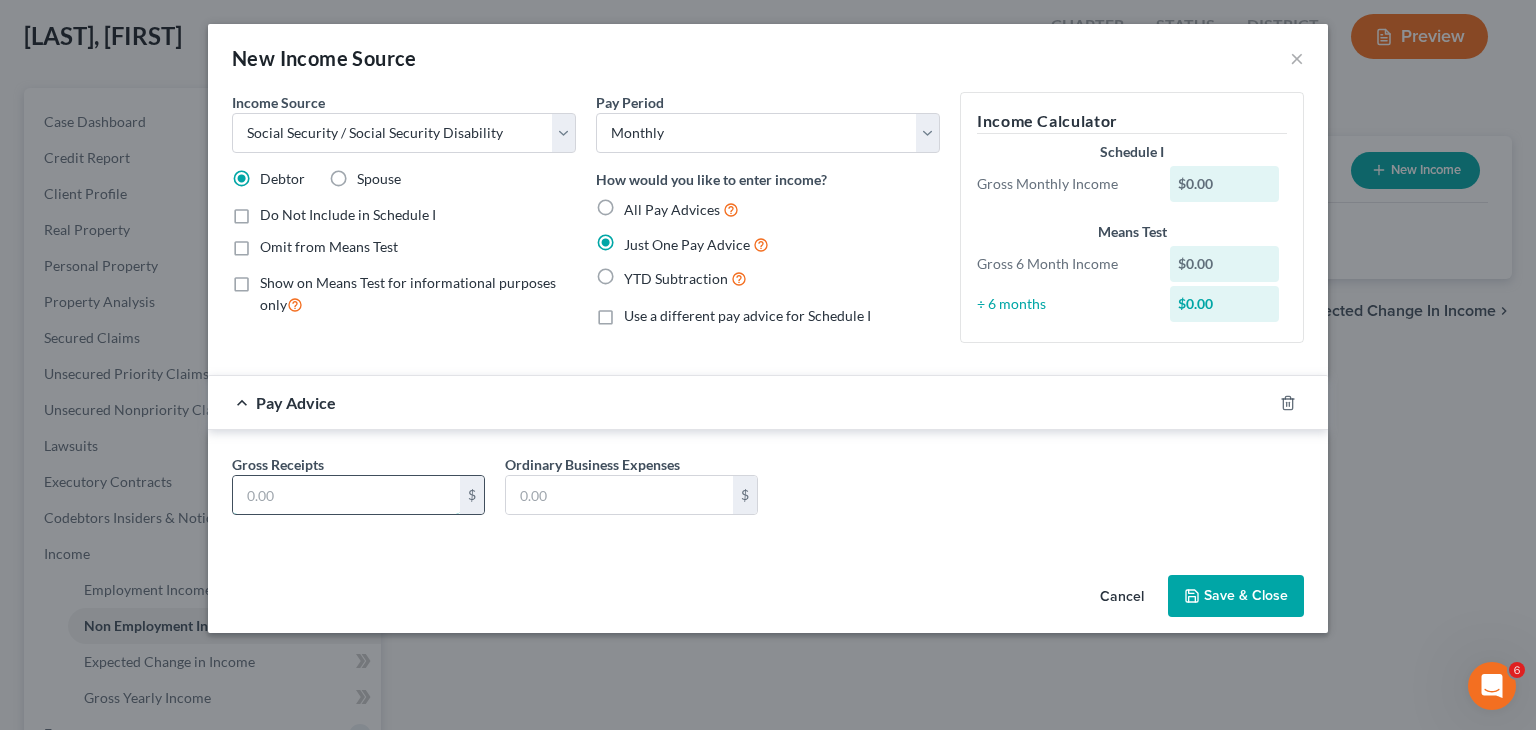 click at bounding box center (346, 495) 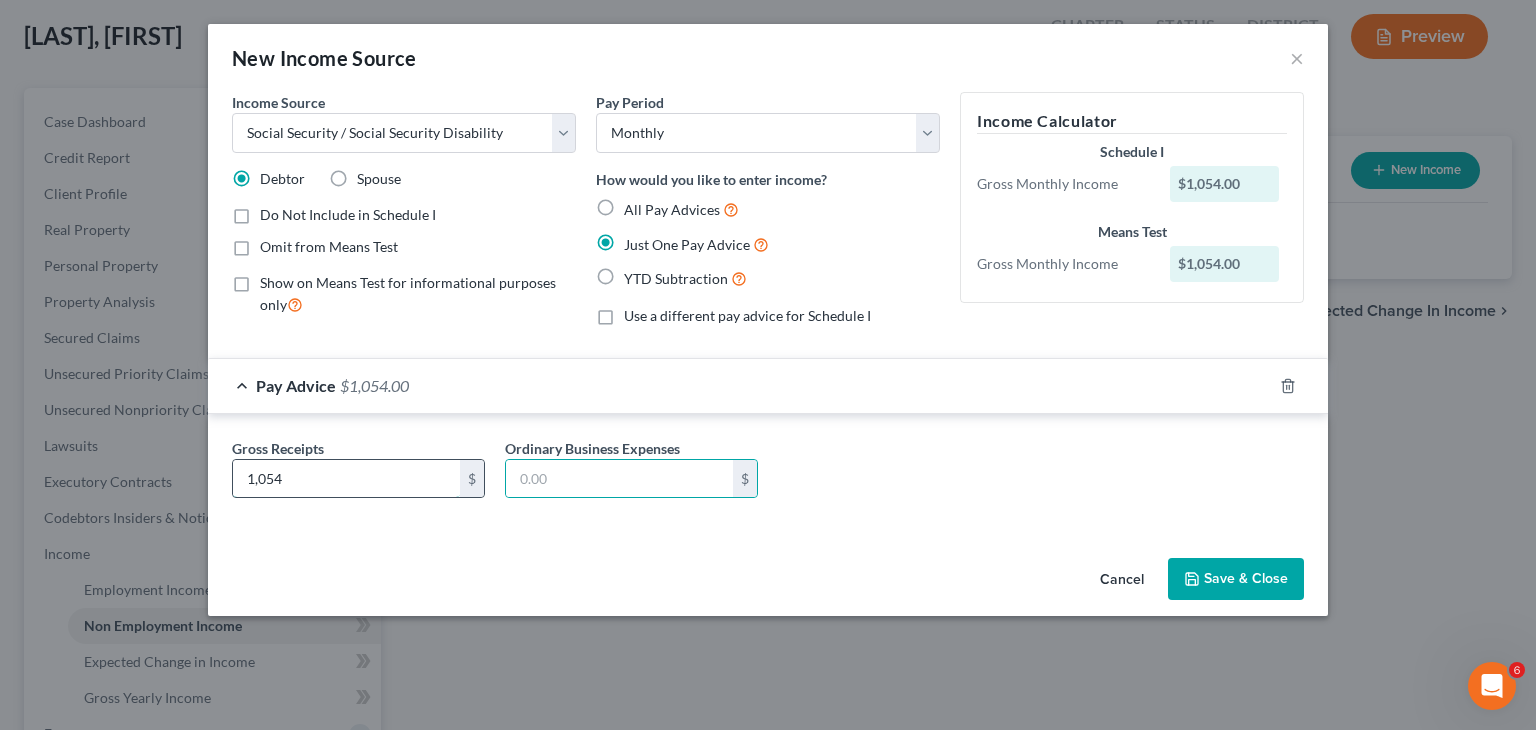 click on "1,054" at bounding box center (346, 479) 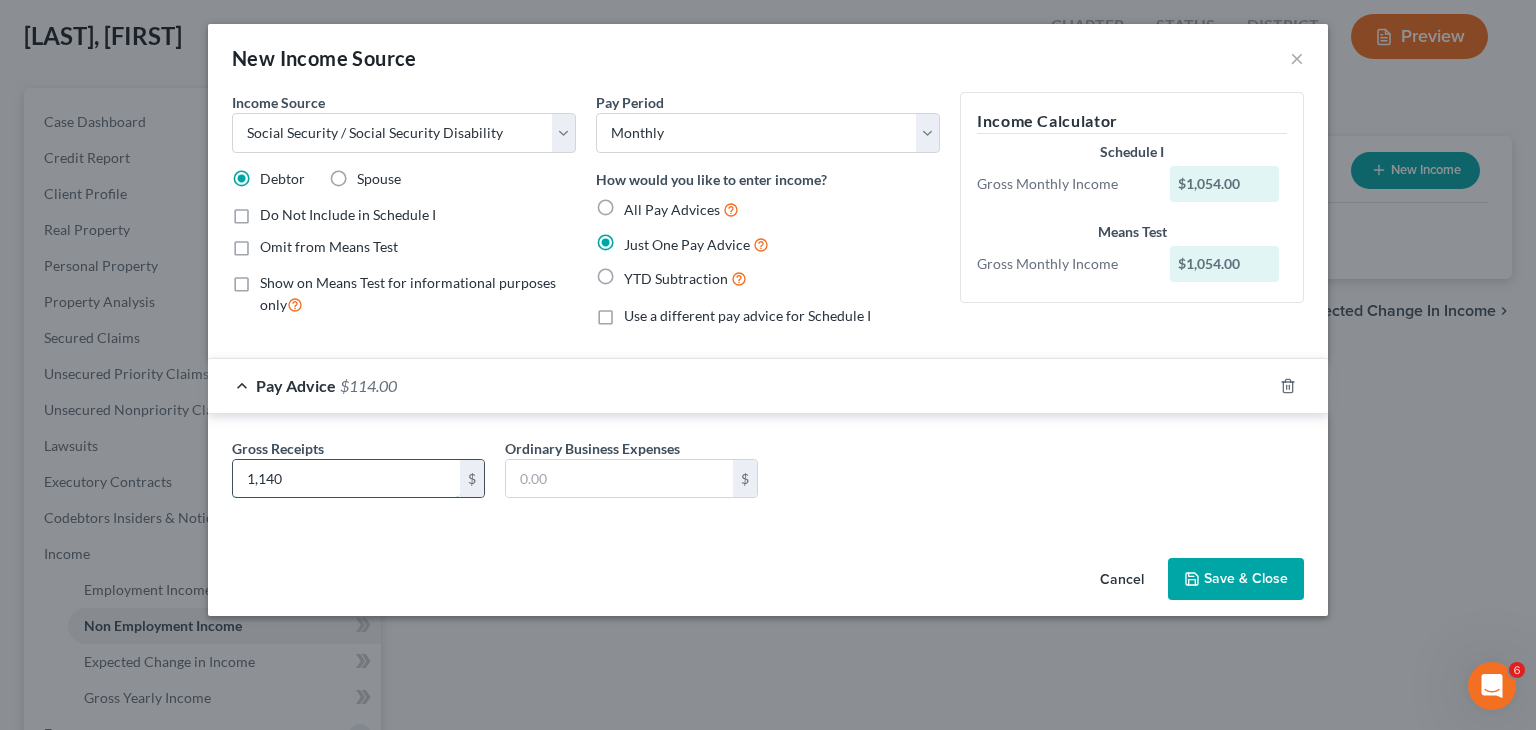 type on "1,140" 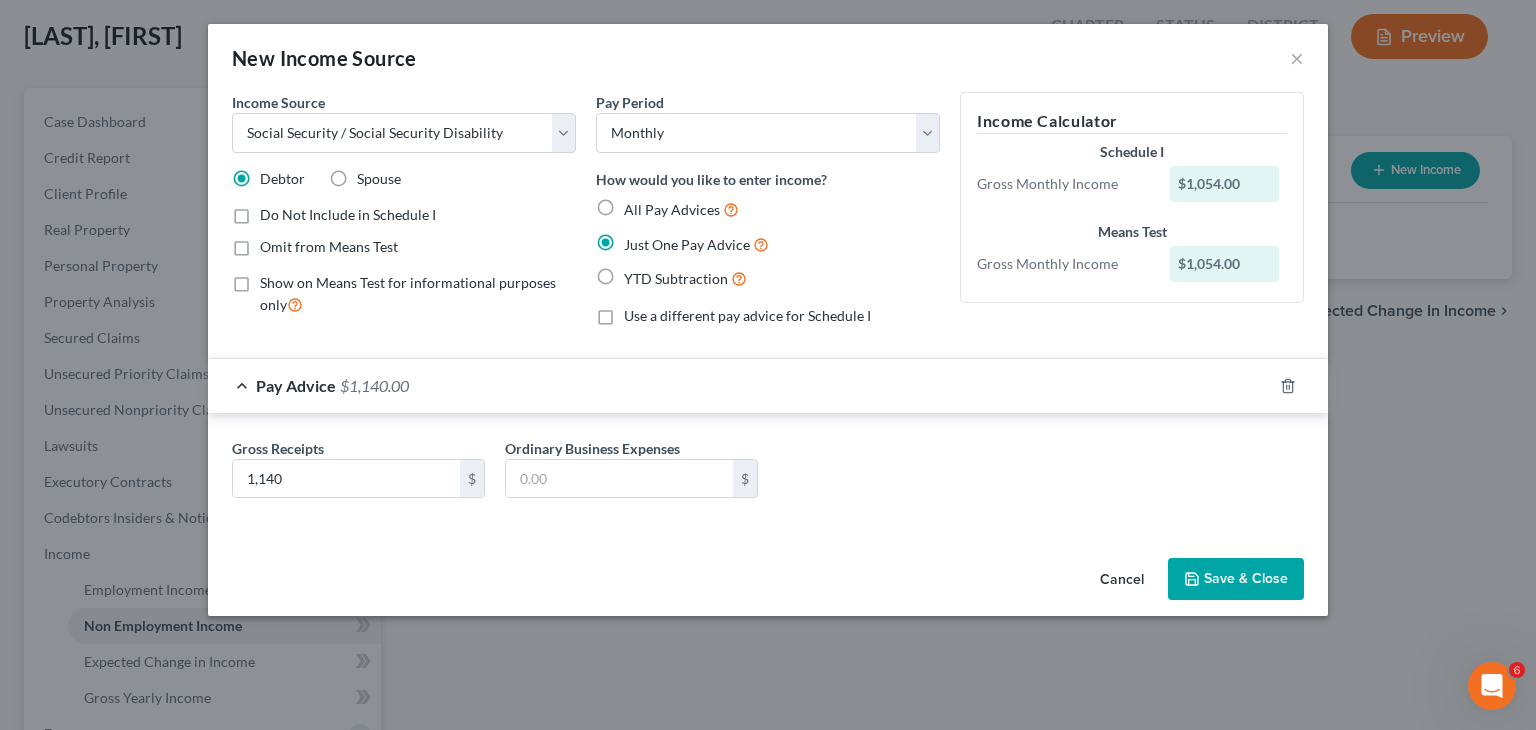 click 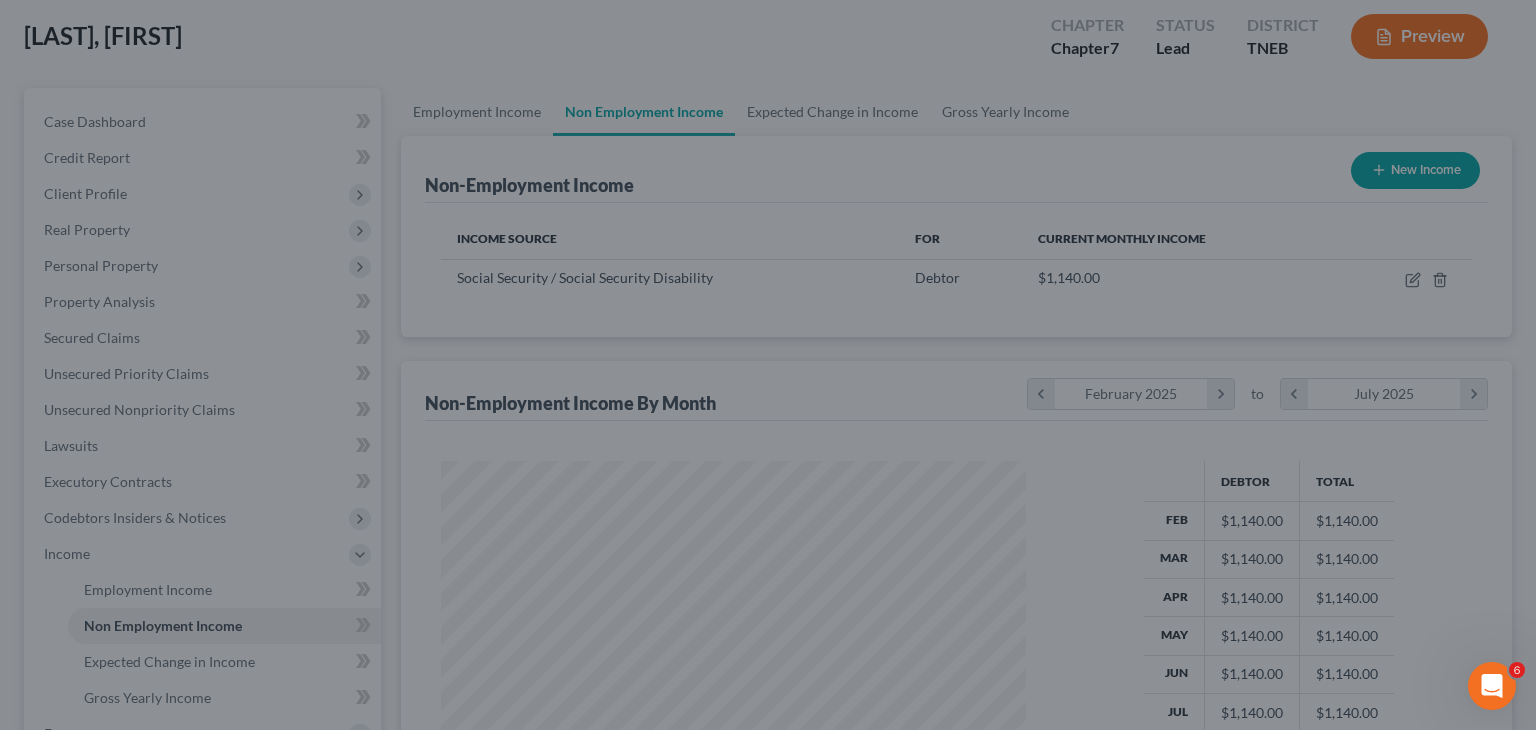 scroll, scrollTop: 999643, scrollLeft: 999381, axis: both 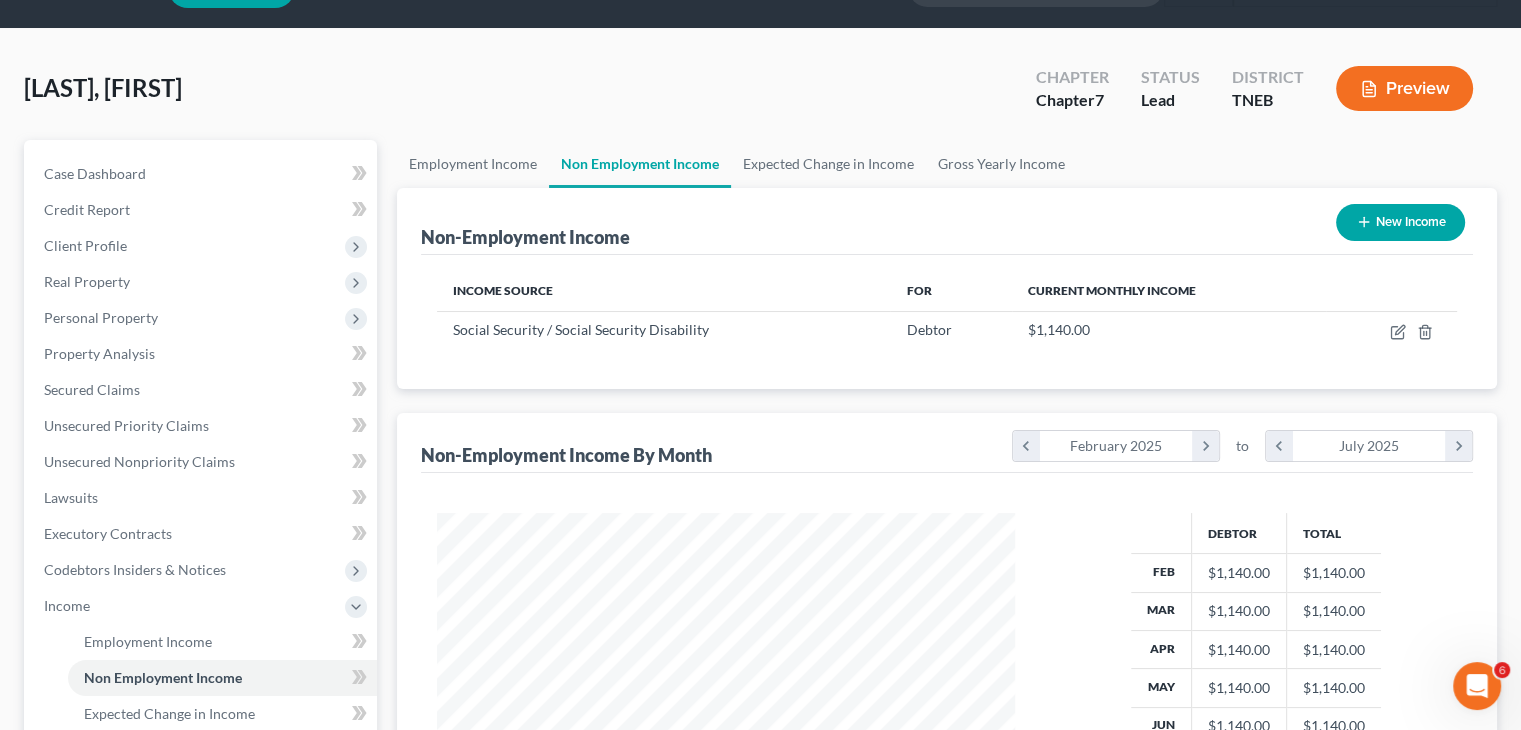 click on "New Income" at bounding box center (1400, 222) 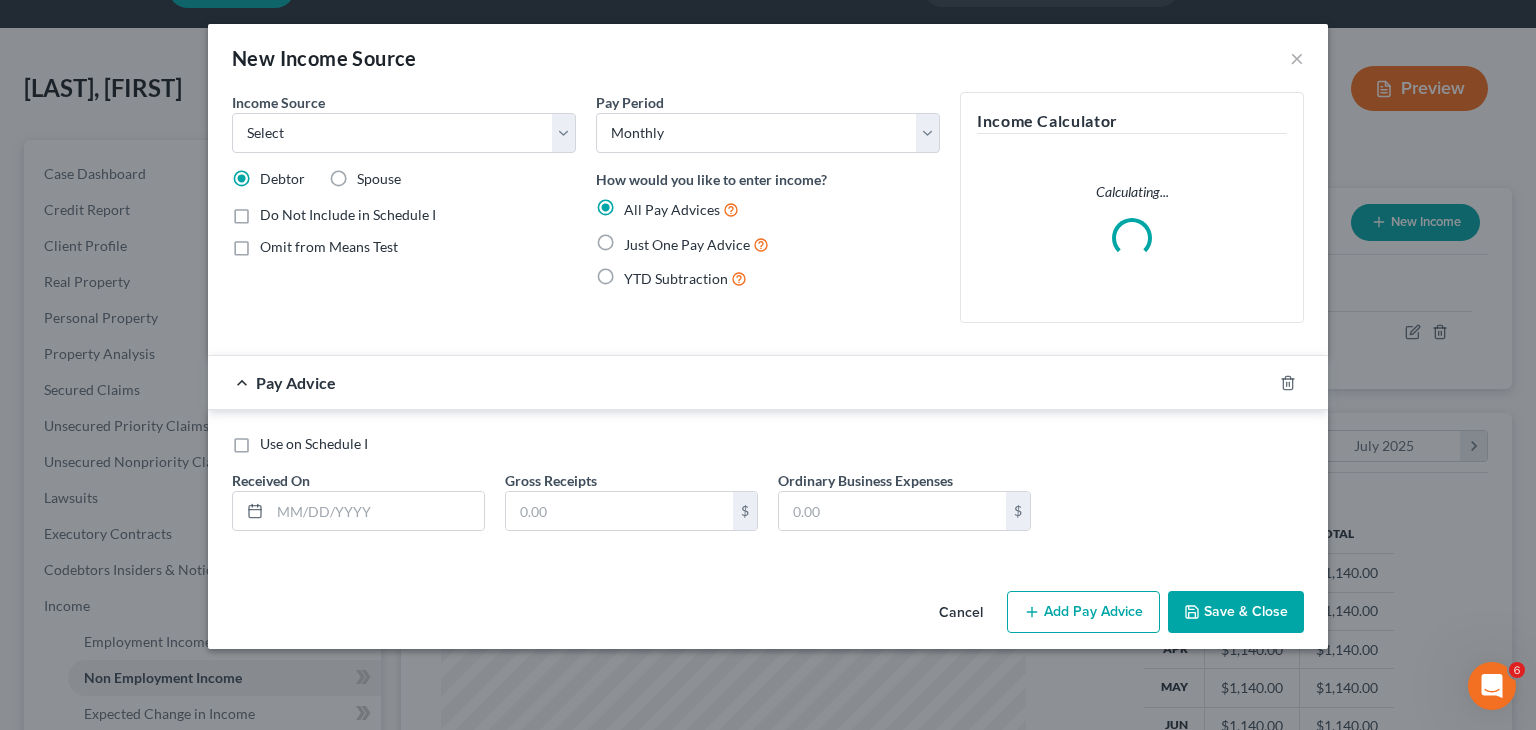 scroll, scrollTop: 999643, scrollLeft: 999375, axis: both 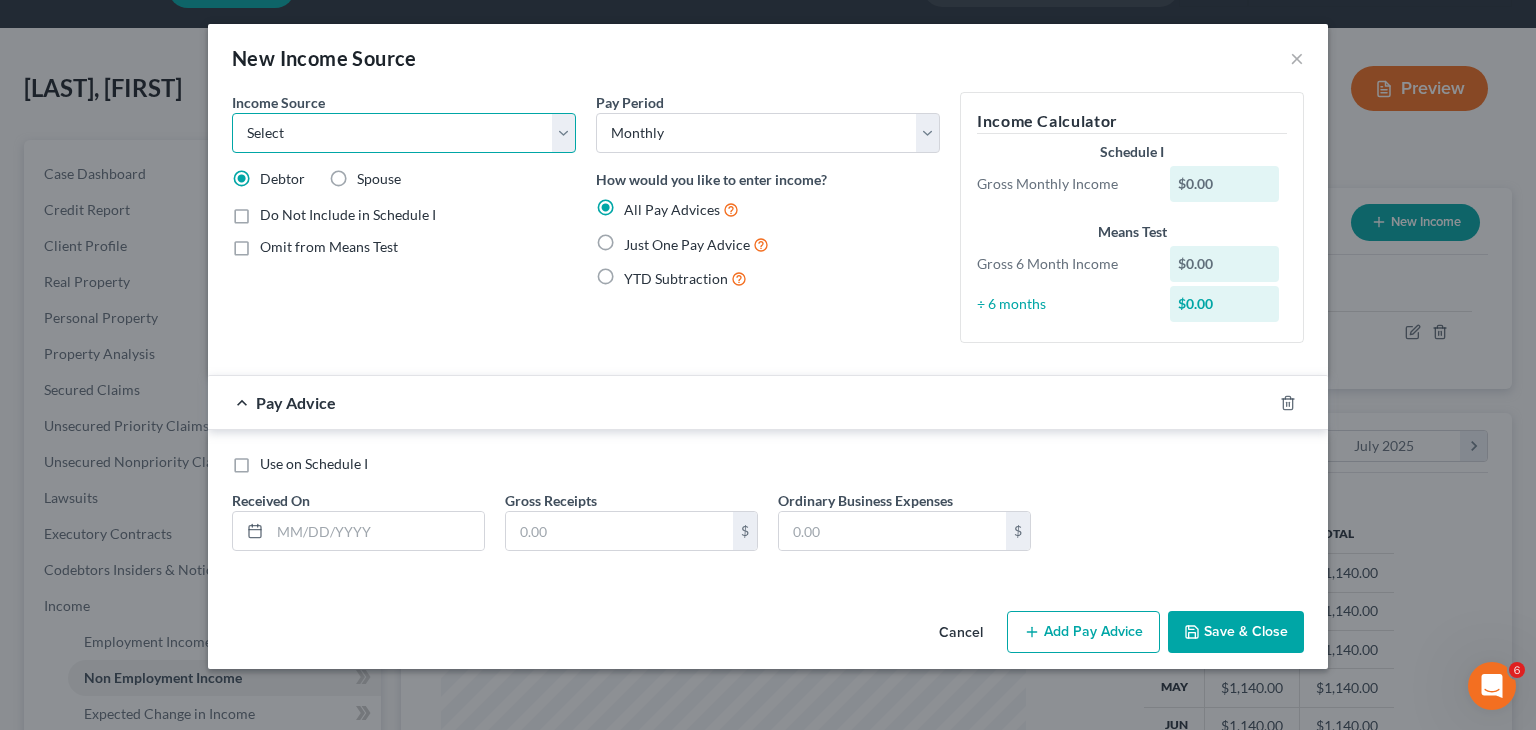 click on "Select Unemployment Disability (from employer) Pension Retirement Social Security / Social Security Disability Other Government Assistance Interests, Dividends or Royalties Child / Family Support Contributions to Household Property / Rental Business, Professional or Farm Alimony / Maintenance Payments Military Disability Benefits Other Monthly Income" at bounding box center (404, 133) 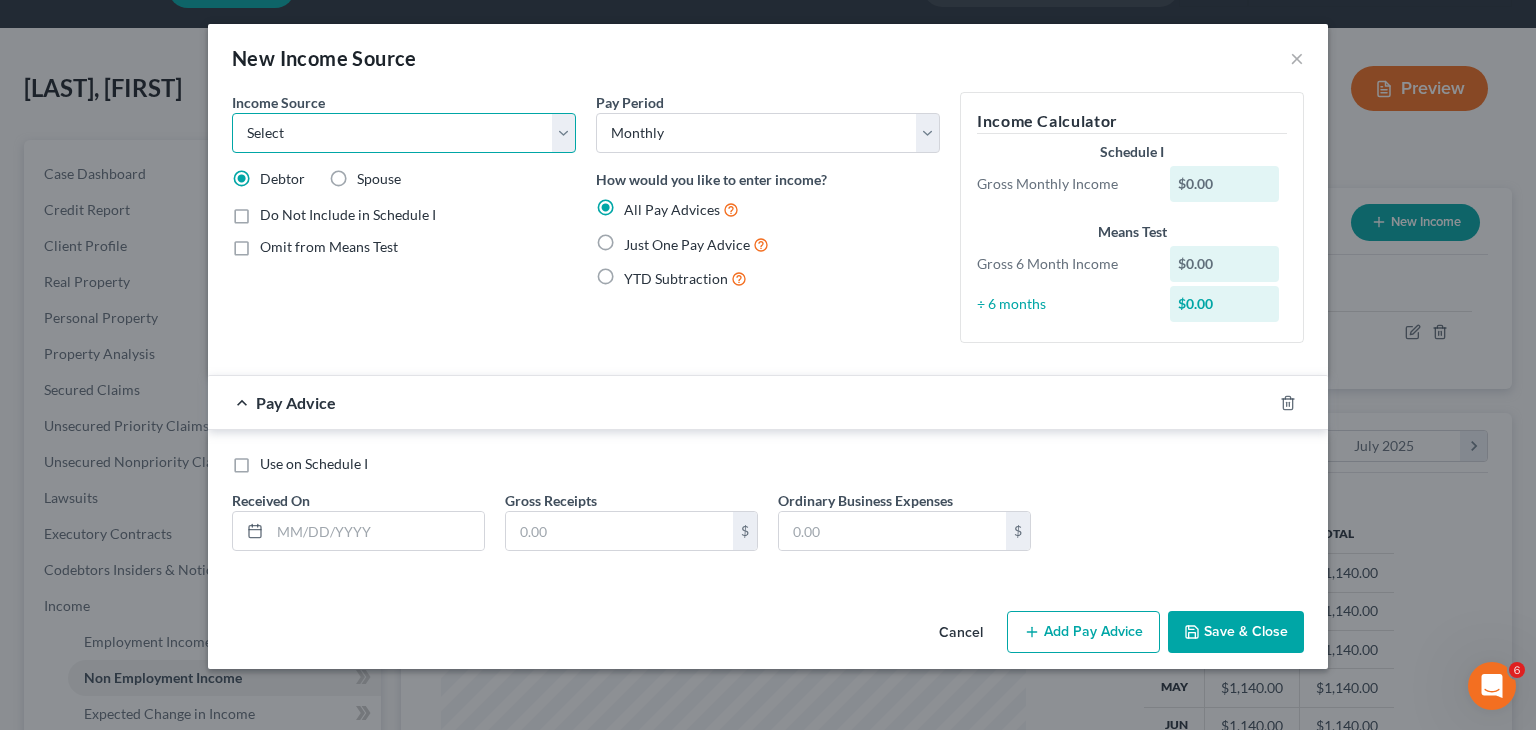 select on "5" 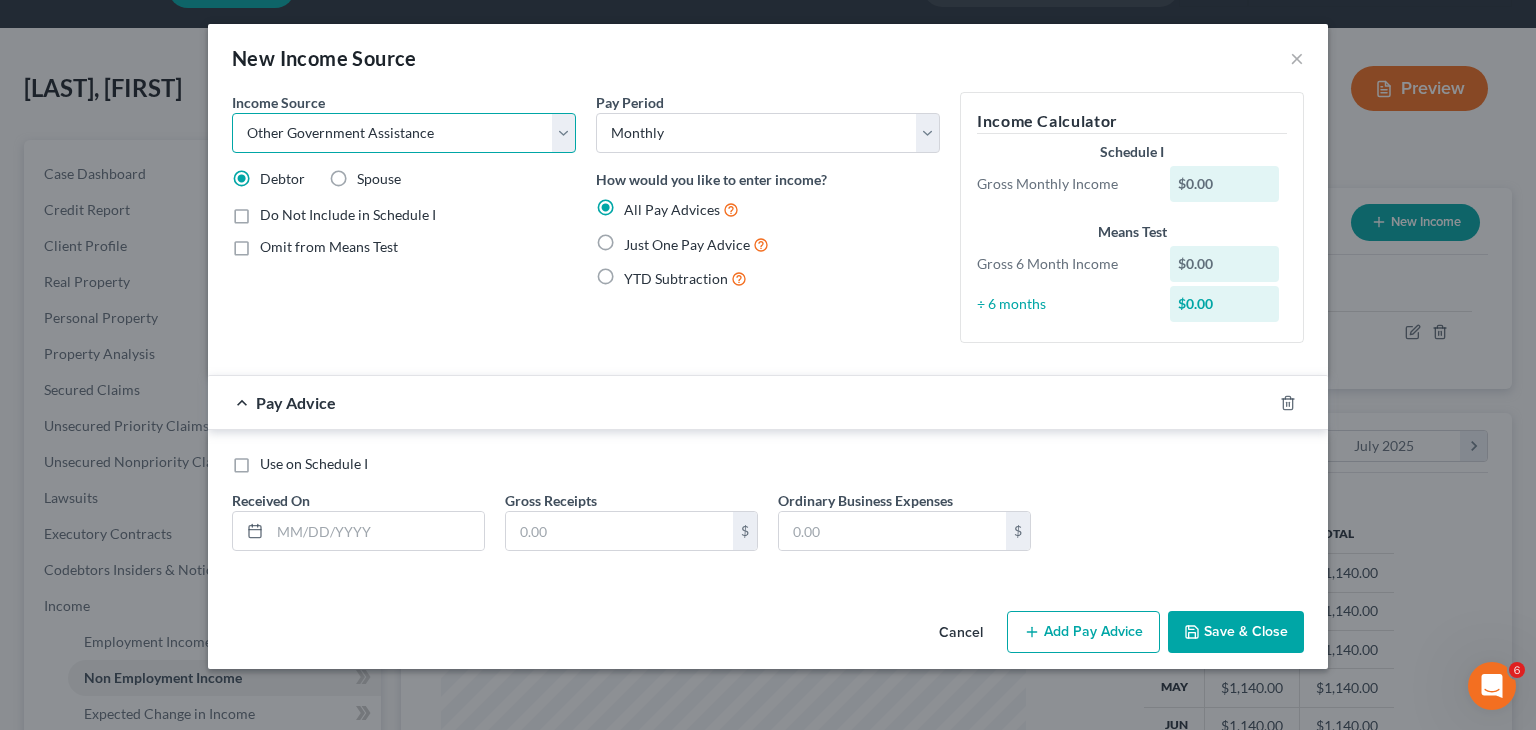 click on "Select Unemployment Disability (from employer) Pension Retirement Social Security / Social Security Disability Other Government Assistance Interests, Dividends or Royalties Child / Family Support Contributions to Household Property / Rental Business, Professional or Farm Alimony / Maintenance Payments Military Disability Benefits Other Monthly Income" at bounding box center [404, 133] 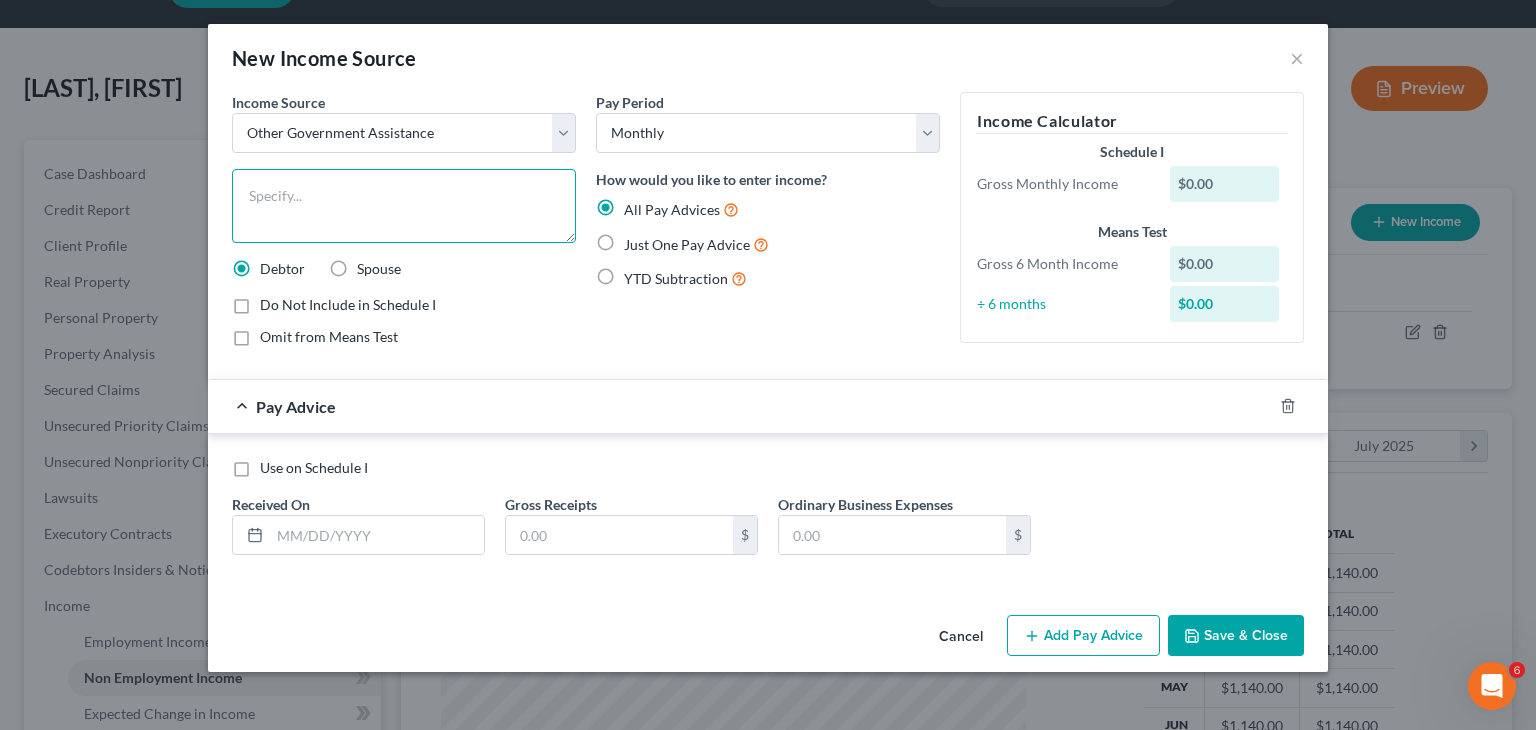 click at bounding box center [404, 206] 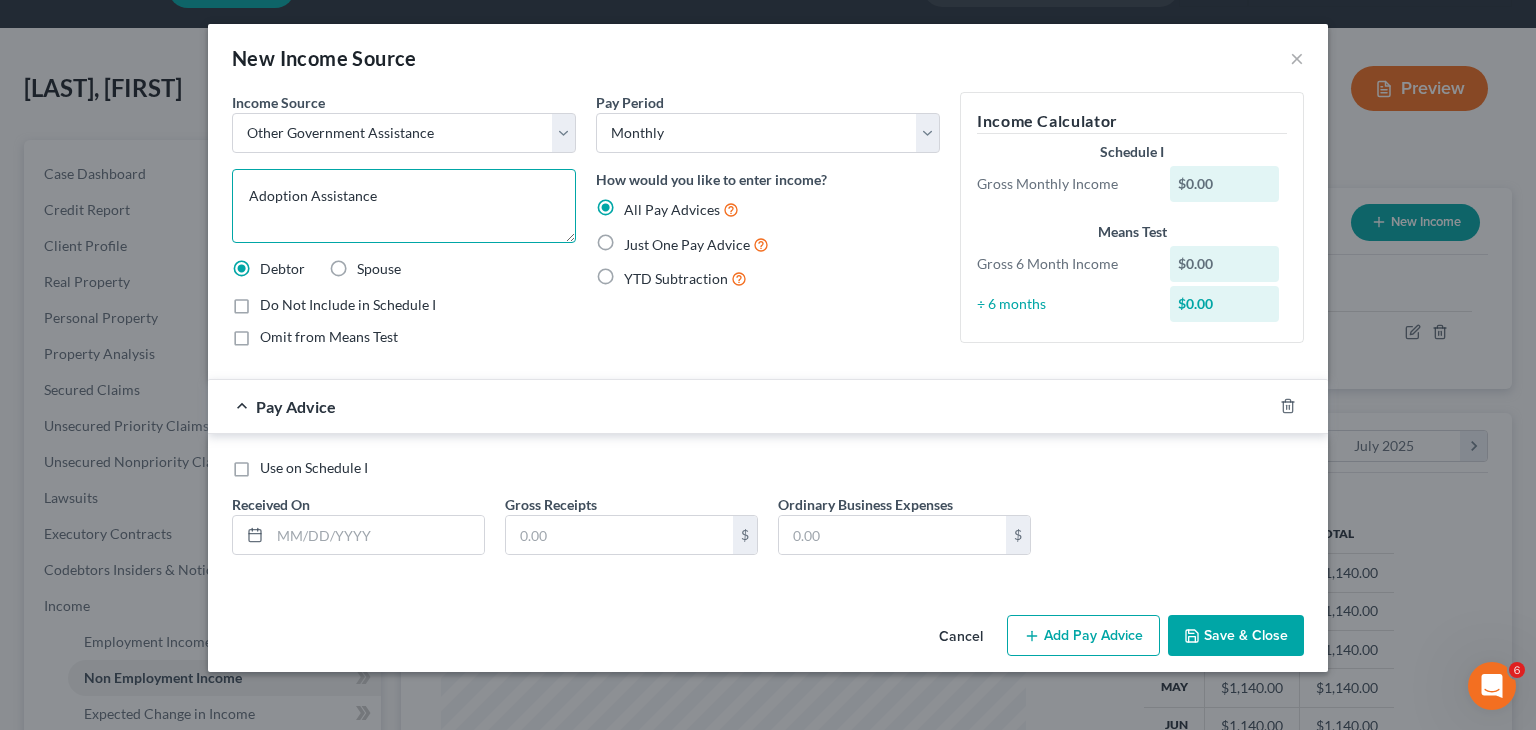 type on "Adoption Assistance" 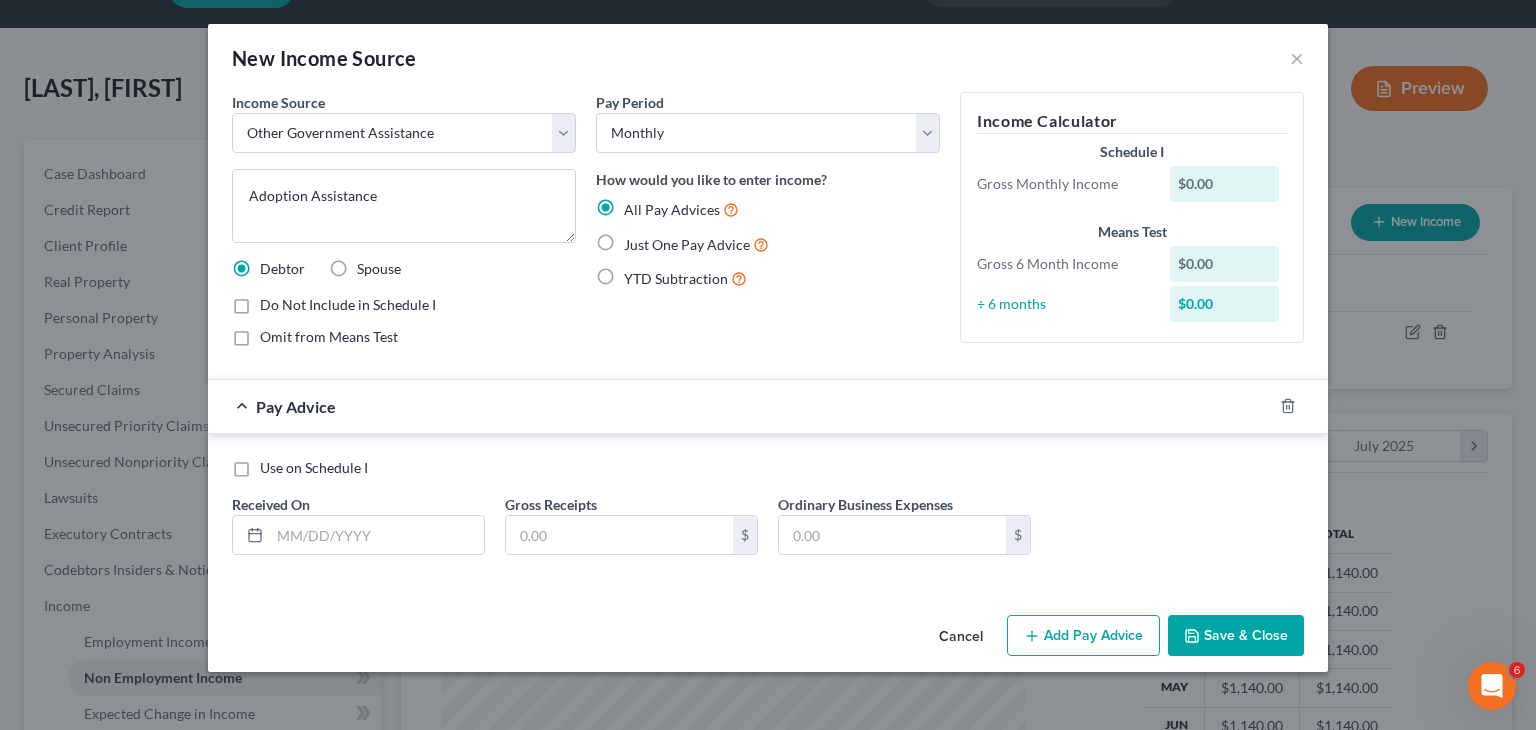 click on "Just One Pay Advice" at bounding box center (696, 244) 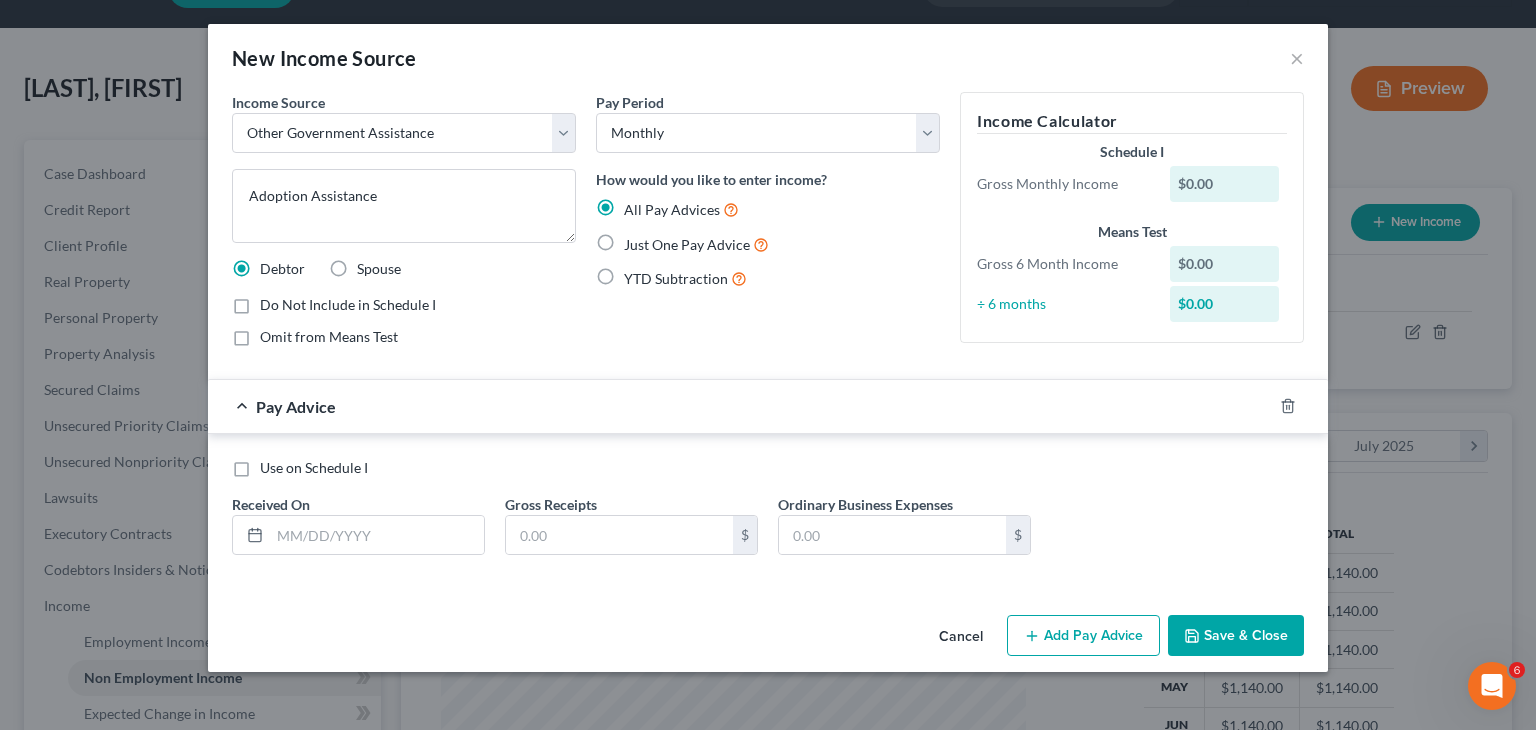 radio on "true" 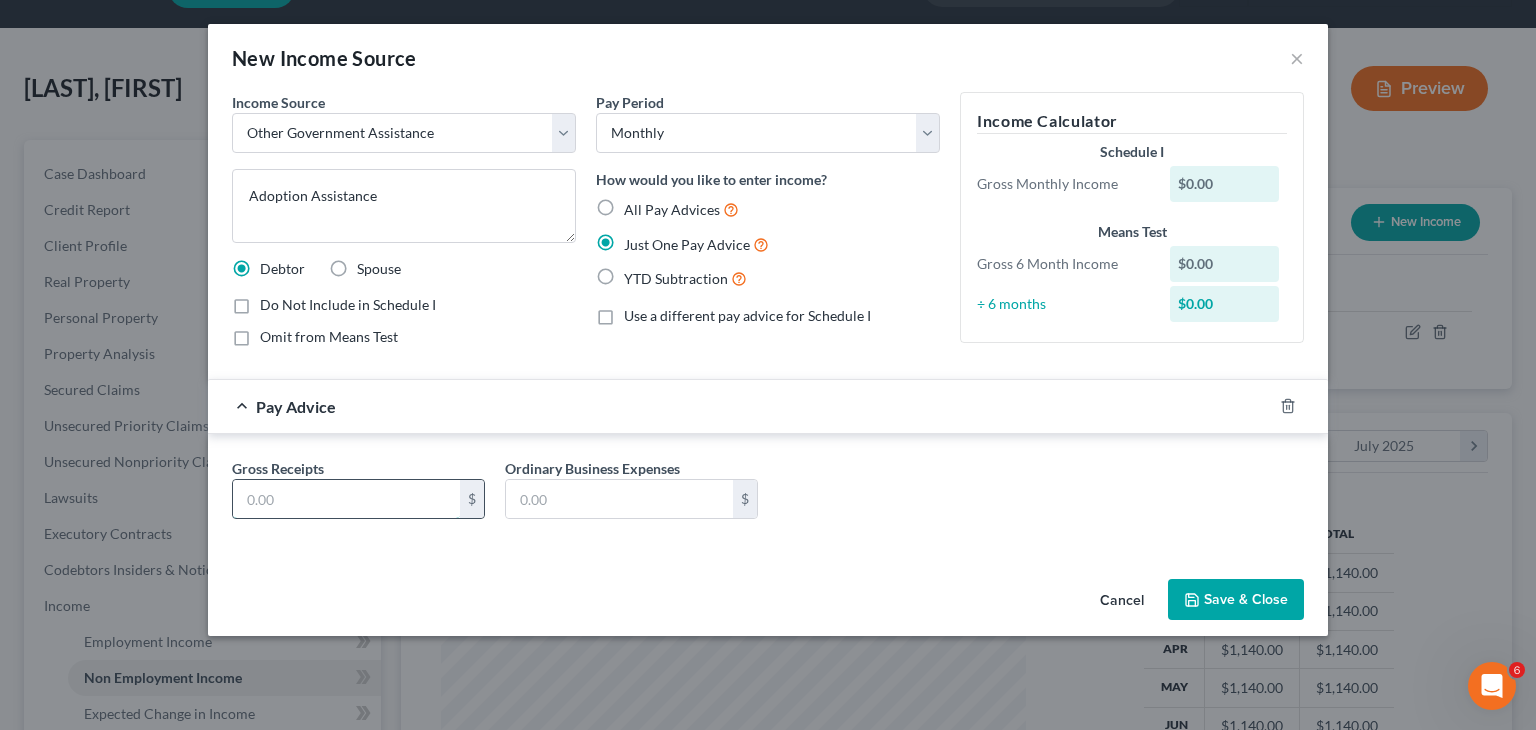 click at bounding box center (346, 499) 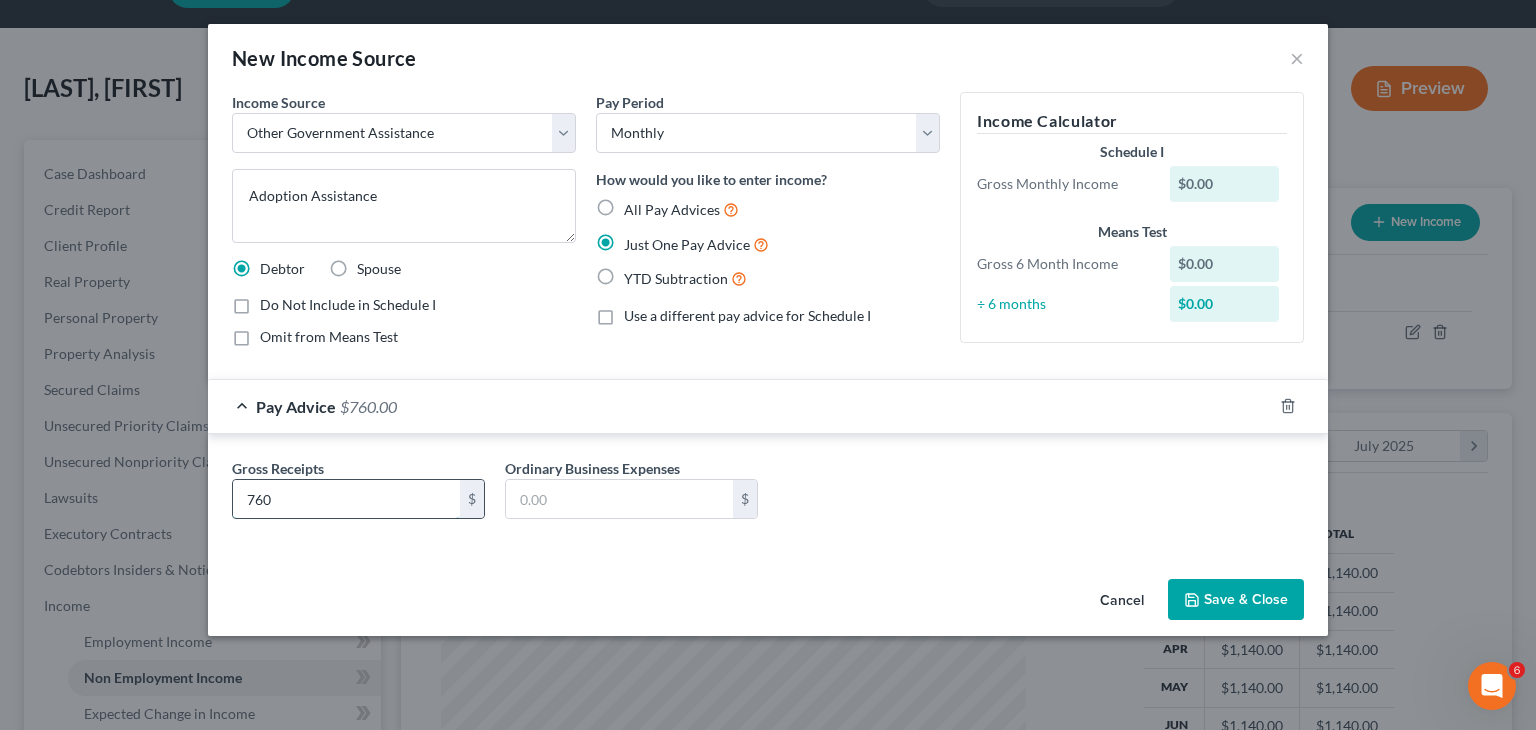 type on "760" 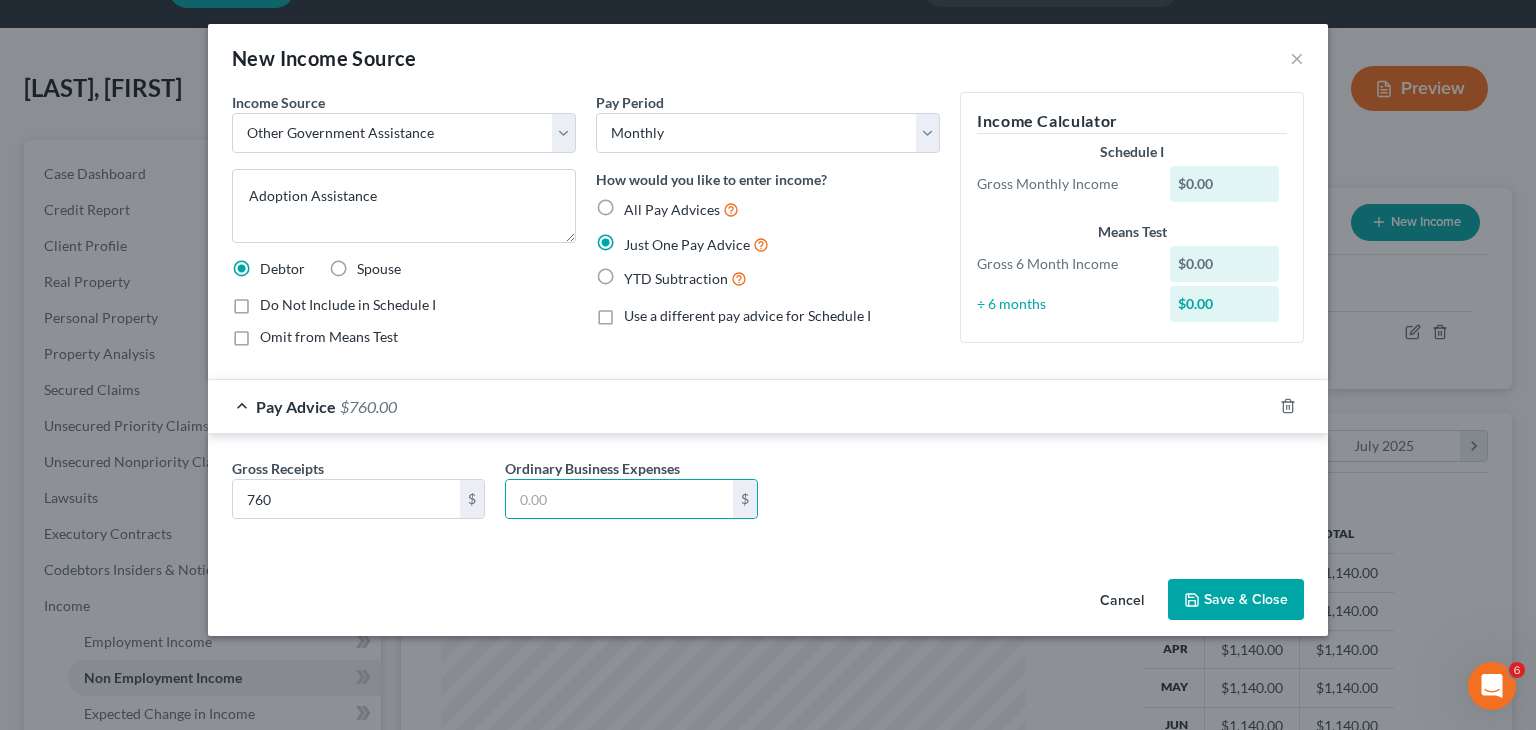 click on "Save & Close" at bounding box center (1236, 600) 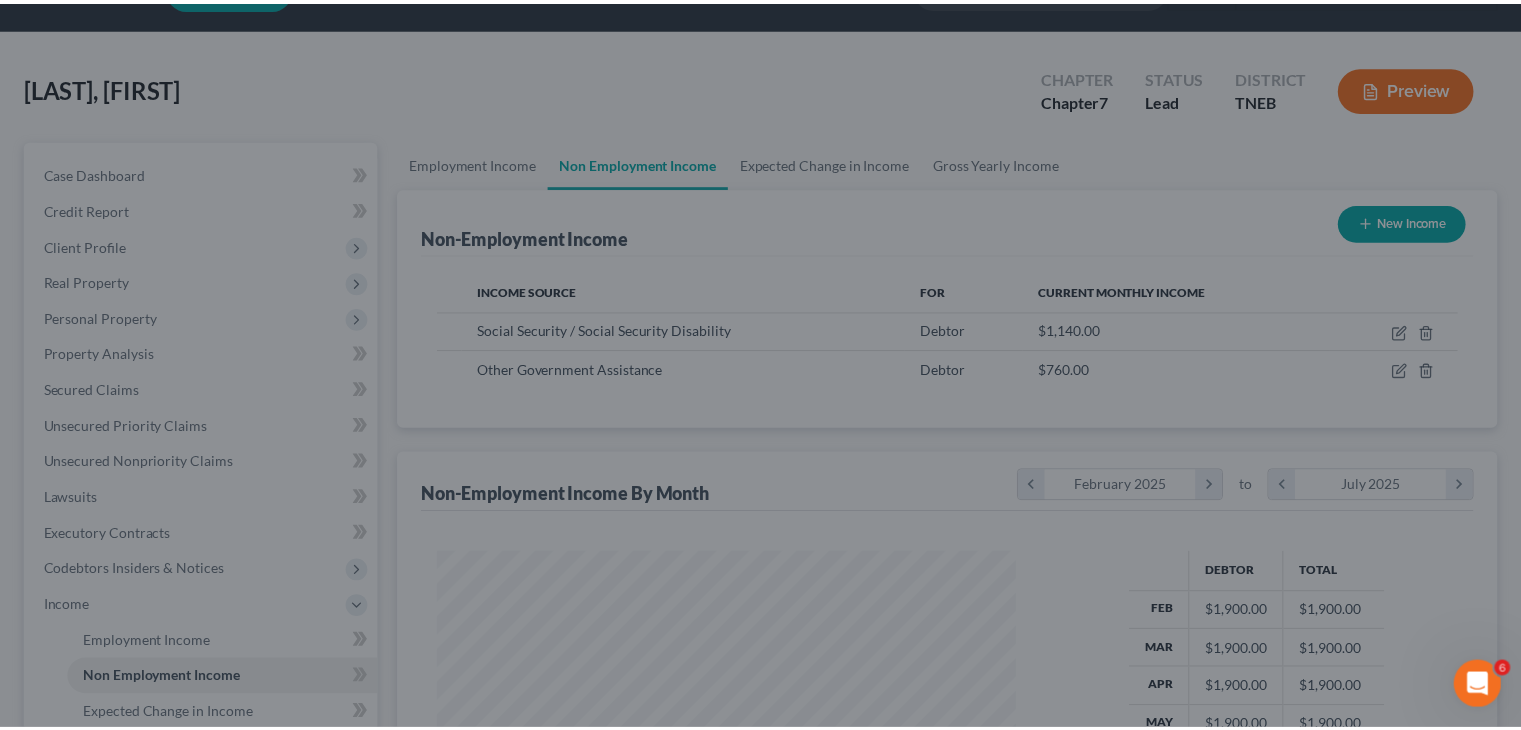 scroll, scrollTop: 356, scrollLeft: 617, axis: both 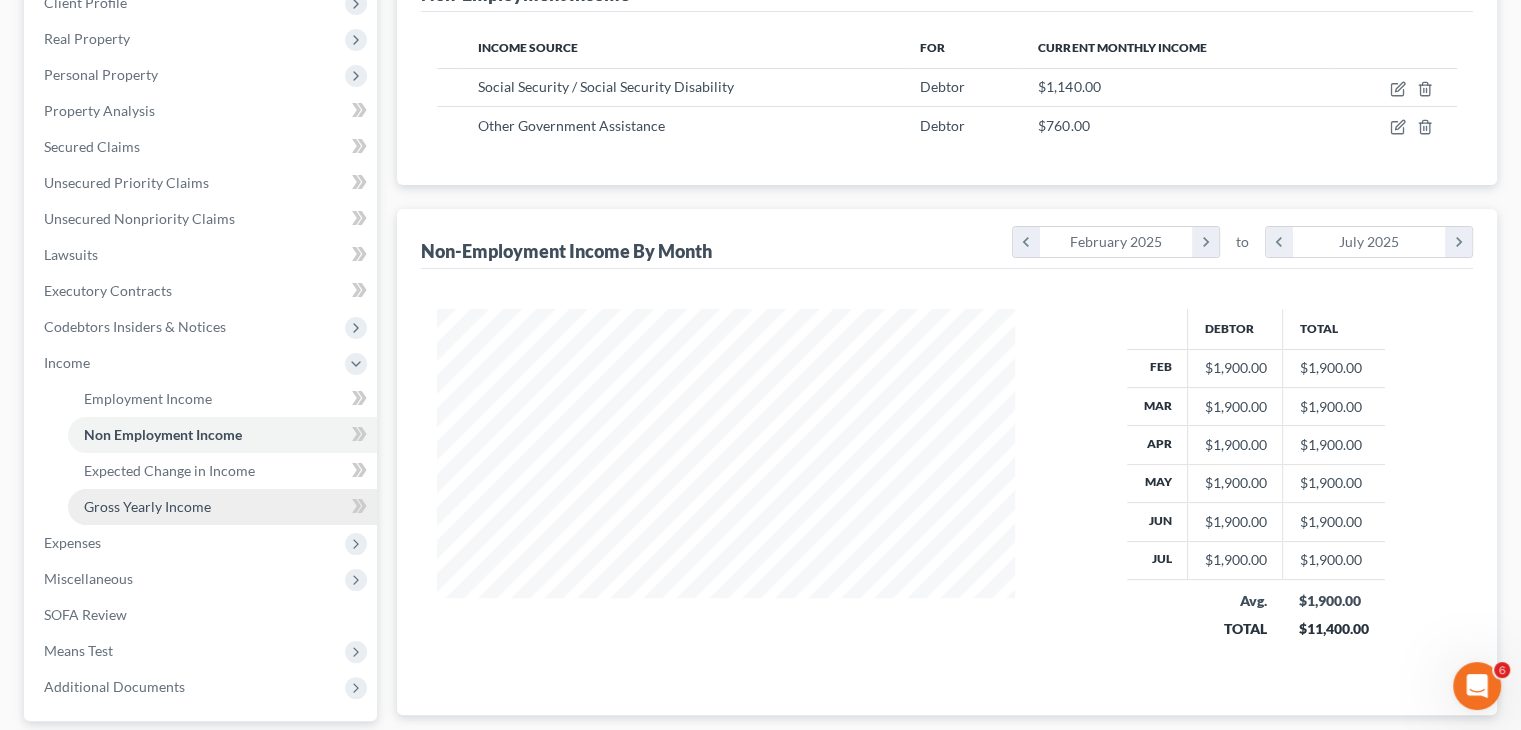 click on "Gross Yearly Income" at bounding box center [147, 506] 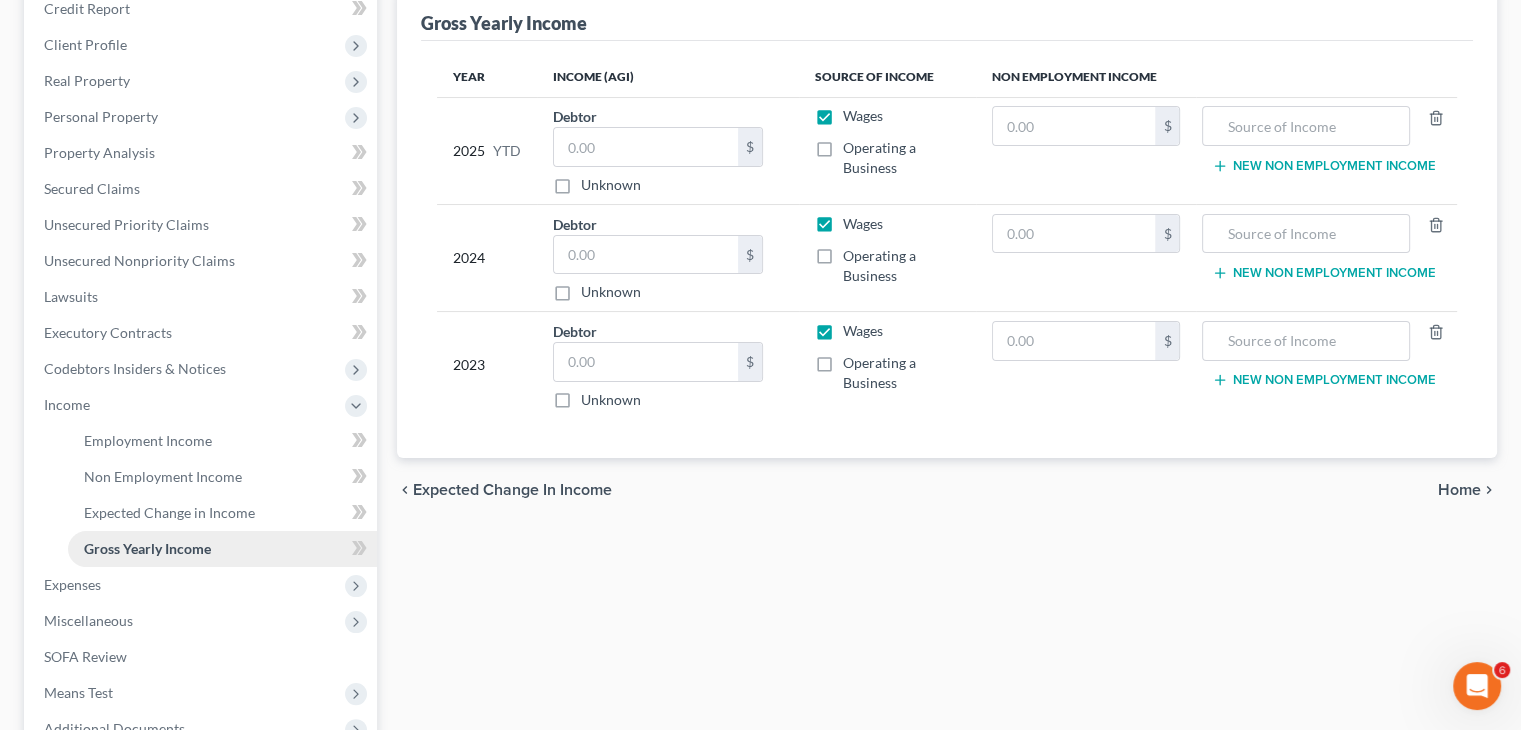 scroll, scrollTop: 0, scrollLeft: 0, axis: both 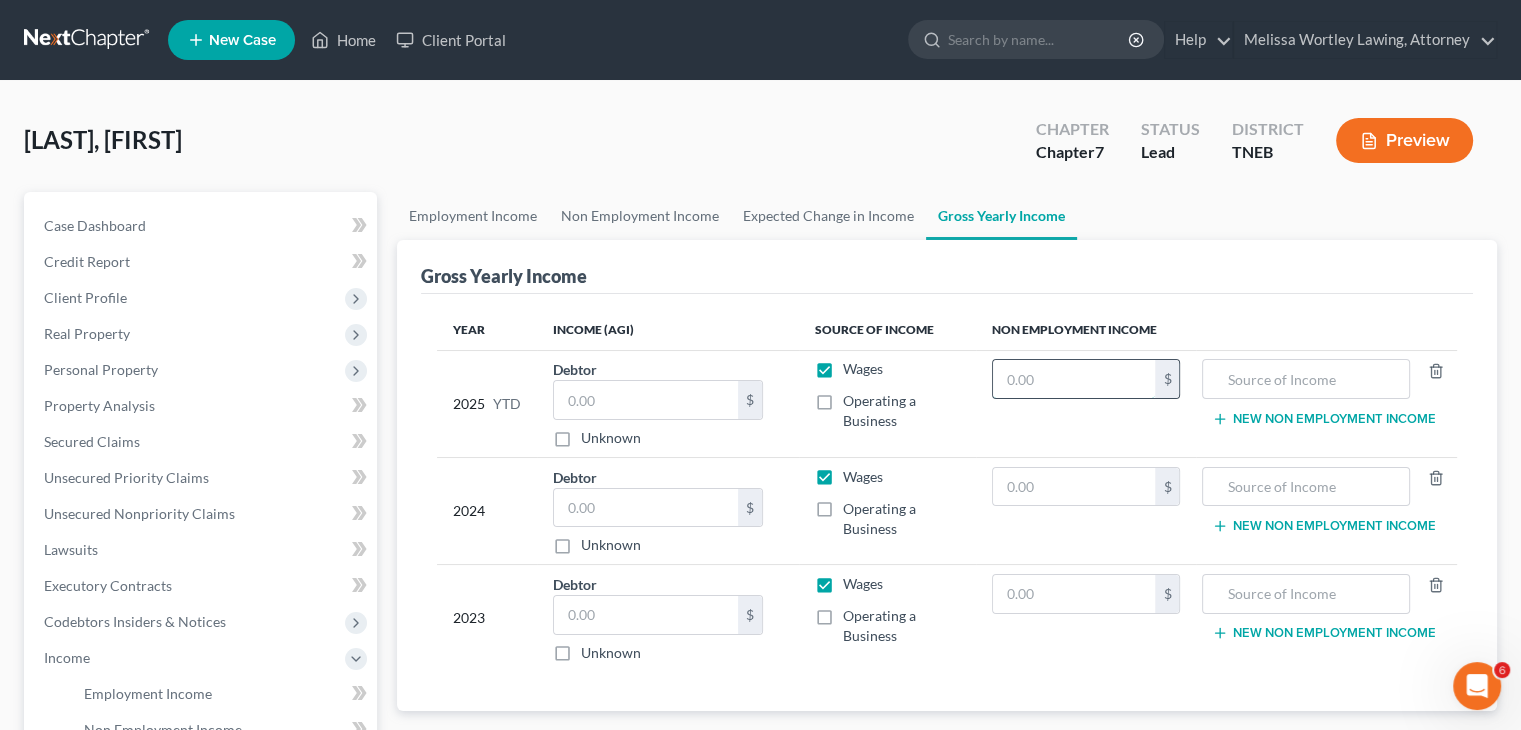 click at bounding box center [1074, 379] 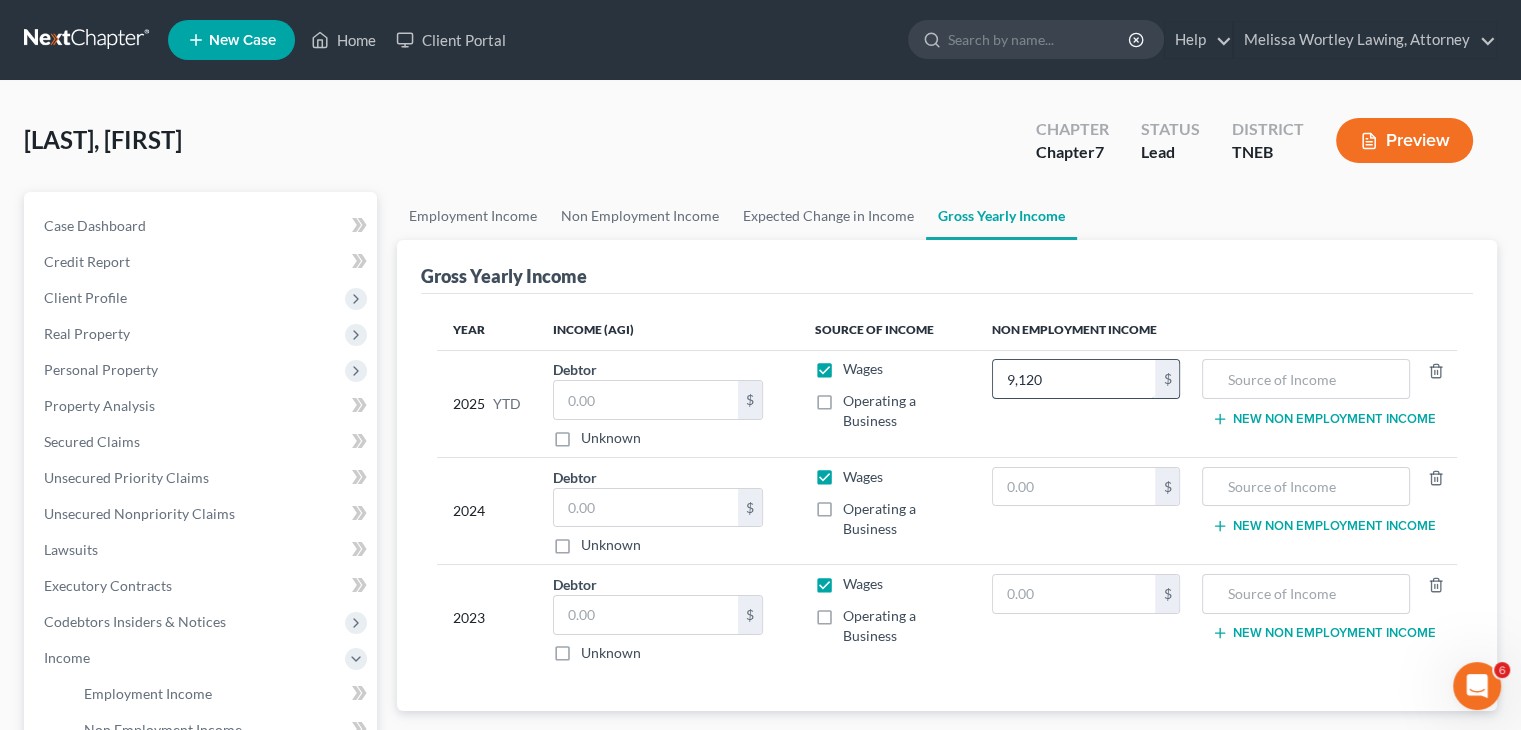 type on "9,120" 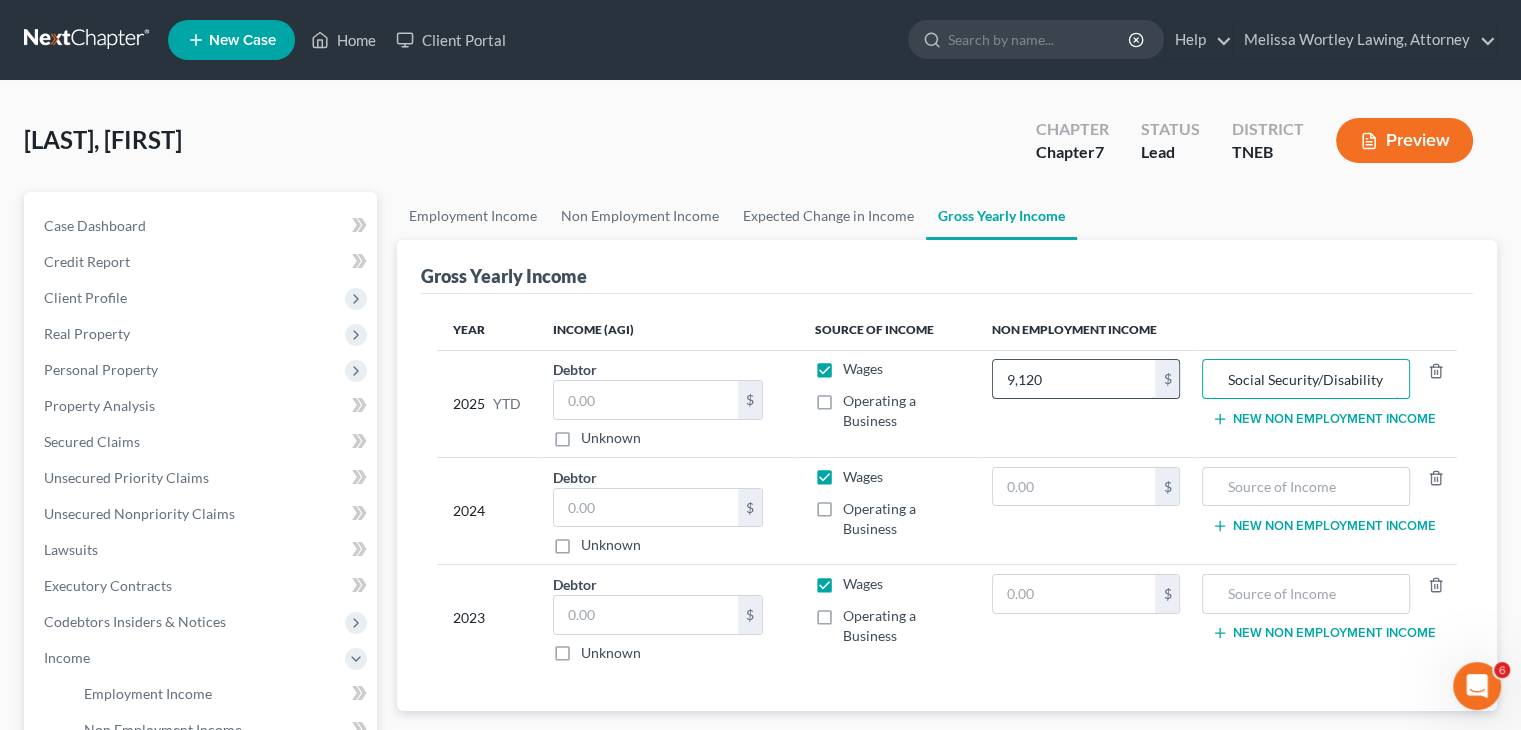 type on "Social Security/Disability" 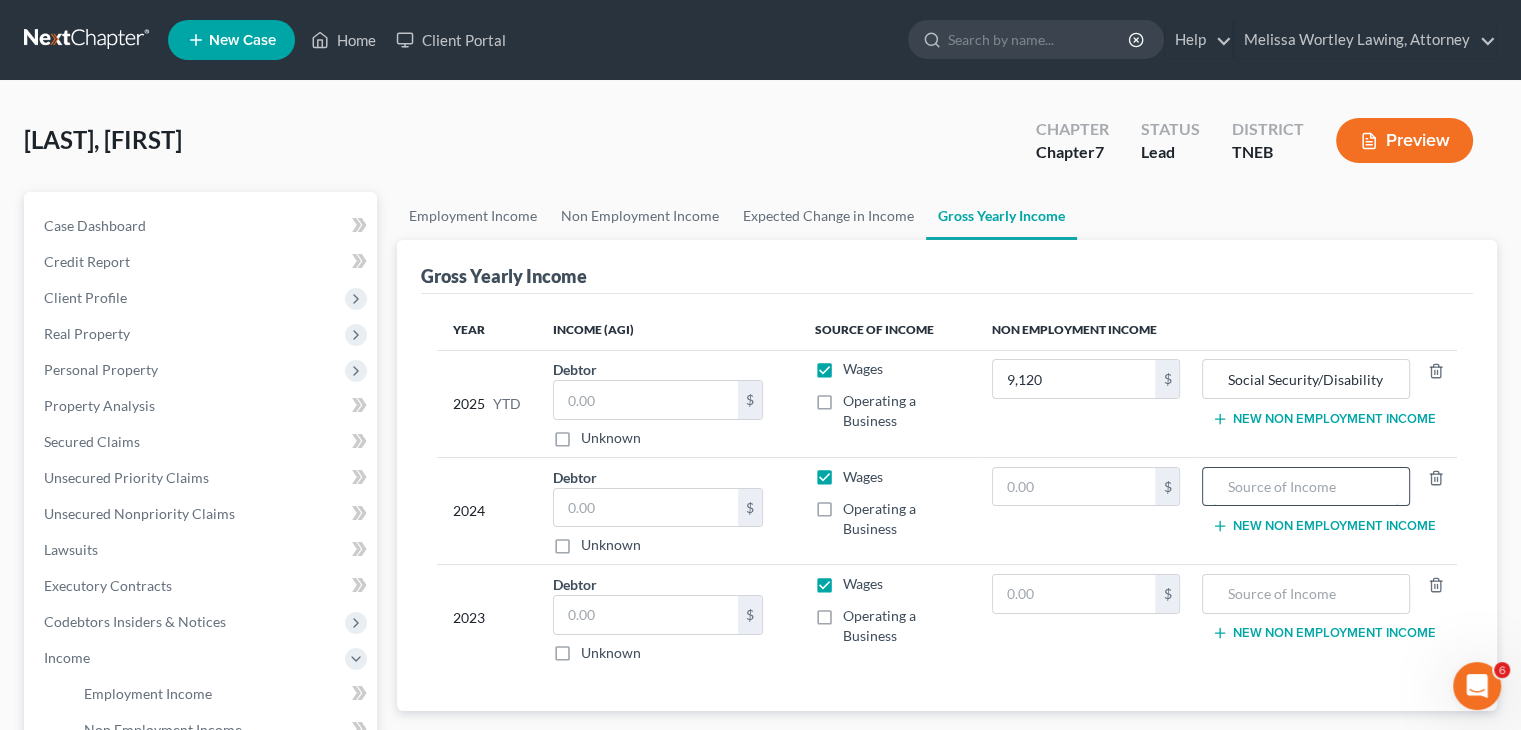 click at bounding box center (1305, 487) 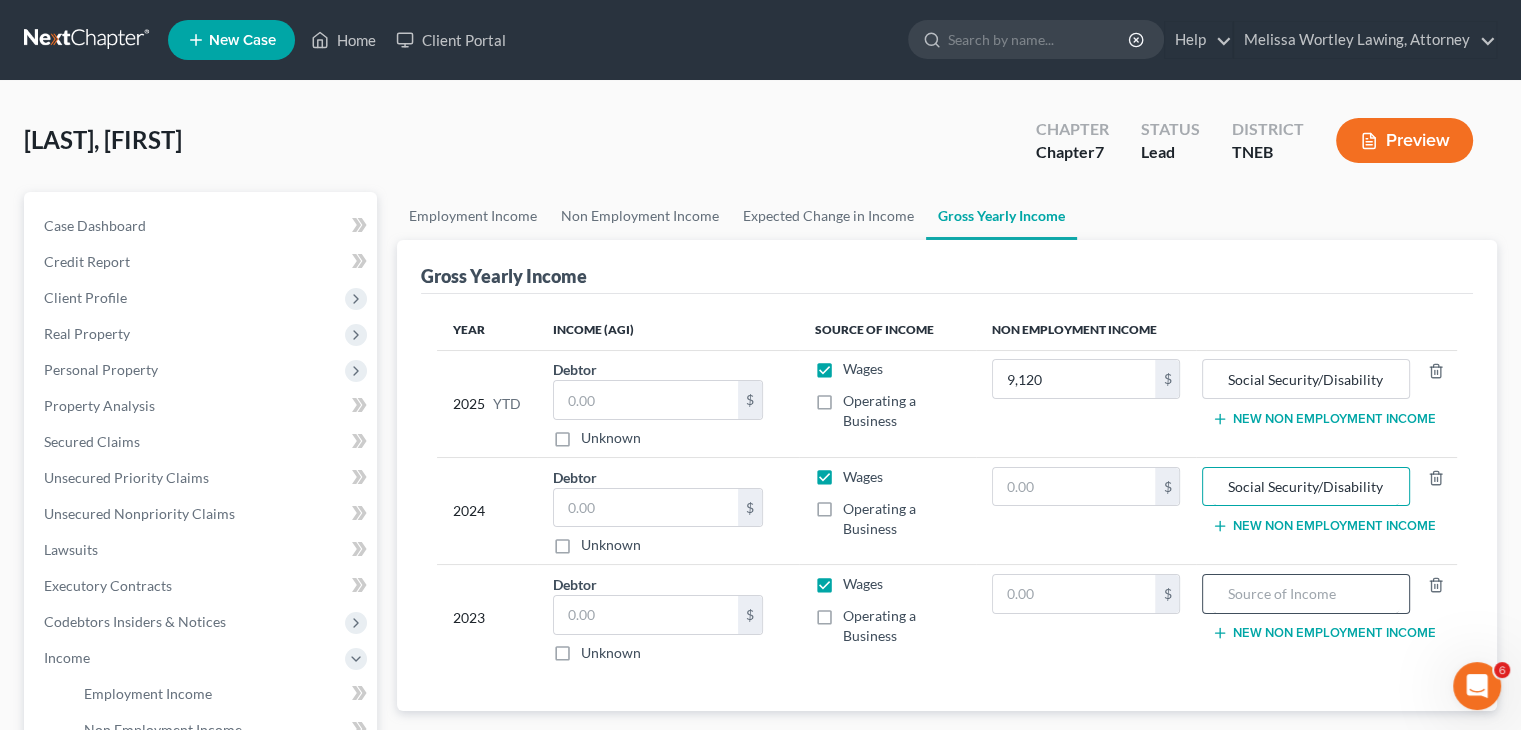 type on "Social Security/Disability" 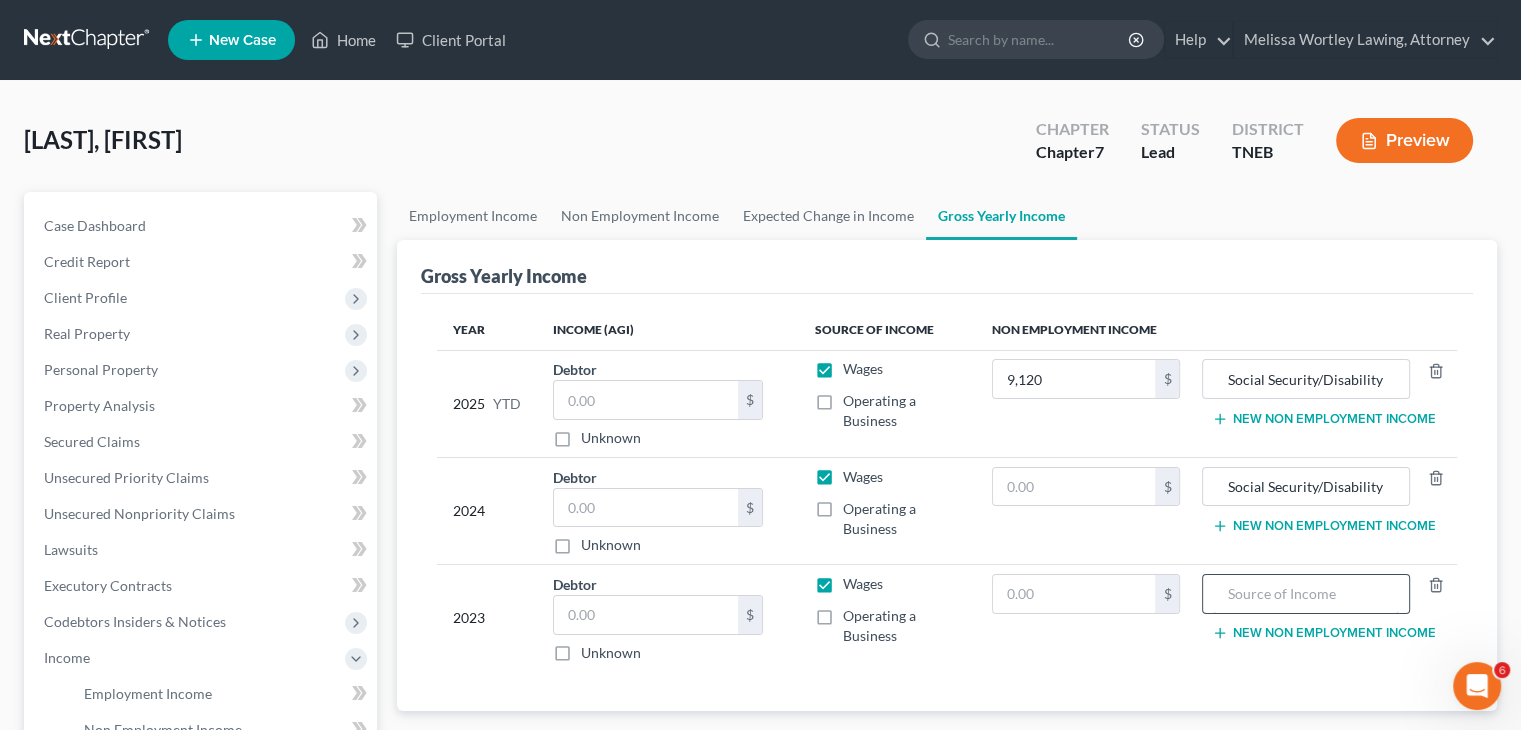 click at bounding box center [1305, 594] 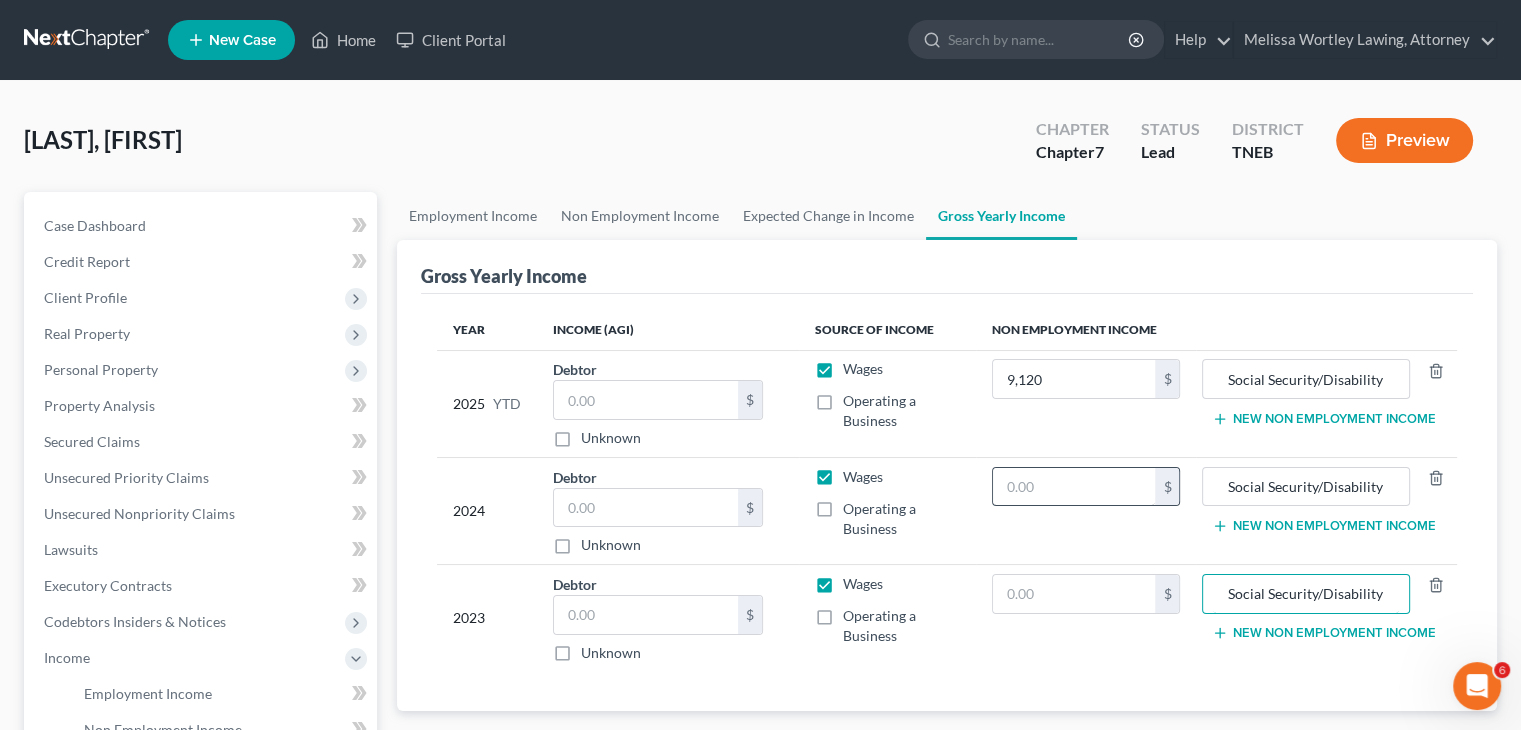 type on "Social Security/Disability" 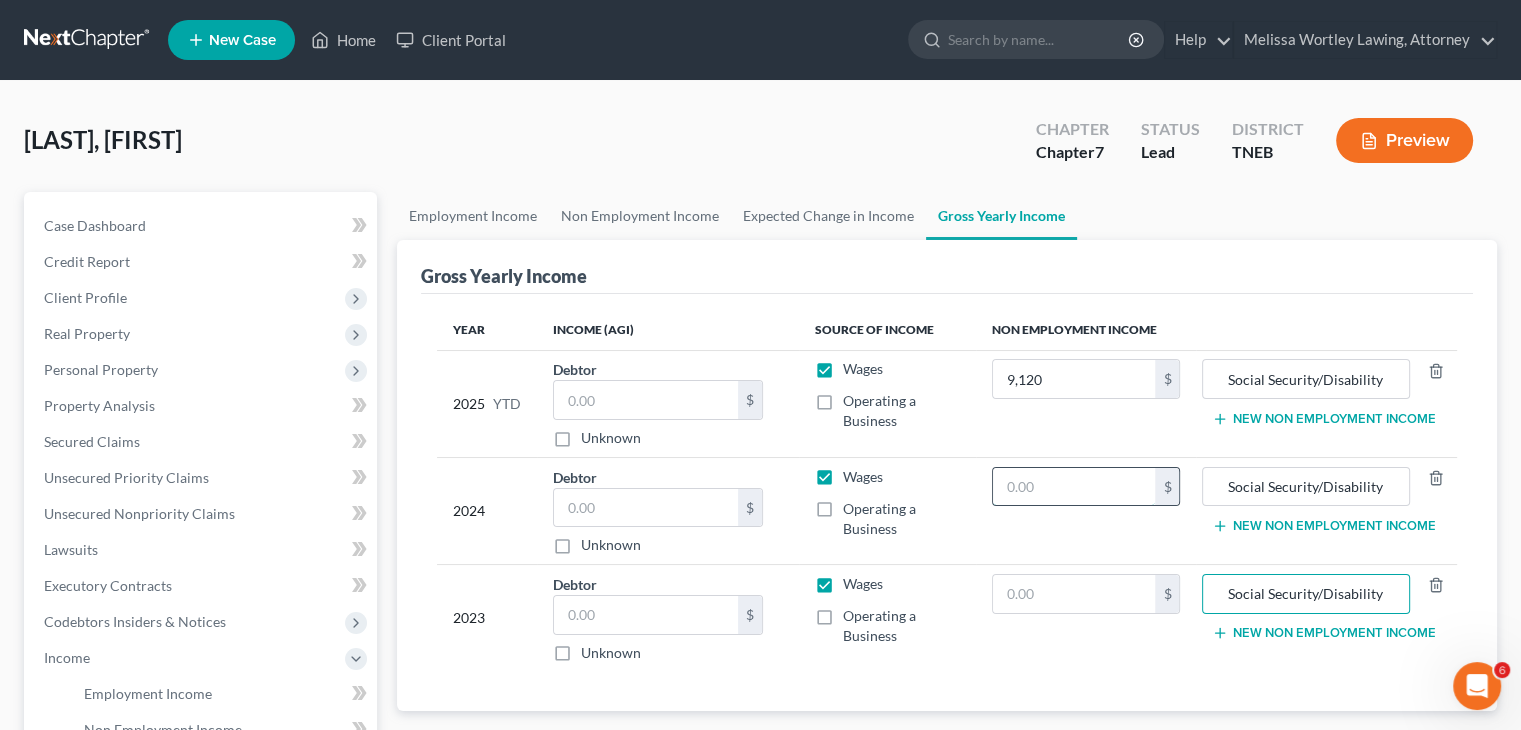 click at bounding box center [1074, 487] 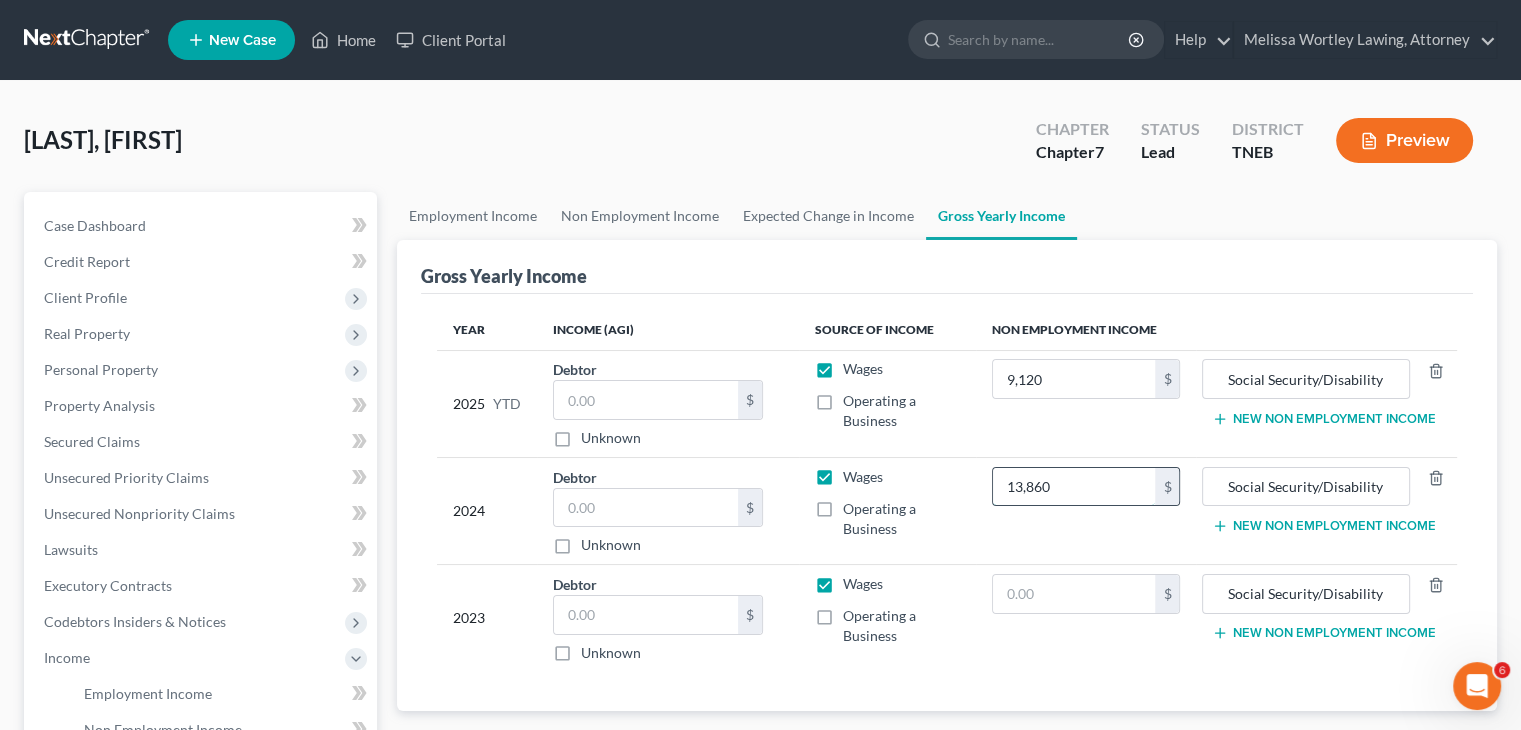 type on "13,860" 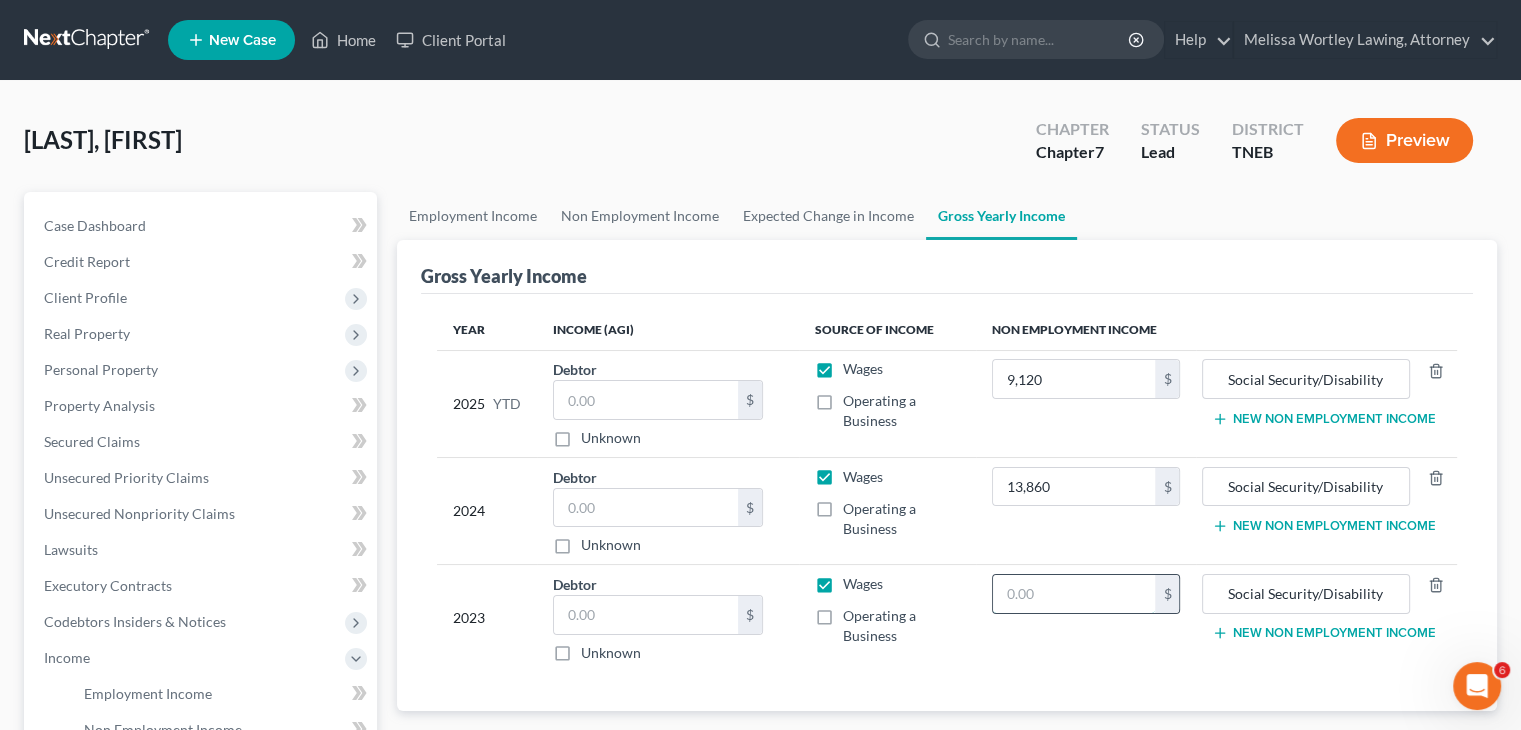 click at bounding box center [1074, 594] 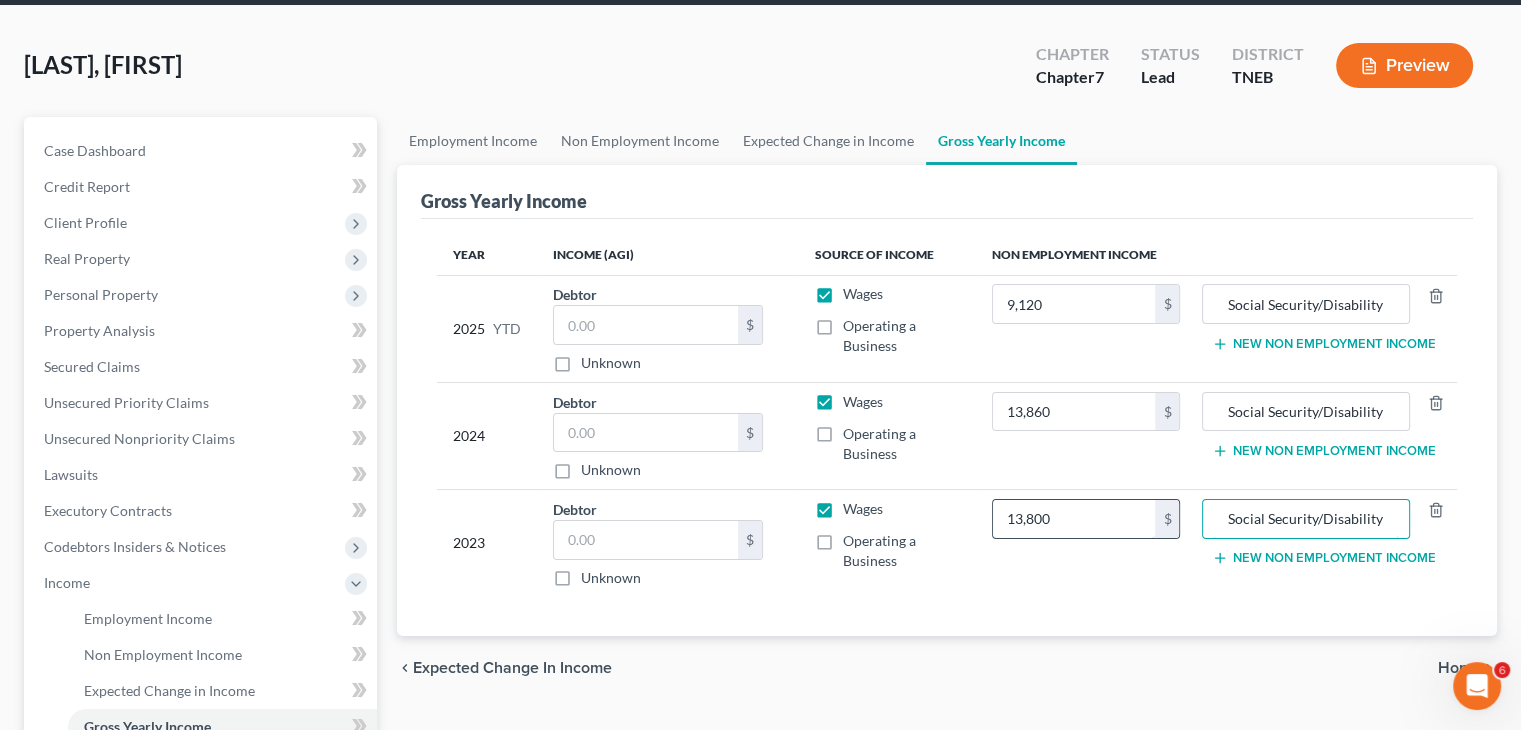 scroll, scrollTop: 76, scrollLeft: 0, axis: vertical 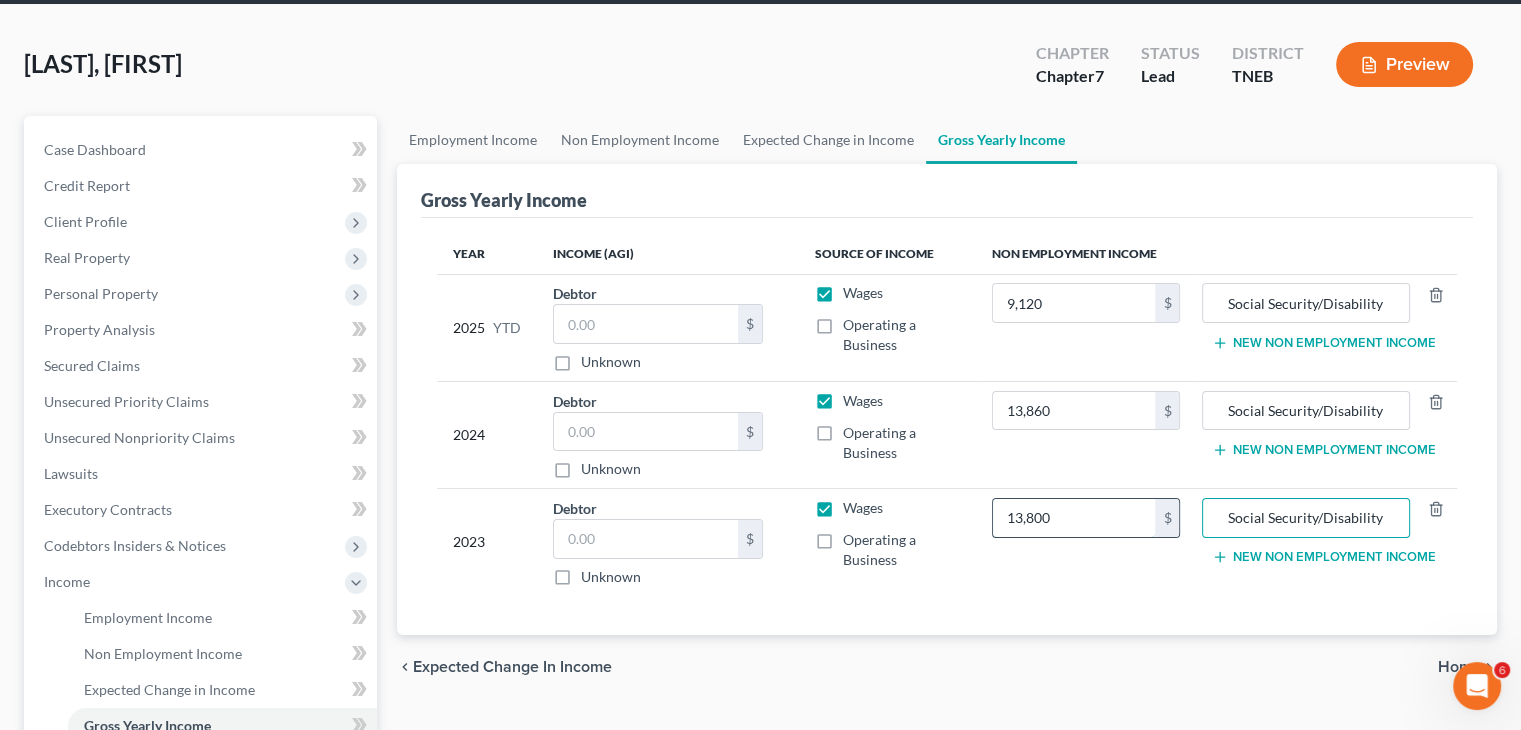 click on "1,3800" at bounding box center [1074, 518] 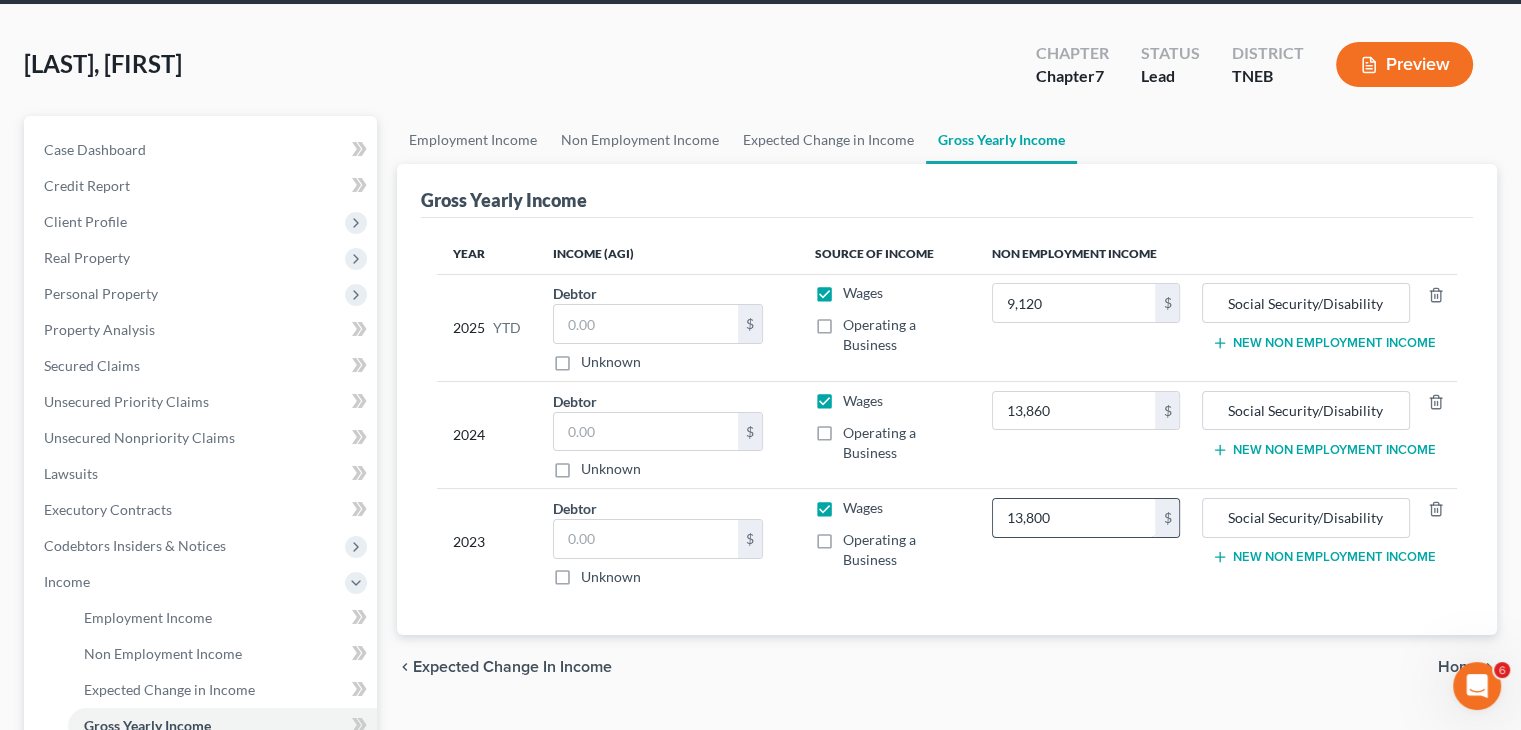 type on "13,800" 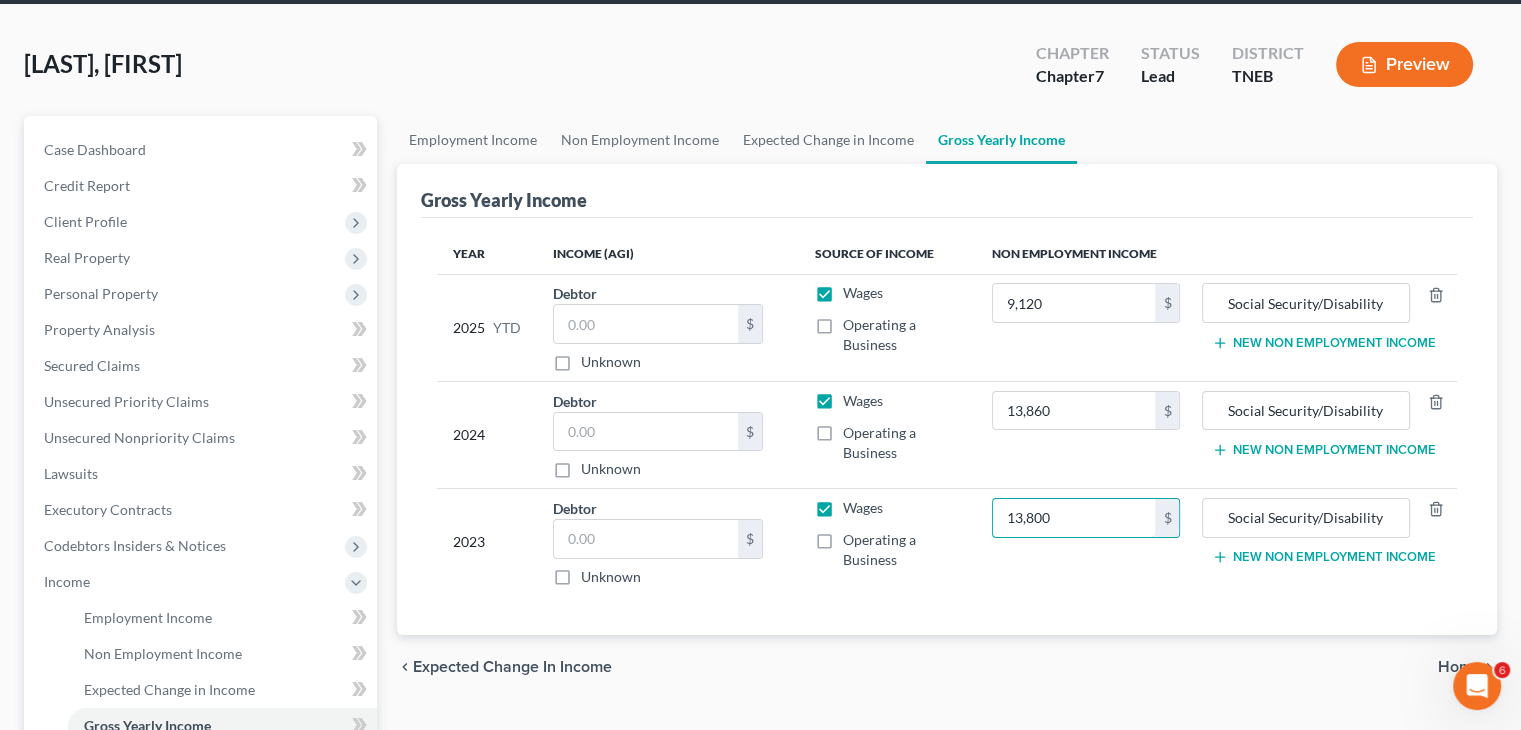 scroll, scrollTop: 94, scrollLeft: 0, axis: vertical 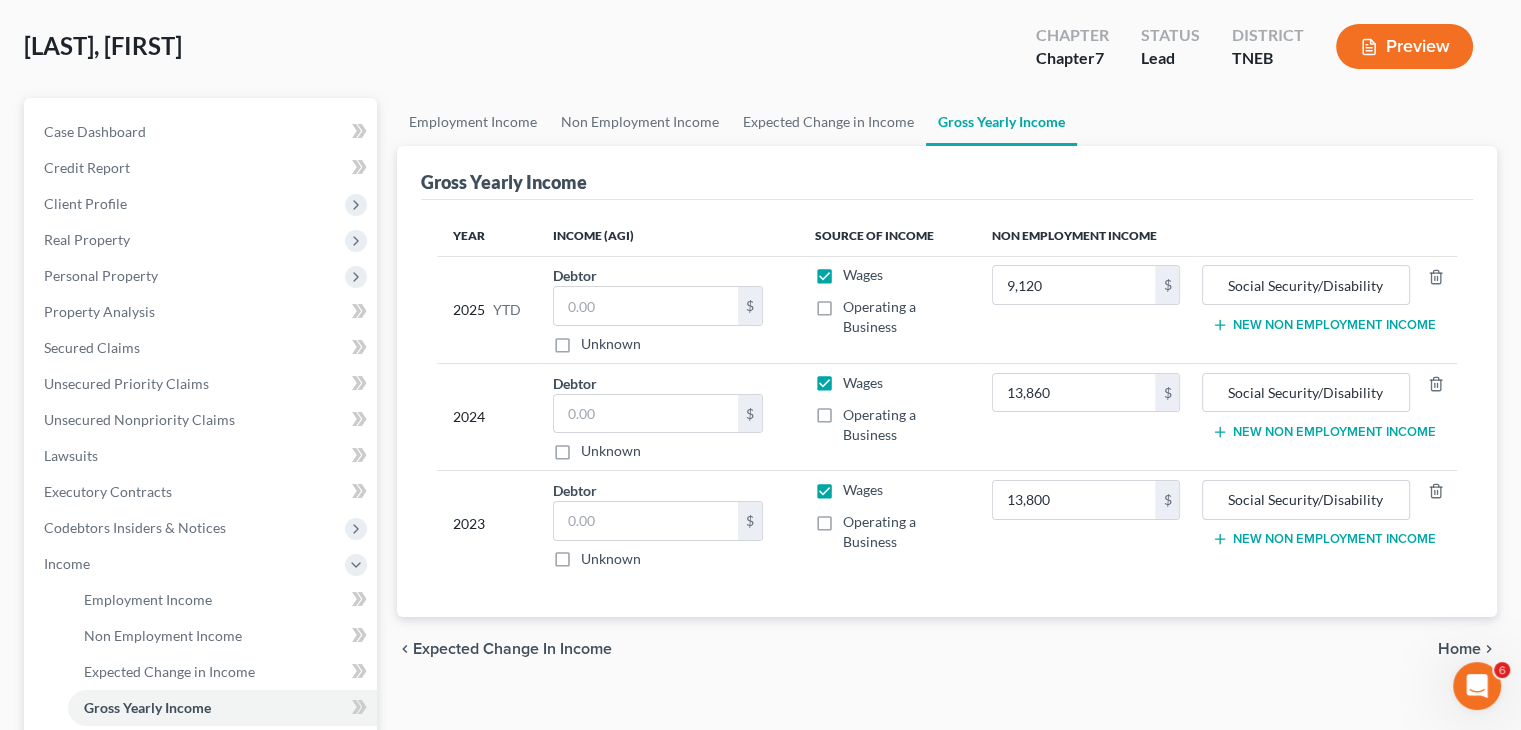 click on "New Non Employment Income" at bounding box center [1323, 325] 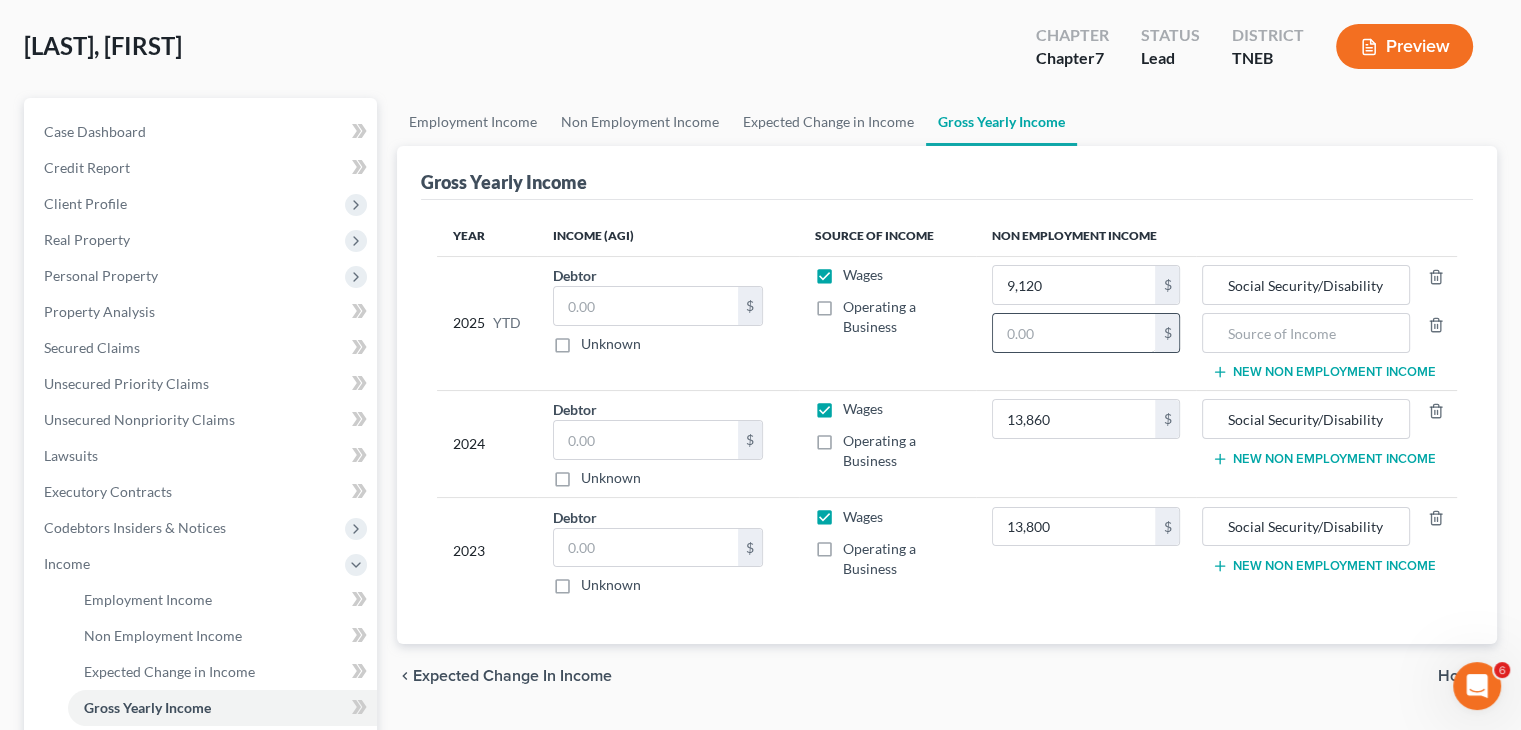type 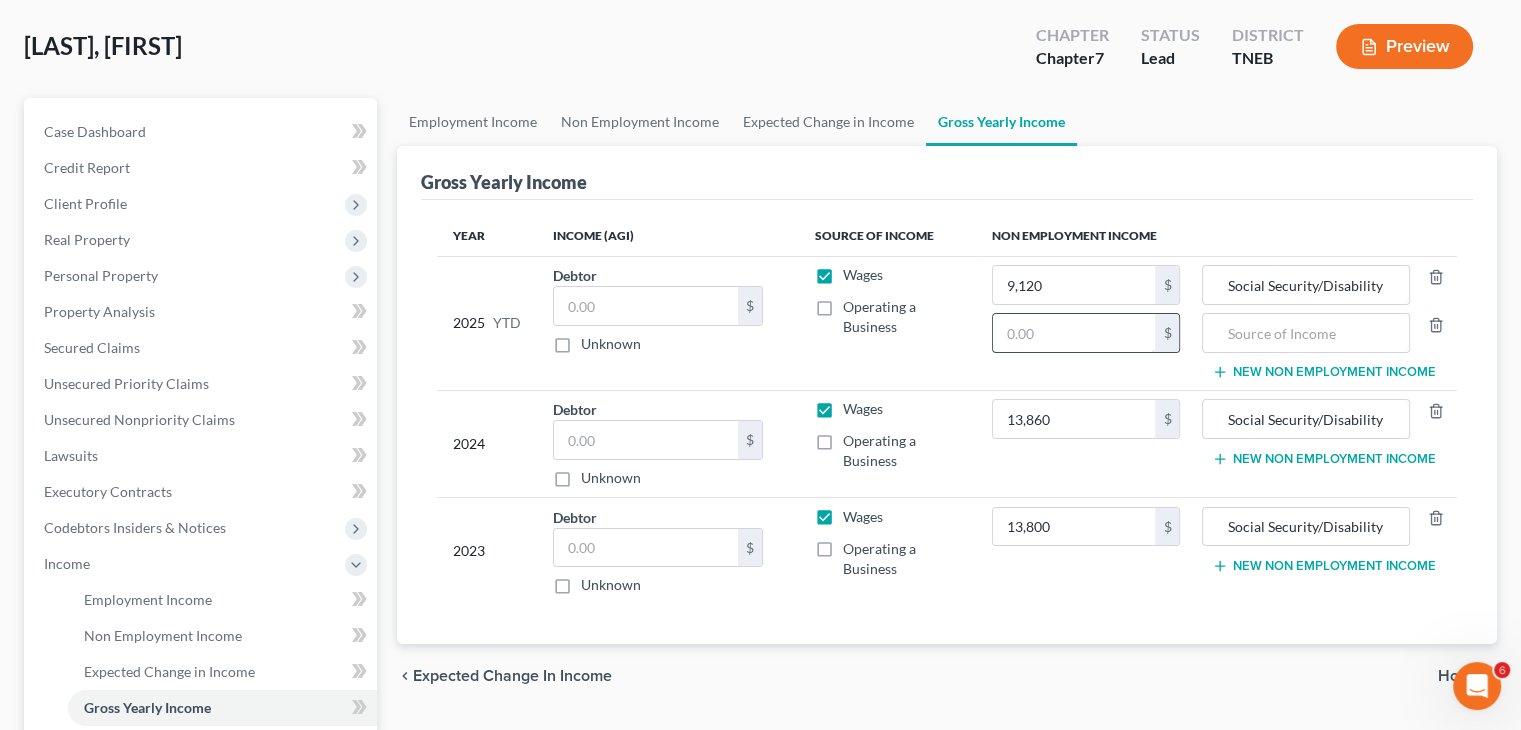 click at bounding box center [1074, 333] 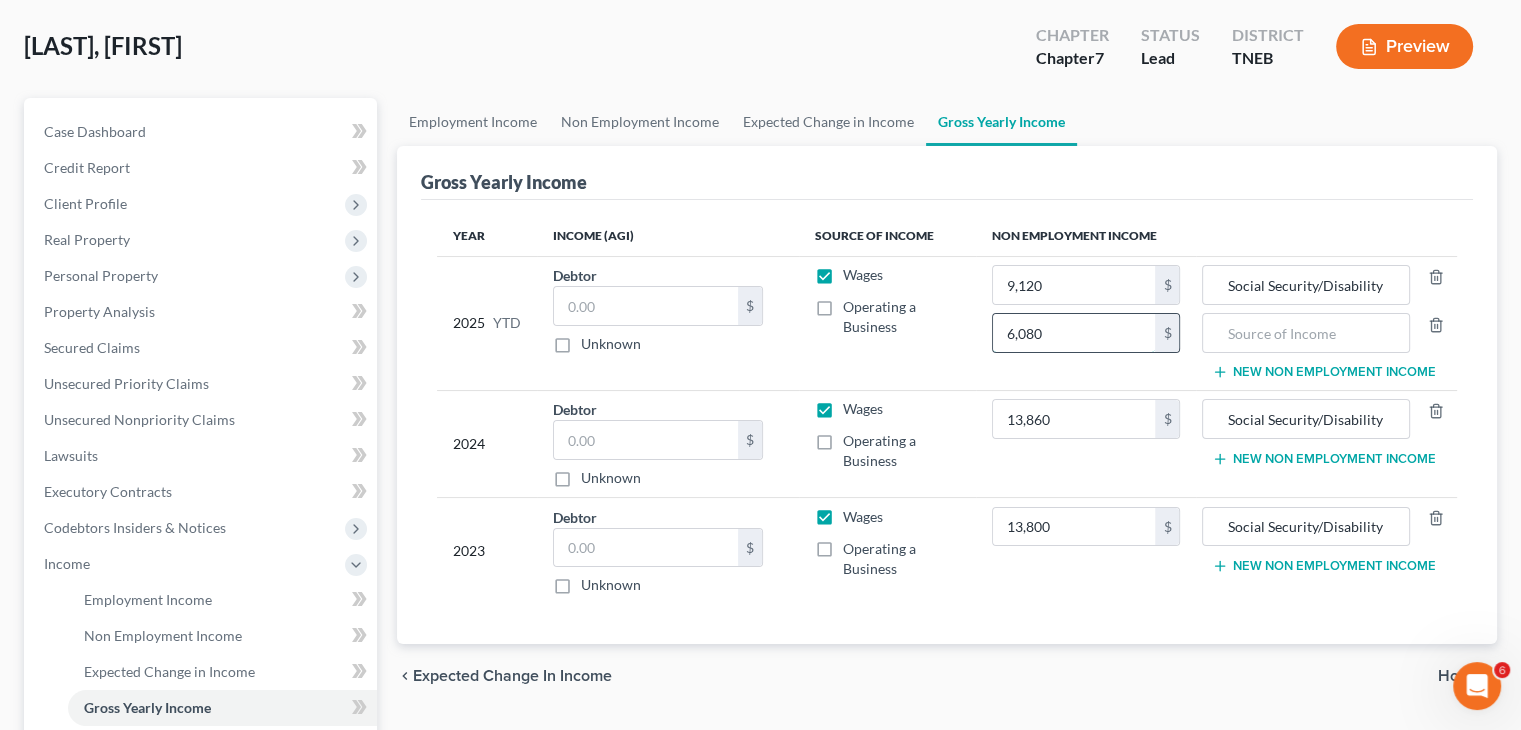 type on "6,080" 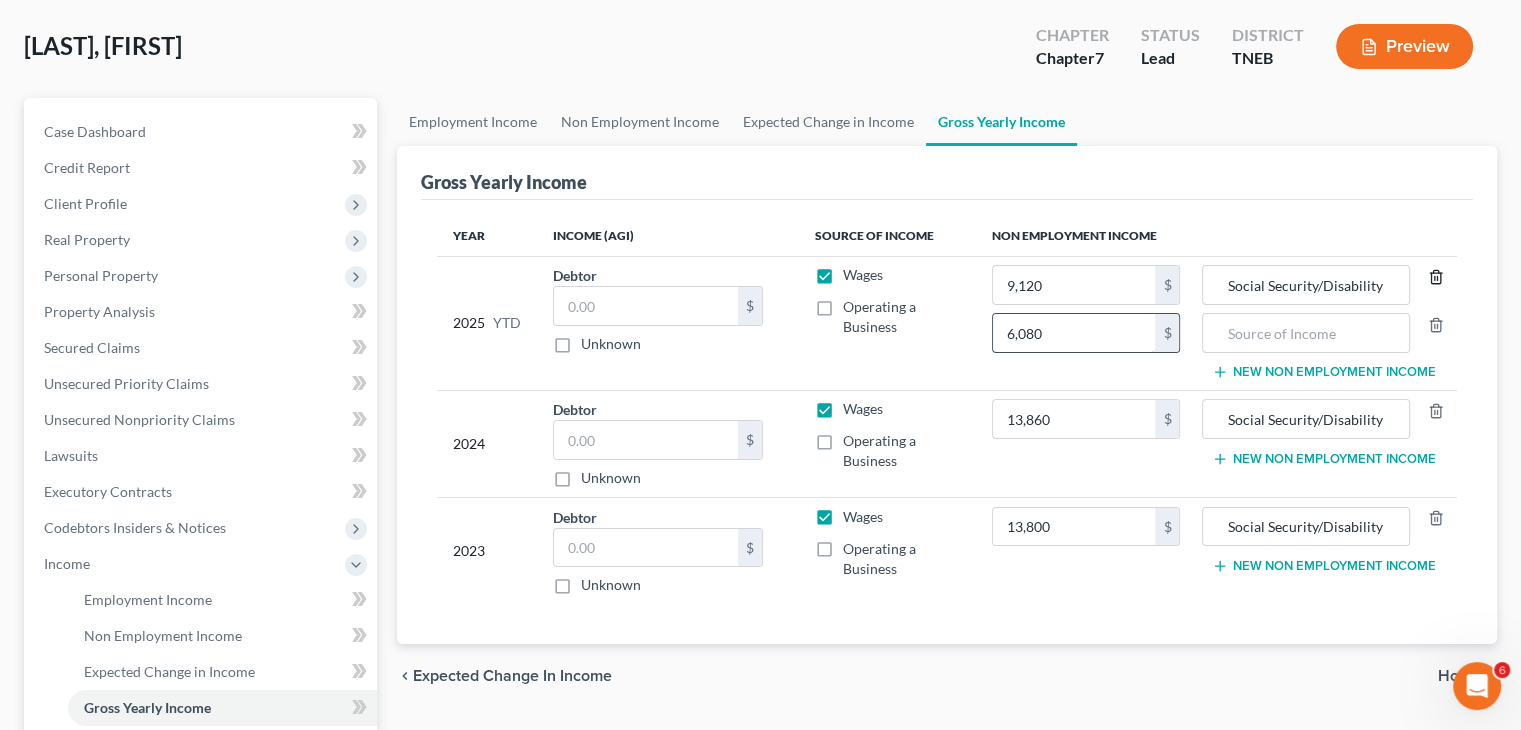 type 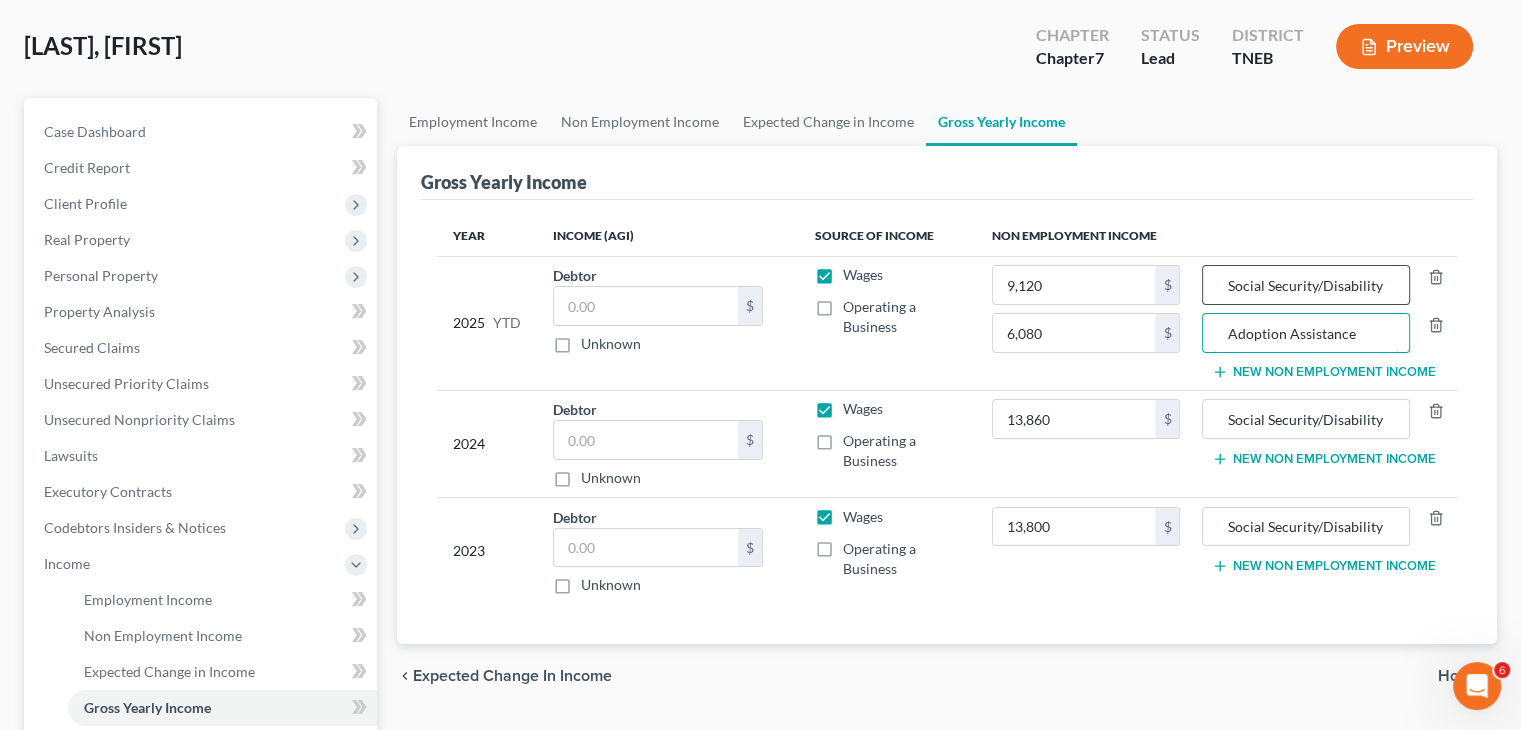 type on "Adoption Assistance" 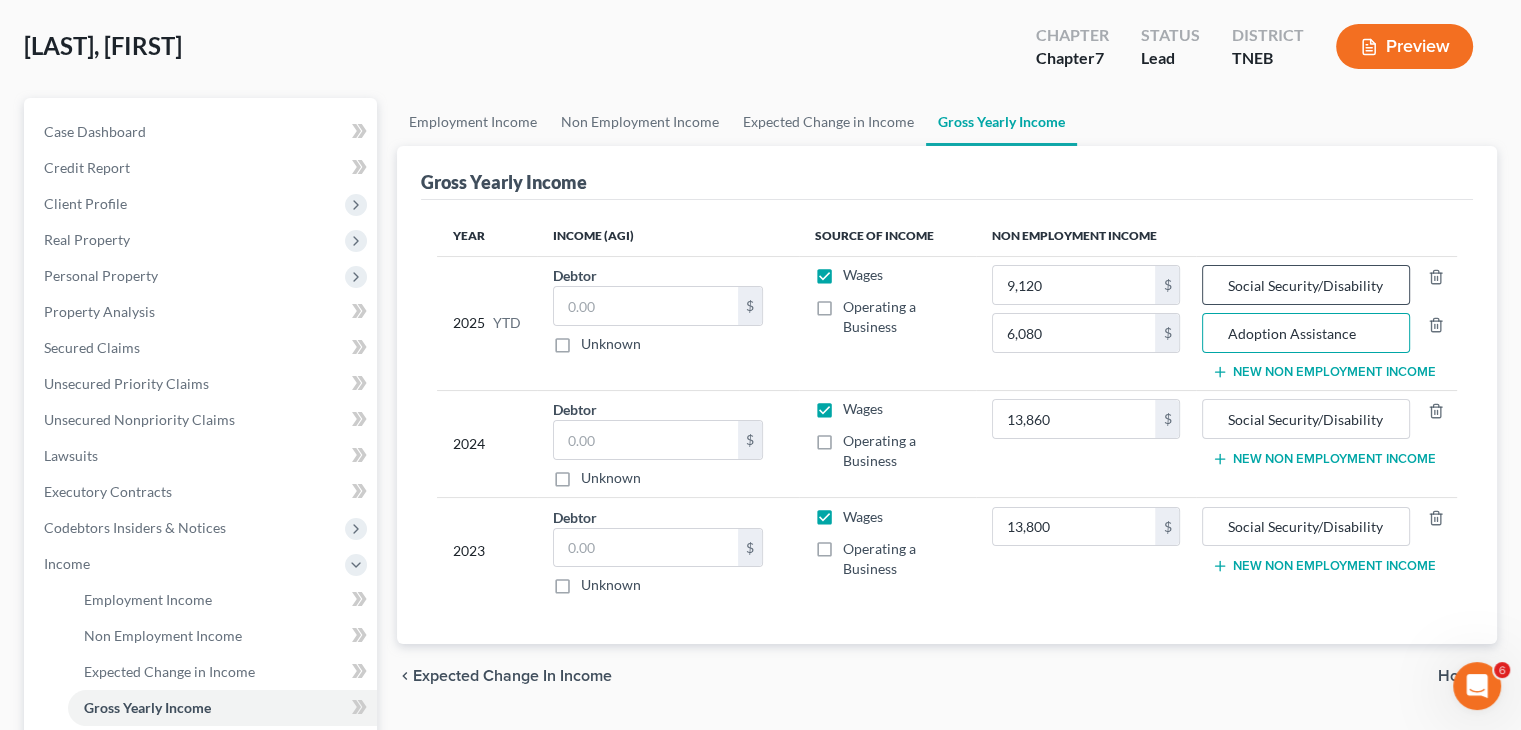 click on "Social Security/Disability" at bounding box center [1305, 285] 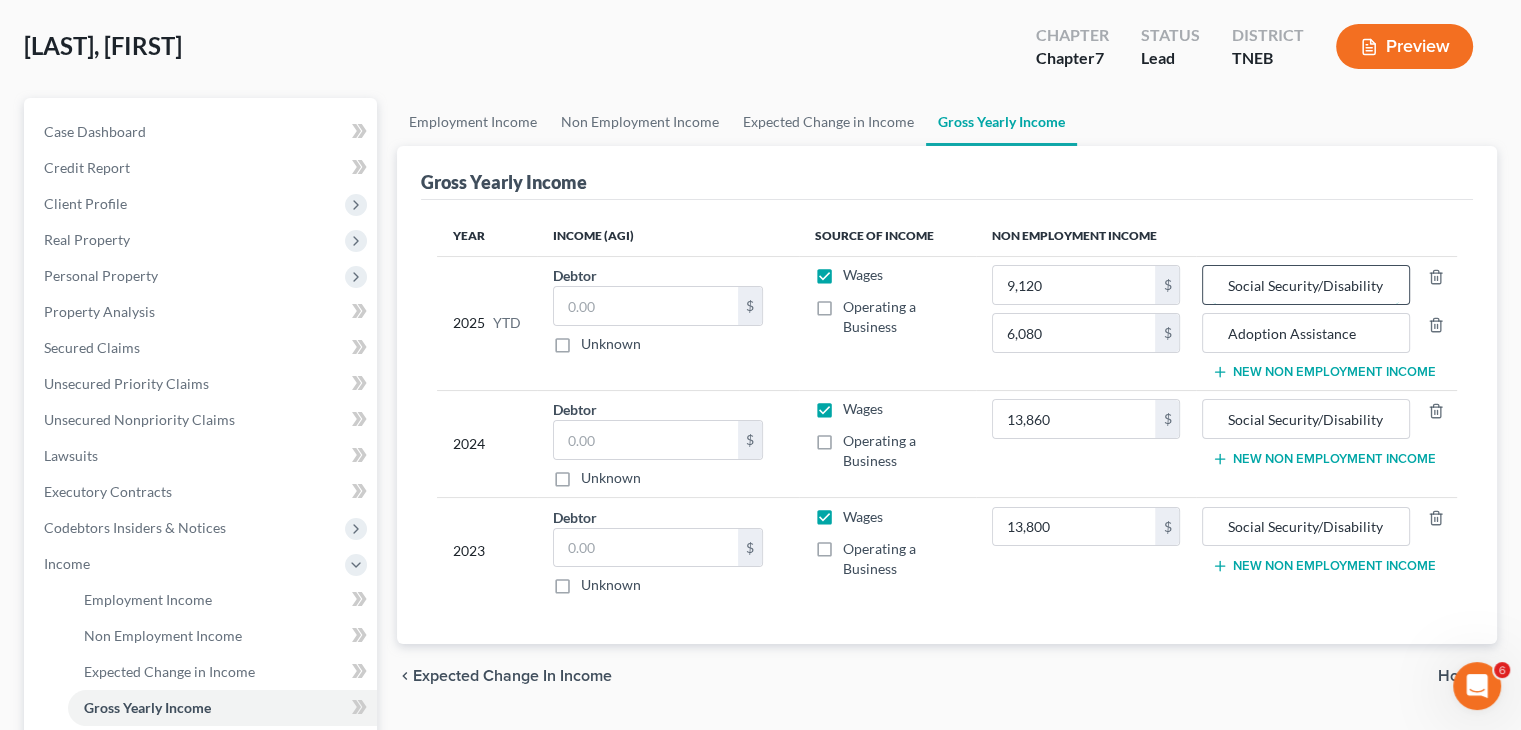 click on "Social Security/Disability" at bounding box center (1305, 285) 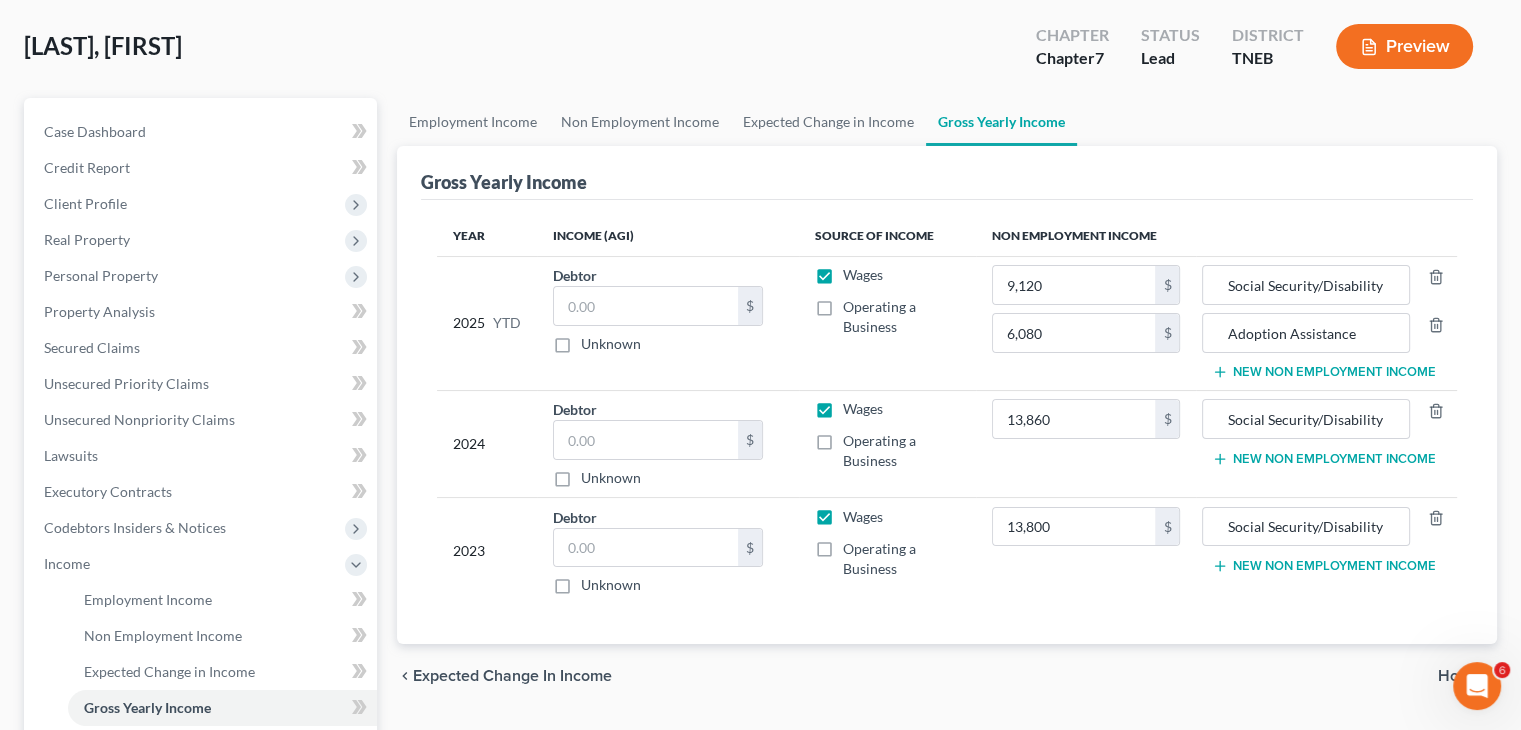 click on "New Non Employment Income" at bounding box center [1323, 459] 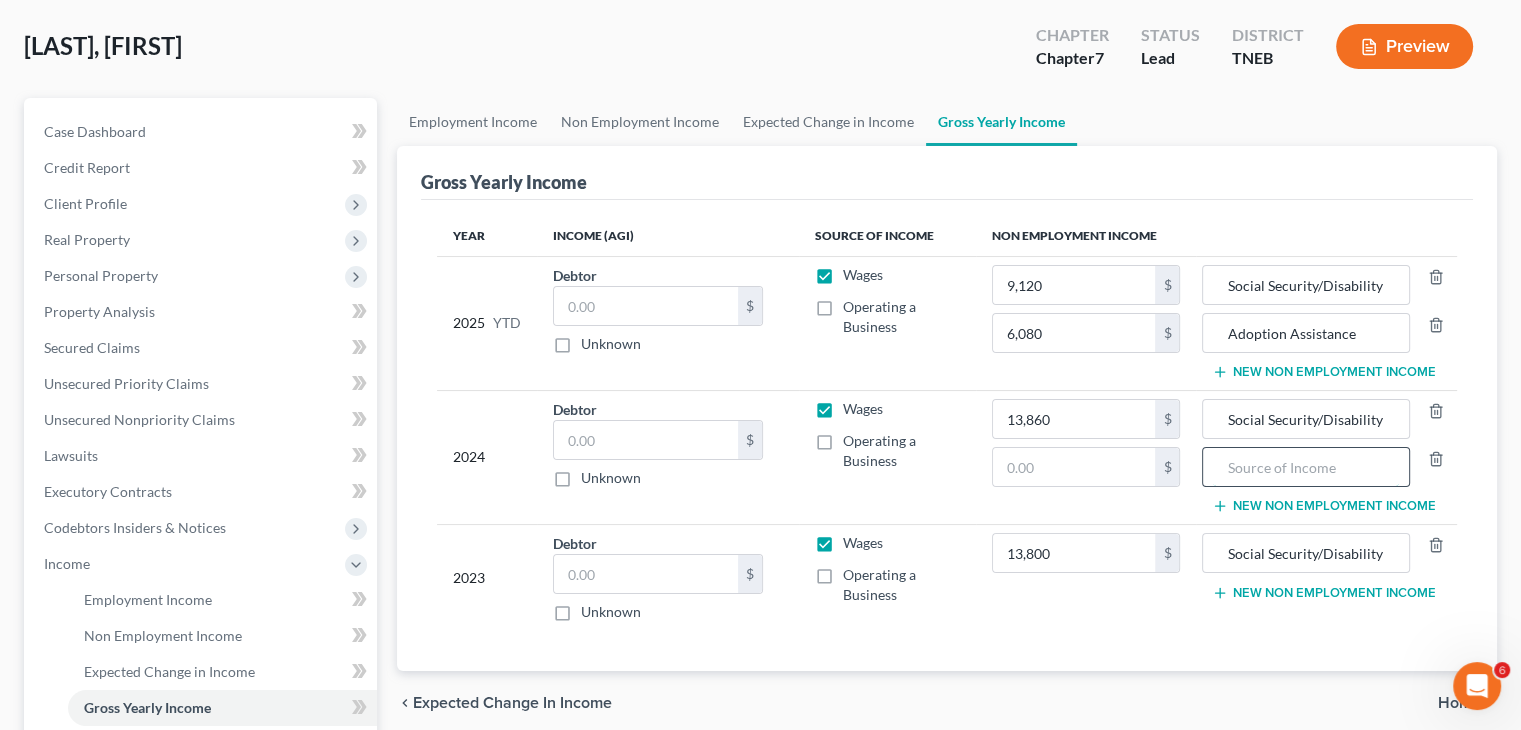 click at bounding box center (1305, 467) 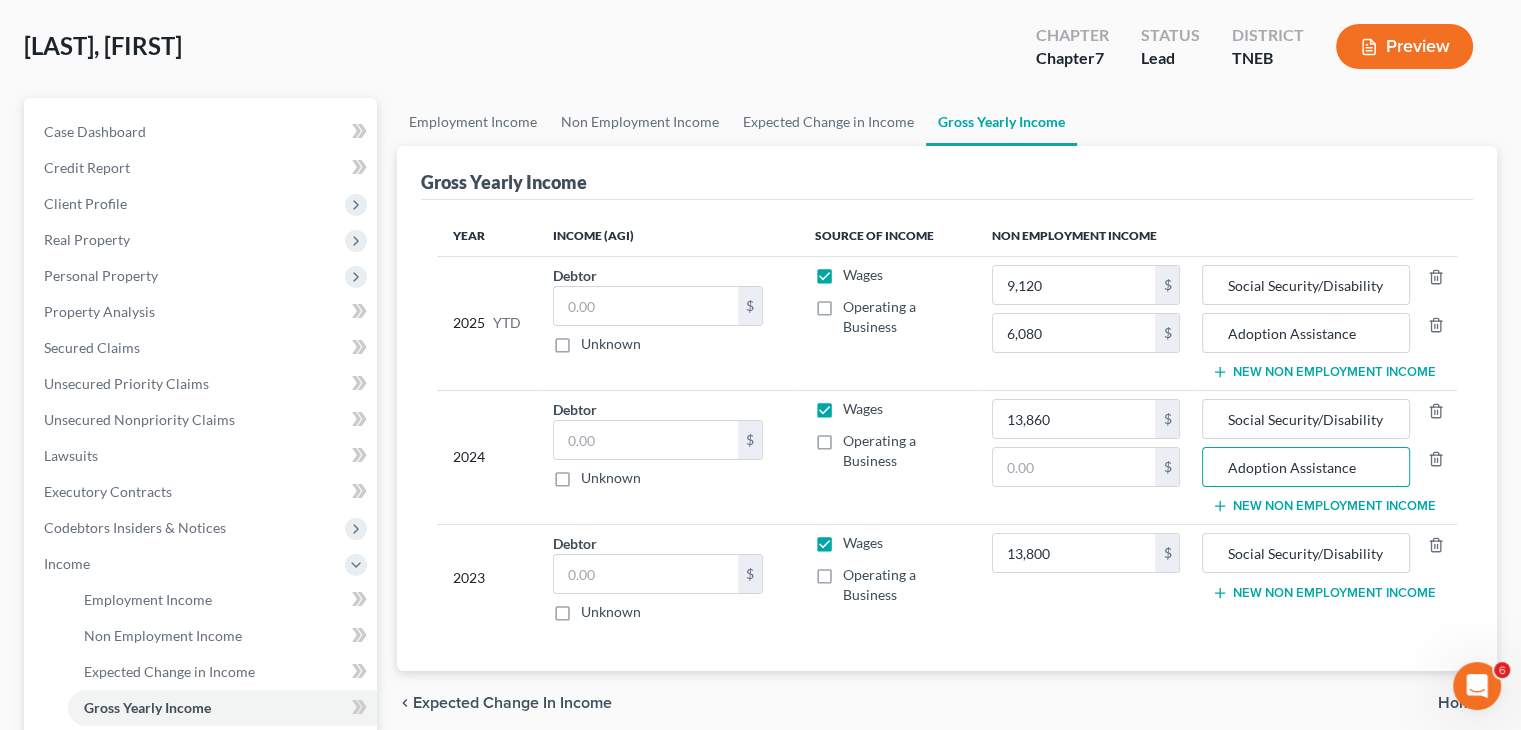 type on "Adoption Assistance" 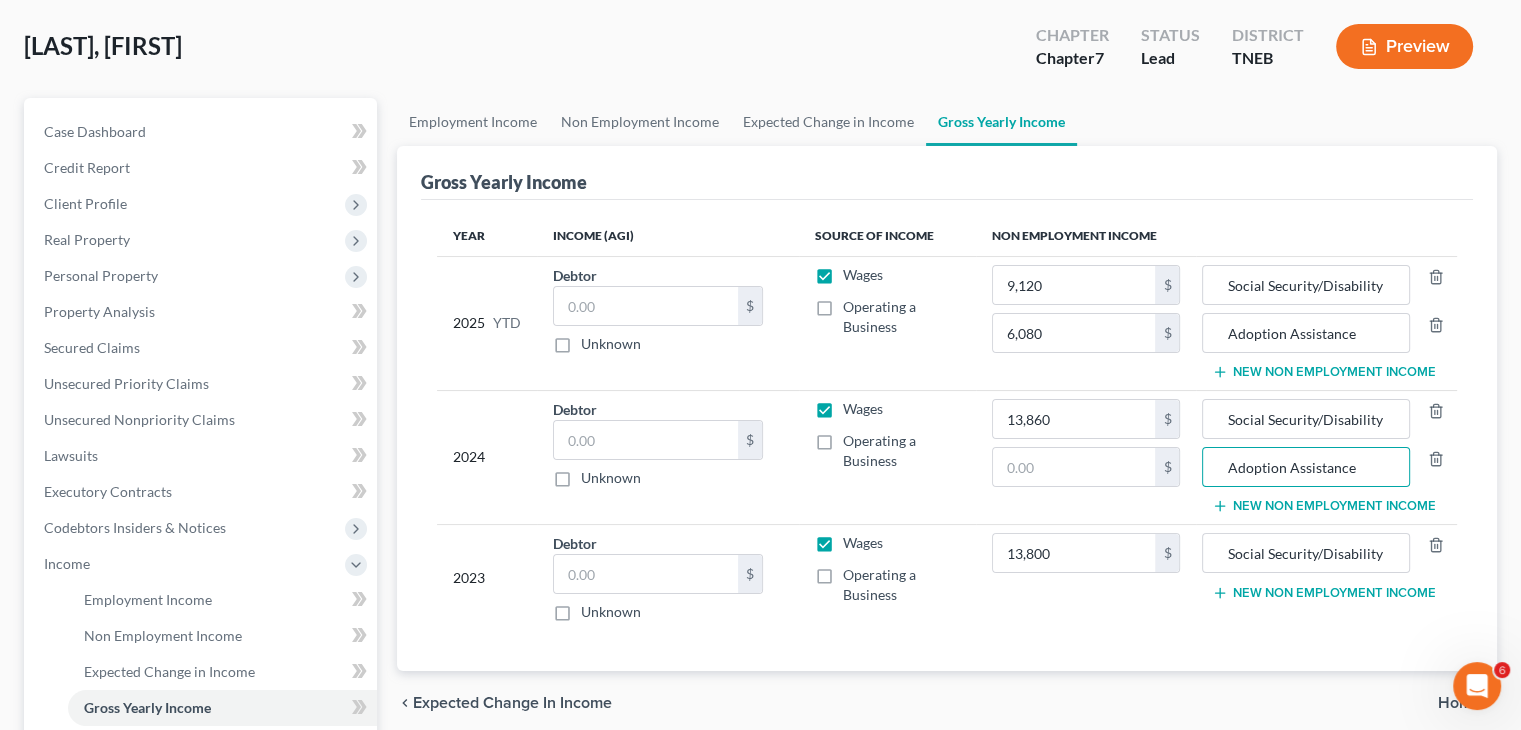 click on "New Non Employment Income" at bounding box center (1323, 593) 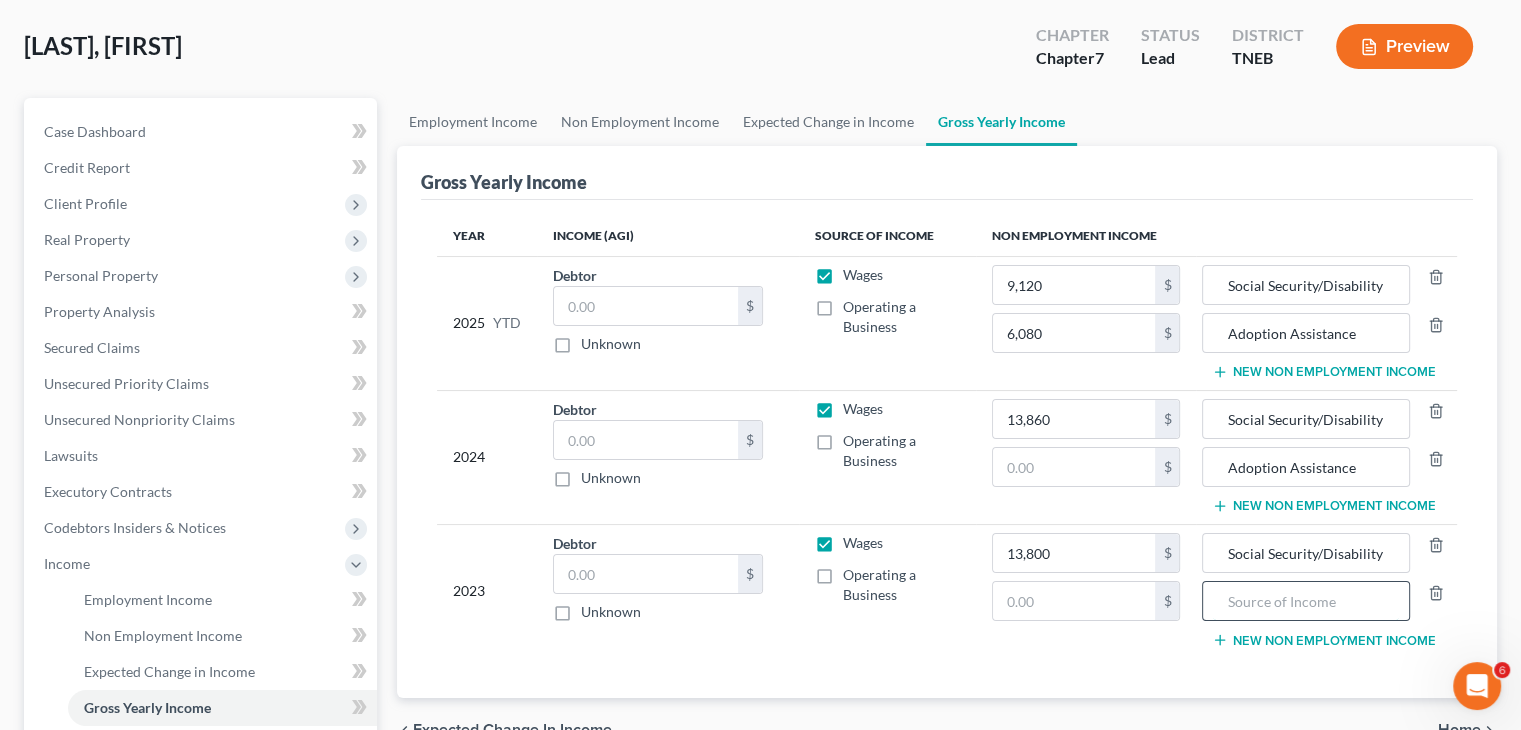 click at bounding box center [1305, 601] 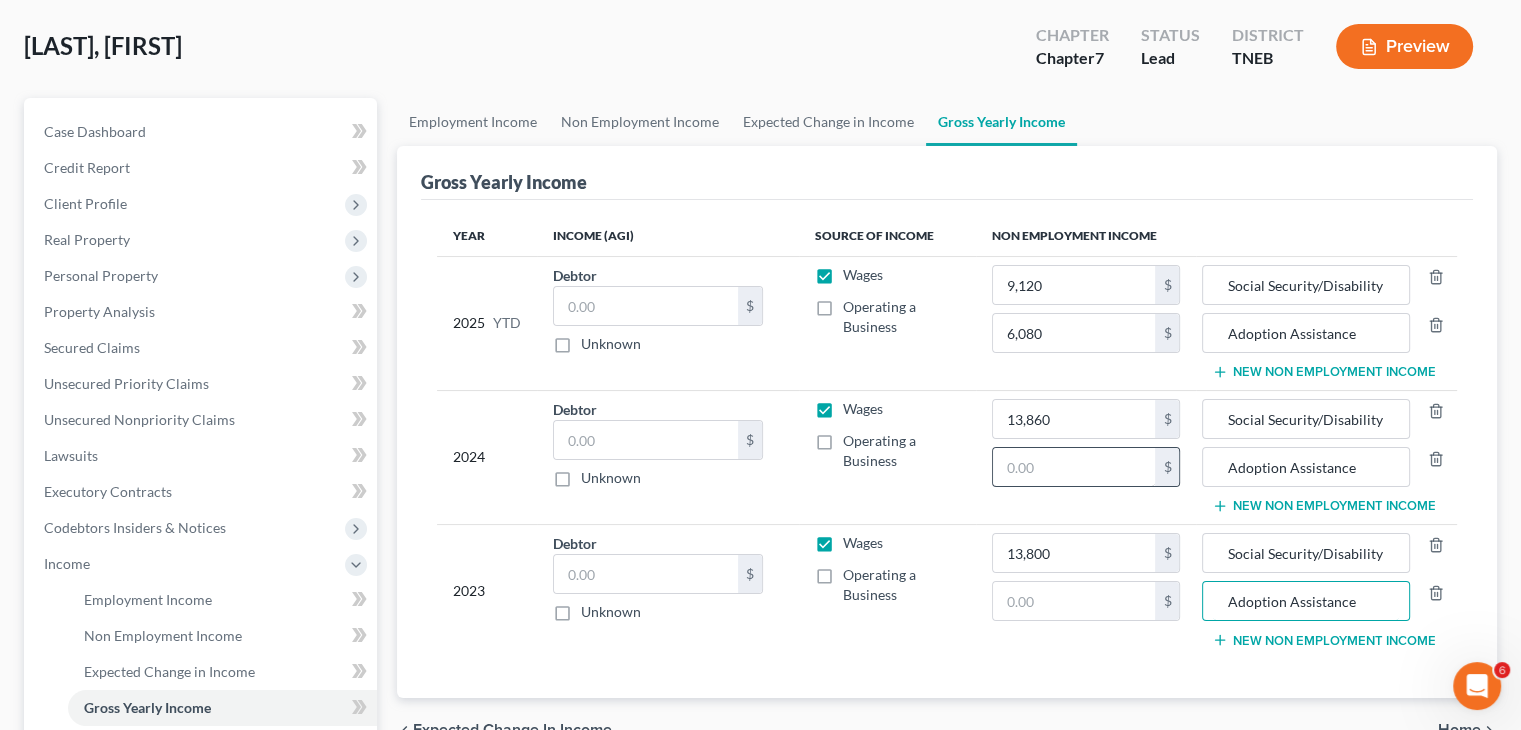 type on "Adoption Assistance" 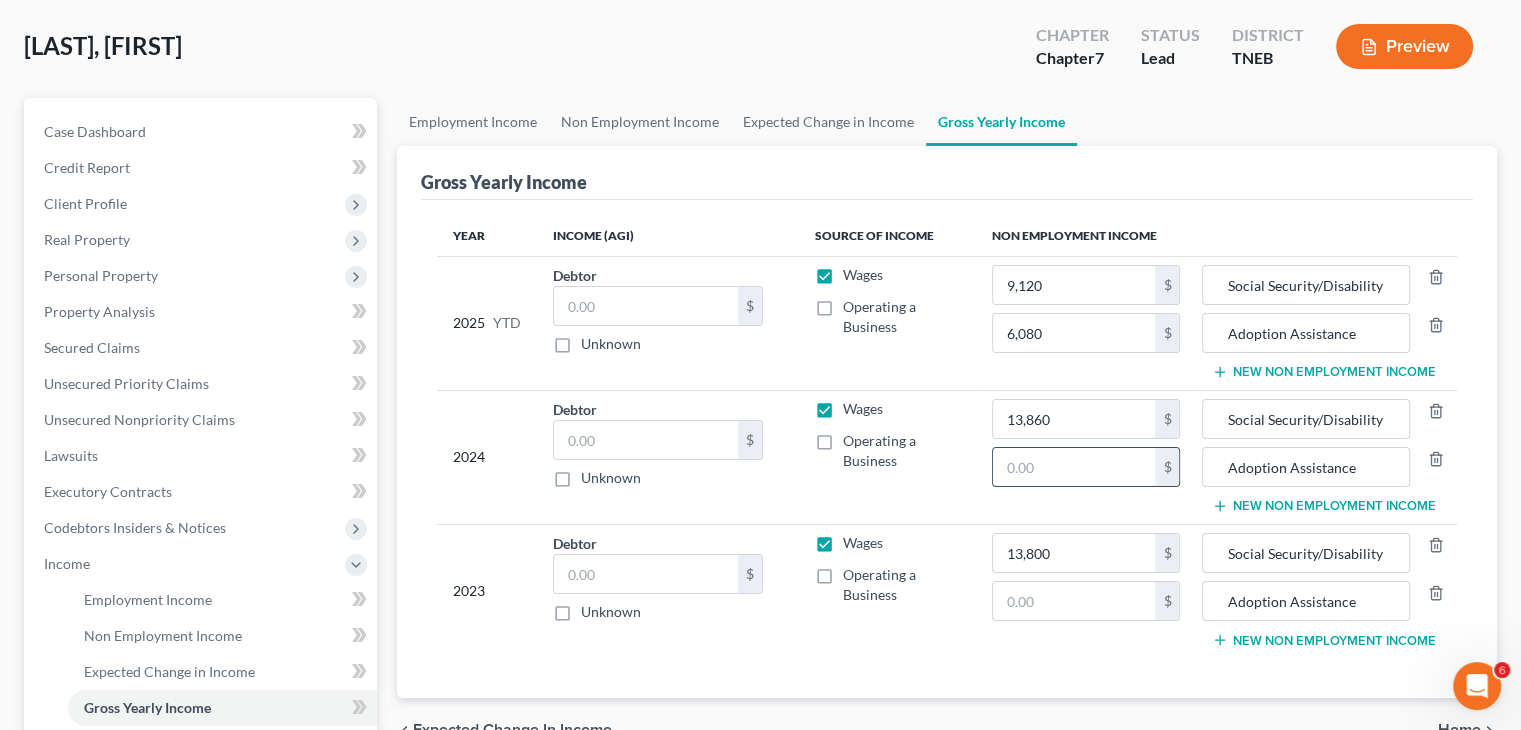 click at bounding box center [1074, 467] 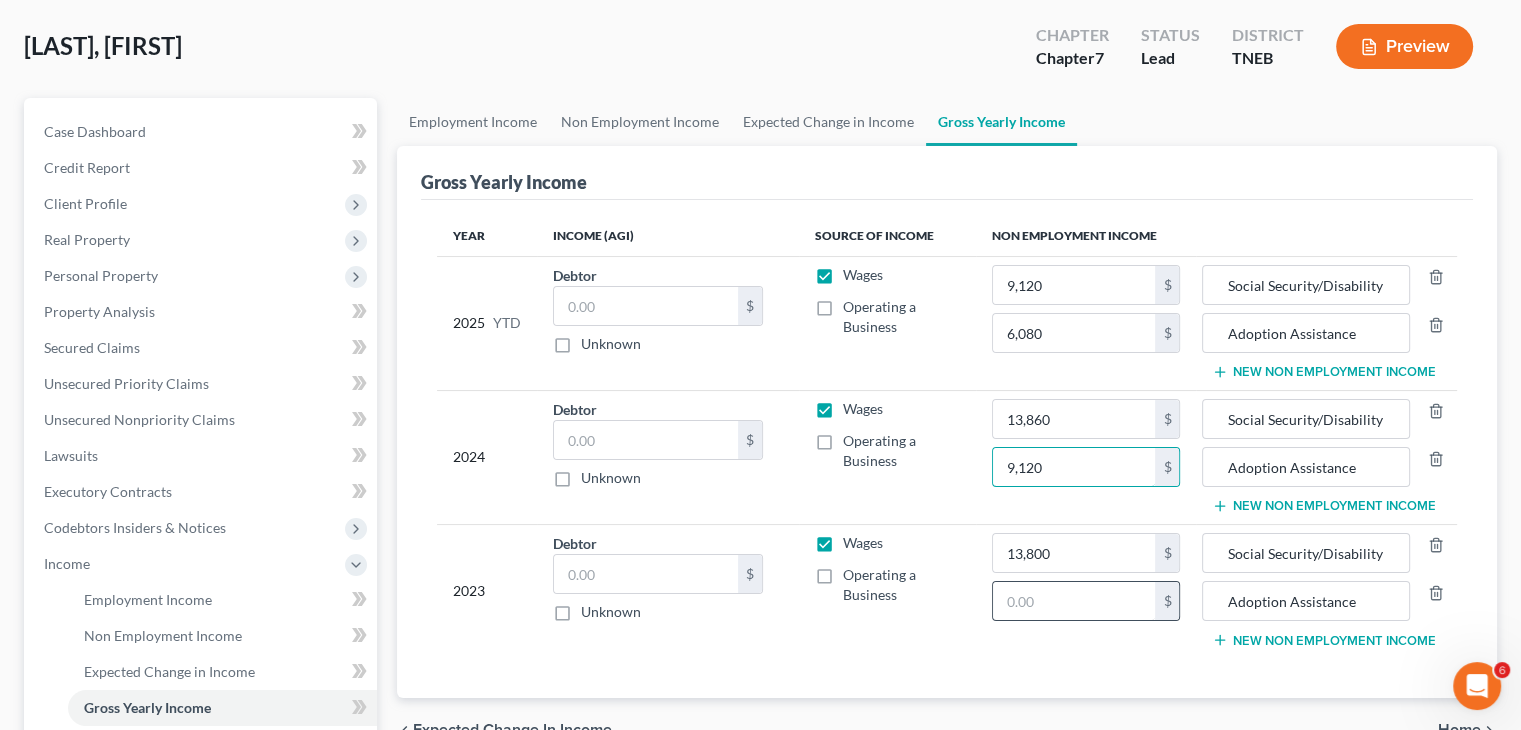 type on "9,120" 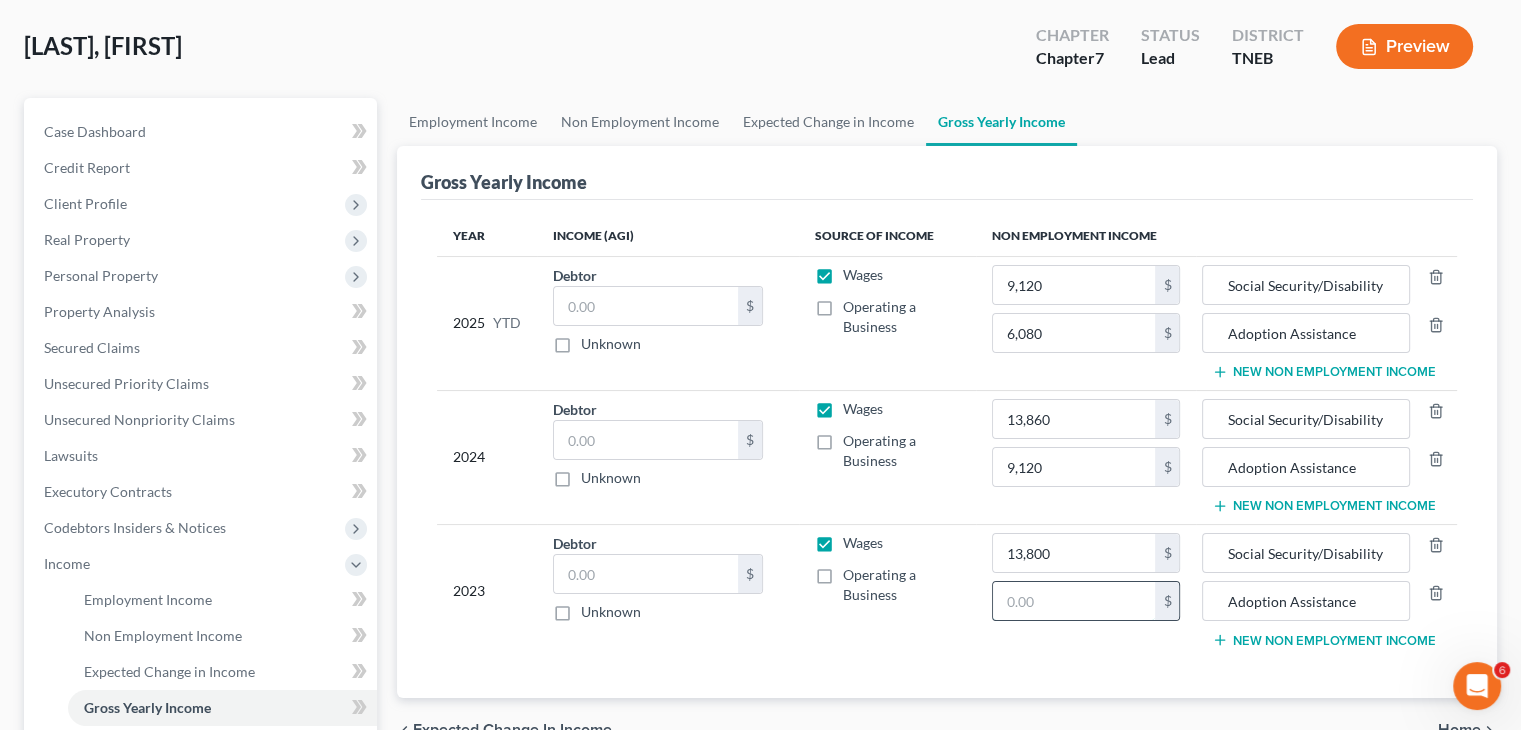 click at bounding box center (1074, 601) 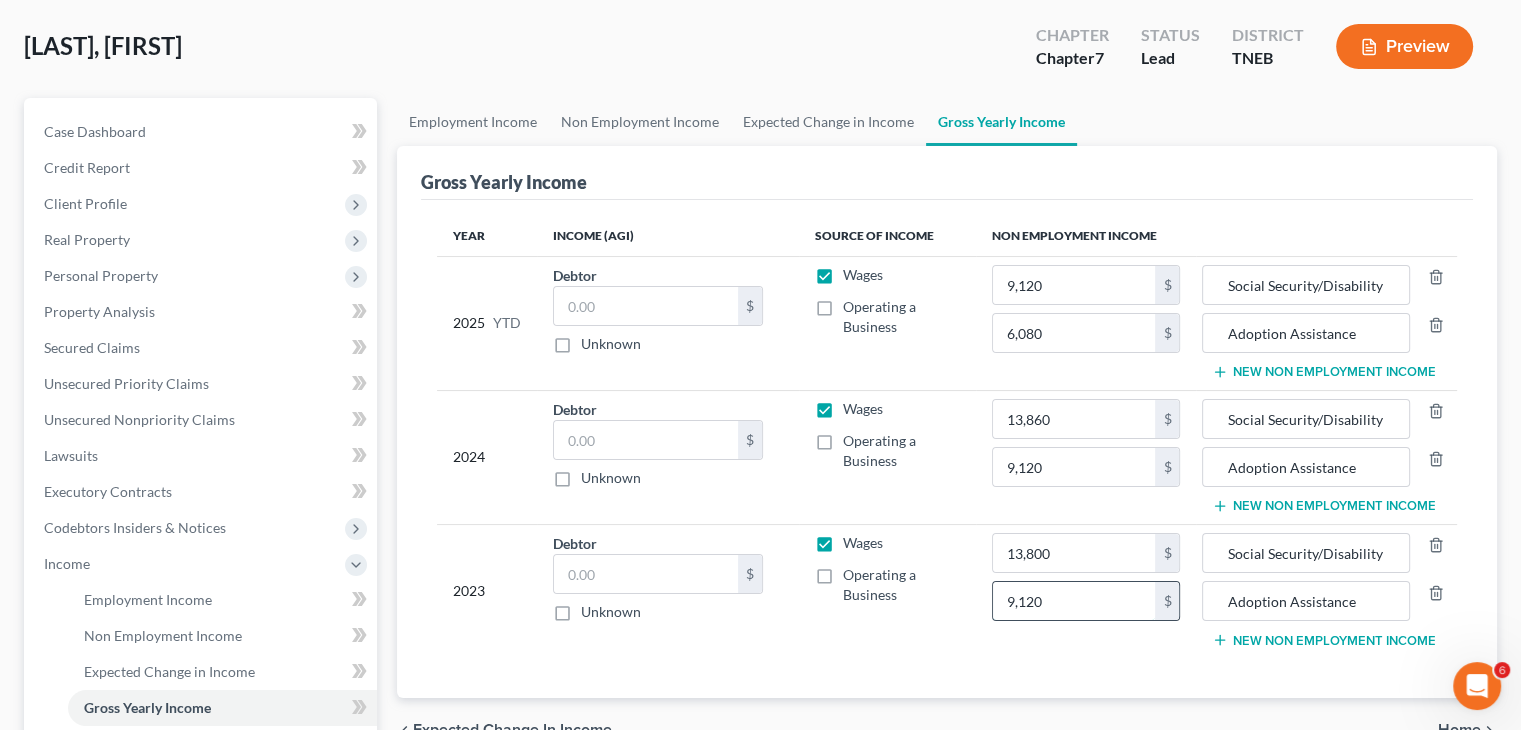 type on "9,120" 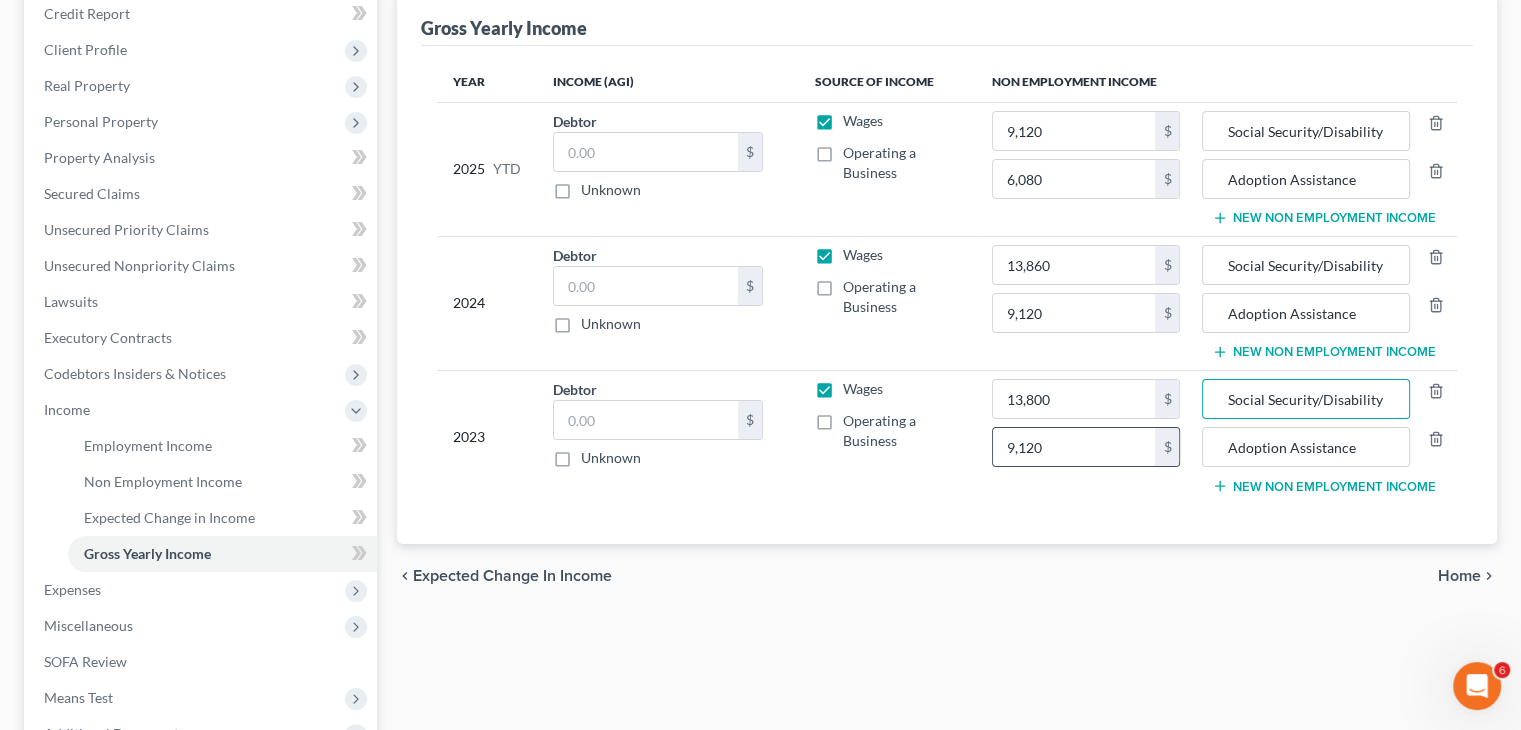 scroll, scrollTop: 342, scrollLeft: 0, axis: vertical 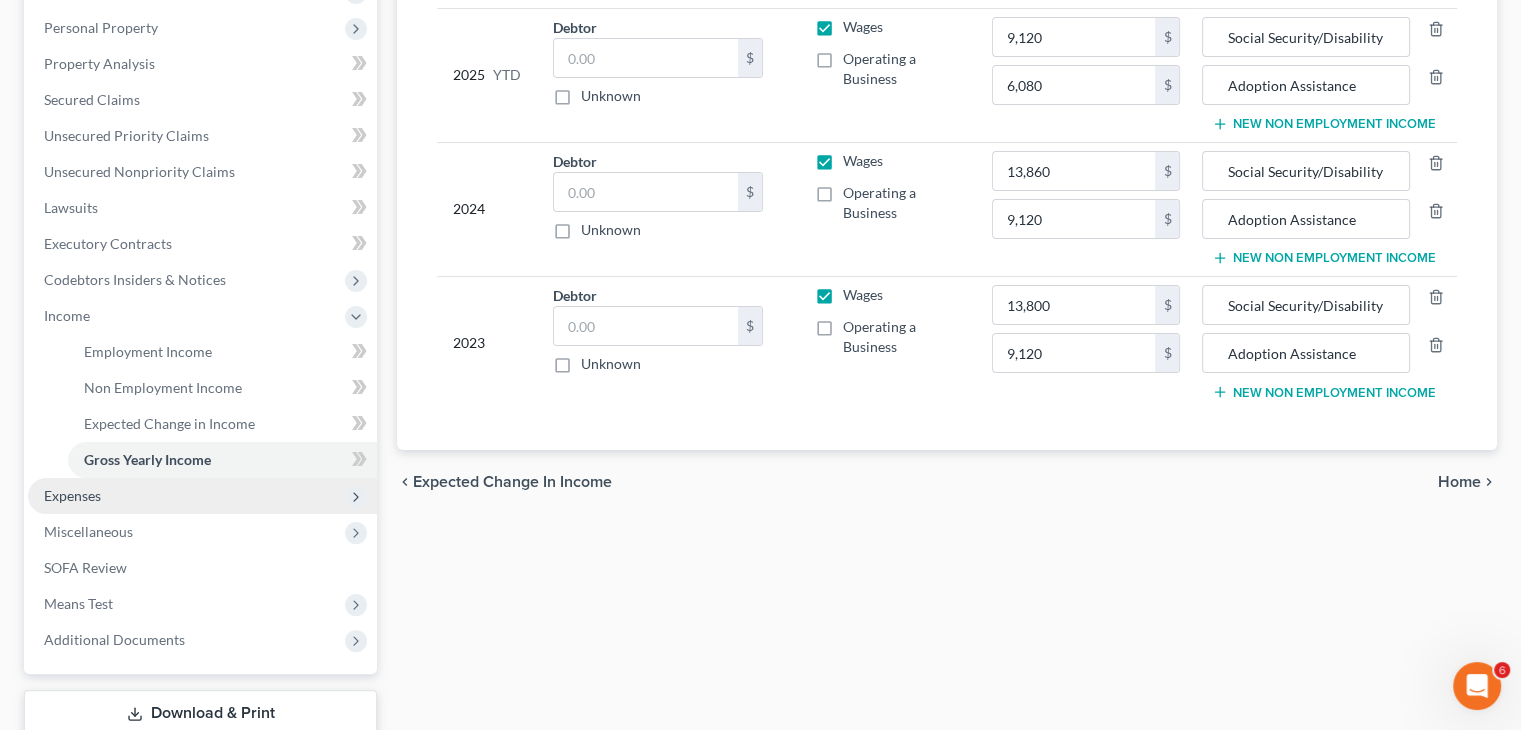 click on "Expenses" at bounding box center [72, 495] 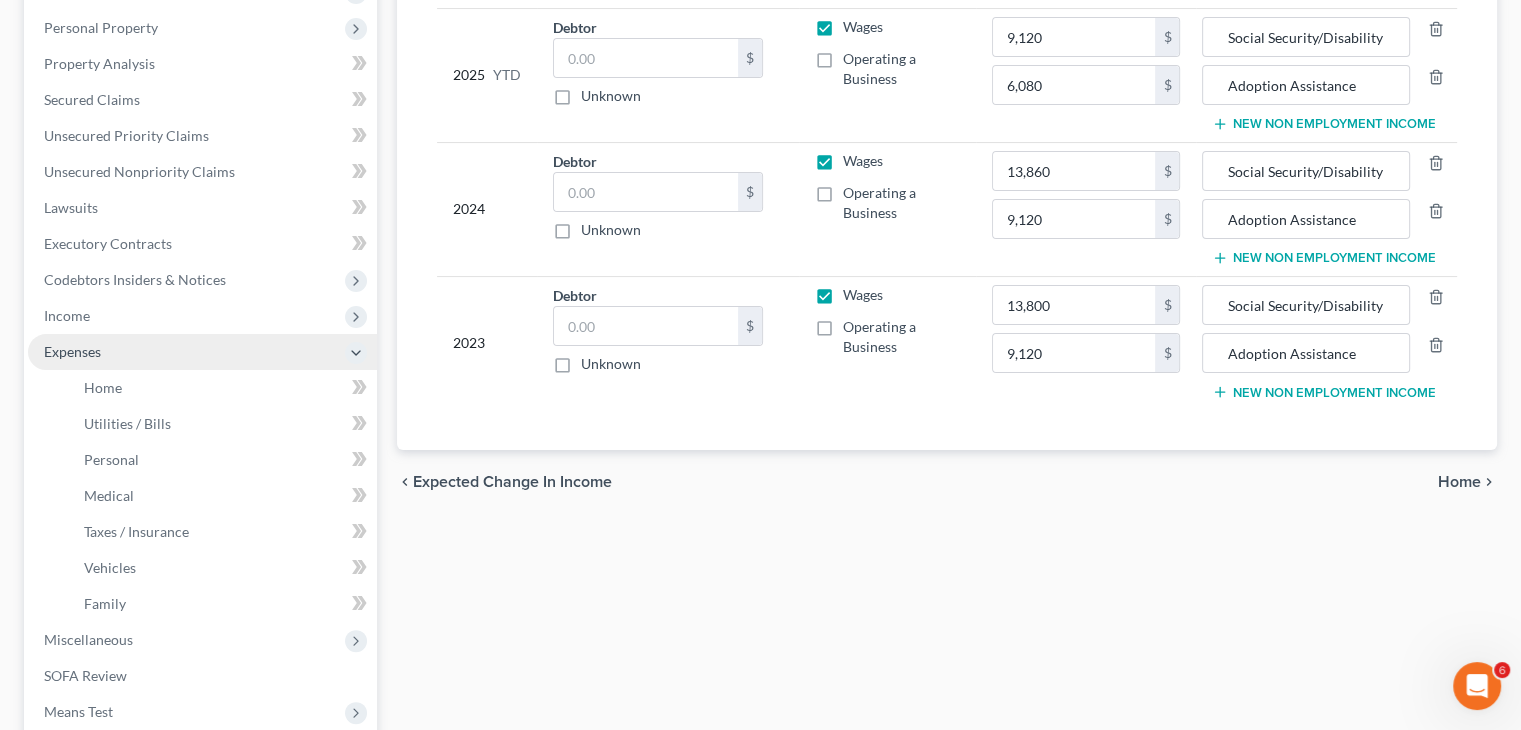 scroll, scrollTop: 0, scrollLeft: 0, axis: both 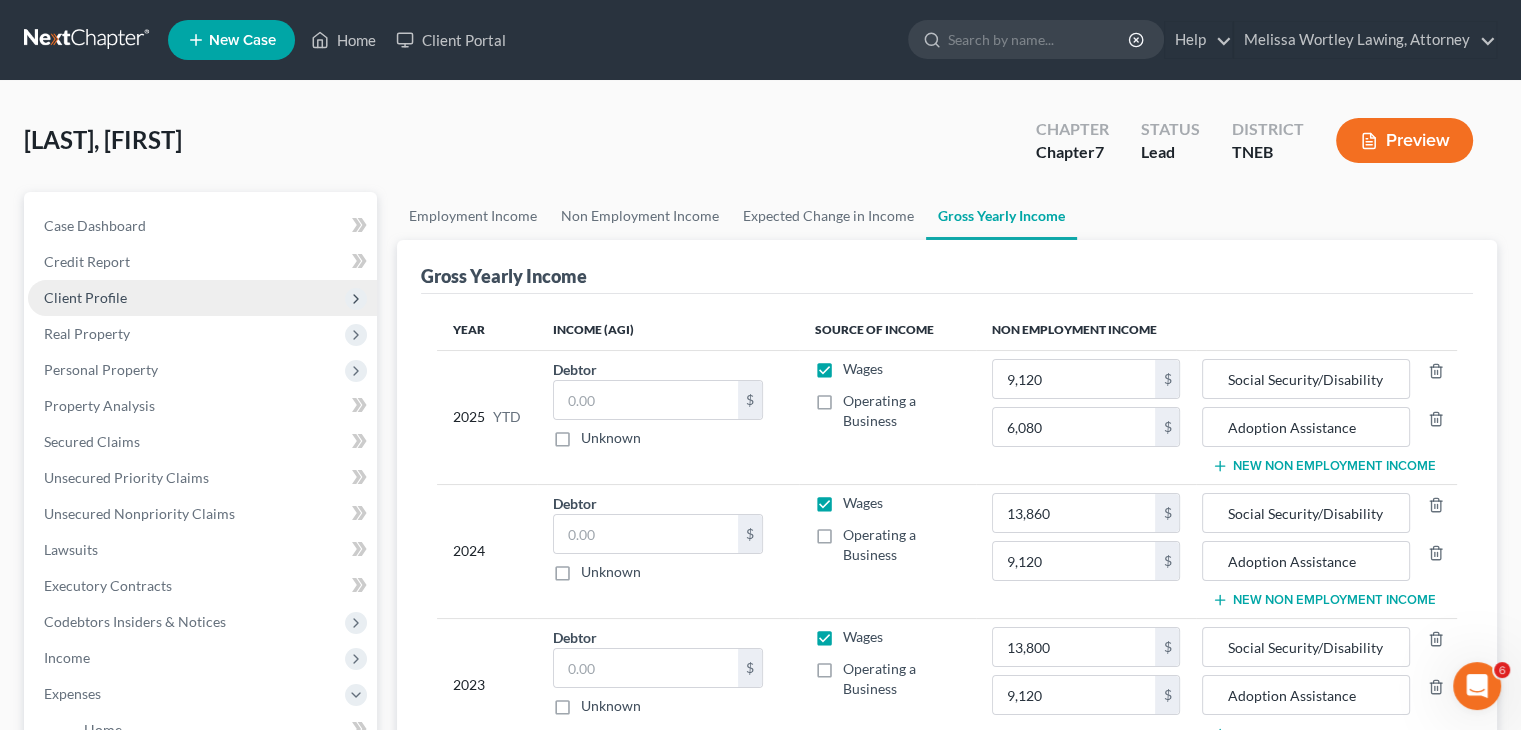click on "Client Profile" at bounding box center [85, 297] 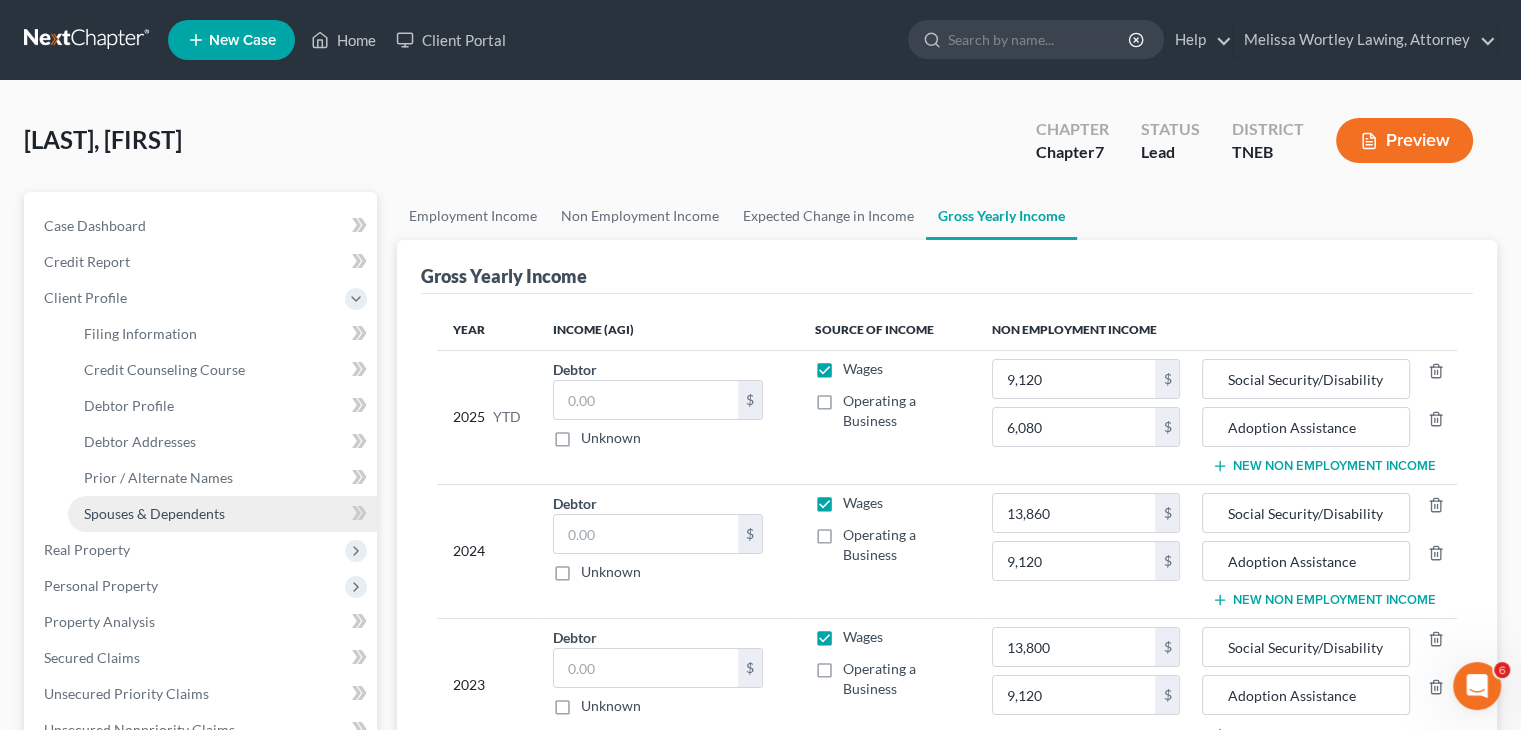 click on "Spouses & Dependents" at bounding box center [154, 513] 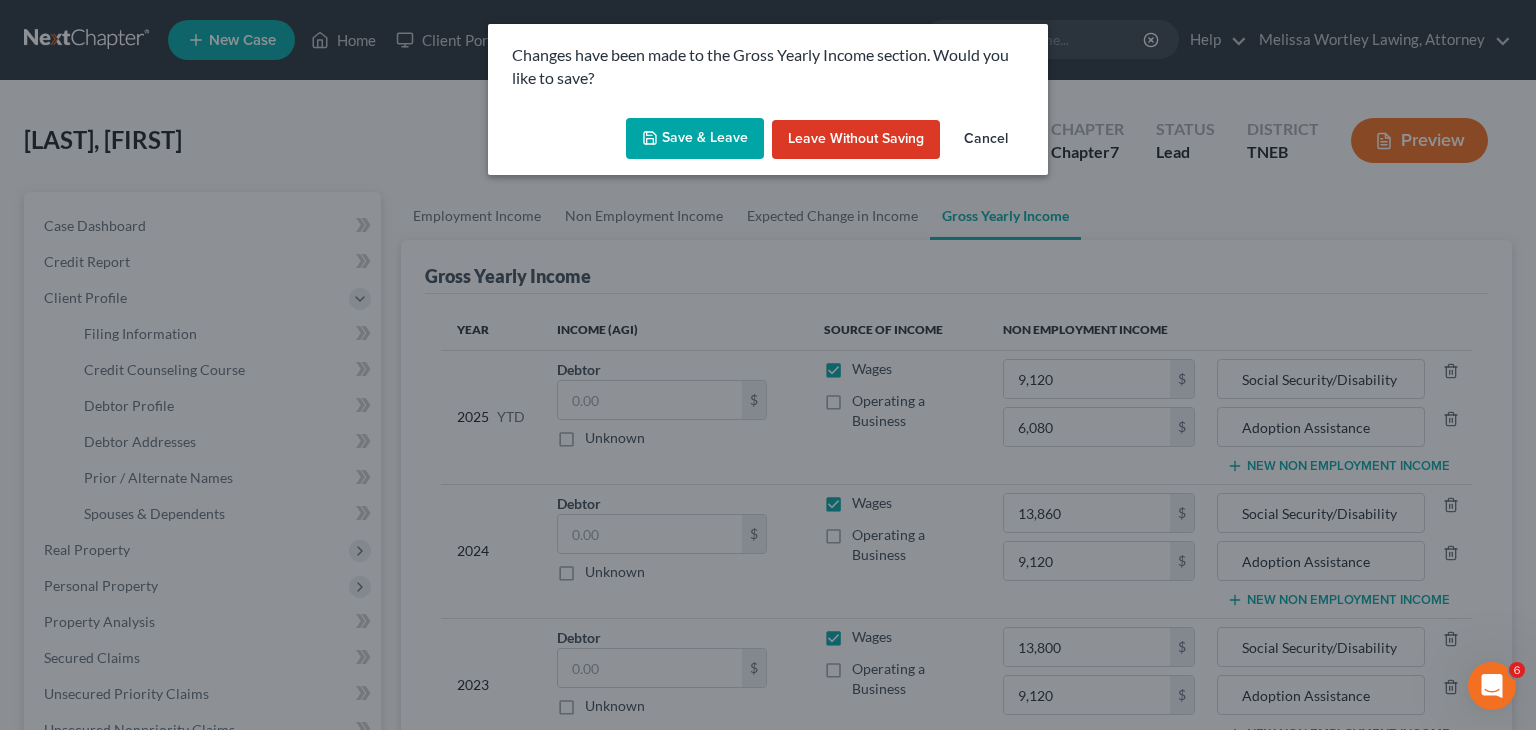 click on "Save & Leave" at bounding box center [695, 139] 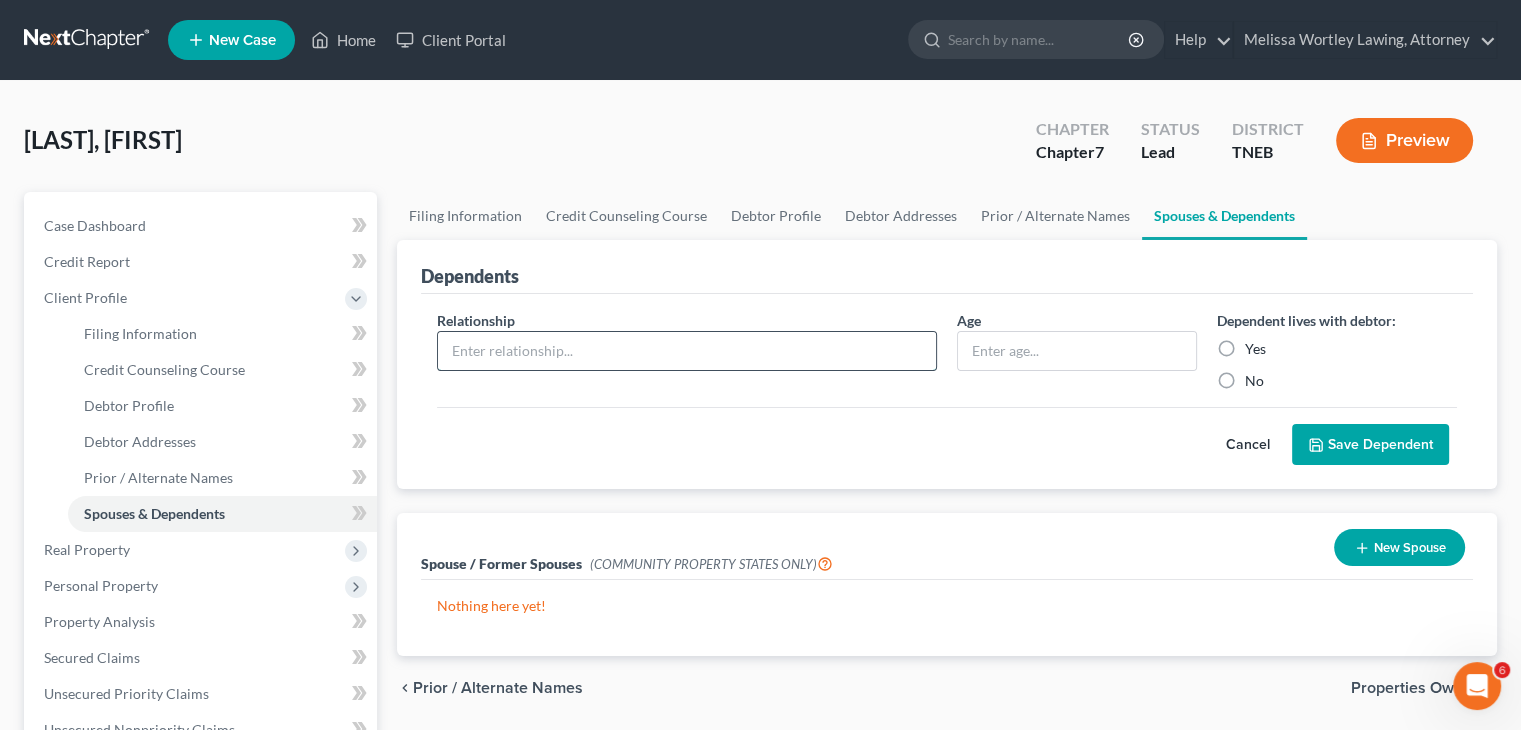 click at bounding box center (687, 351) 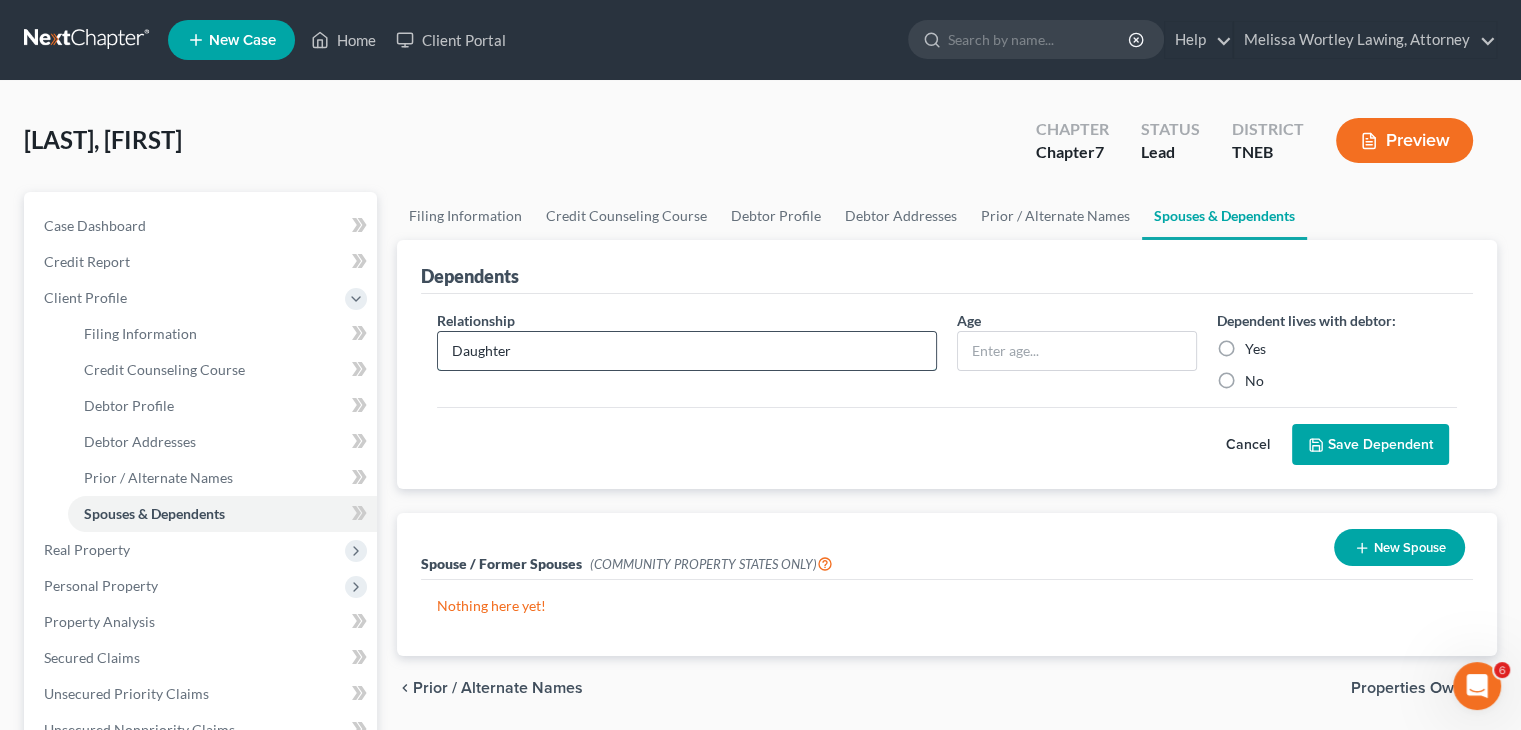 type on "Daughter" 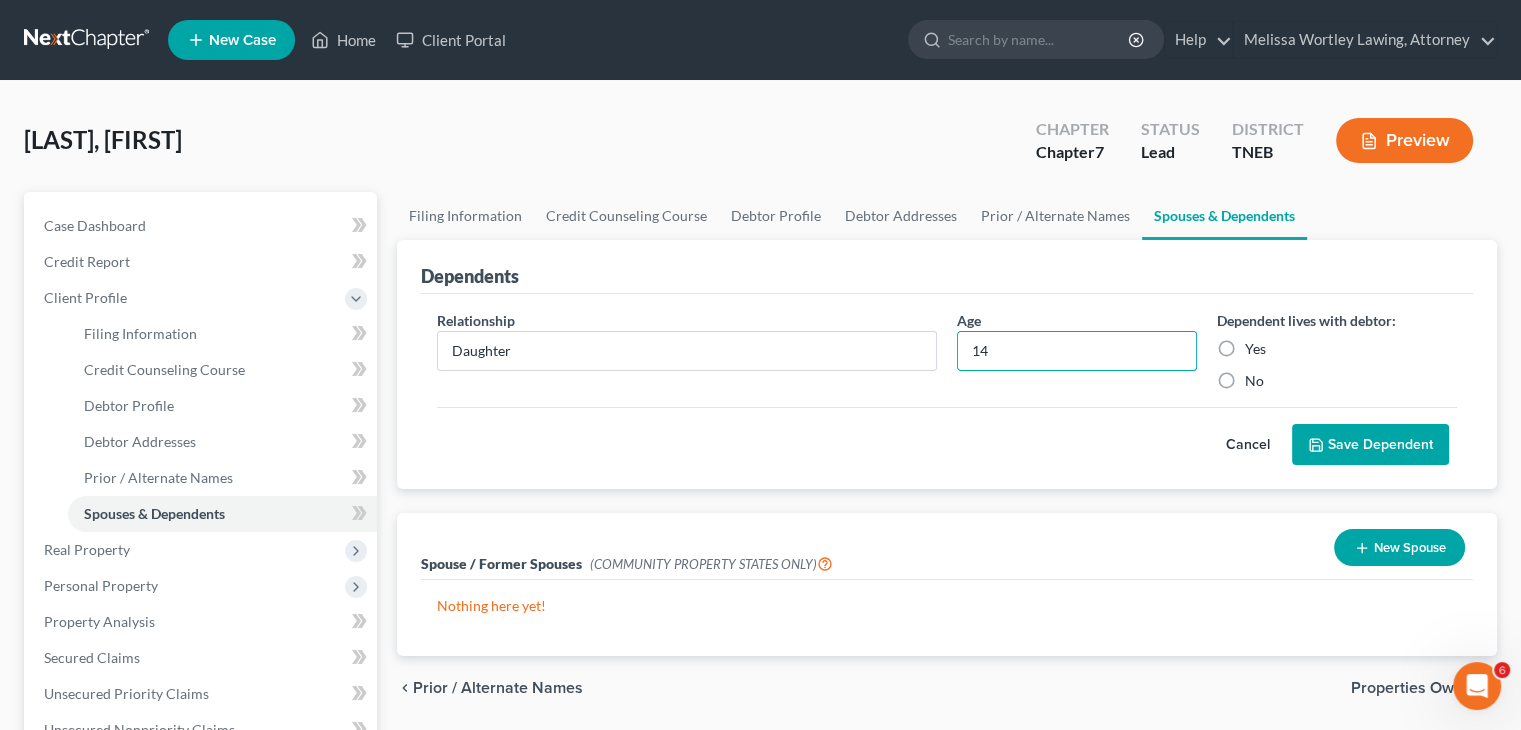 type on "14" 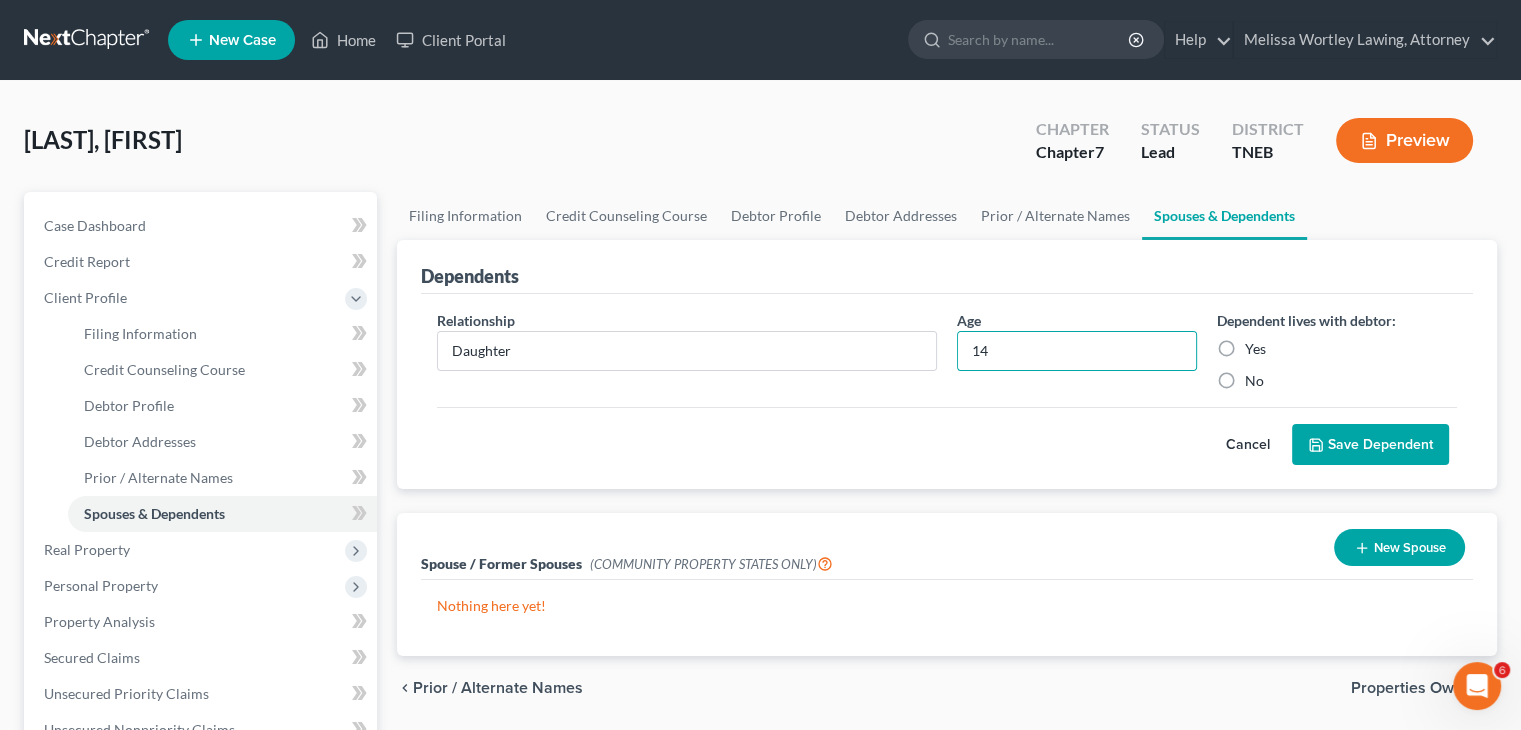 click on "Yes" at bounding box center (1255, 349) 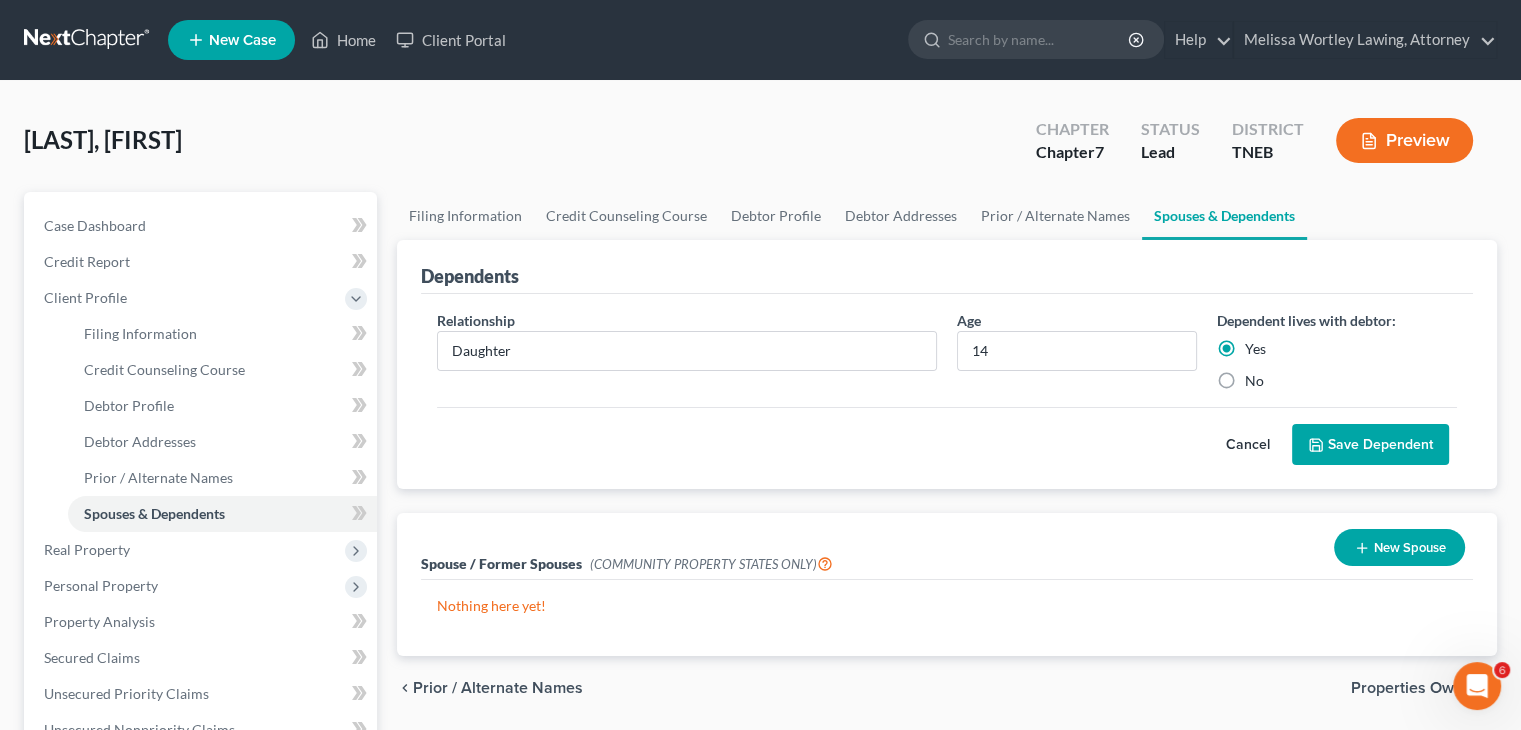 click on "Save Dependent" at bounding box center (1370, 445) 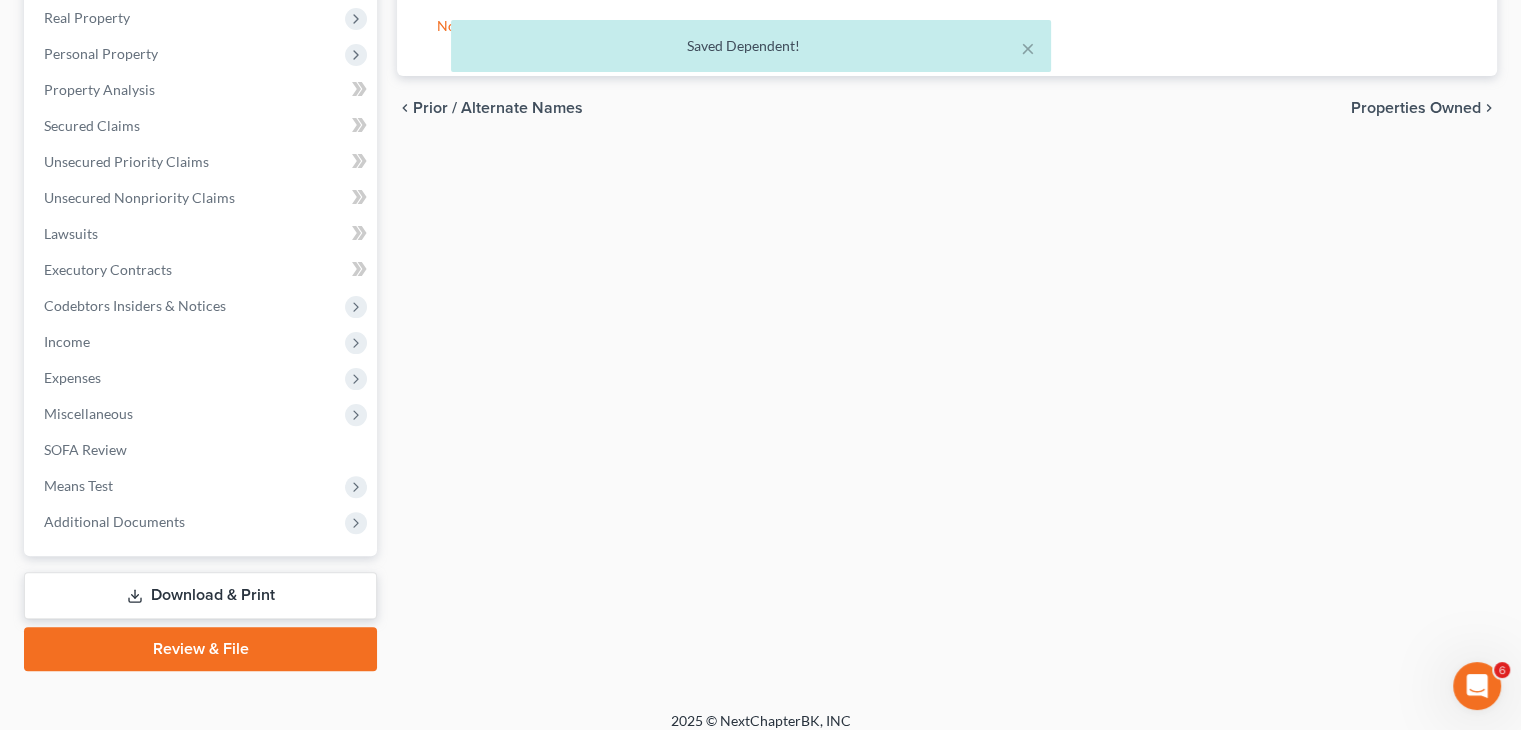 scroll, scrollTop: 548, scrollLeft: 0, axis: vertical 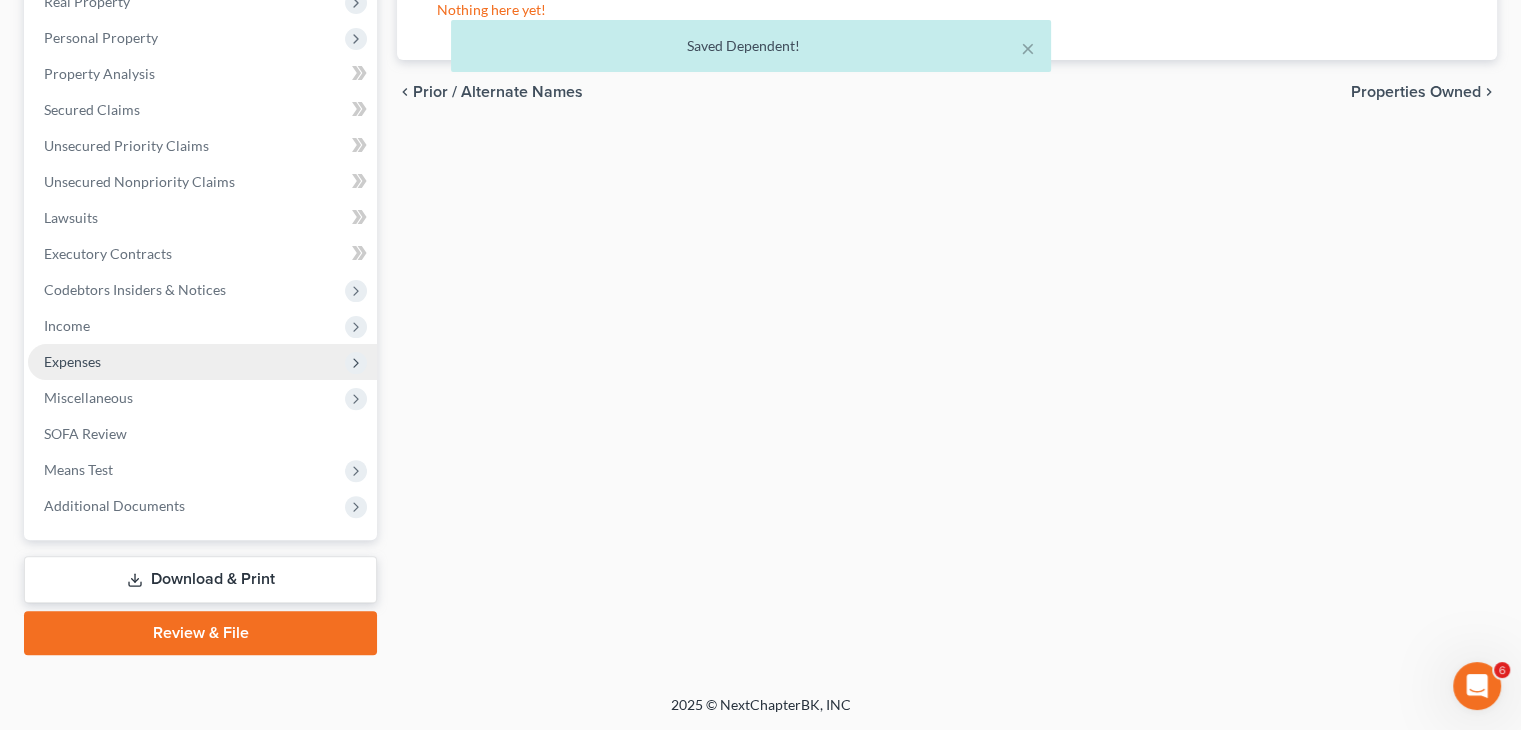 click on "Expenses" at bounding box center (202, 362) 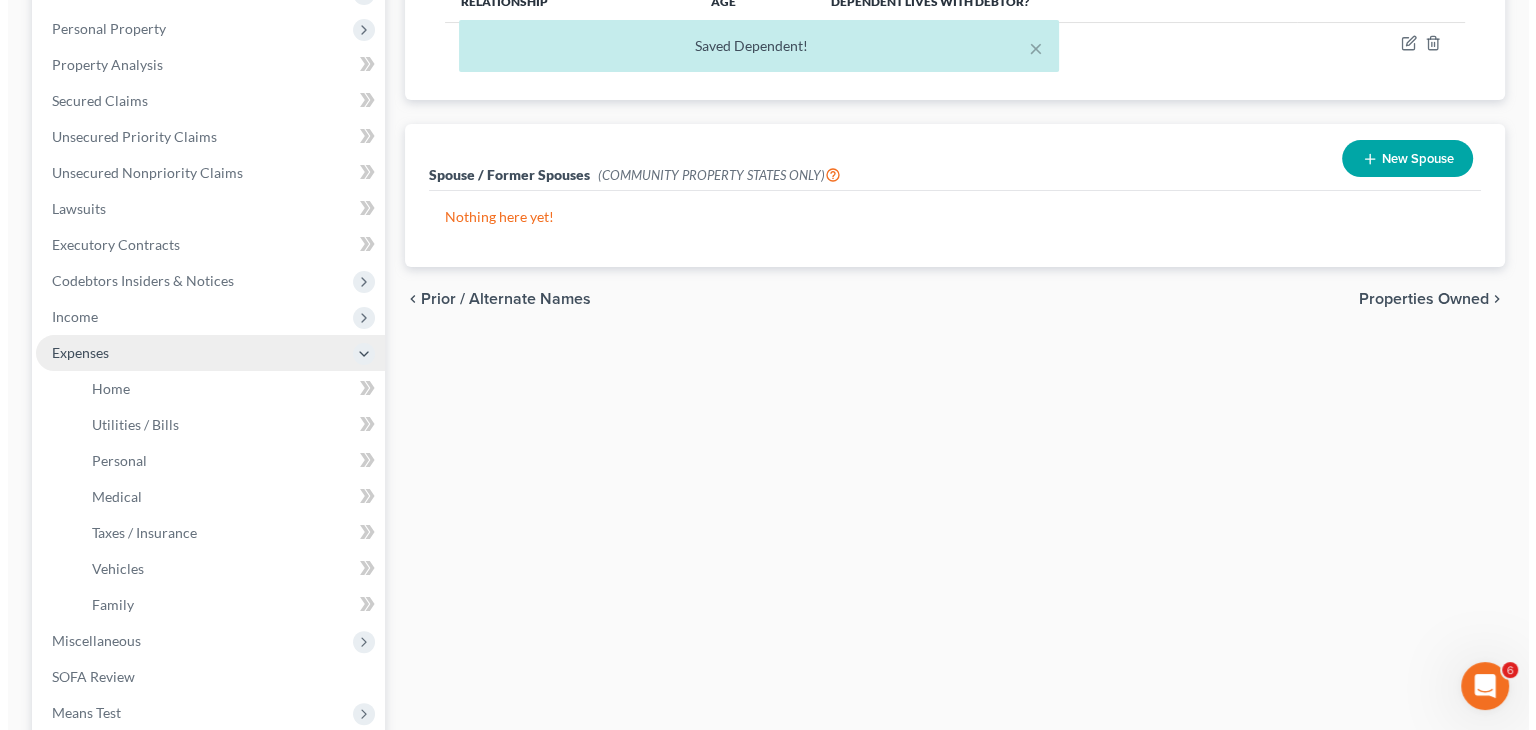 scroll, scrollTop: 332, scrollLeft: 0, axis: vertical 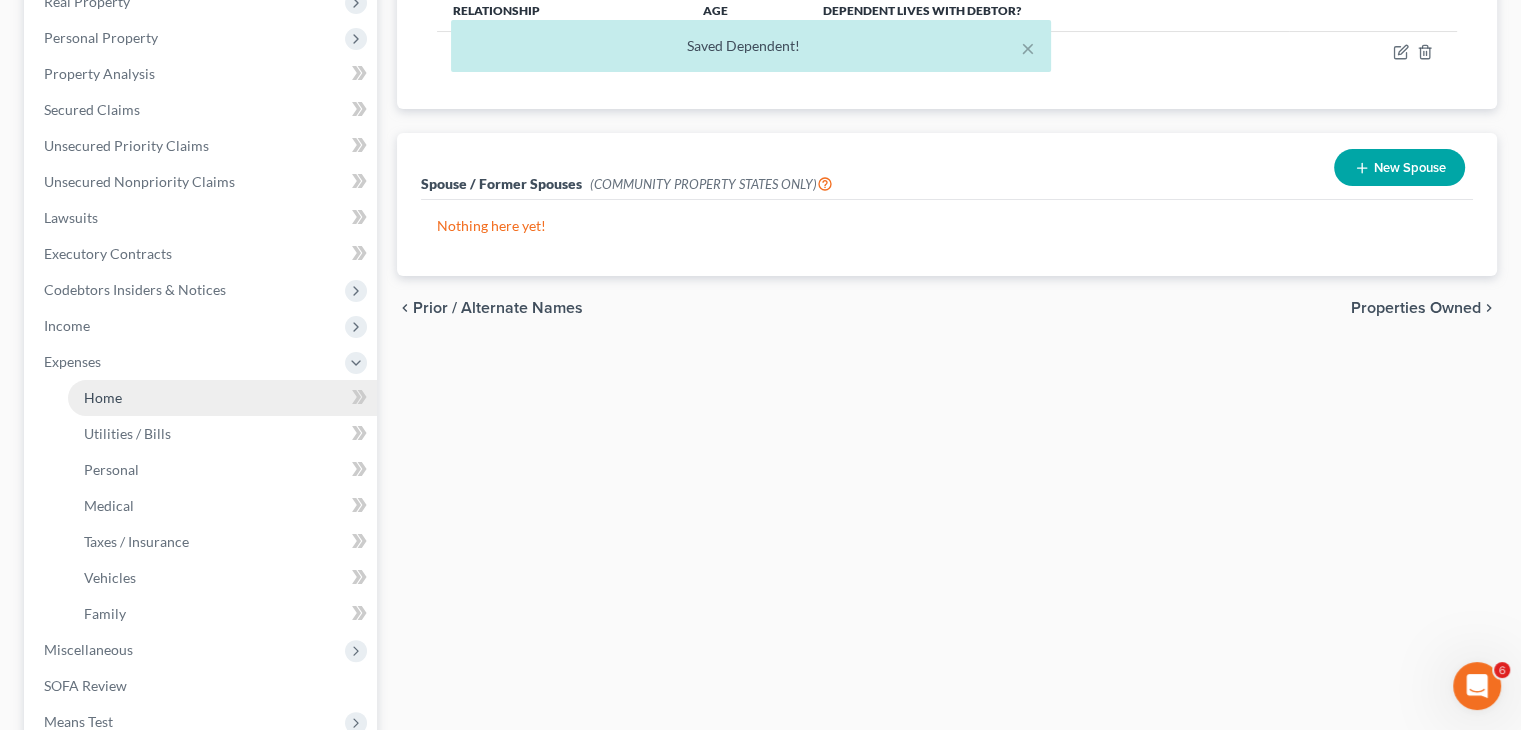 click on "Home" at bounding box center [222, 398] 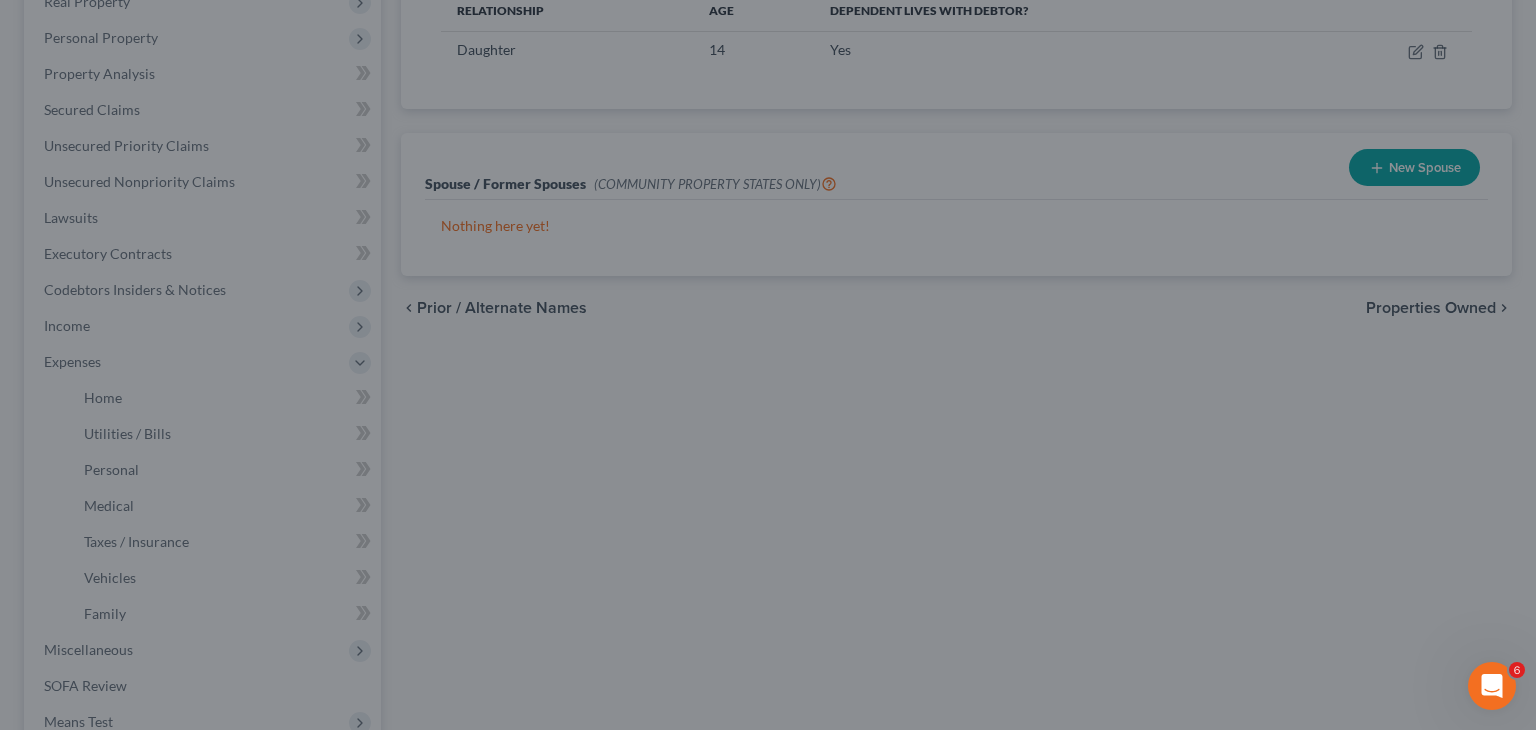 click at bounding box center [768, 365] 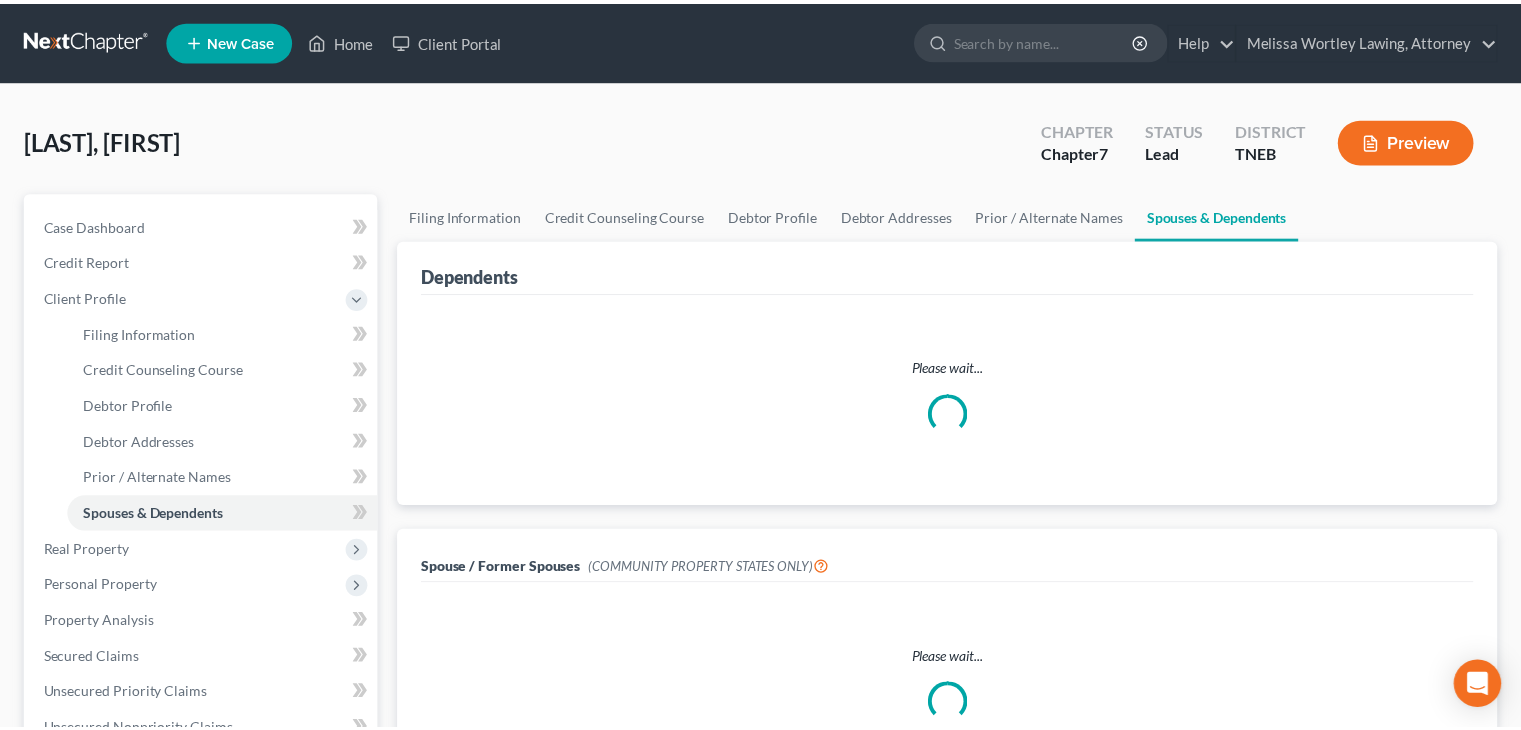 scroll, scrollTop: 548, scrollLeft: 0, axis: vertical 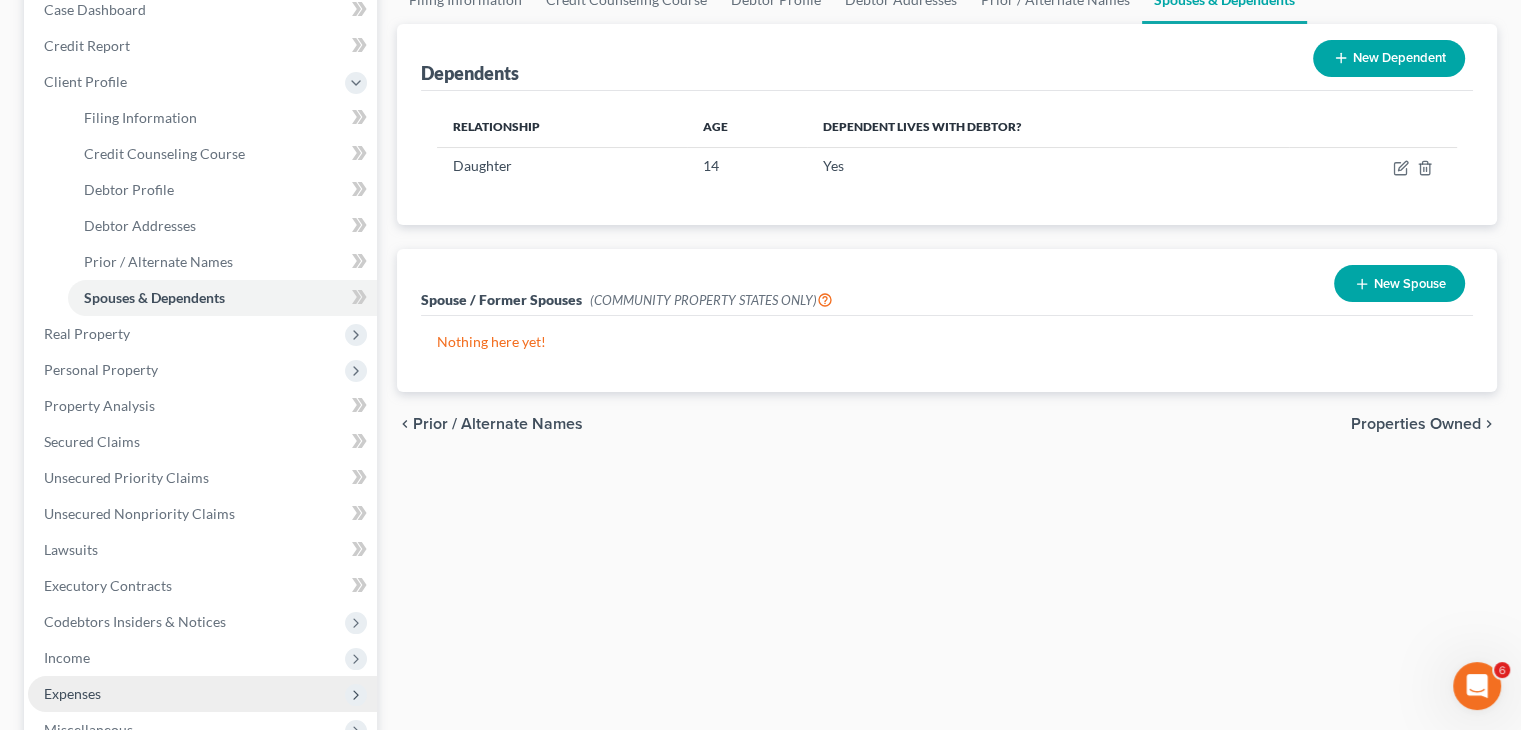 click on "Expenses" at bounding box center (72, 693) 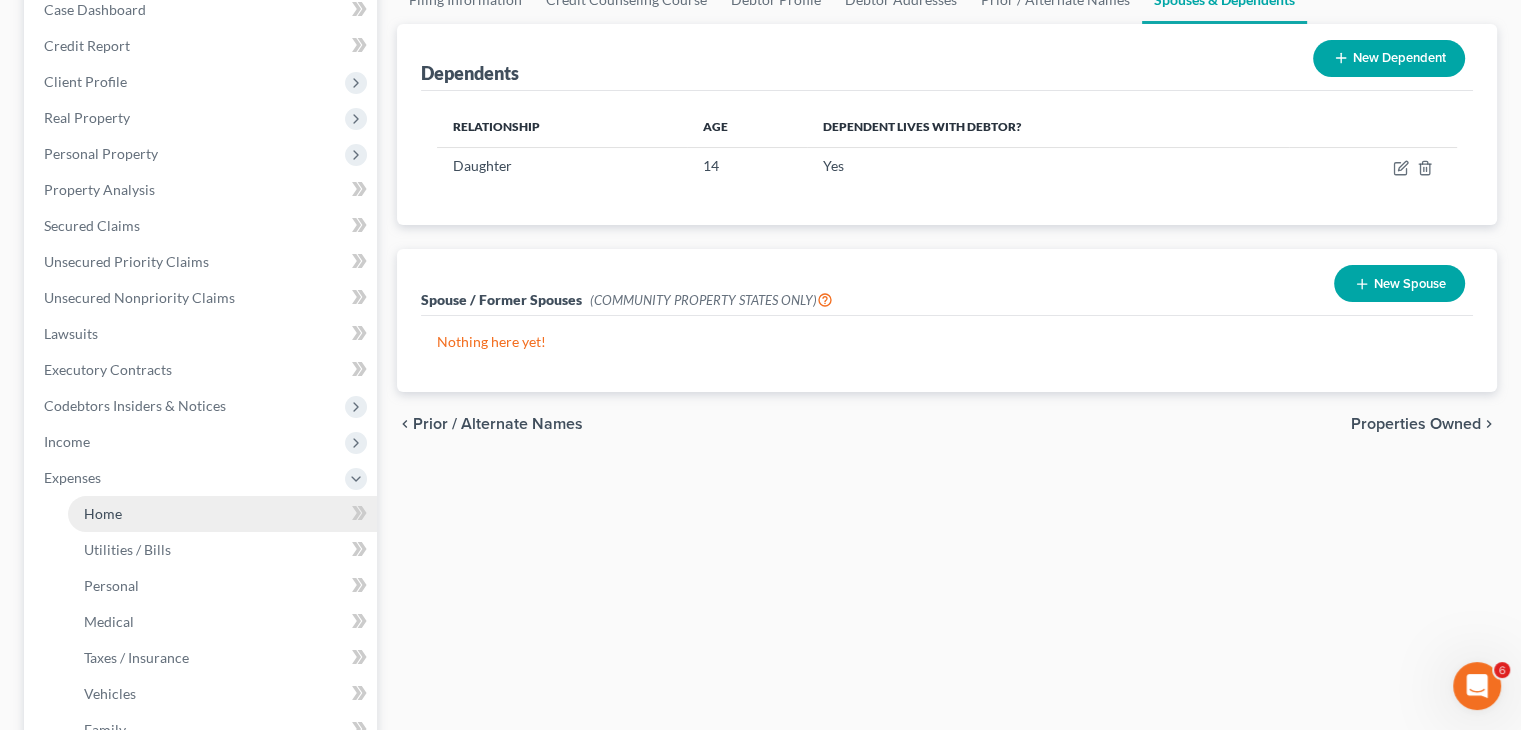 click on "Home" at bounding box center (222, 514) 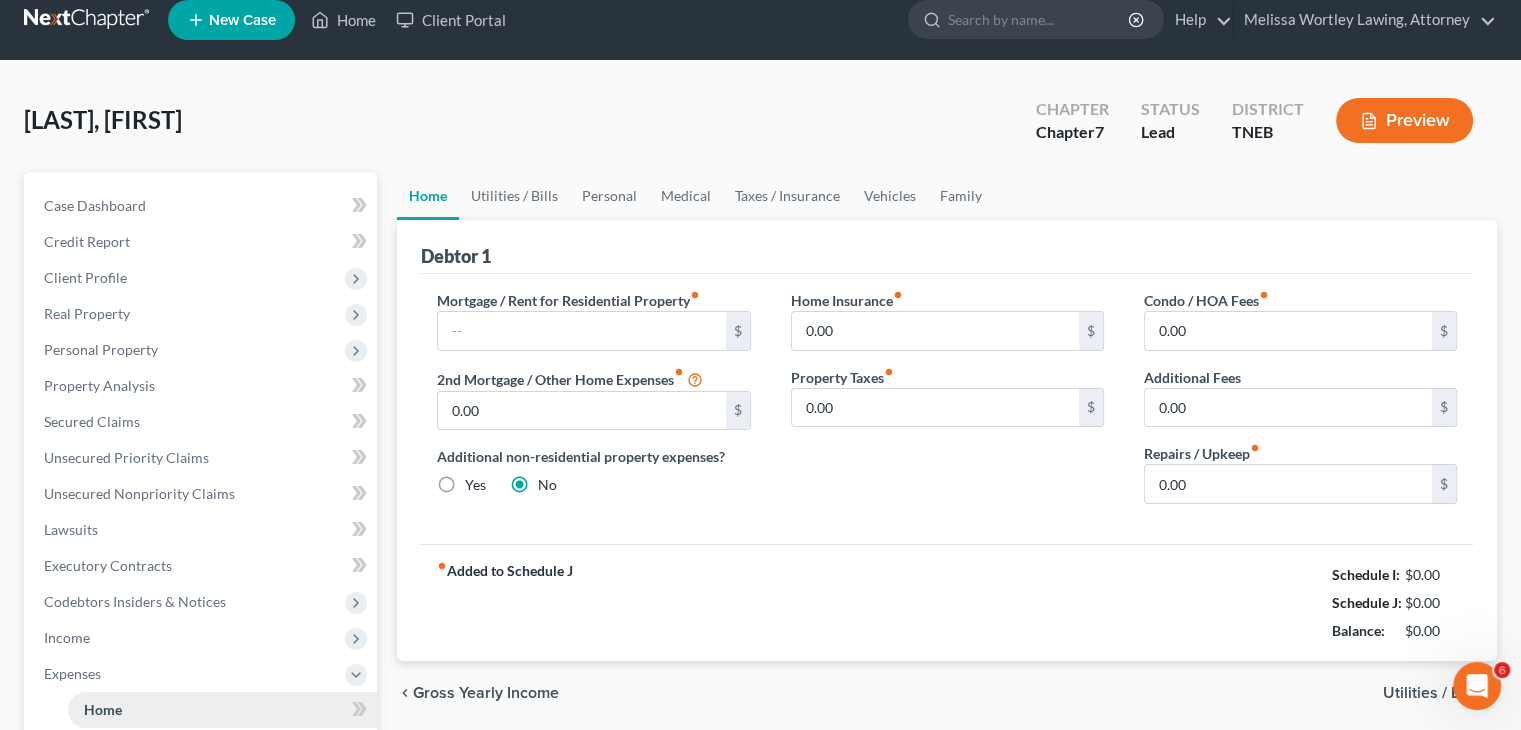 scroll, scrollTop: 0, scrollLeft: 0, axis: both 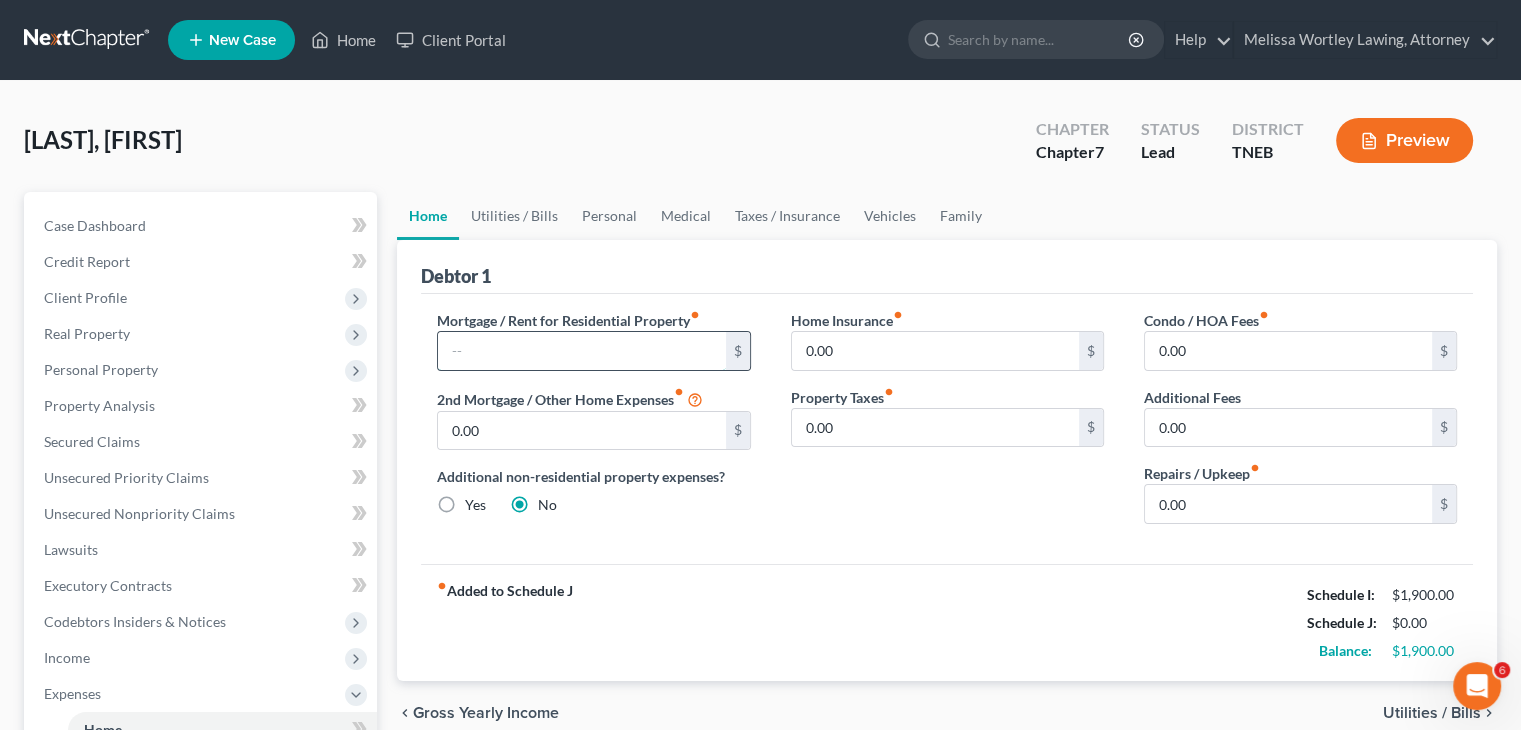 click at bounding box center [581, 351] 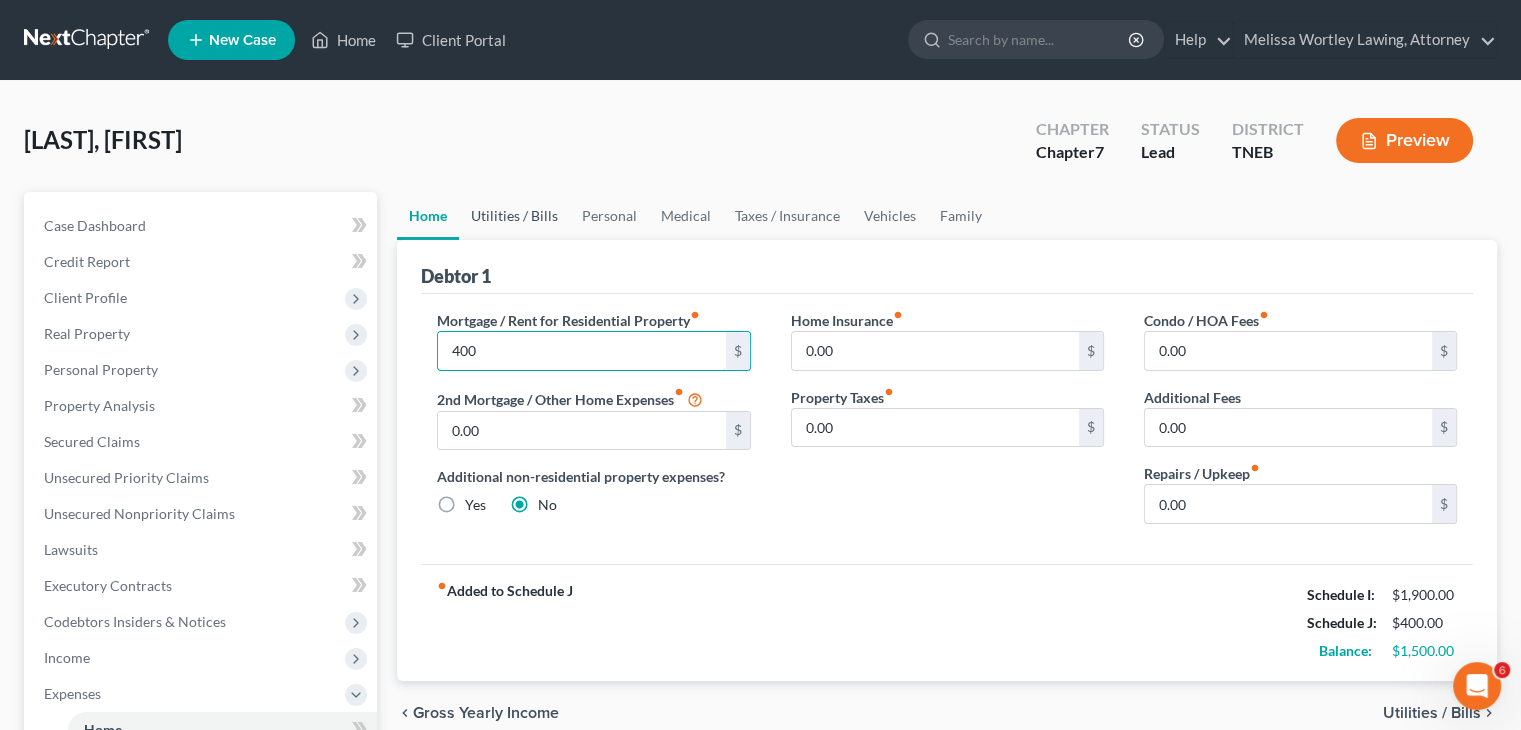 type on "400" 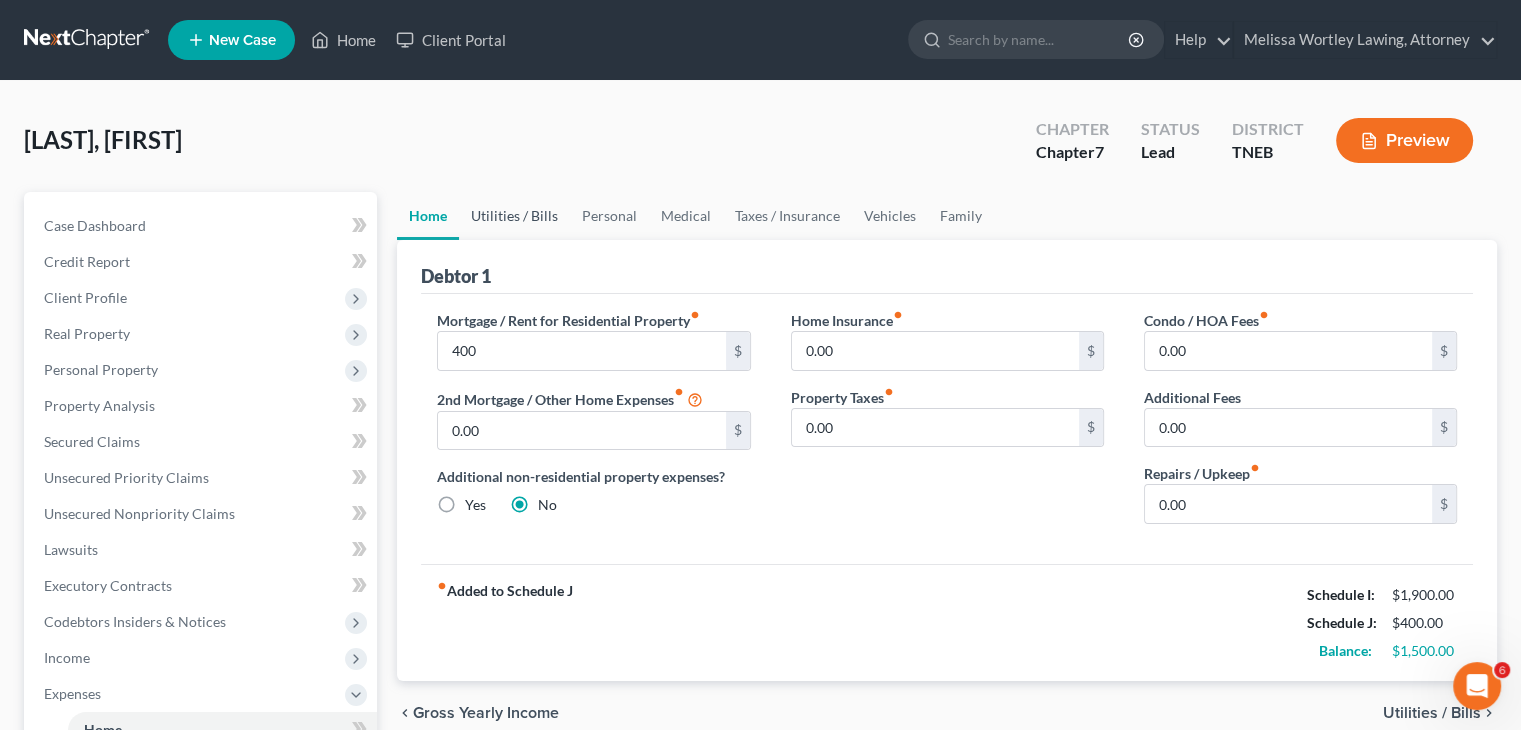 click on "Utilities / Bills" at bounding box center [514, 216] 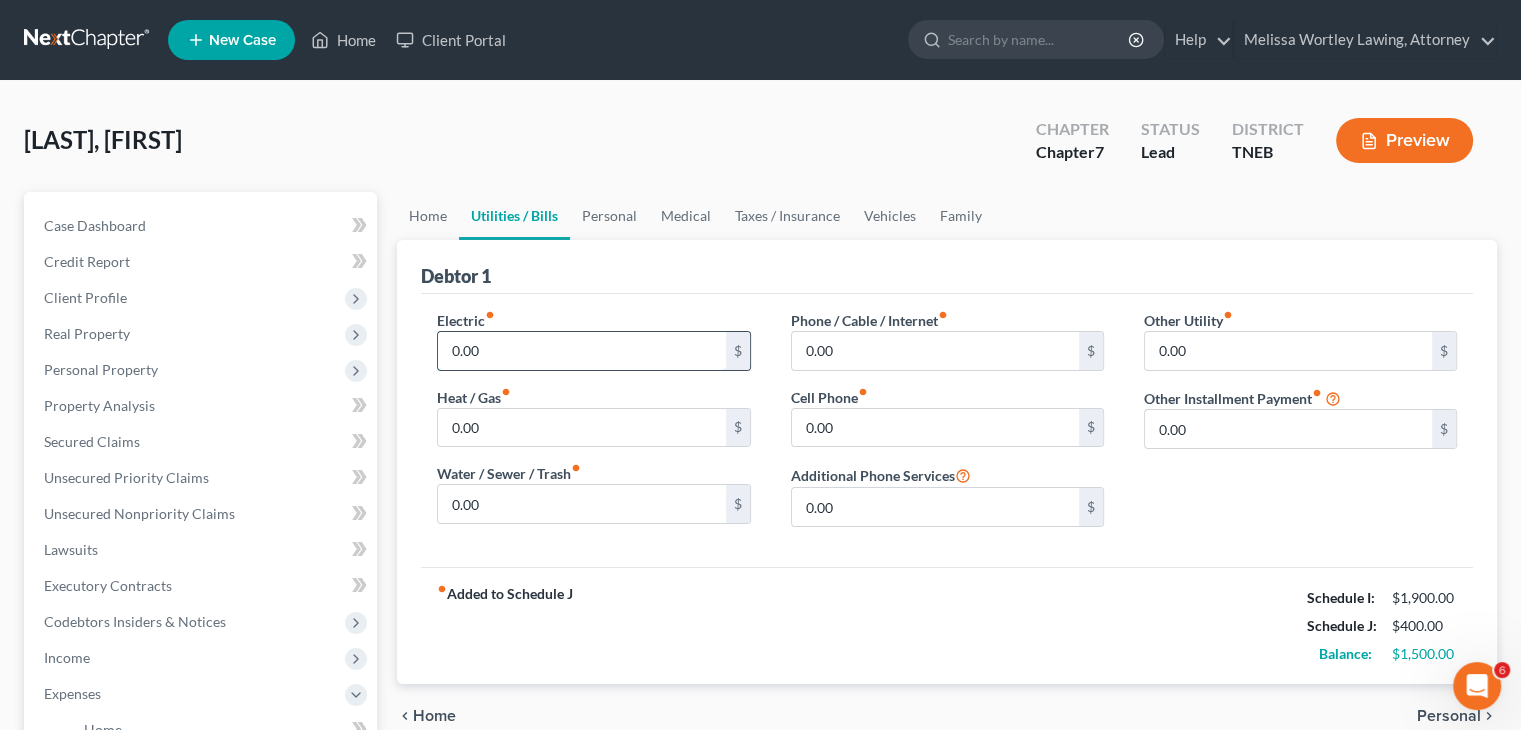 click on "0.00" at bounding box center [581, 351] 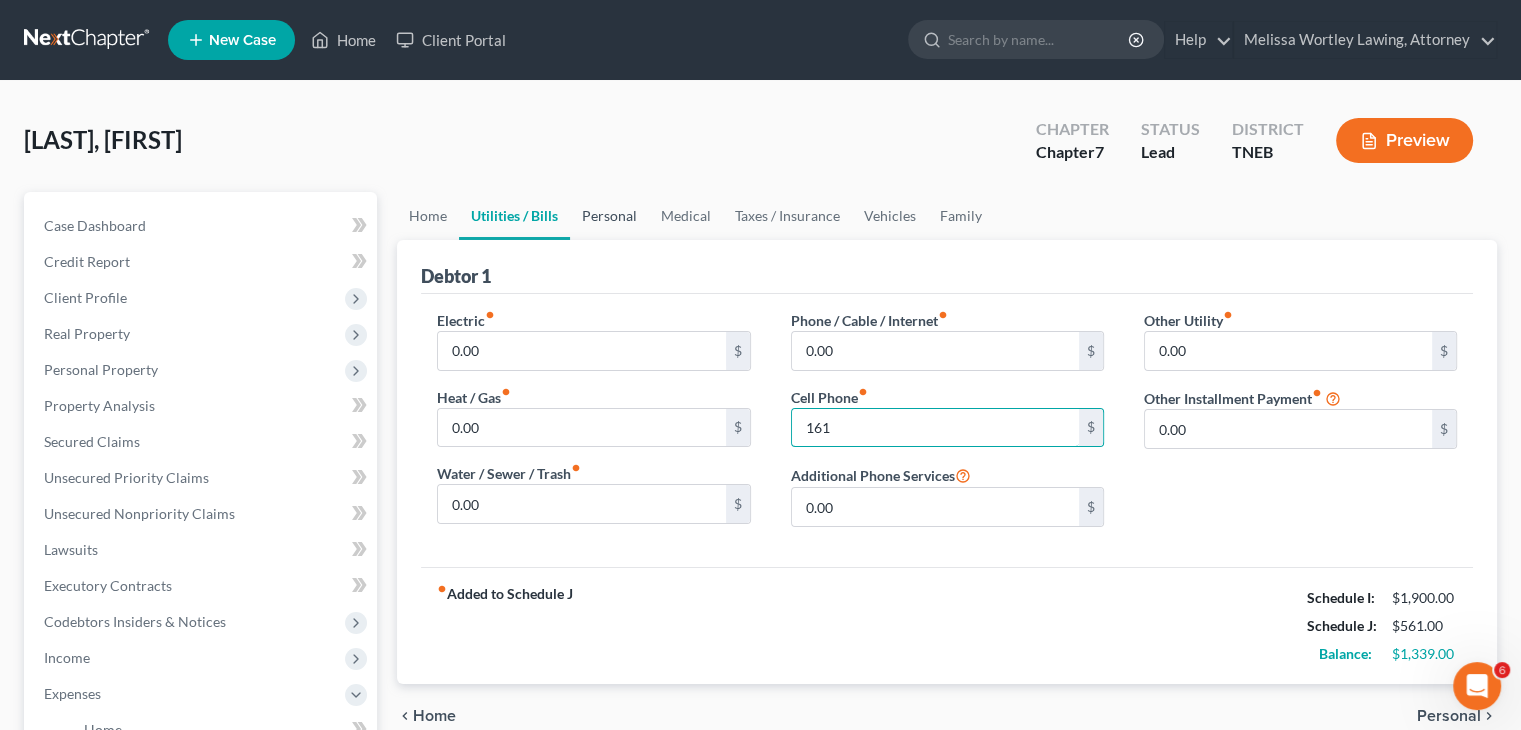 type on "161" 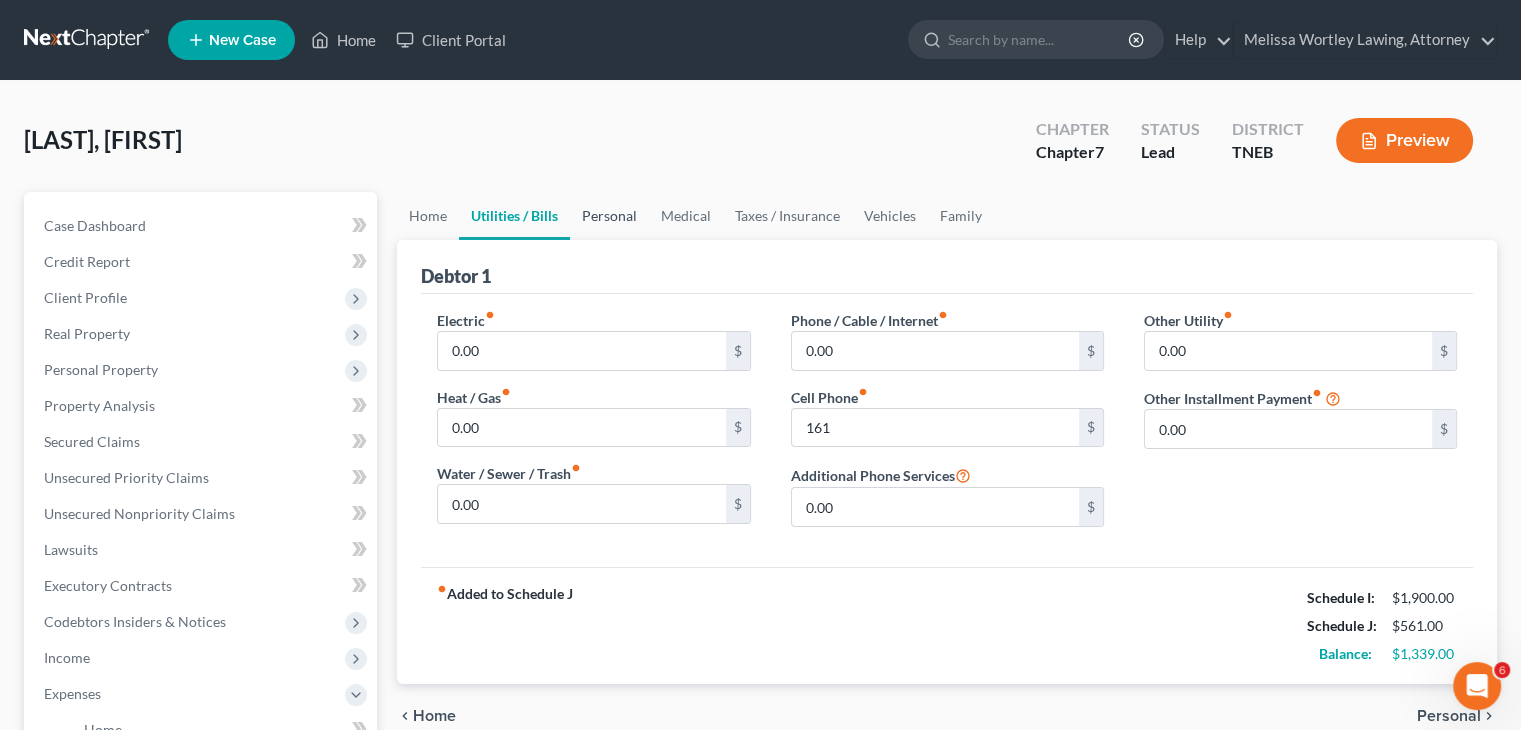 click on "Personal" at bounding box center (609, 216) 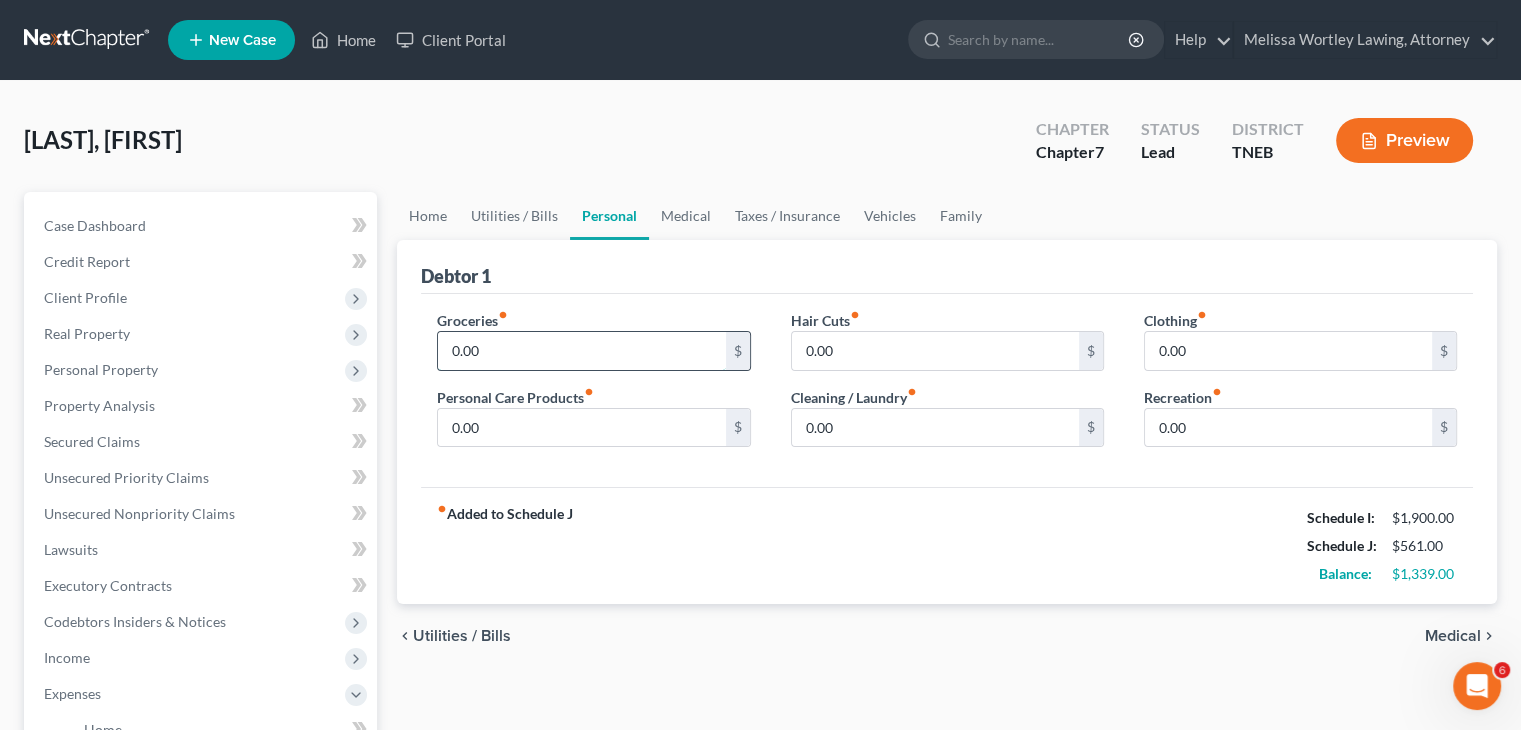 click on "0.00" at bounding box center [581, 351] 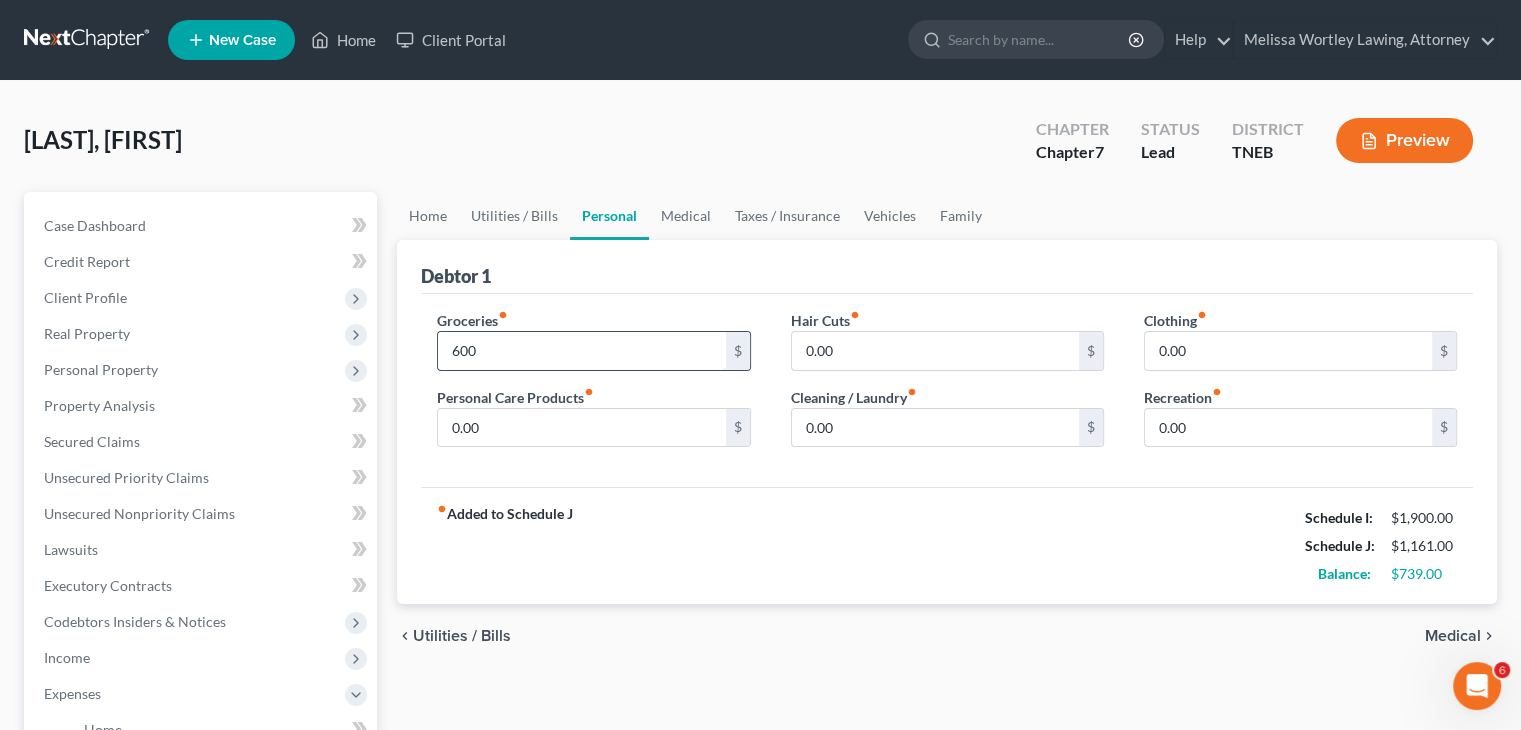 type on "600" 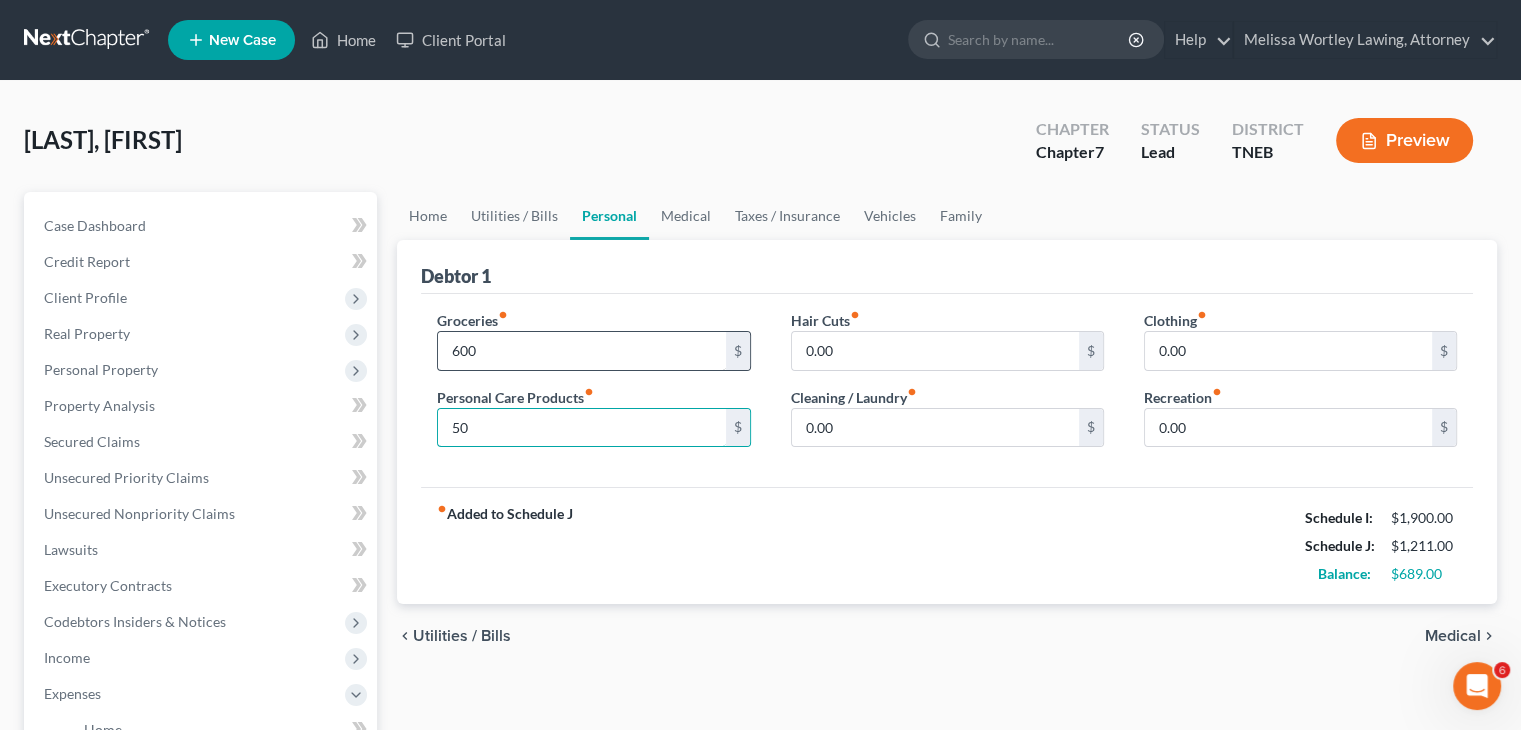 type on "50" 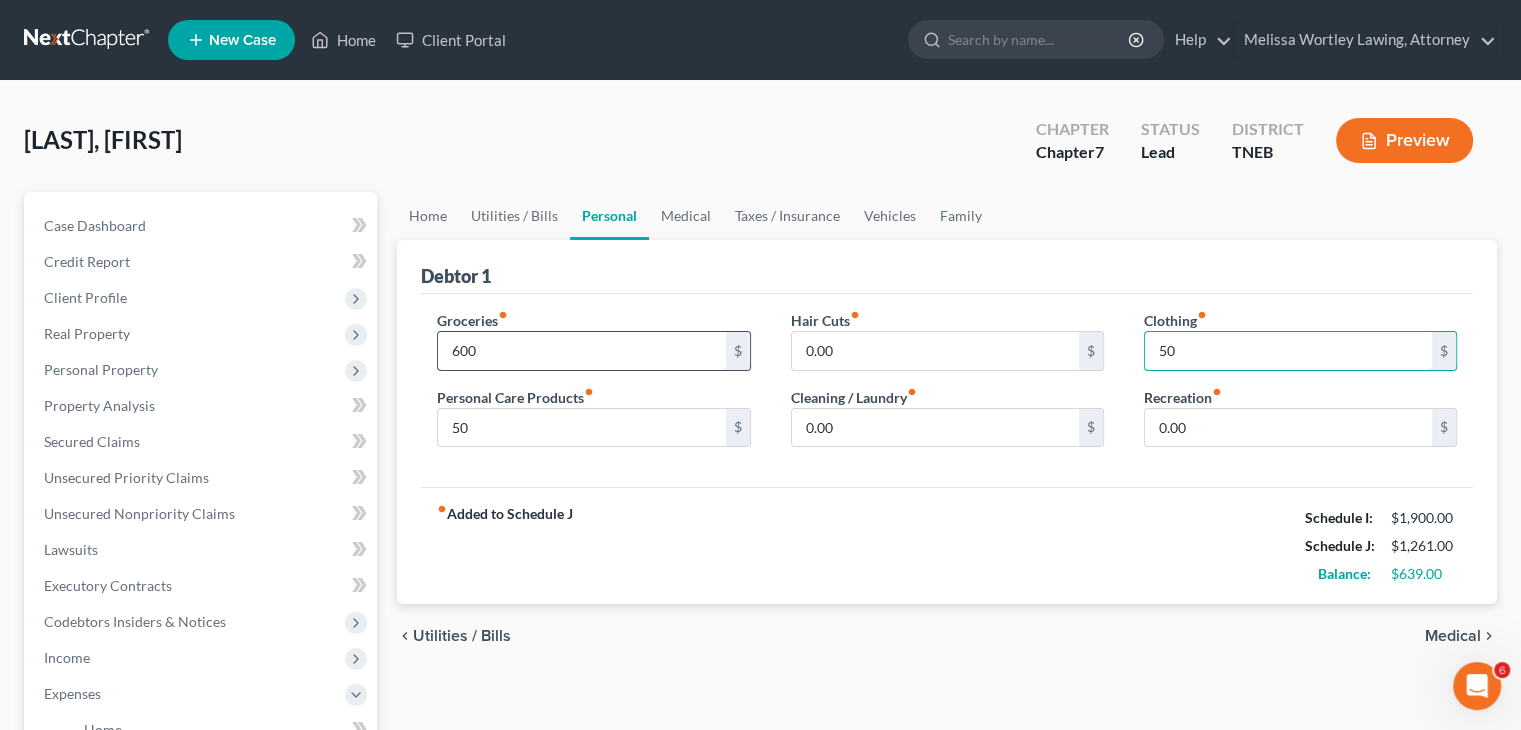 type on "50" 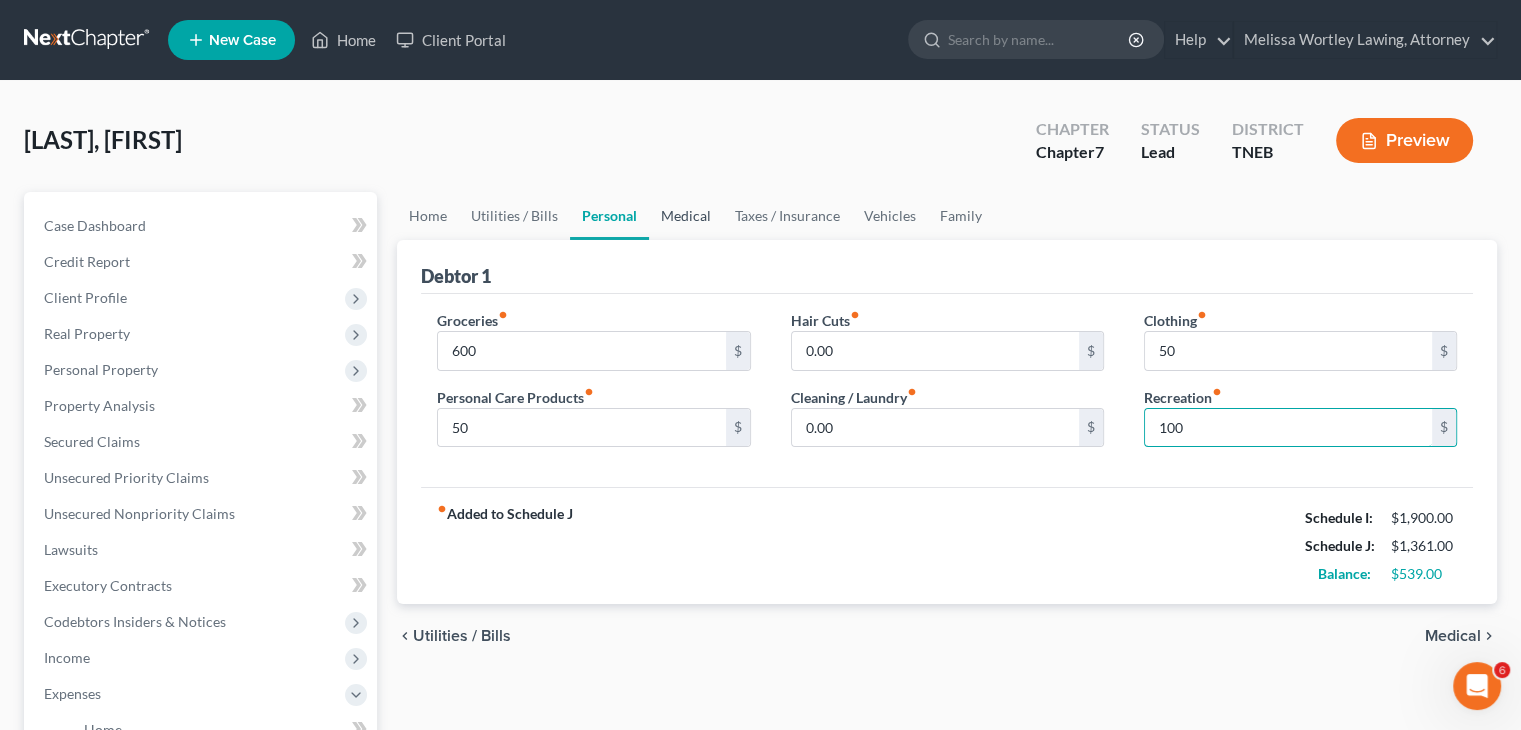 type on "100" 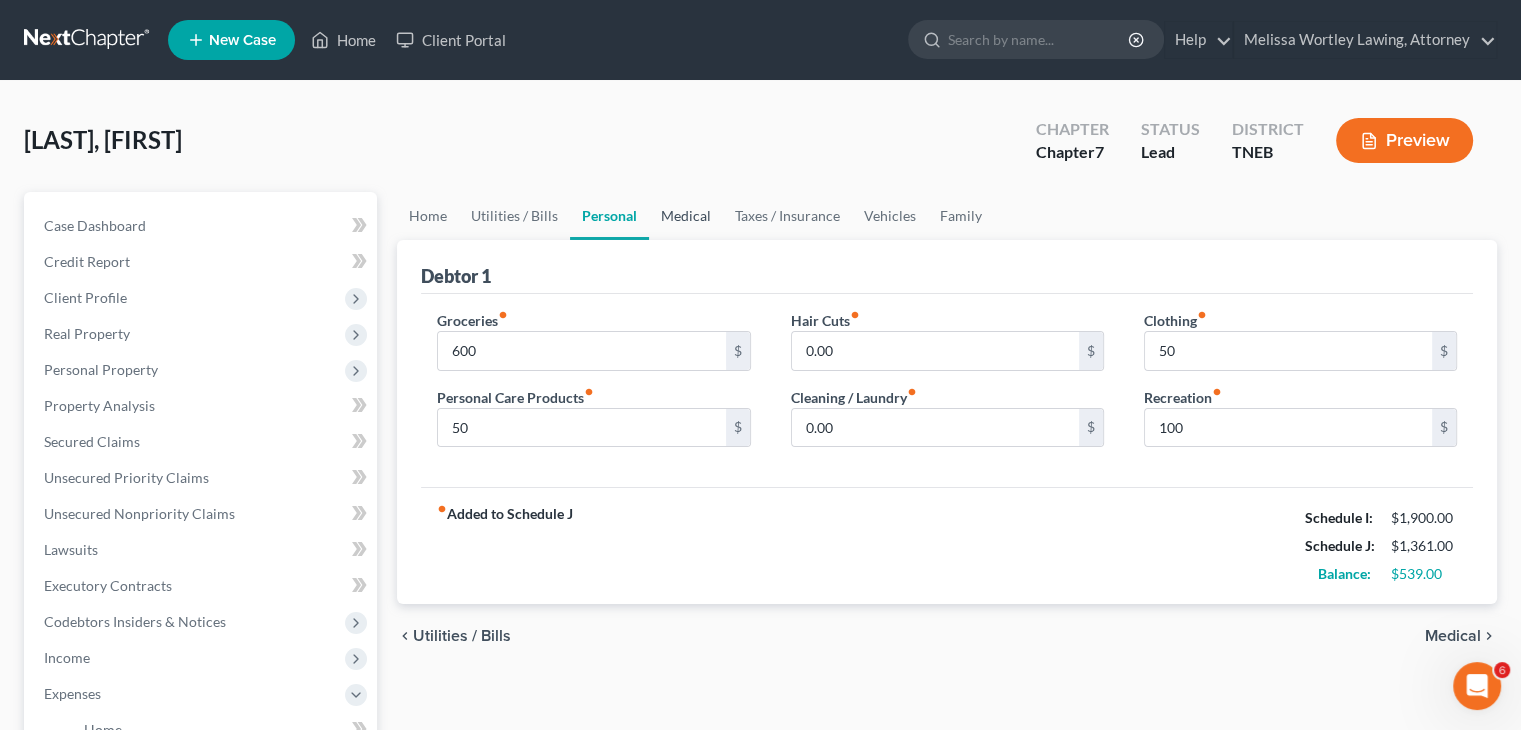 click on "Medical" at bounding box center (686, 216) 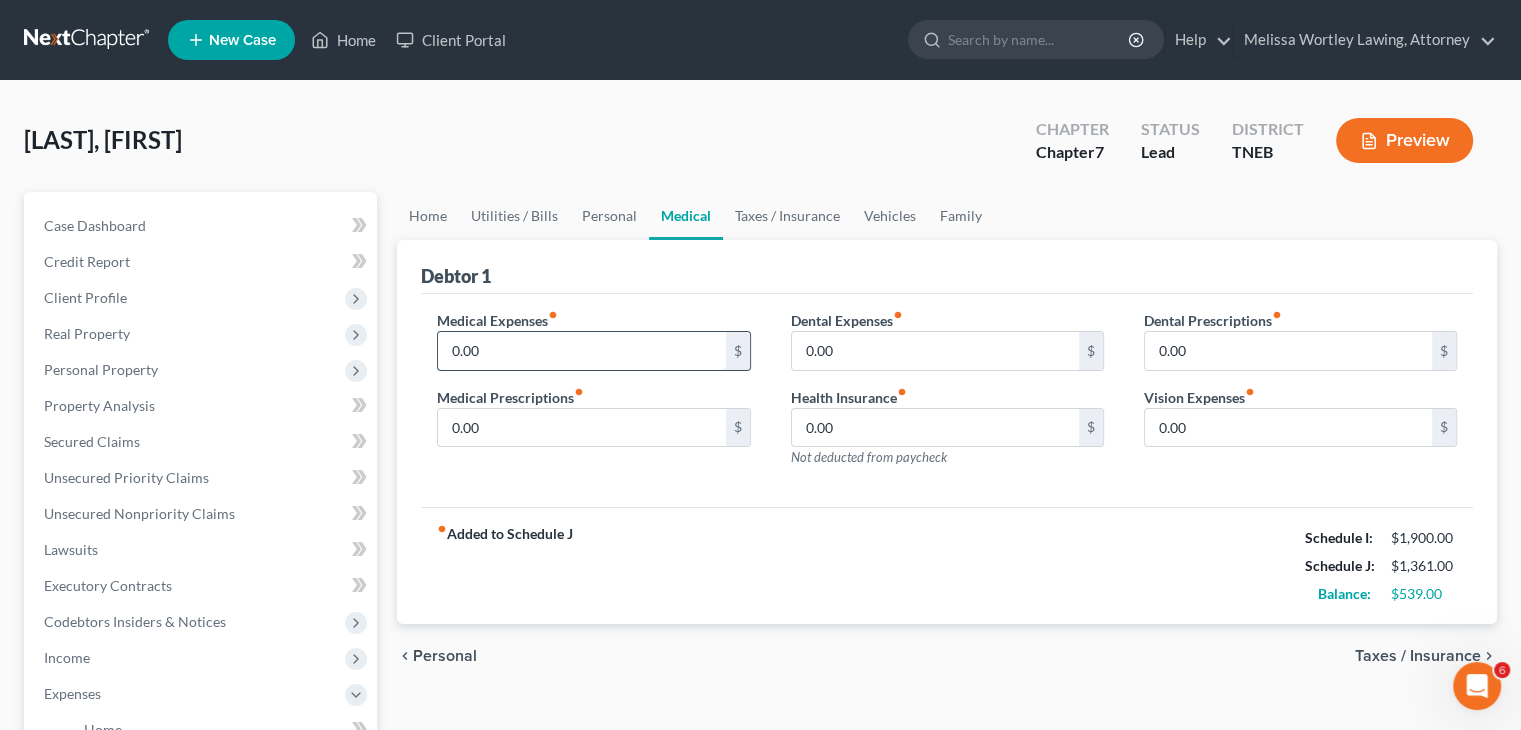 click on "0.00" at bounding box center (581, 351) 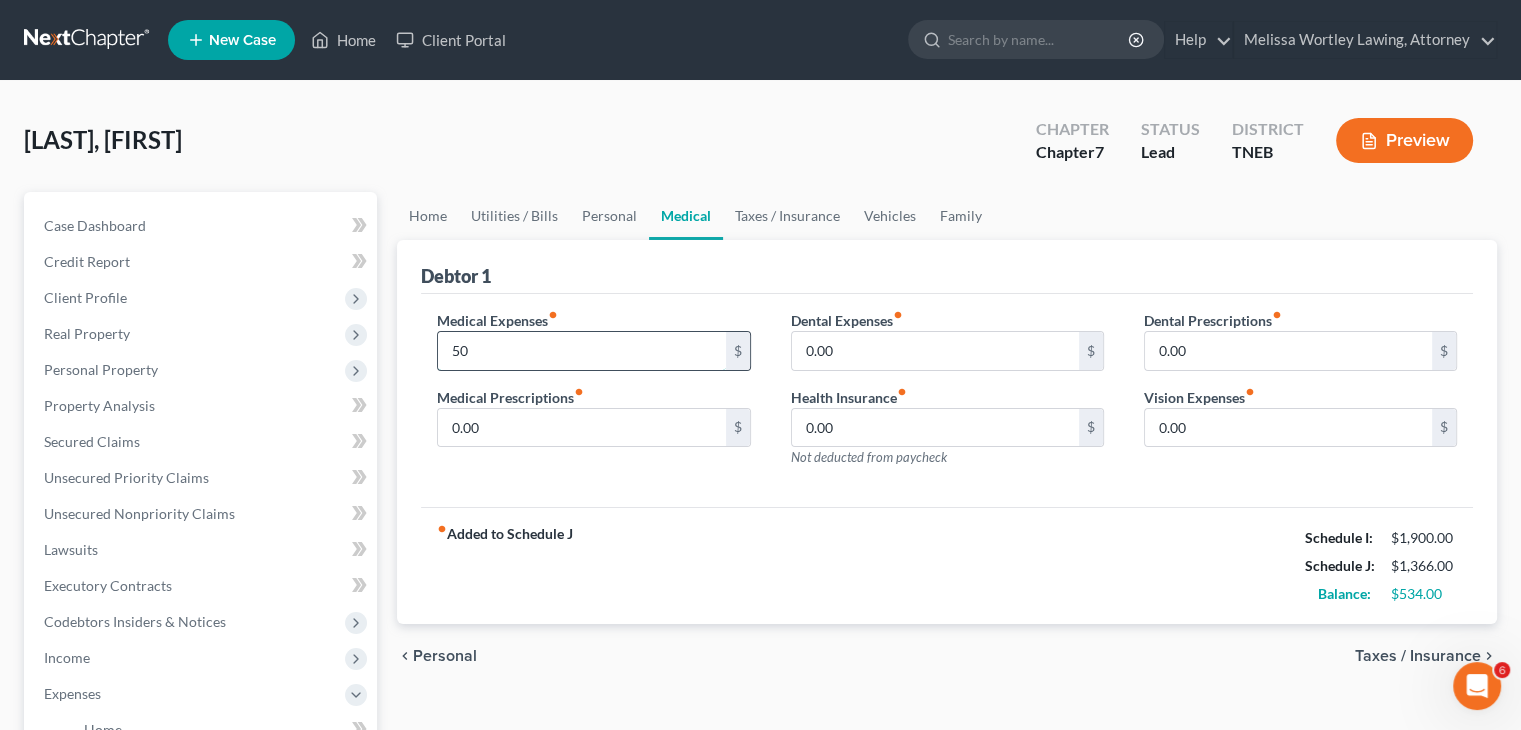type on "50" 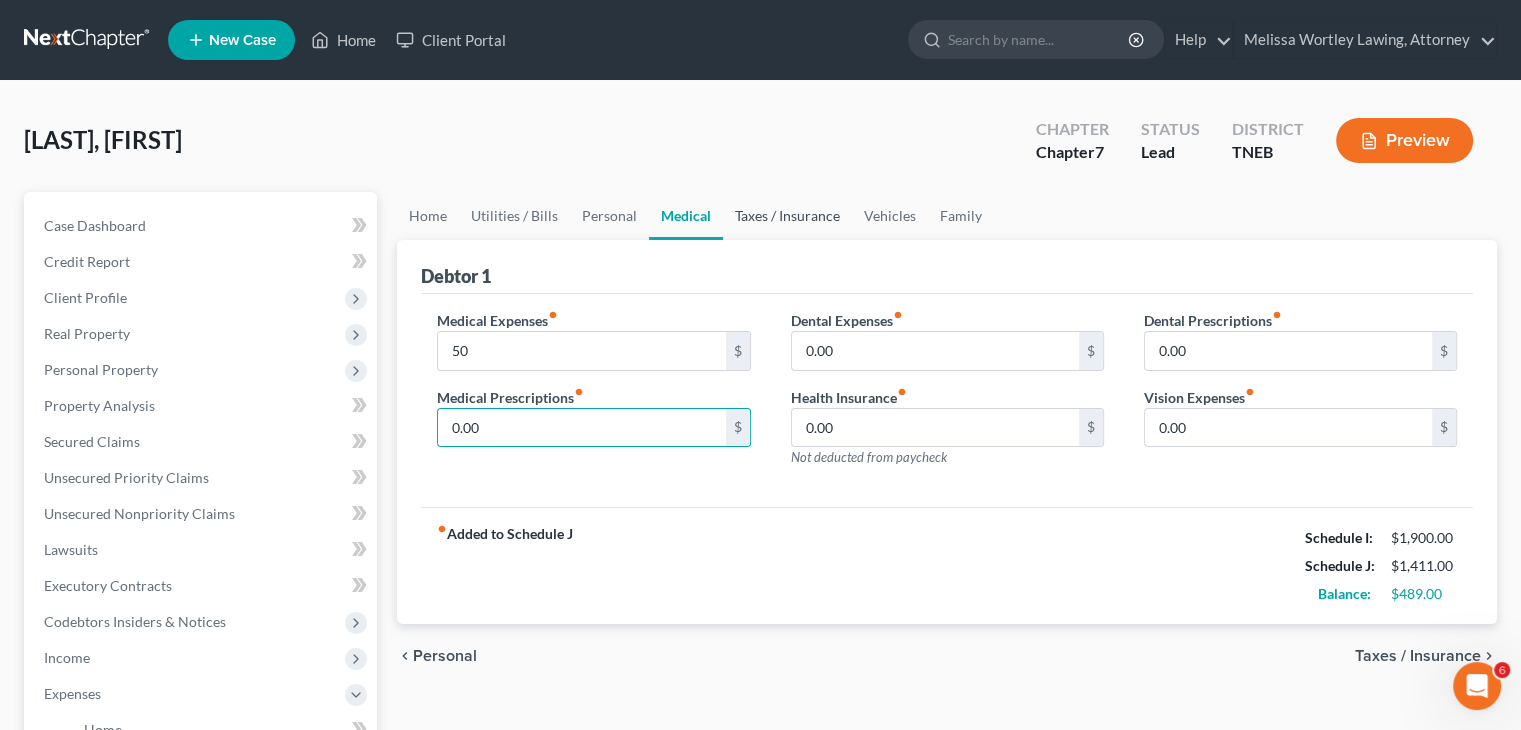 click on "Taxes / Insurance" at bounding box center (787, 216) 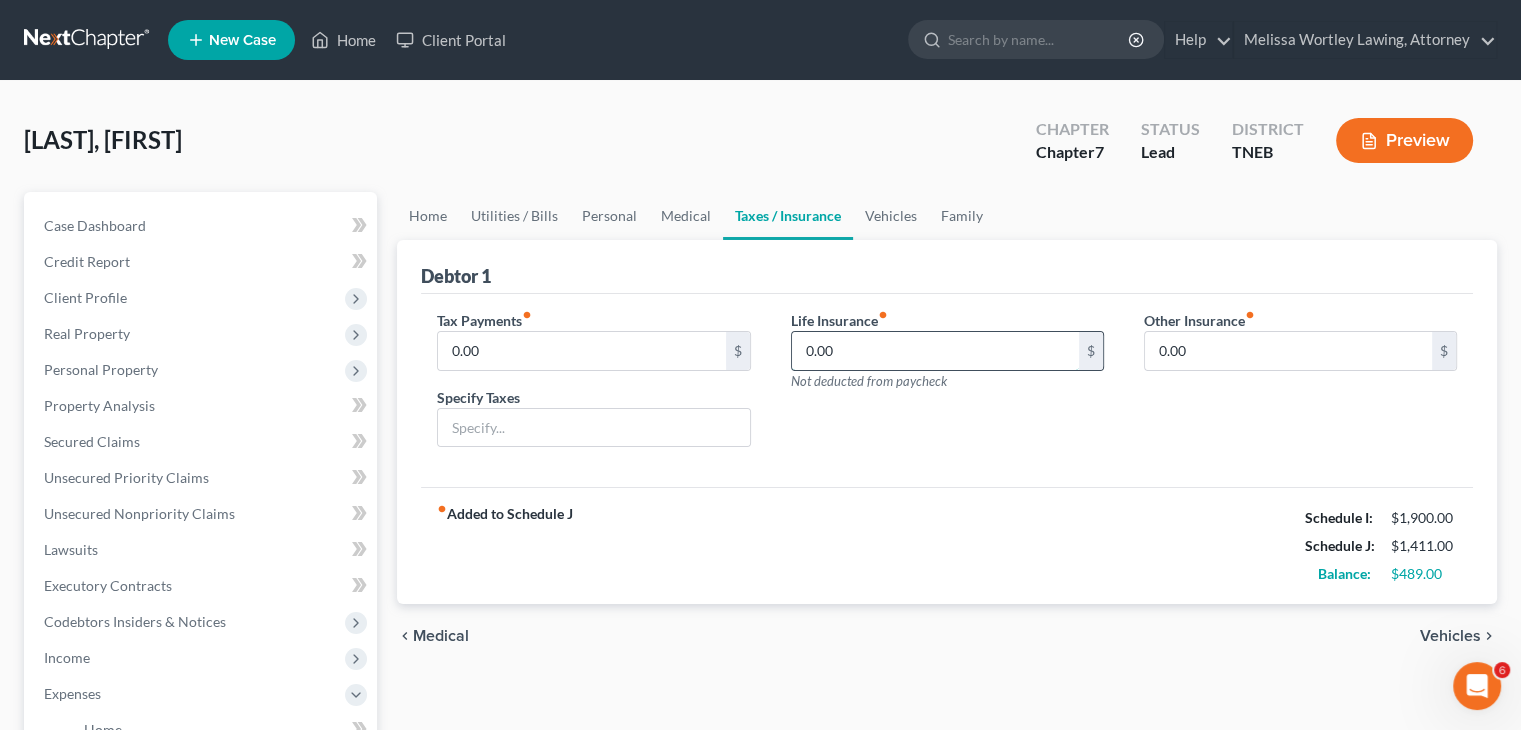 click on "0.00" at bounding box center (935, 351) 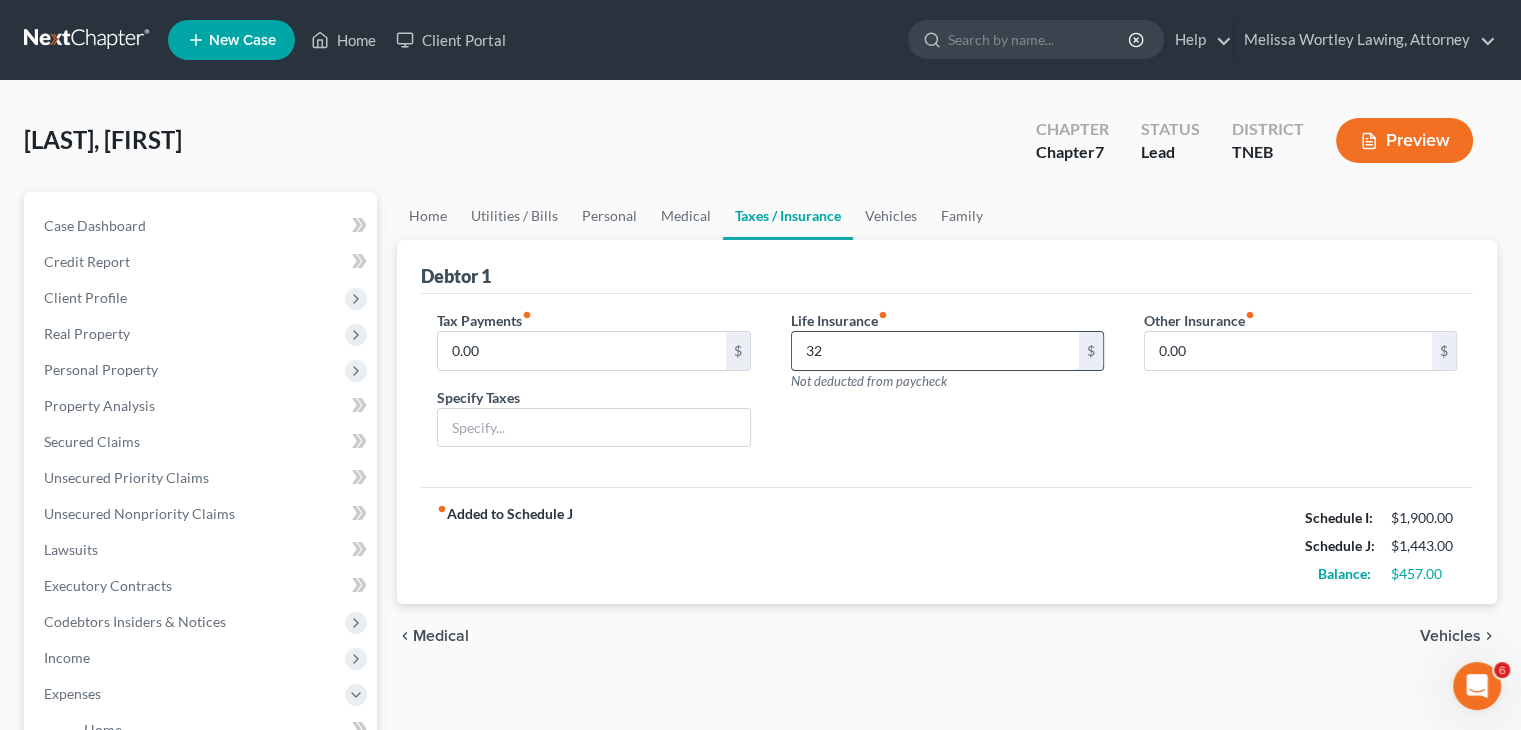 type on "32" 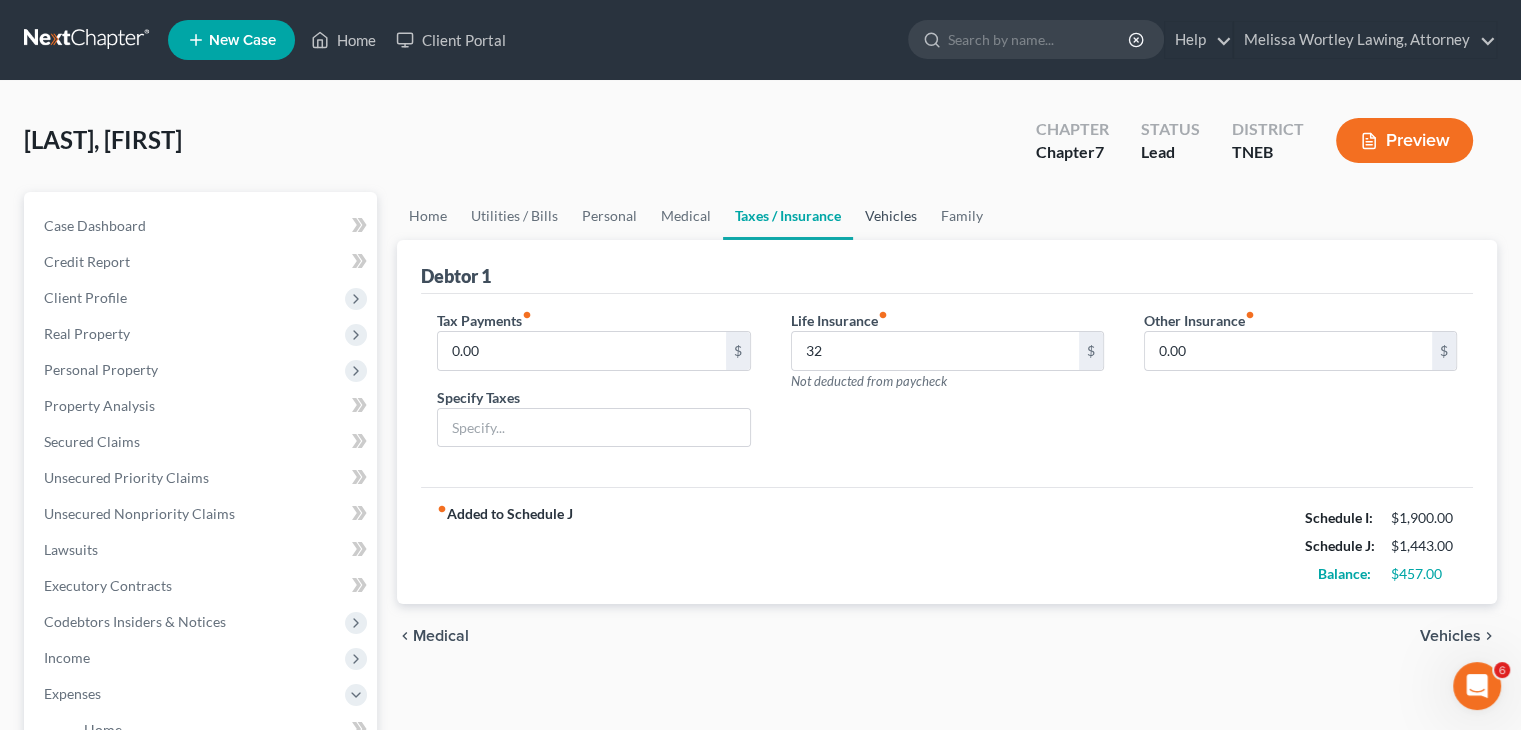 click on "Vehicles" at bounding box center (891, 216) 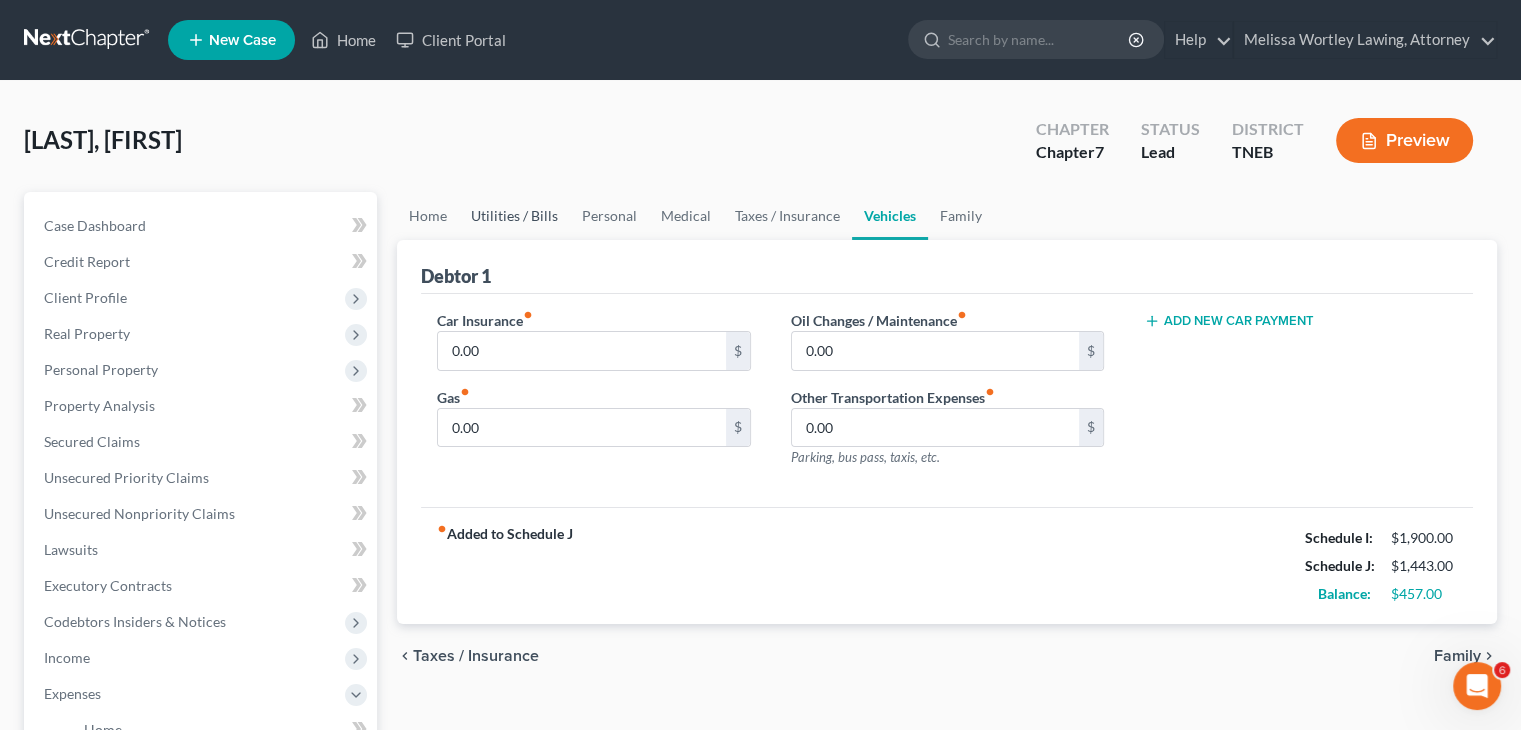 click on "Utilities / Bills" at bounding box center (514, 216) 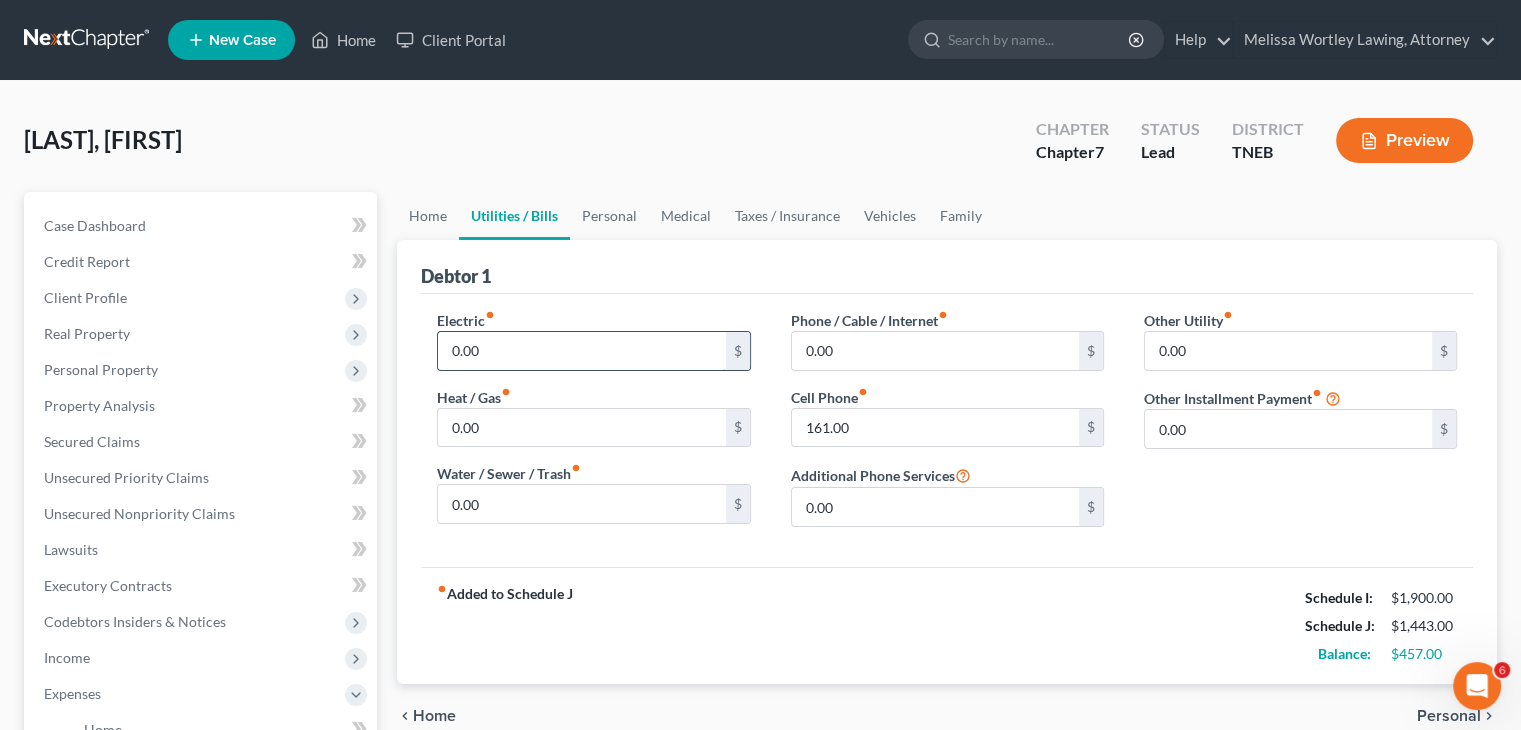 click on "0.00" at bounding box center (581, 351) 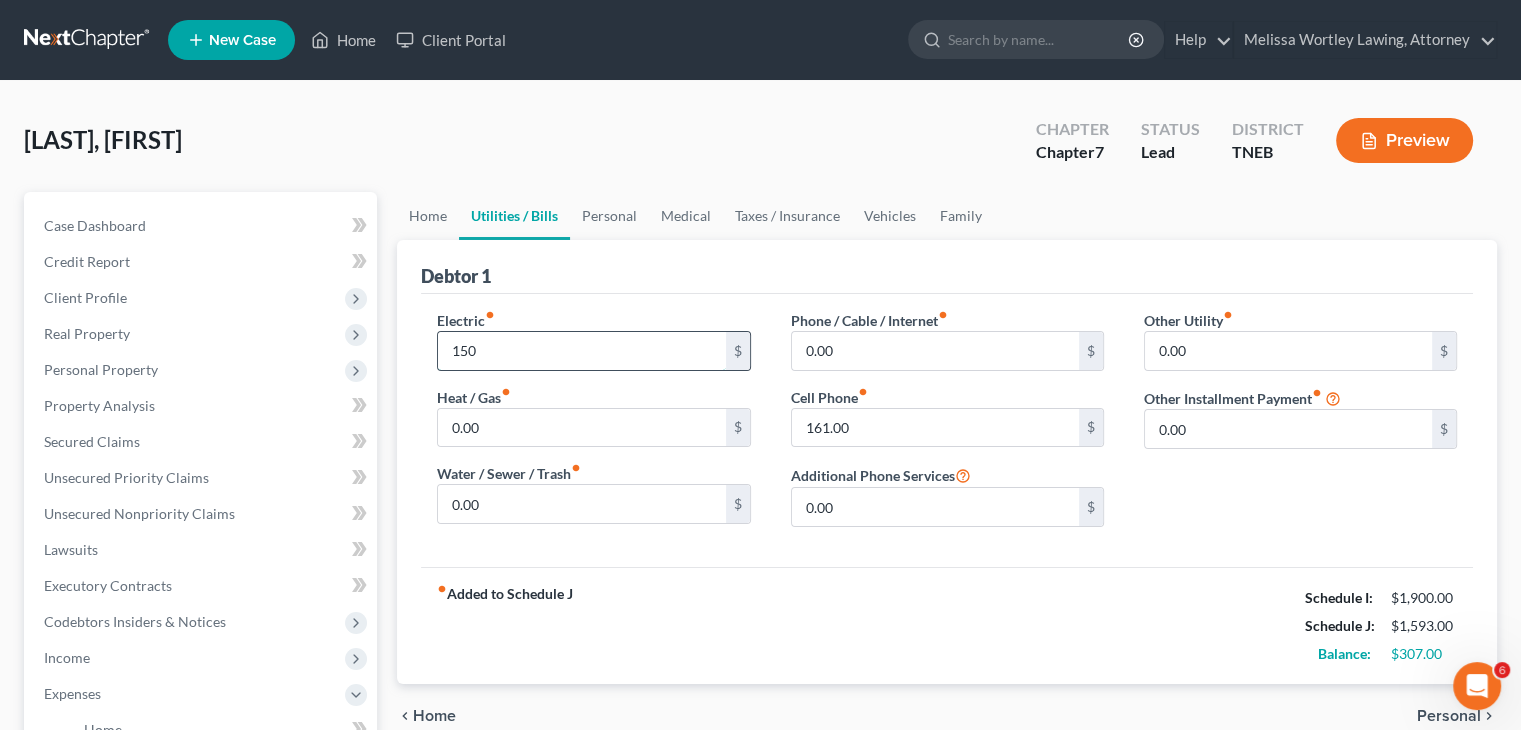 type on "150" 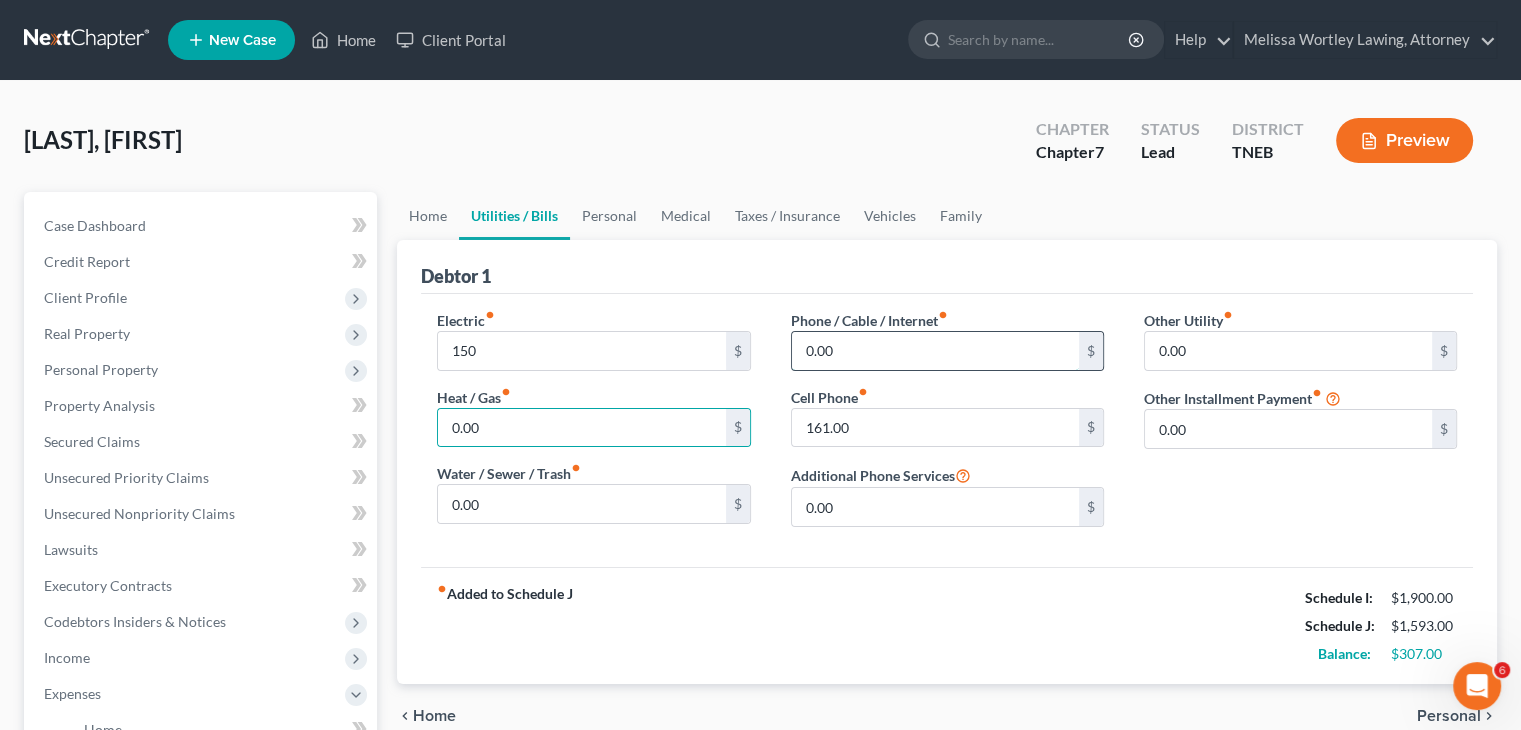click on "0.00" at bounding box center (935, 351) 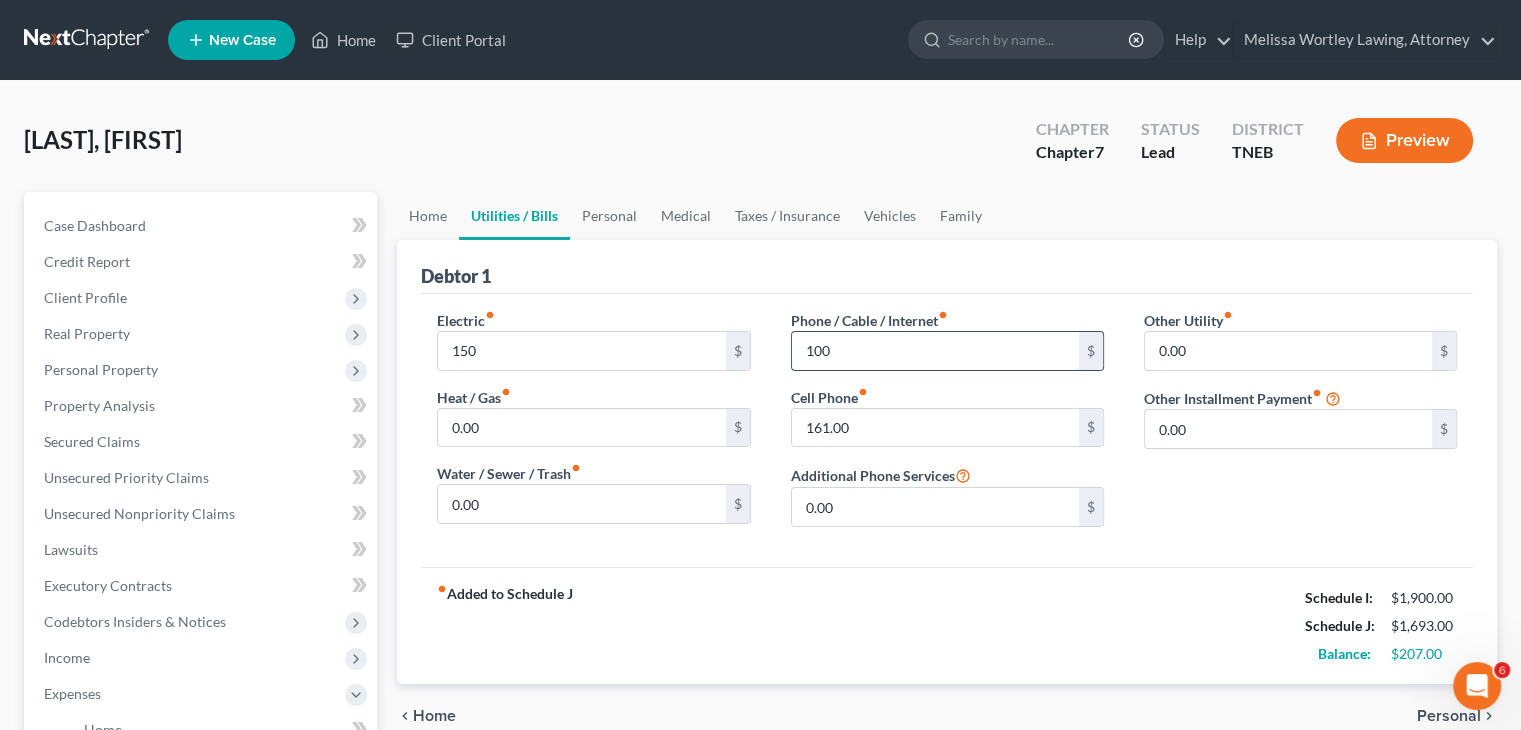 type on "100" 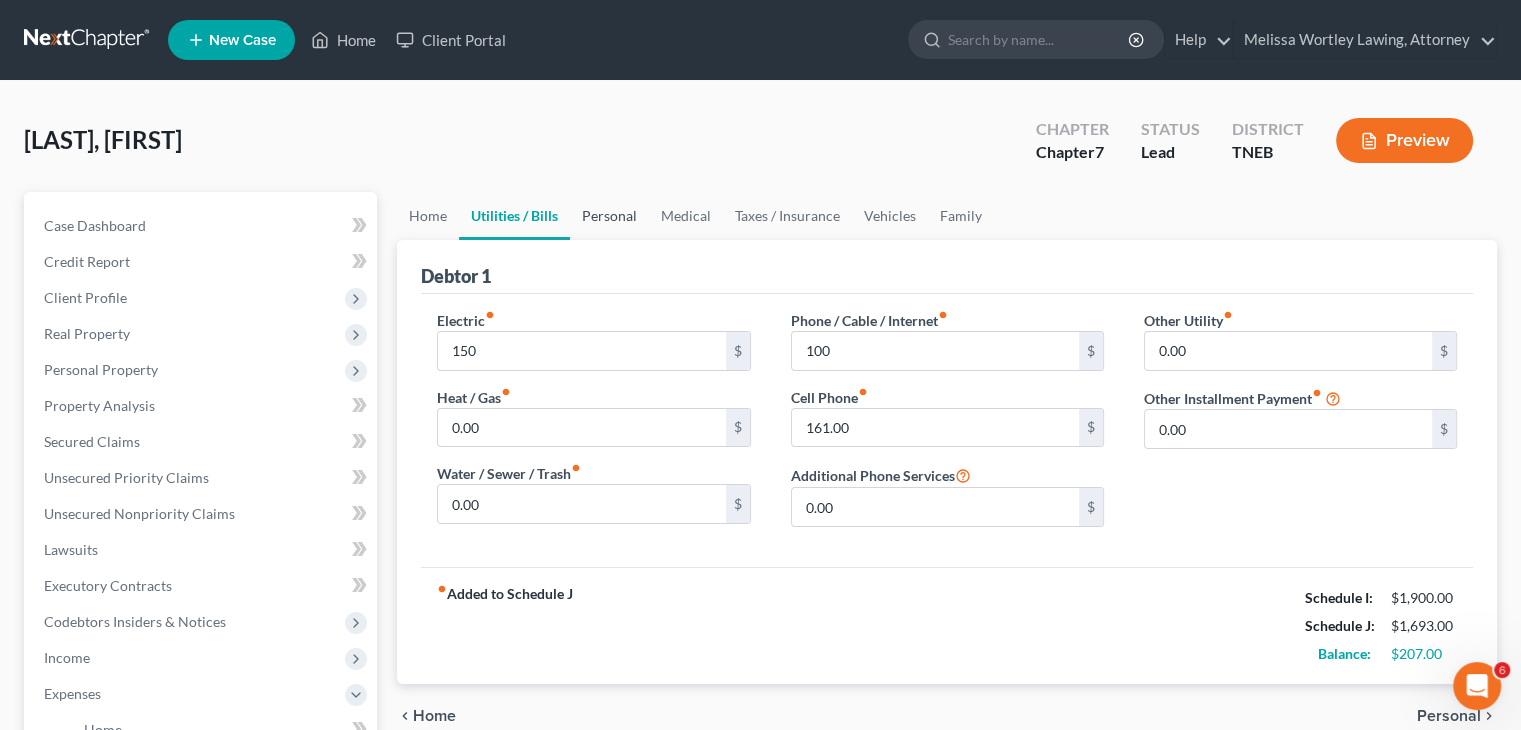 click on "Personal" at bounding box center (609, 216) 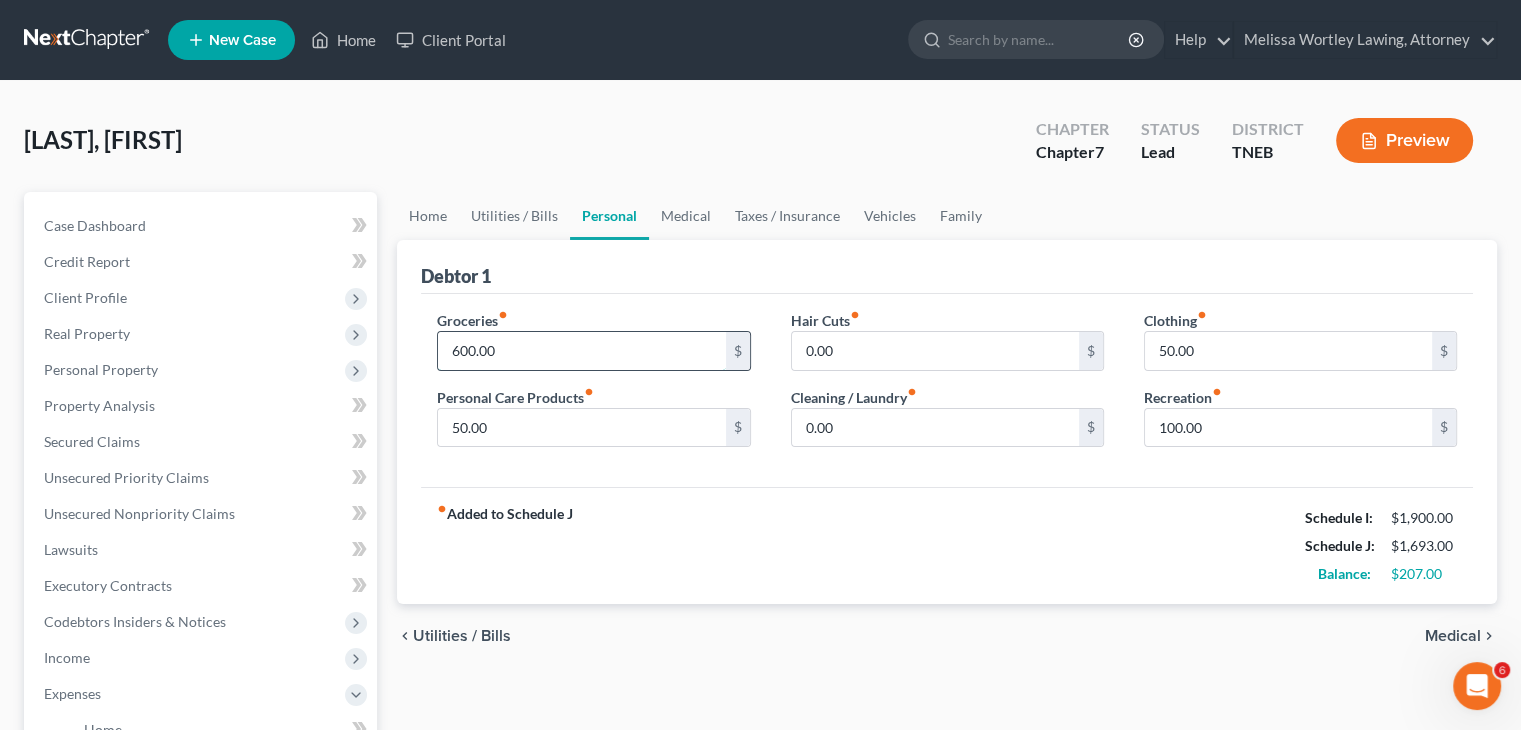 click on "600.00" at bounding box center (581, 351) 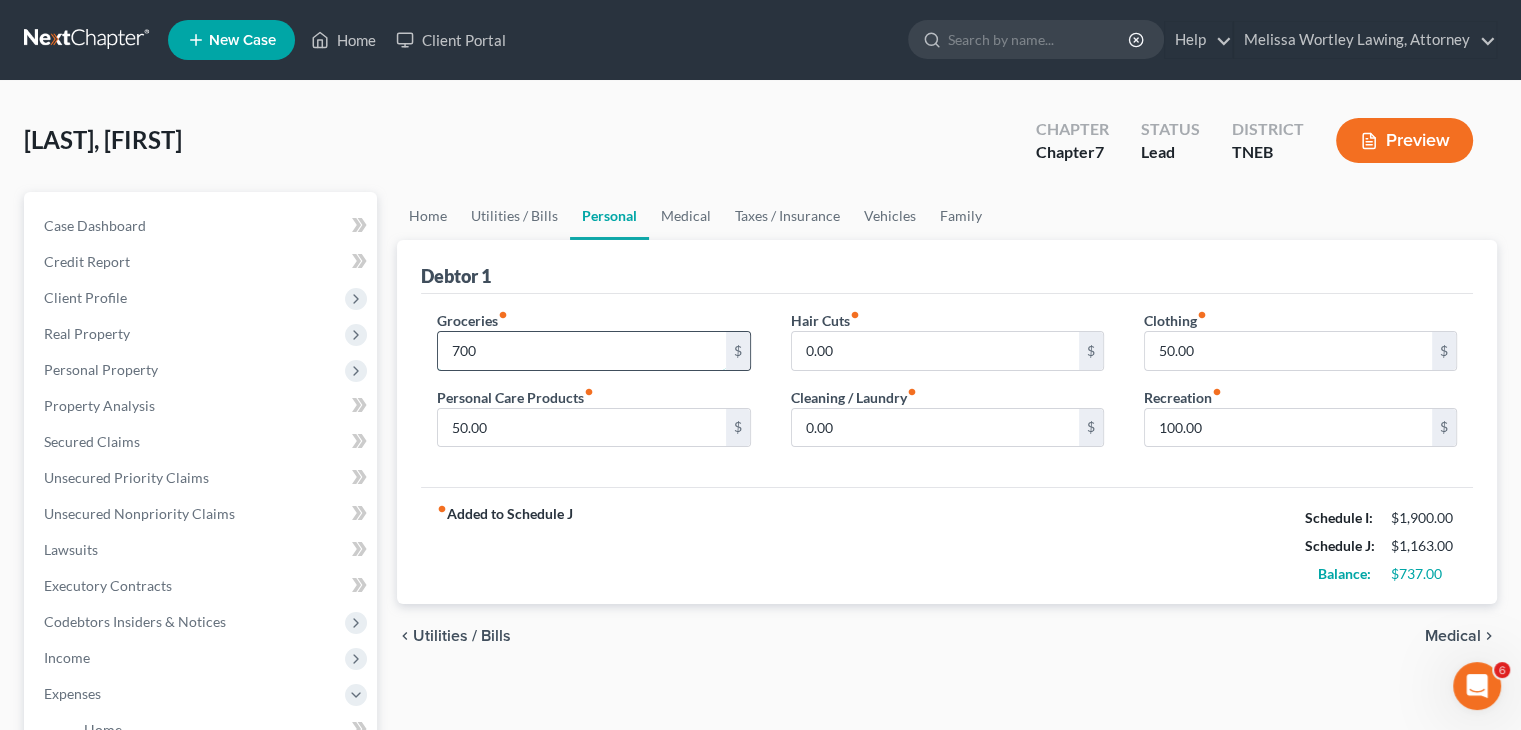type on "700" 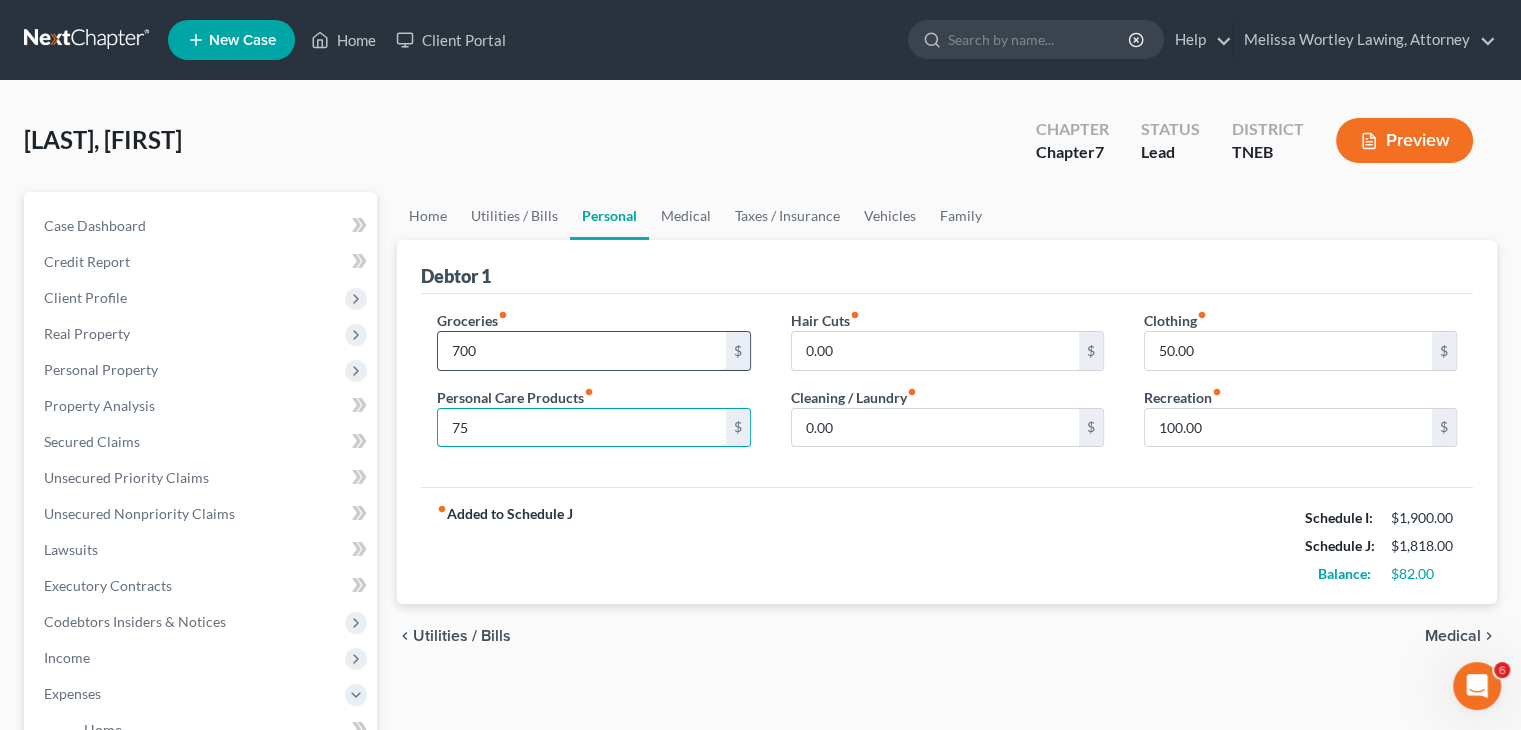 type on "75" 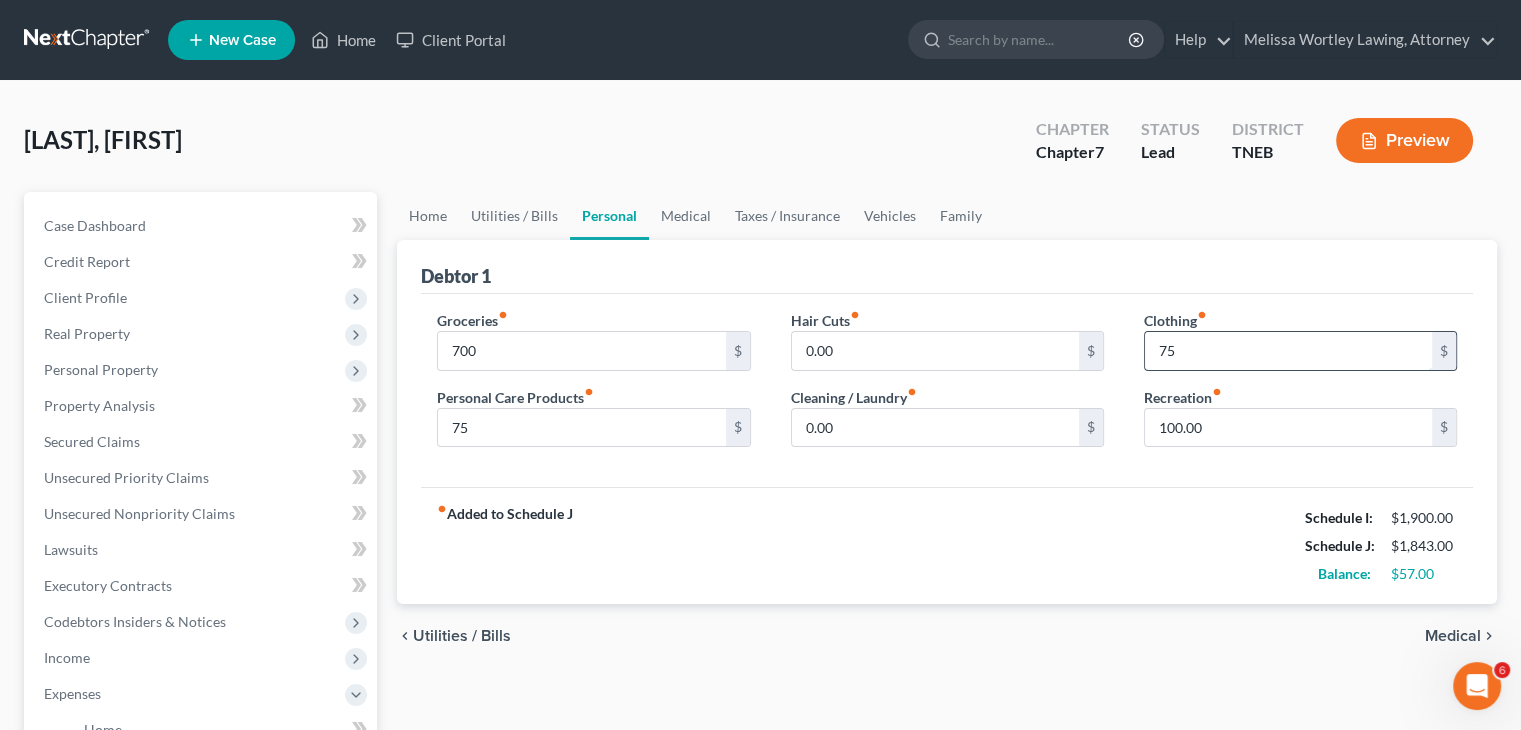 click on "75" at bounding box center [1288, 351] 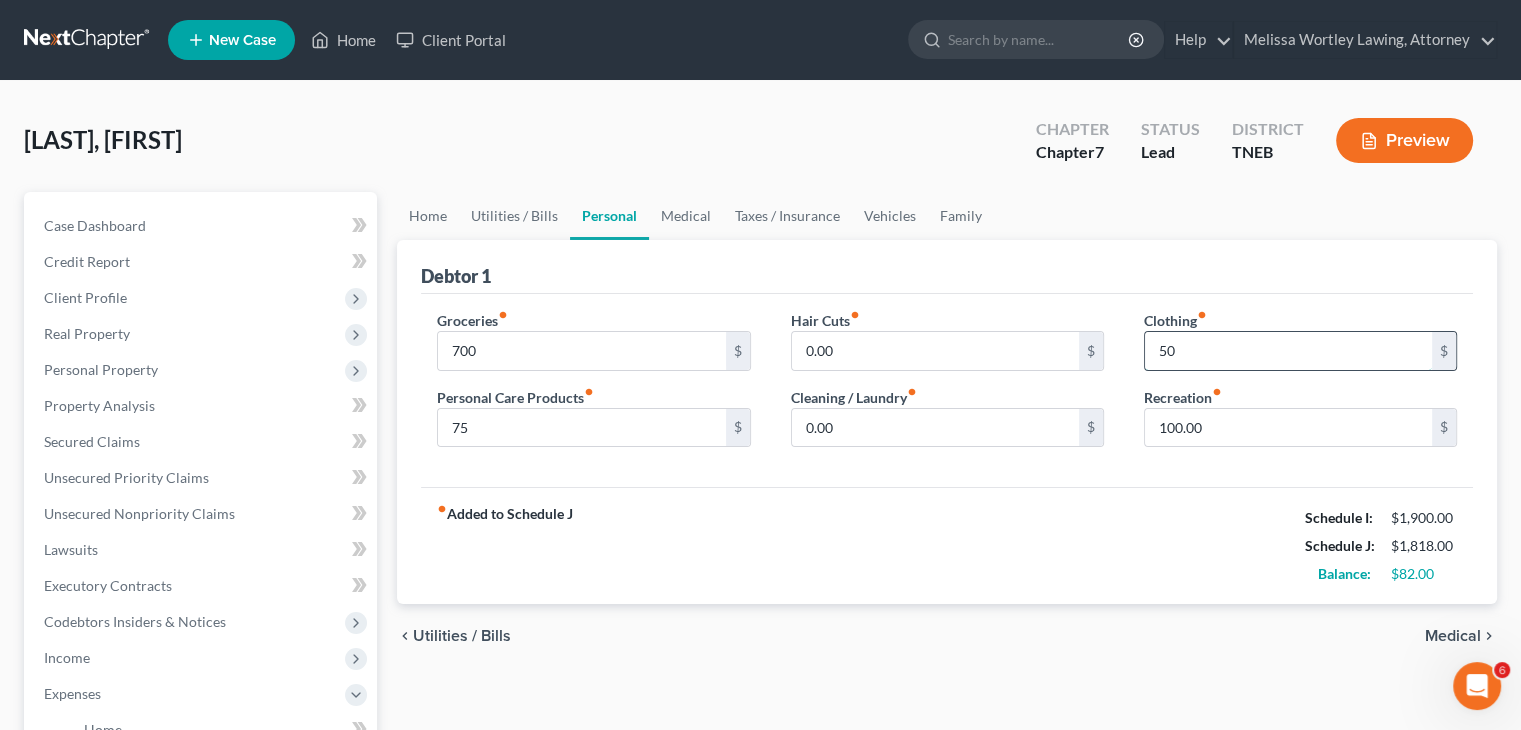 type on "50" 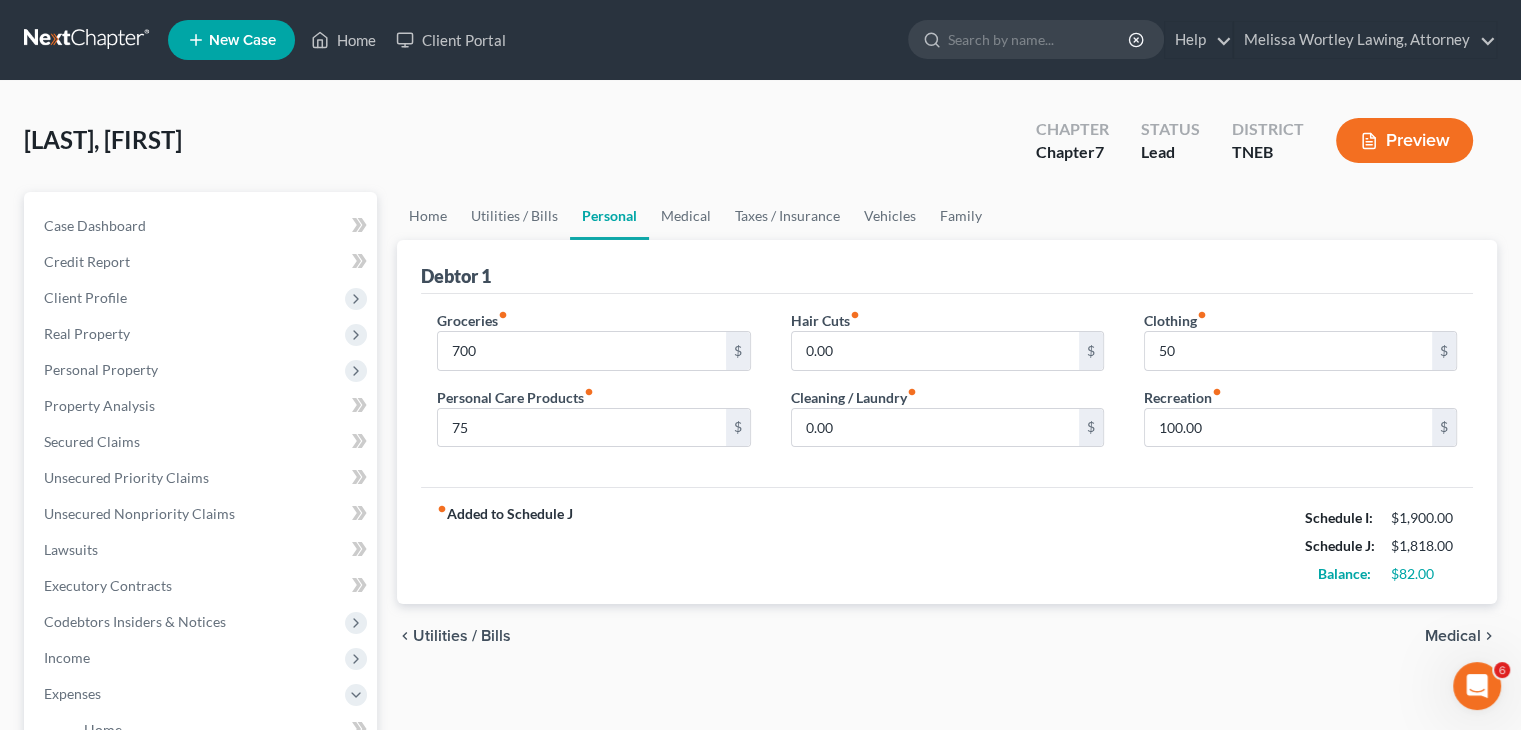 click on "... [POSTAL_CODE] ..." at bounding box center [947, 545] 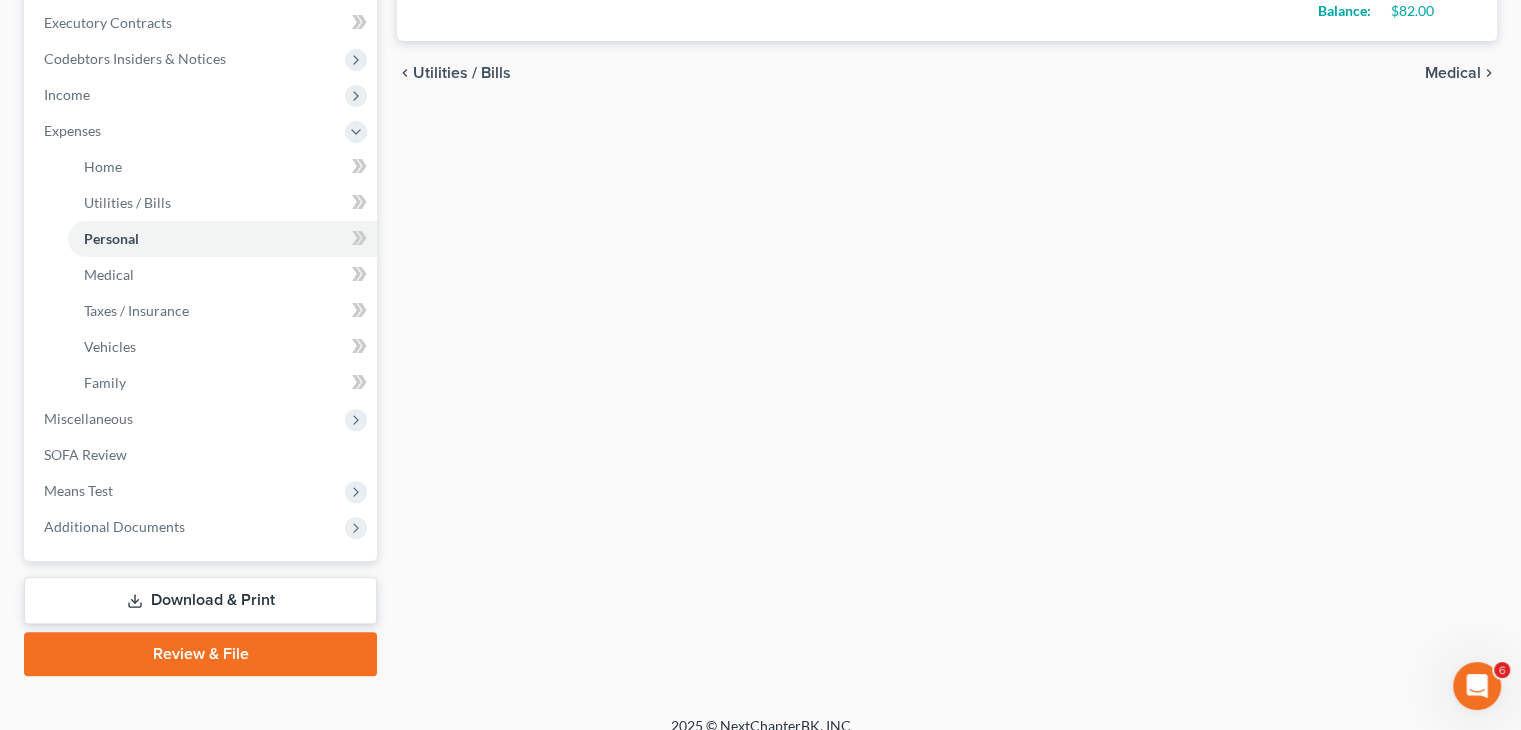 scroll, scrollTop: 579, scrollLeft: 0, axis: vertical 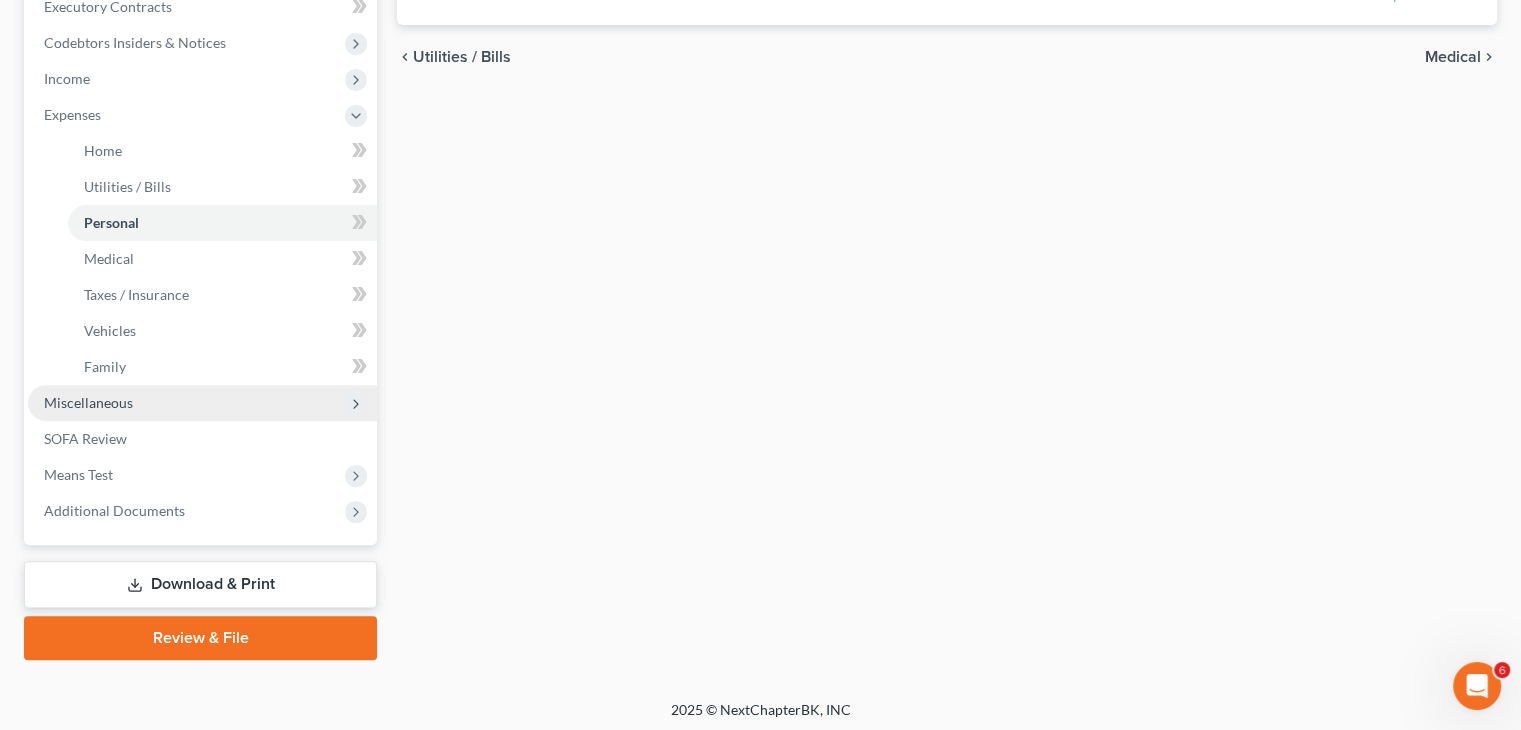 click on "Miscellaneous" at bounding box center (88, 402) 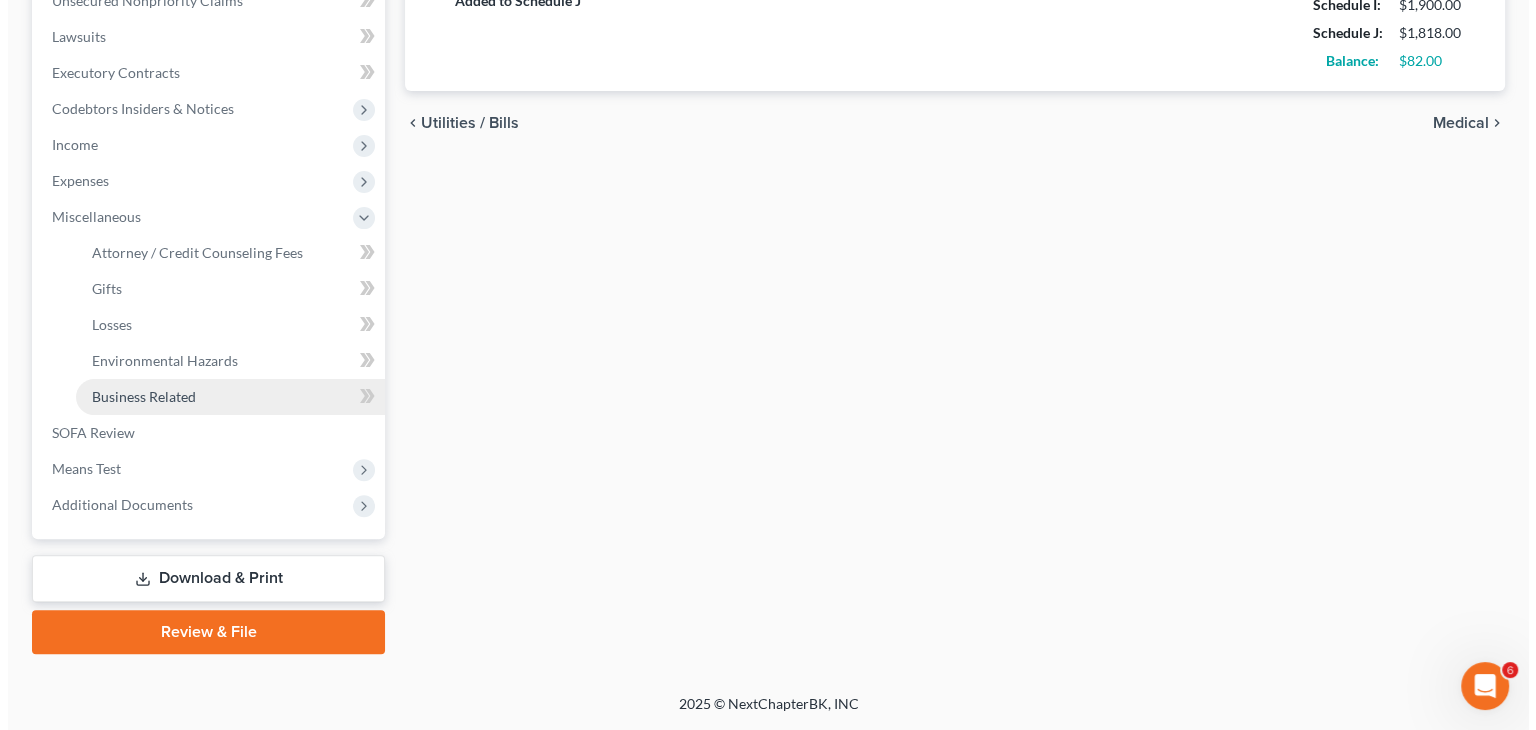 scroll, scrollTop: 512, scrollLeft: 0, axis: vertical 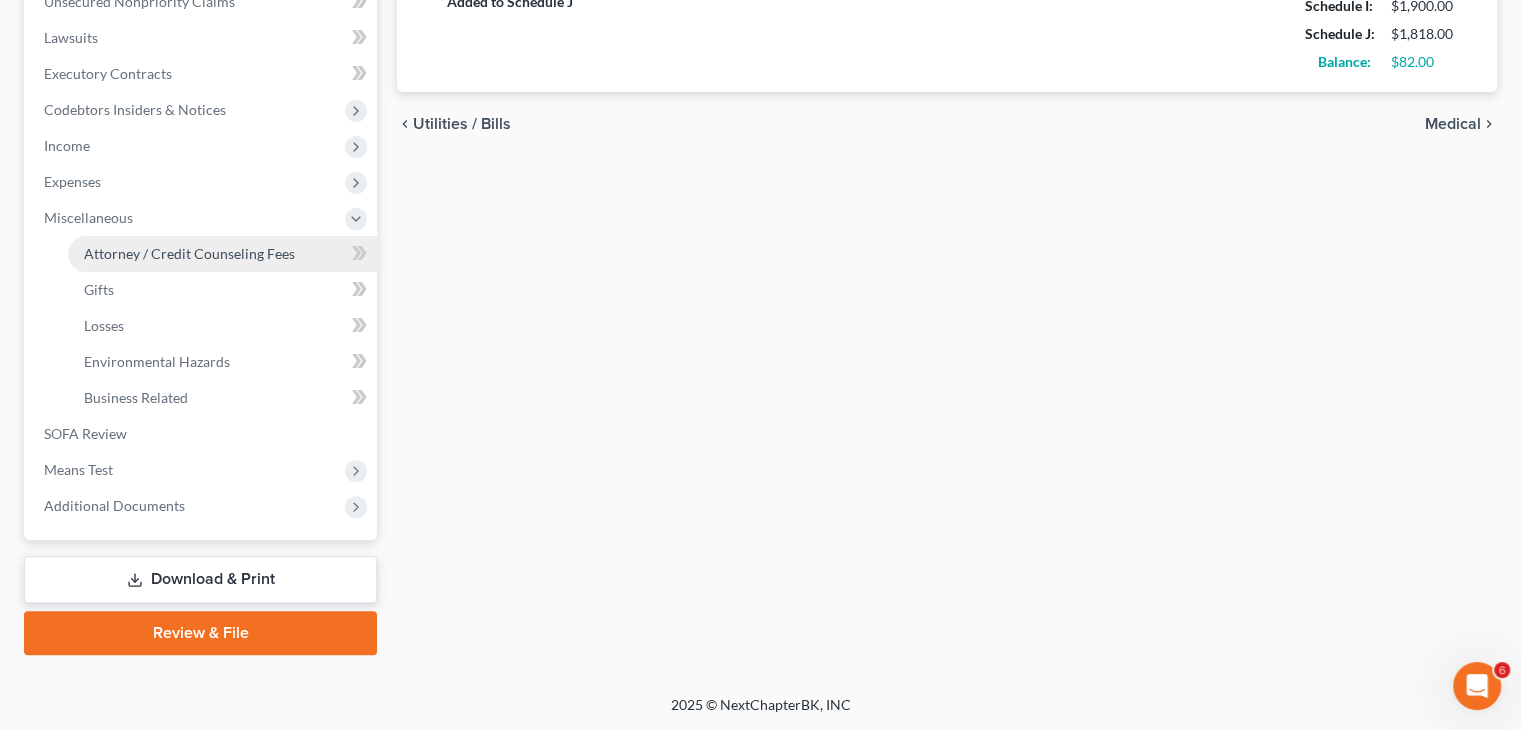 click on "Attorney / Credit Counseling Fees" at bounding box center [189, 253] 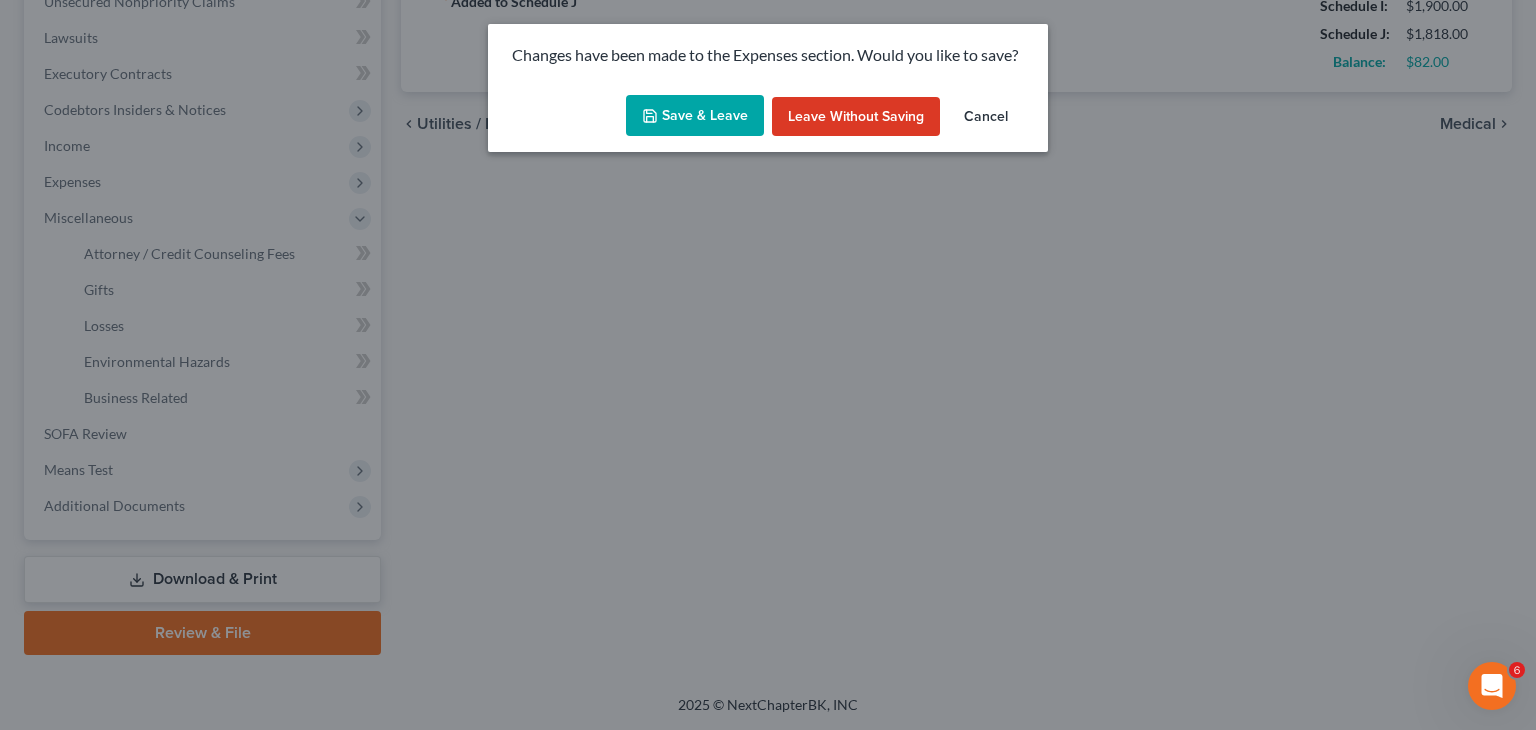 click on "Save & Leave" at bounding box center [695, 116] 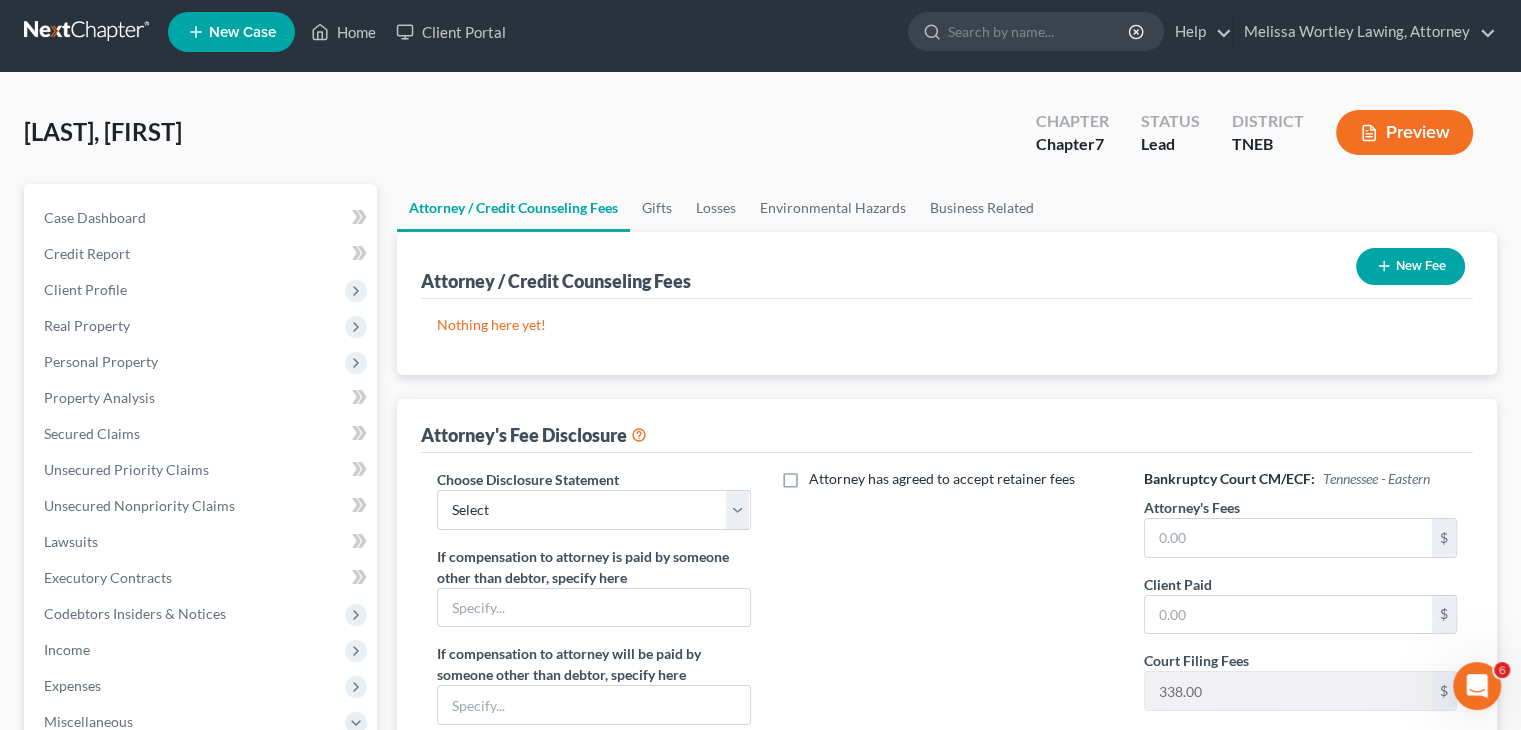 scroll, scrollTop: 0, scrollLeft: 0, axis: both 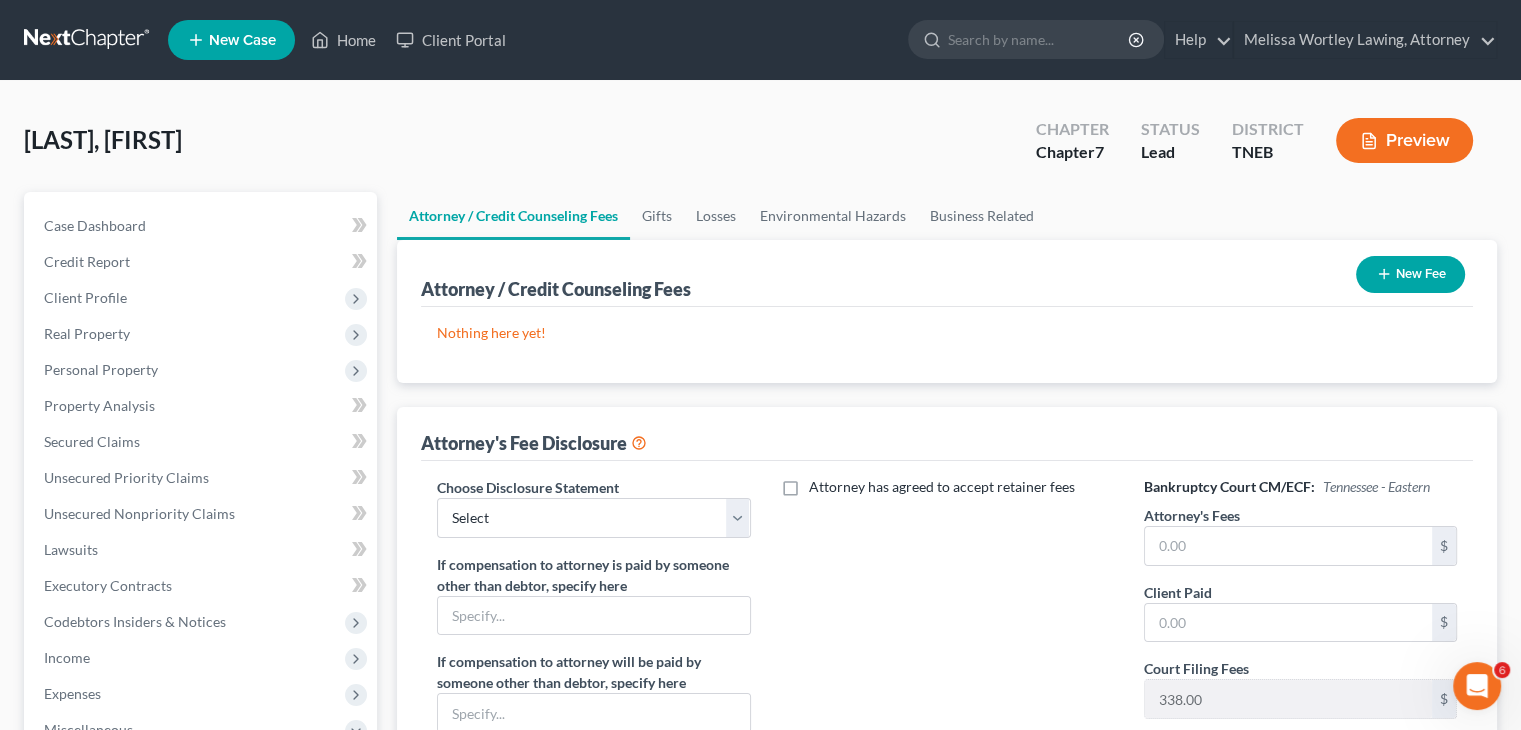 click on "New Fee" at bounding box center (1410, 274) 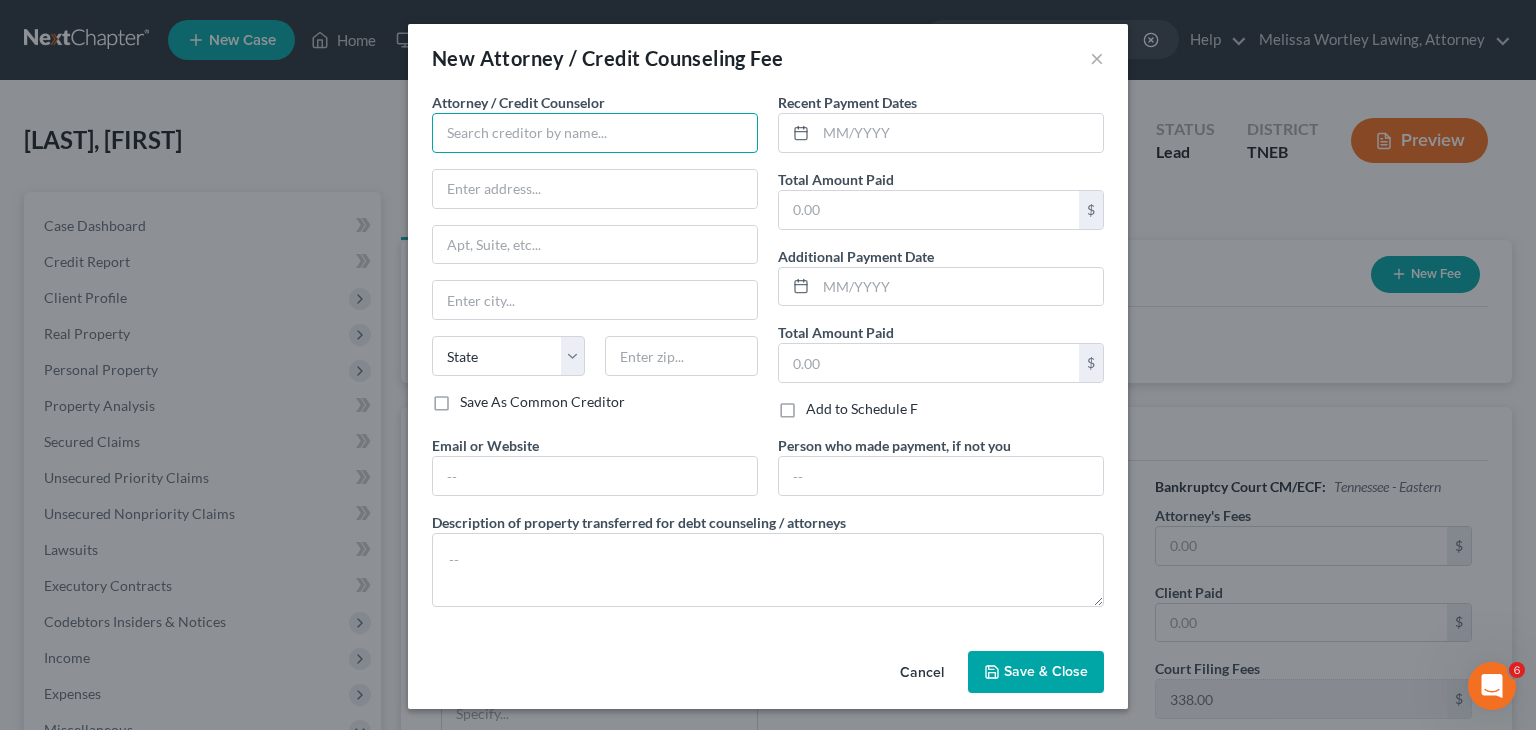 click at bounding box center [595, 133] 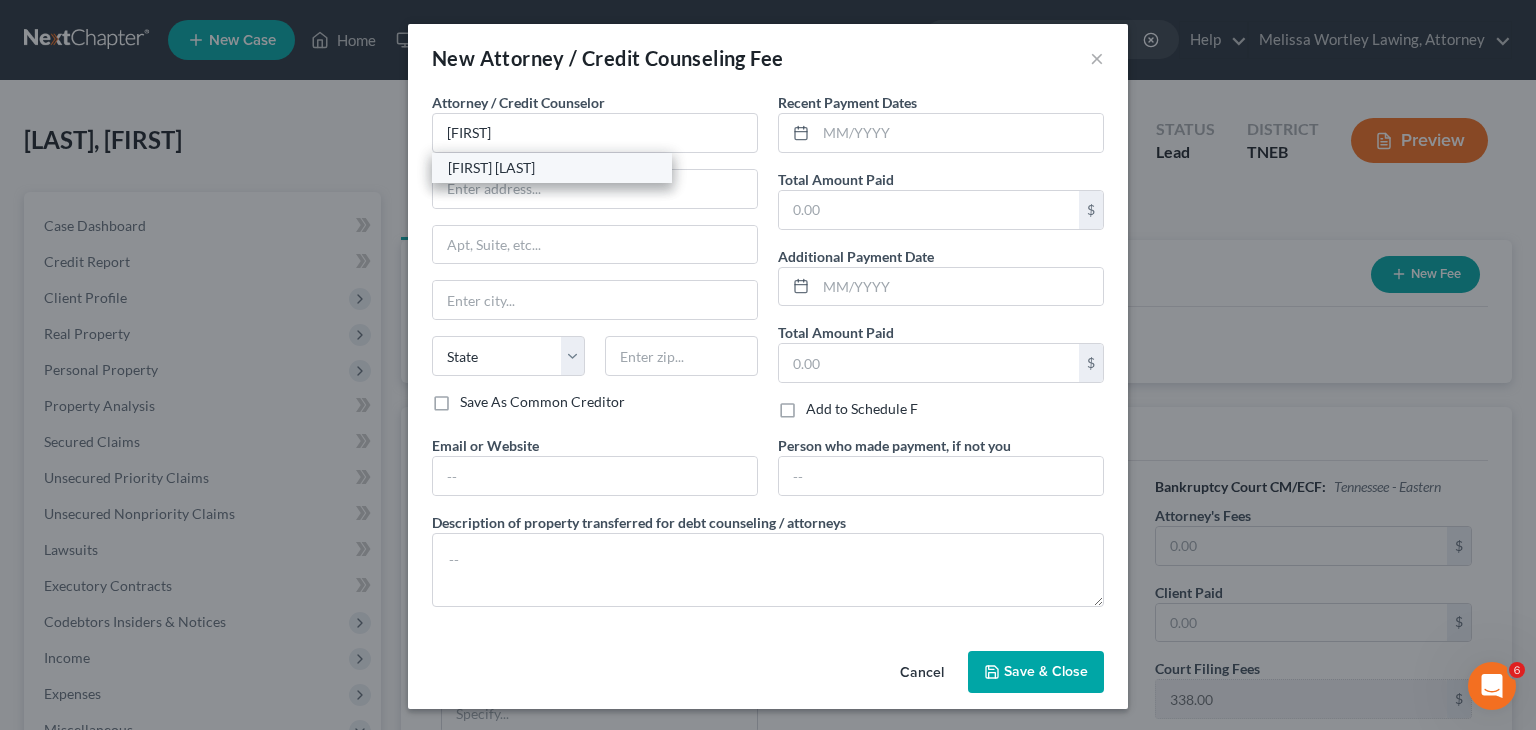 click on "[FIRST] [LAST]" at bounding box center [552, 168] 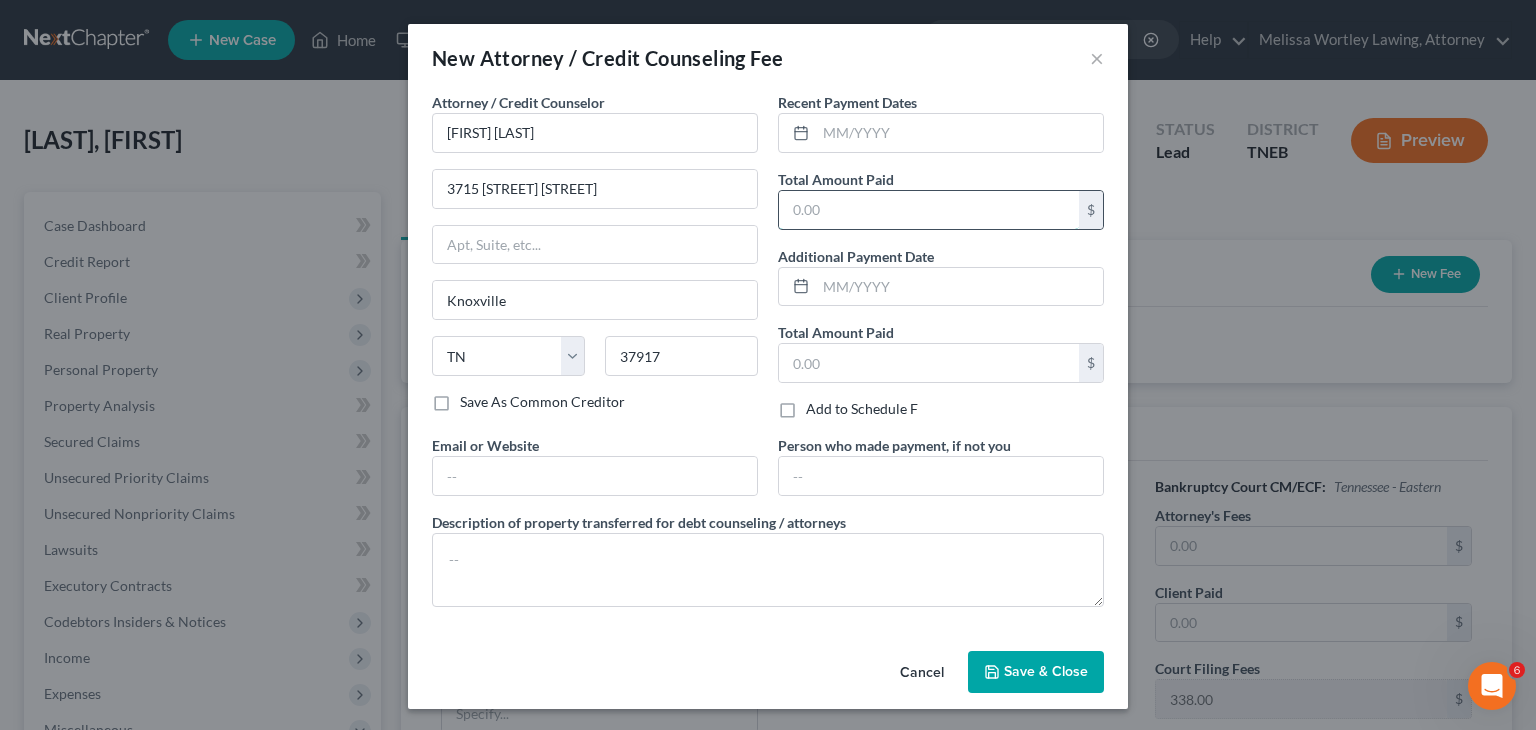 click at bounding box center [929, 210] 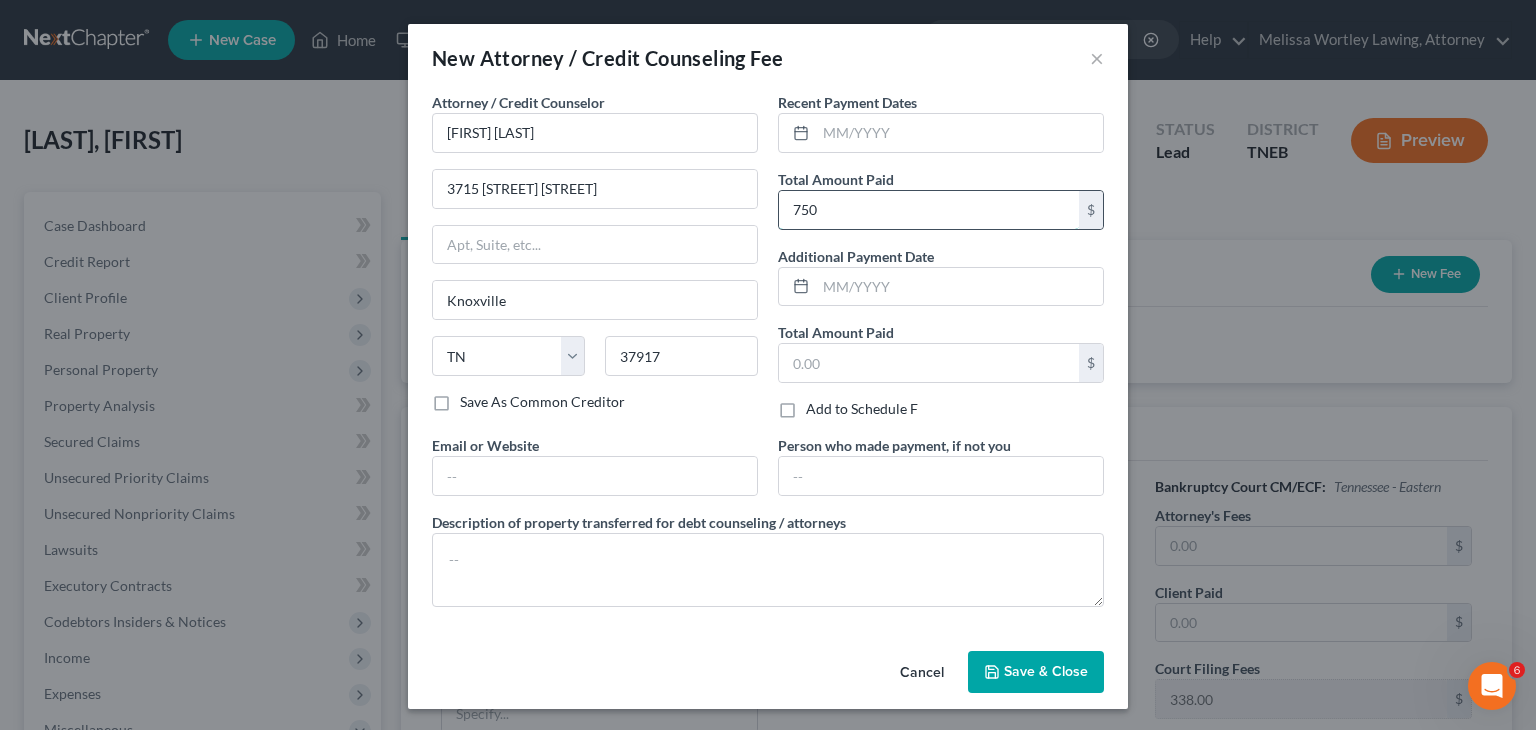 type on "750" 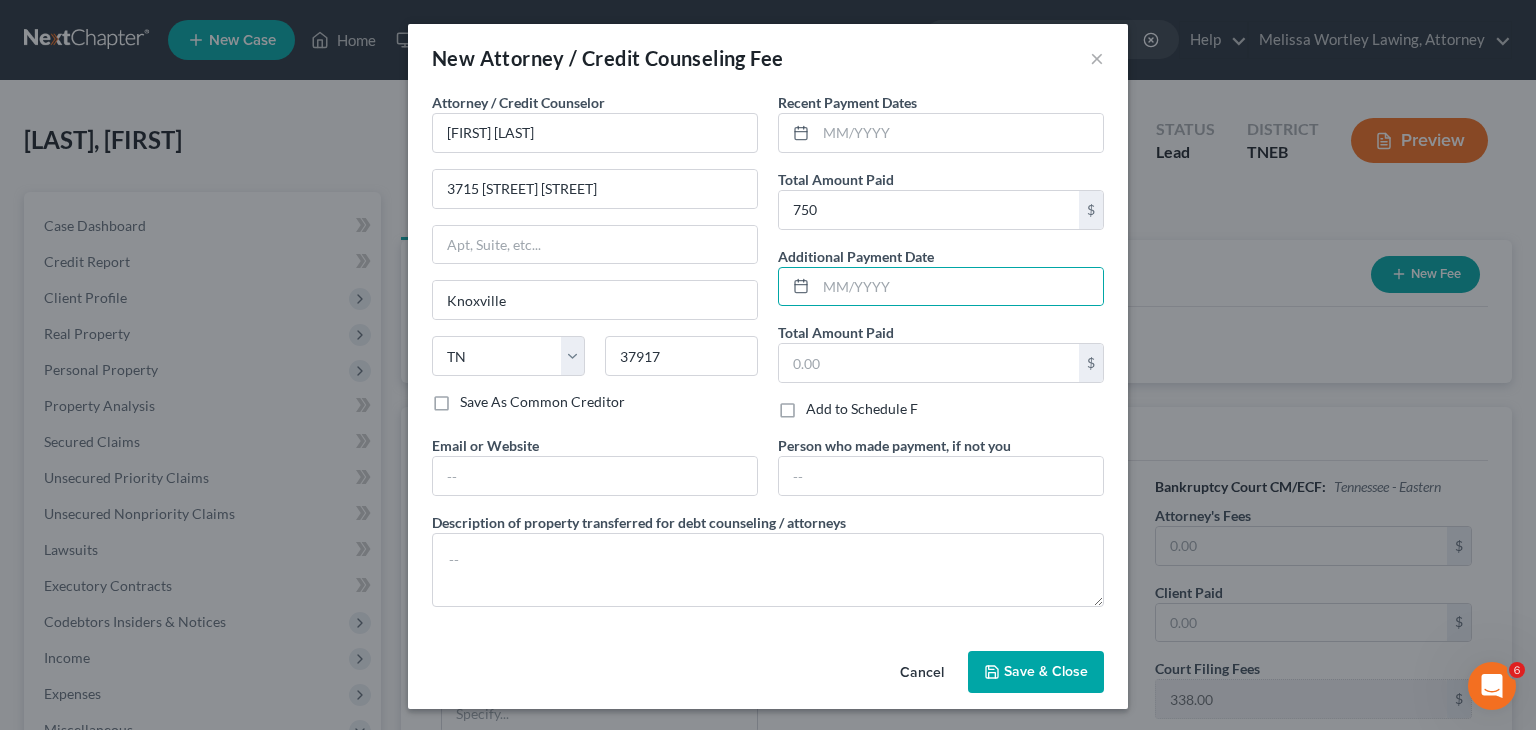 click on "Save & Close" at bounding box center [1046, 671] 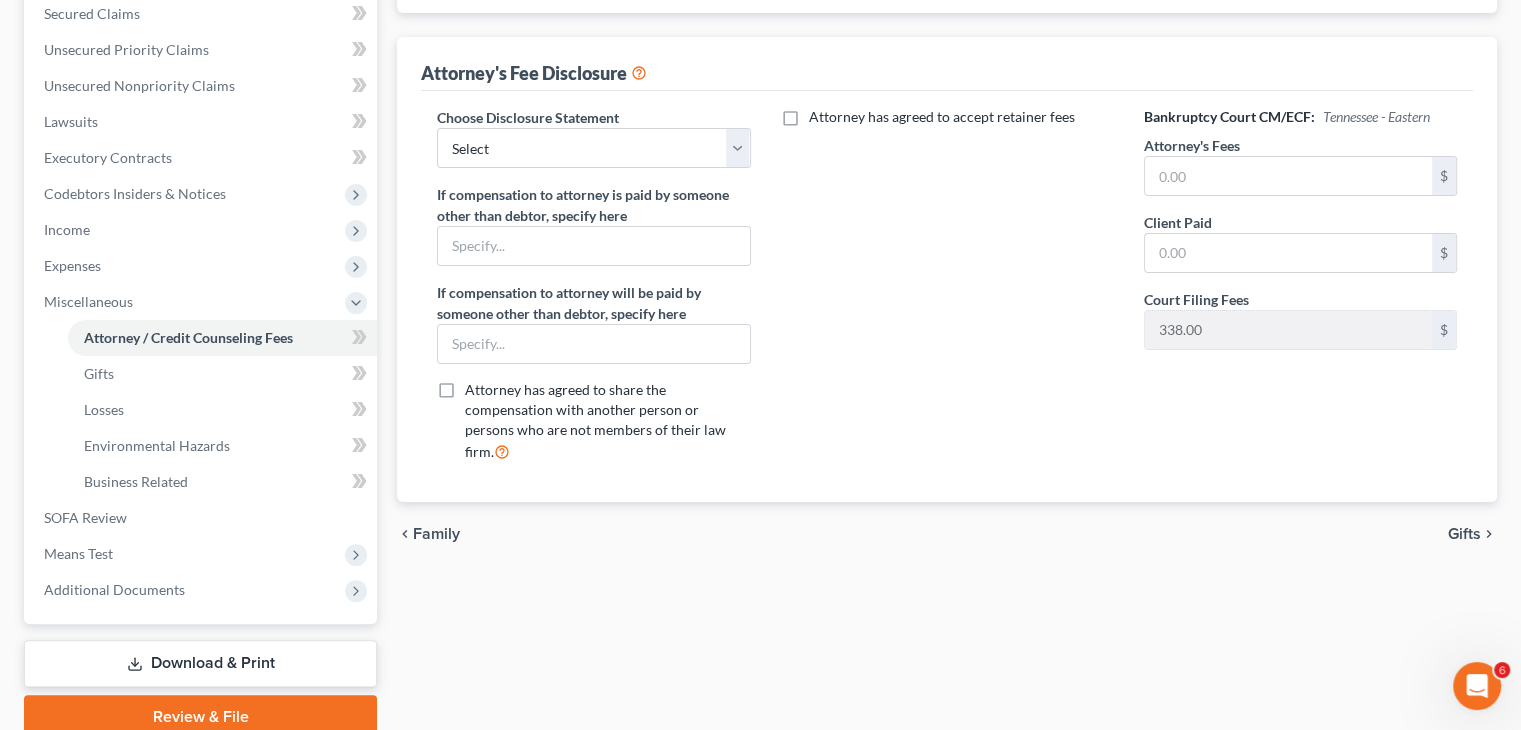 scroll, scrollTop: 436, scrollLeft: 0, axis: vertical 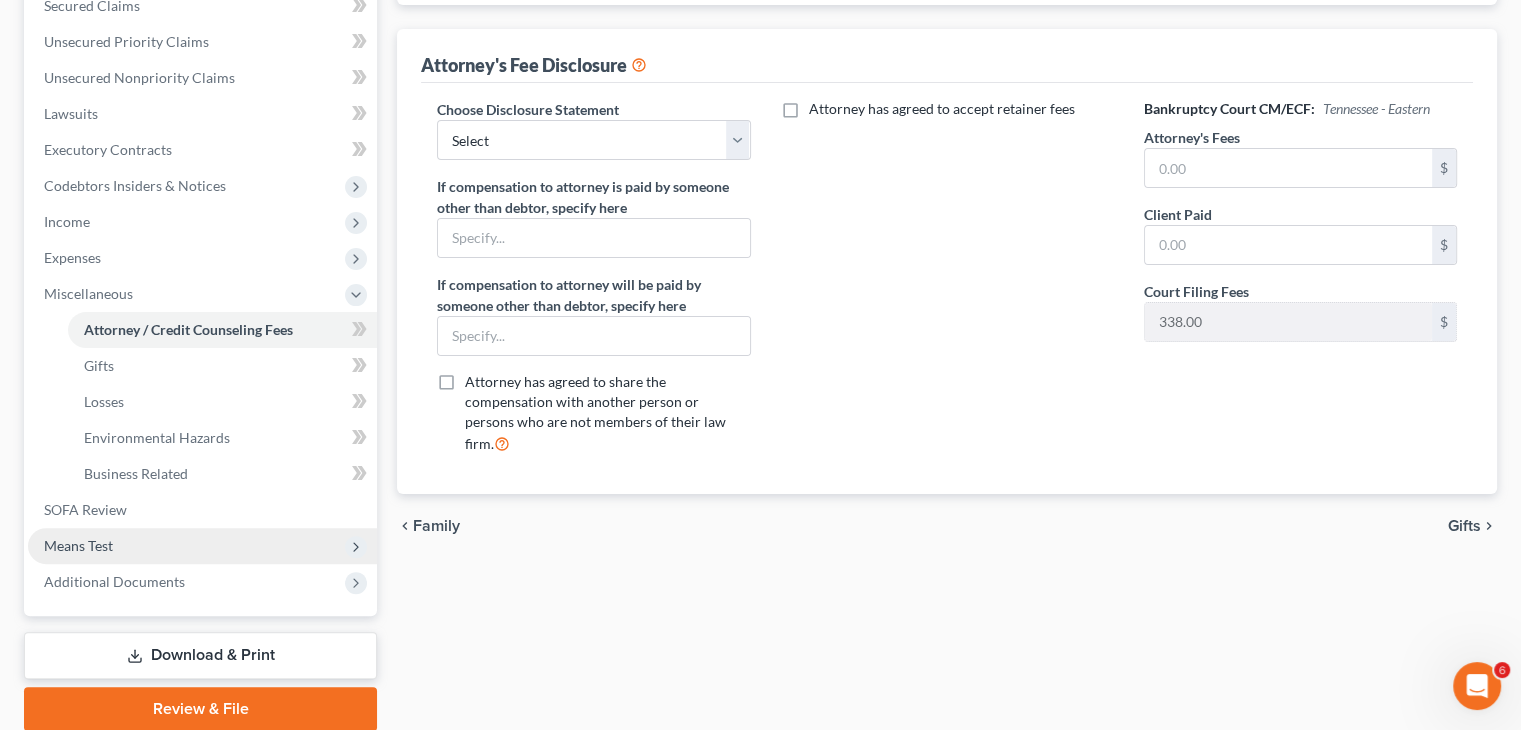 click on "Means Test" at bounding box center [202, 546] 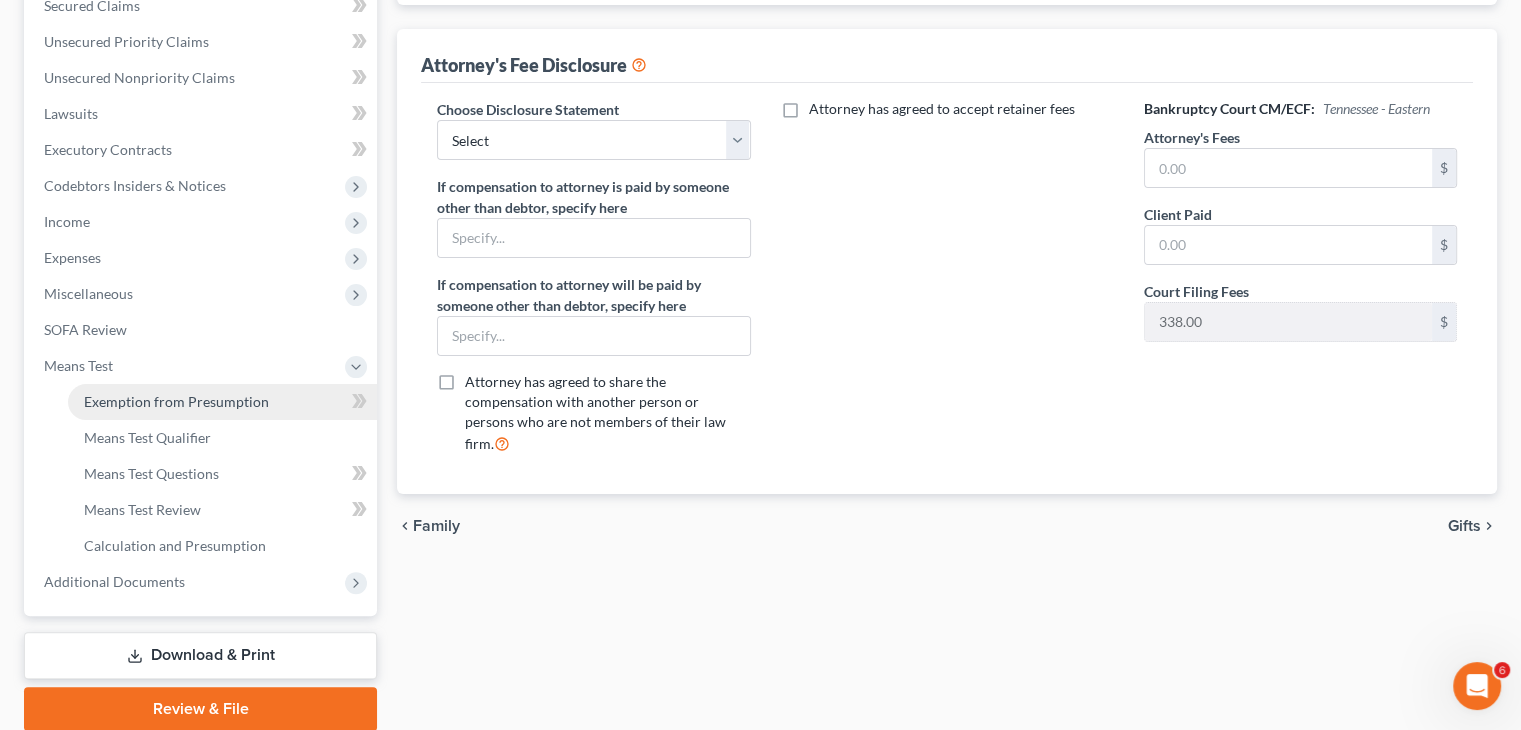 click on "Exemption from Presumption" at bounding box center [176, 401] 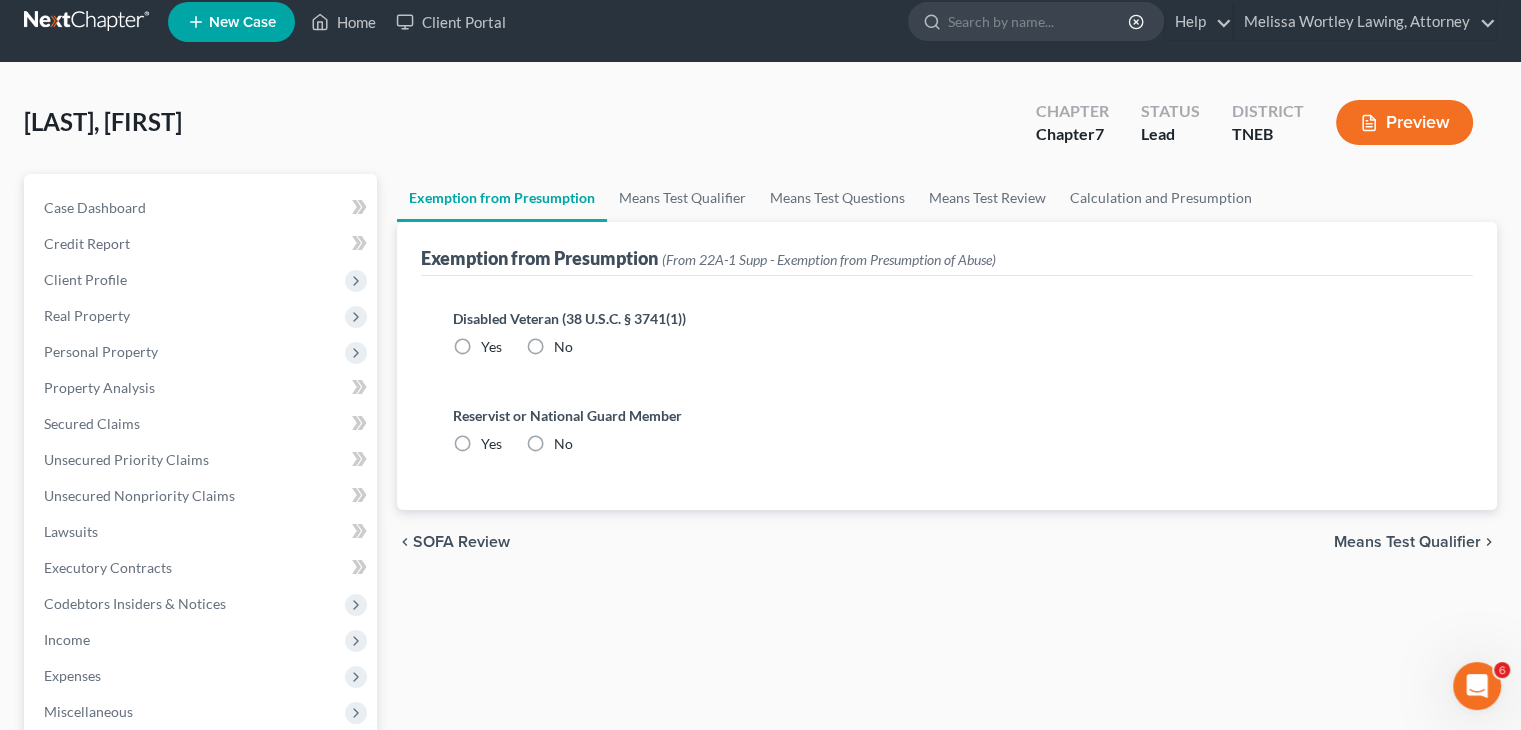 scroll, scrollTop: 0, scrollLeft: 0, axis: both 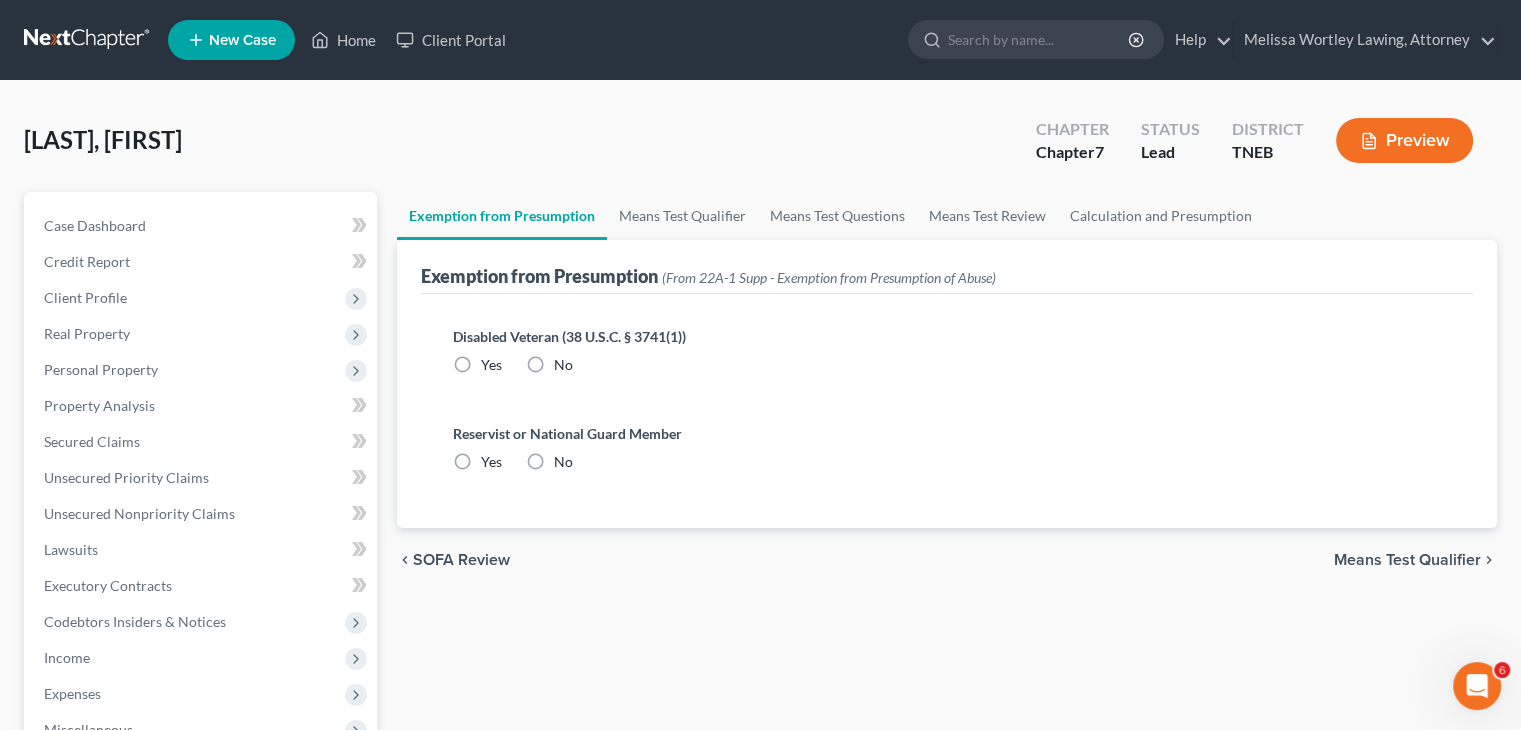 click on "No" at bounding box center (563, 365) 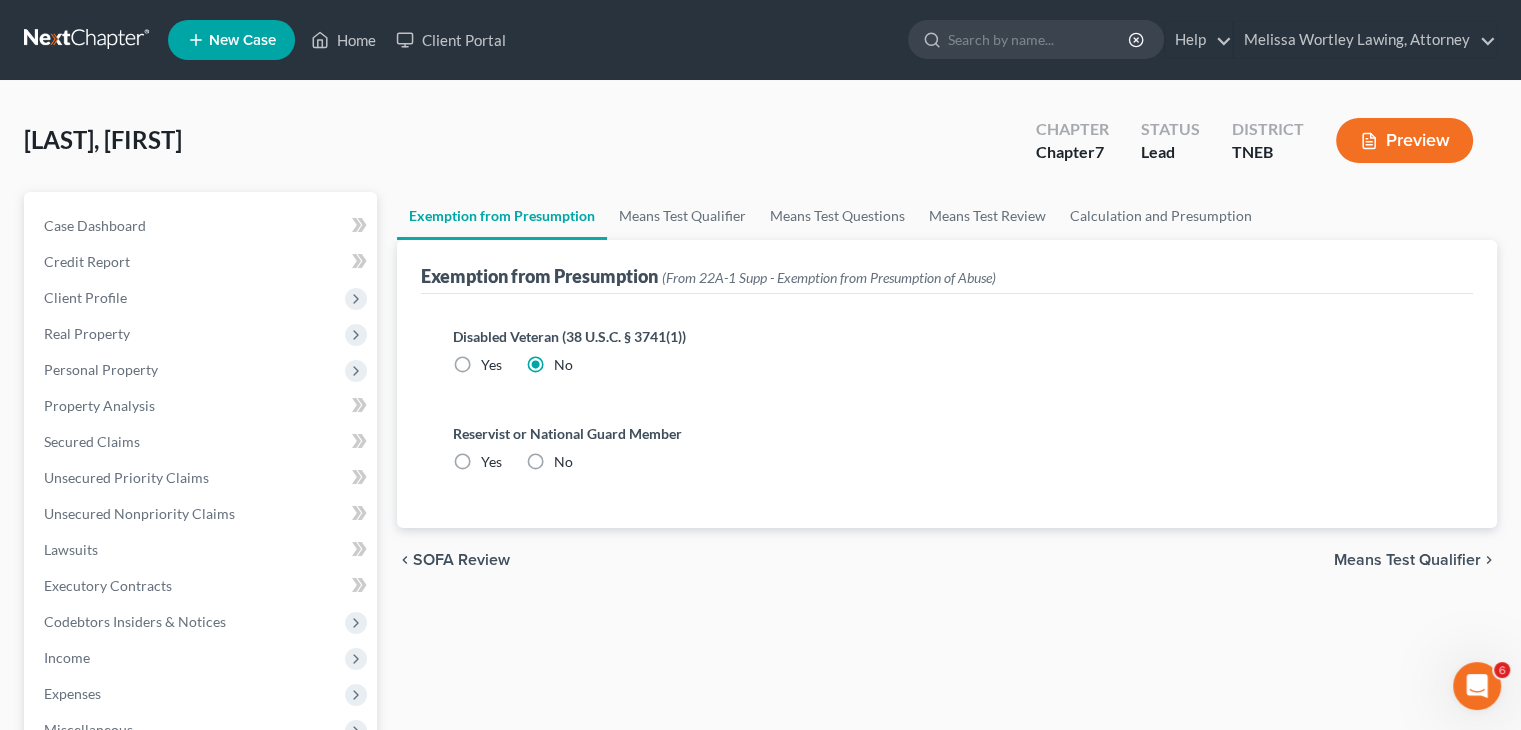 click on "No" at bounding box center (563, 462) 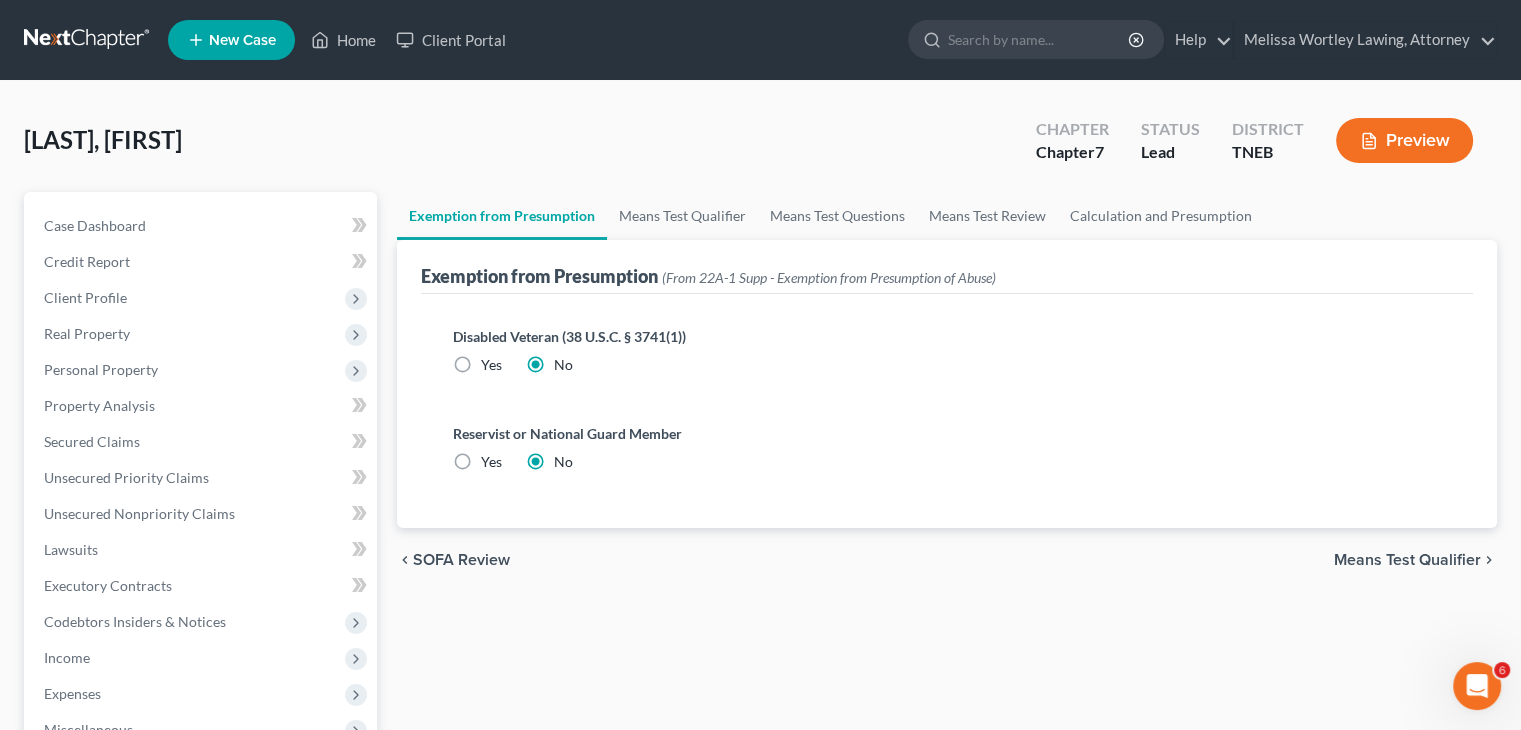 click on "Means Test Qualifier" at bounding box center (1407, 560) 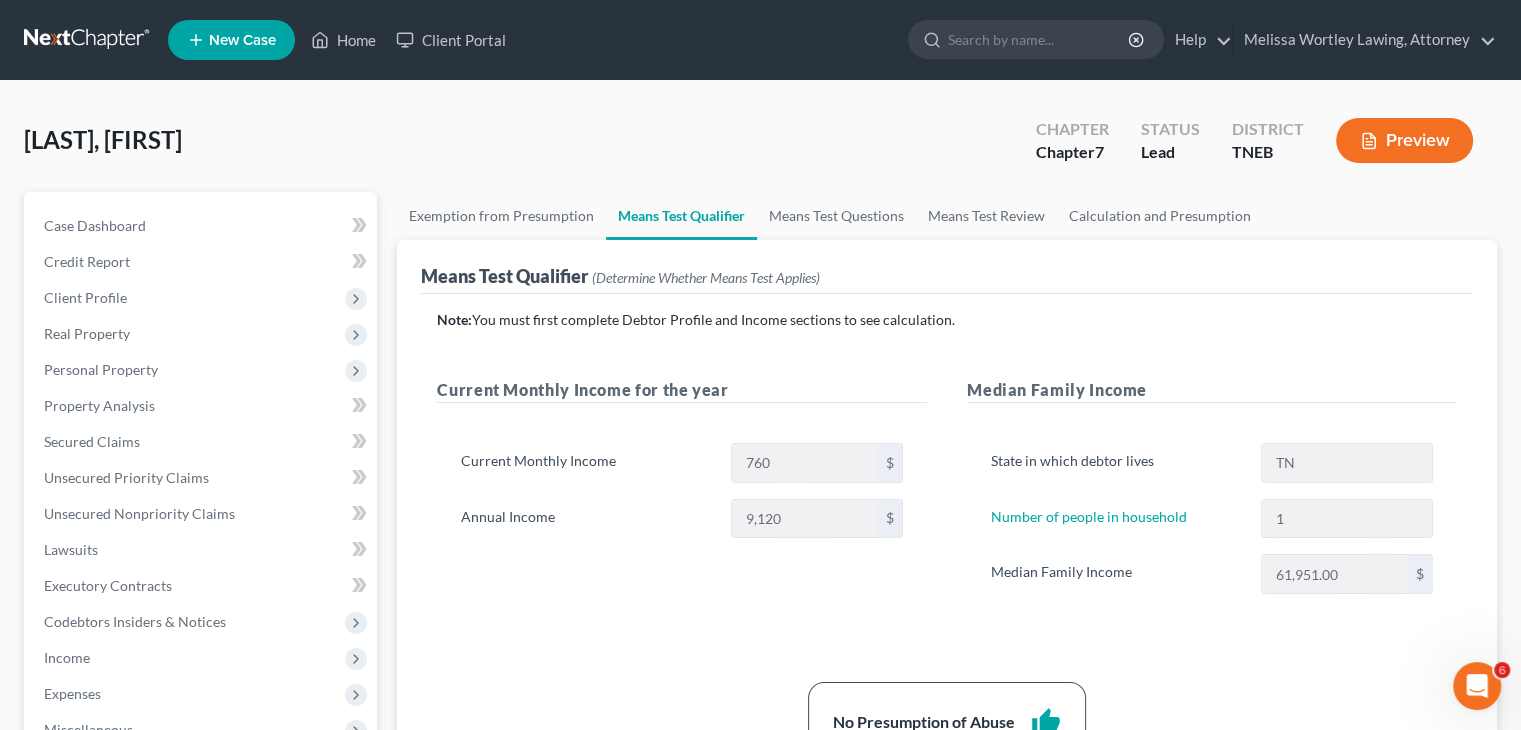 scroll, scrollTop: 512, scrollLeft: 0, axis: vertical 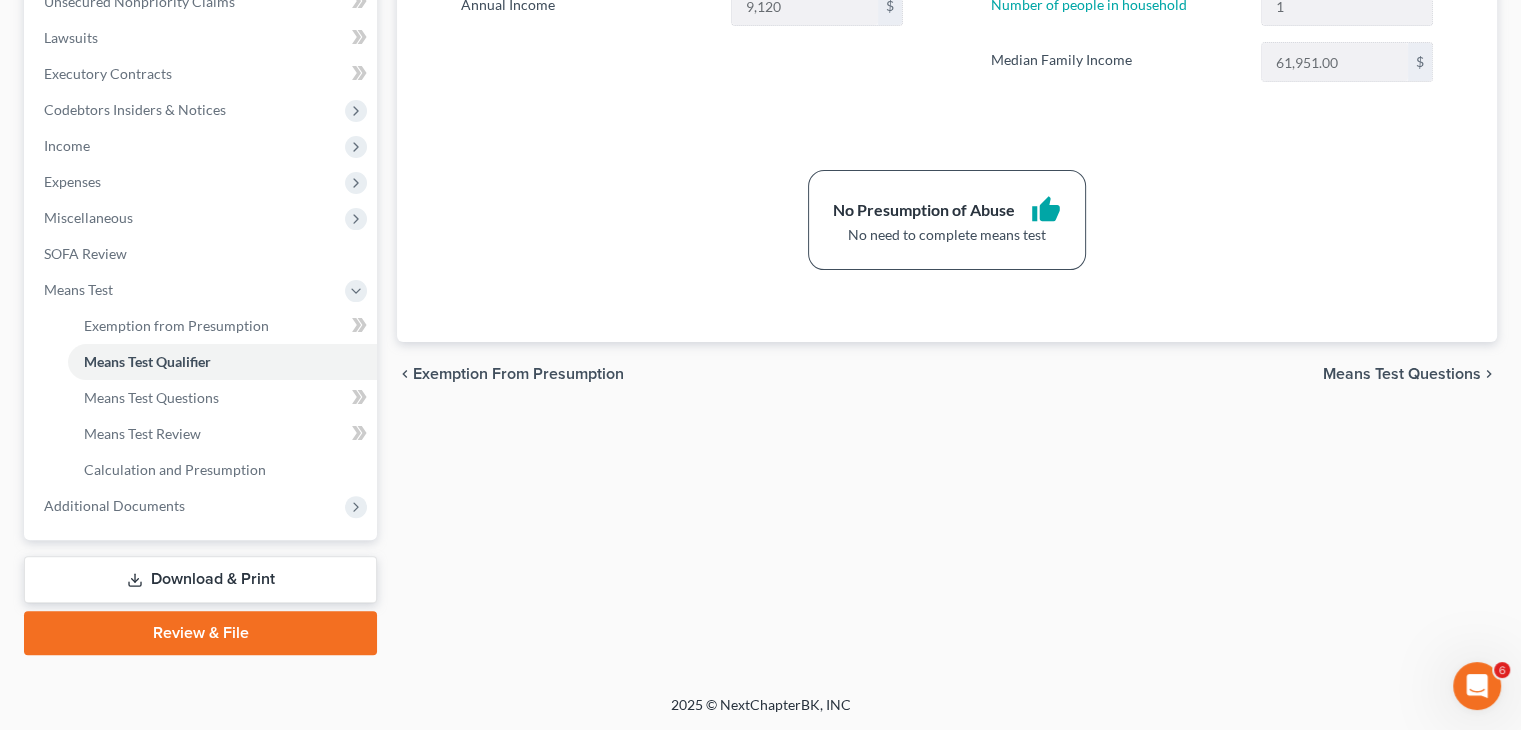 click on "Download & Print" at bounding box center (200, 579) 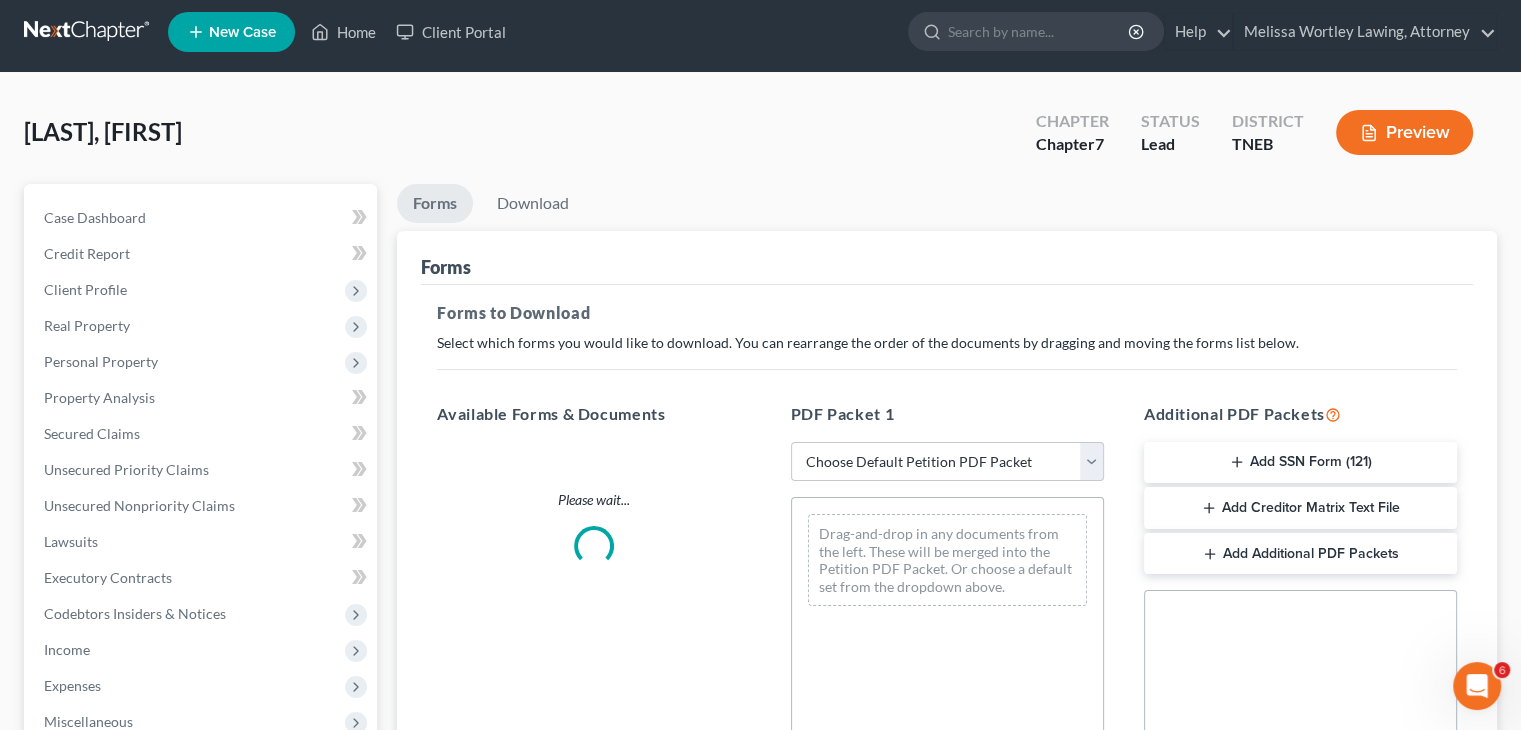scroll, scrollTop: 0, scrollLeft: 0, axis: both 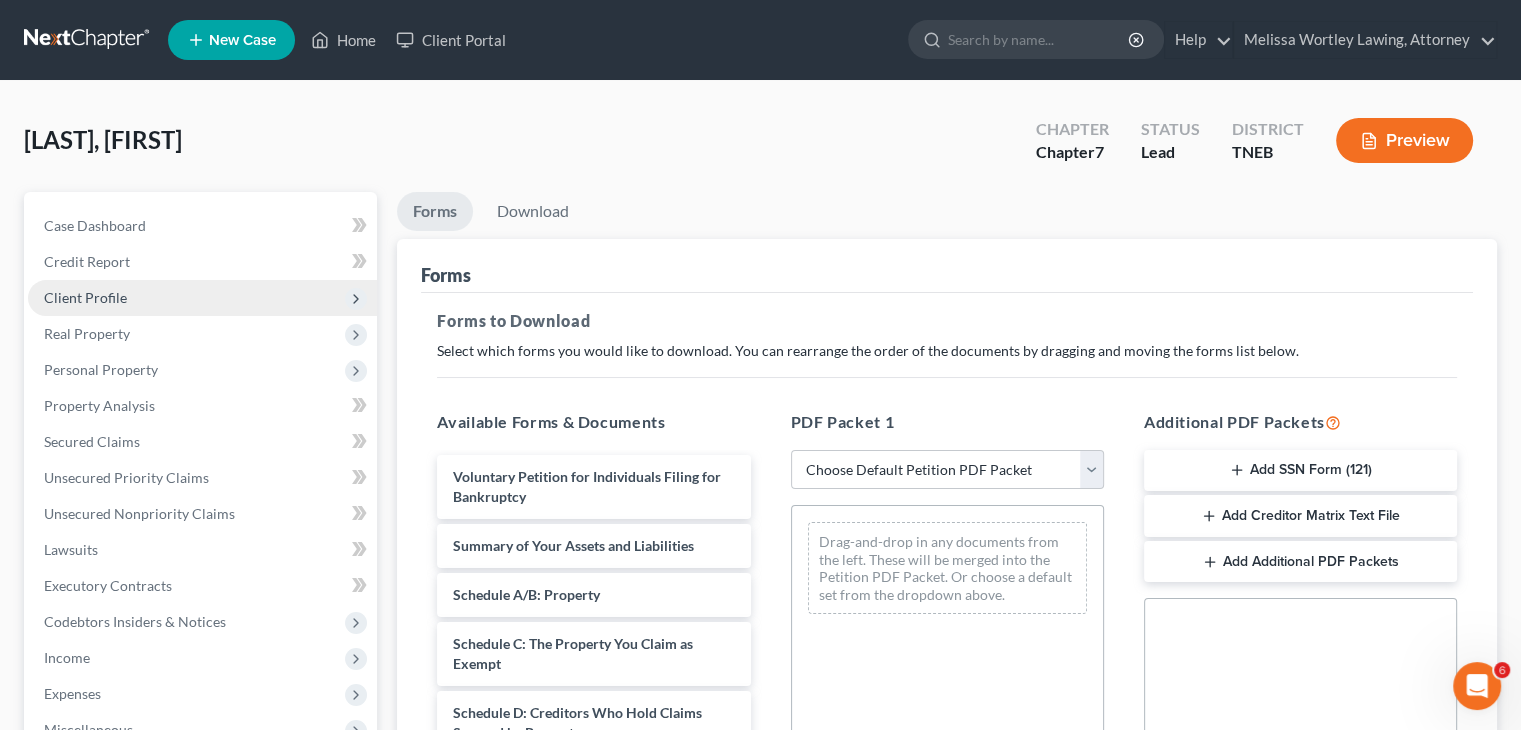 click on "Client Profile" at bounding box center (85, 297) 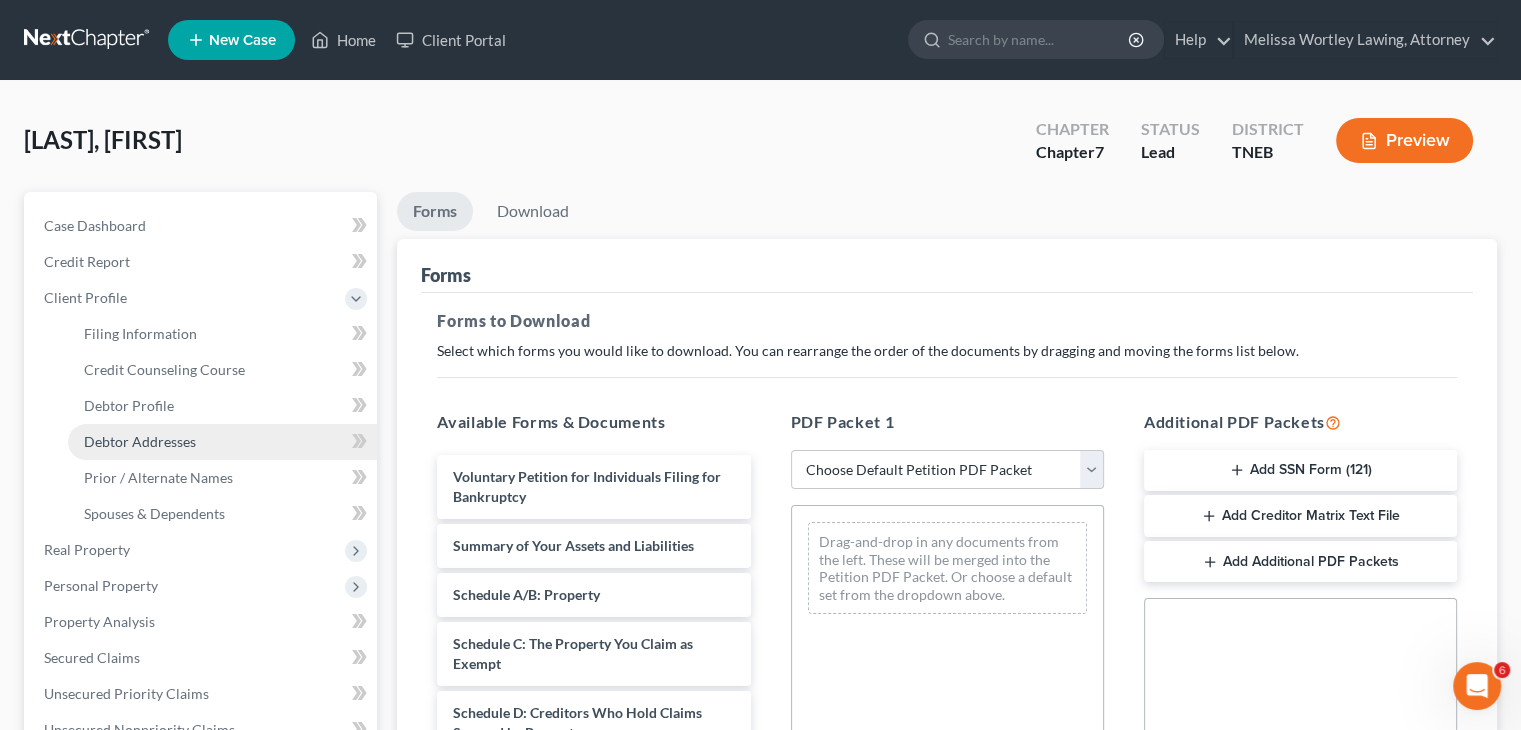 click on "Debtor Addresses" at bounding box center (140, 441) 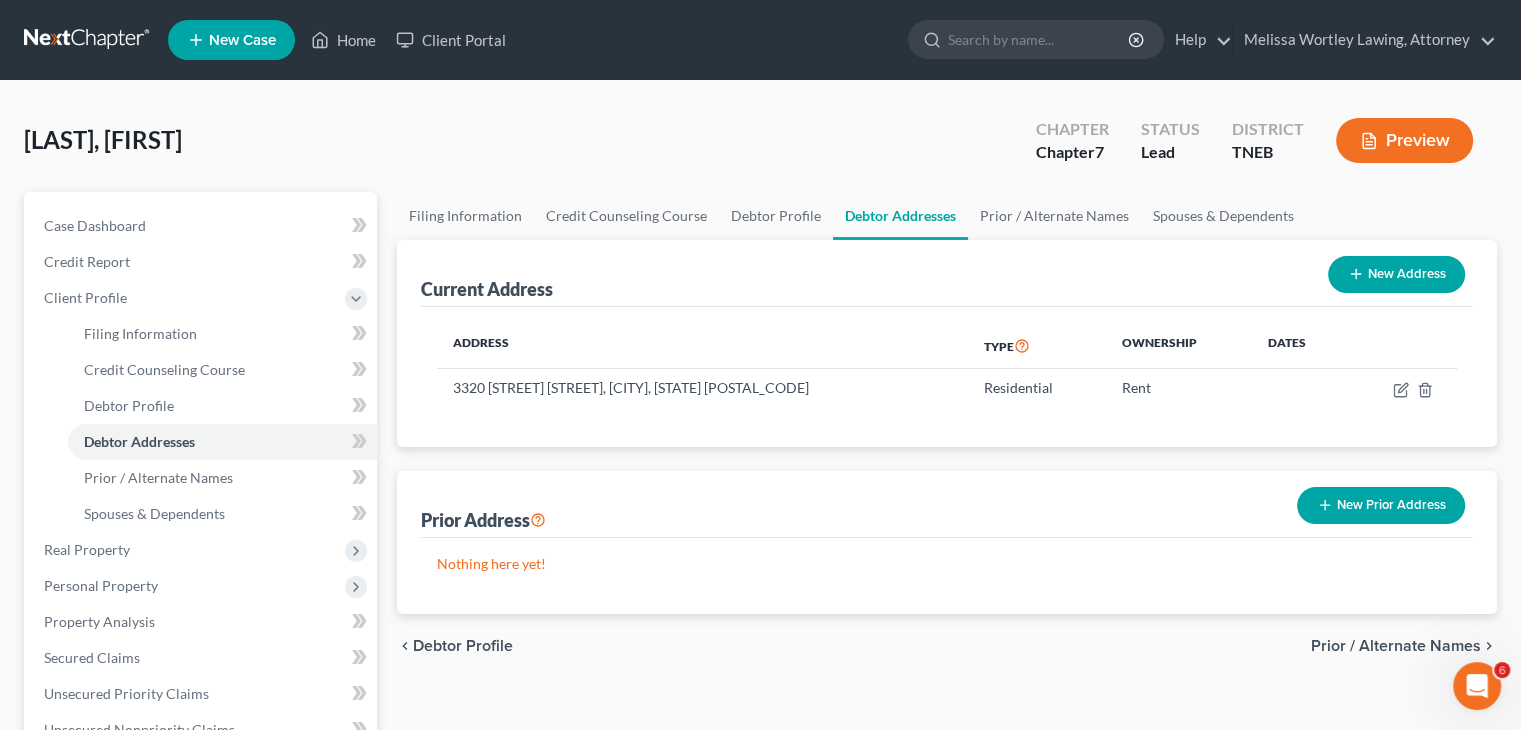 scroll, scrollTop: 138, scrollLeft: 0, axis: vertical 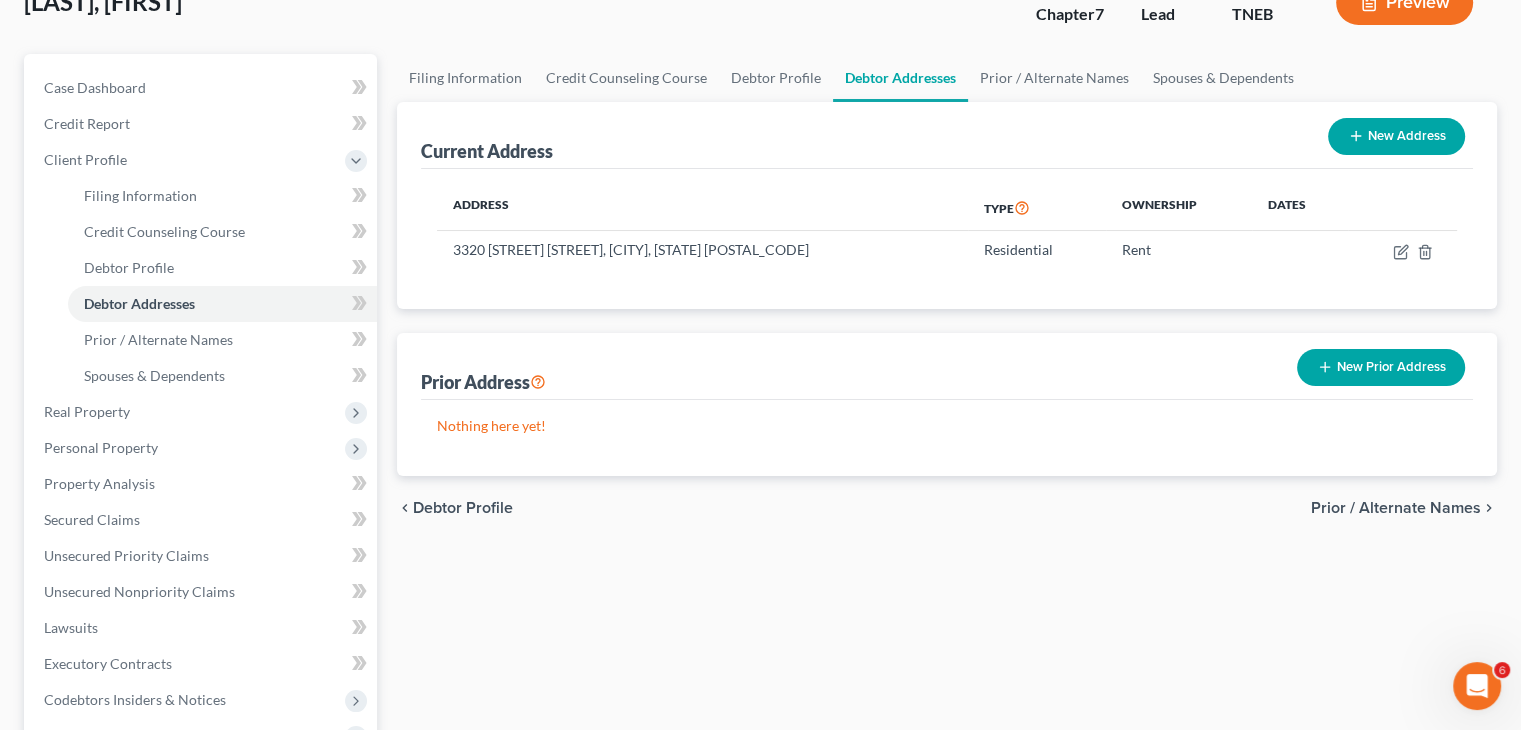 click on "New Prior Address" at bounding box center (1381, 367) 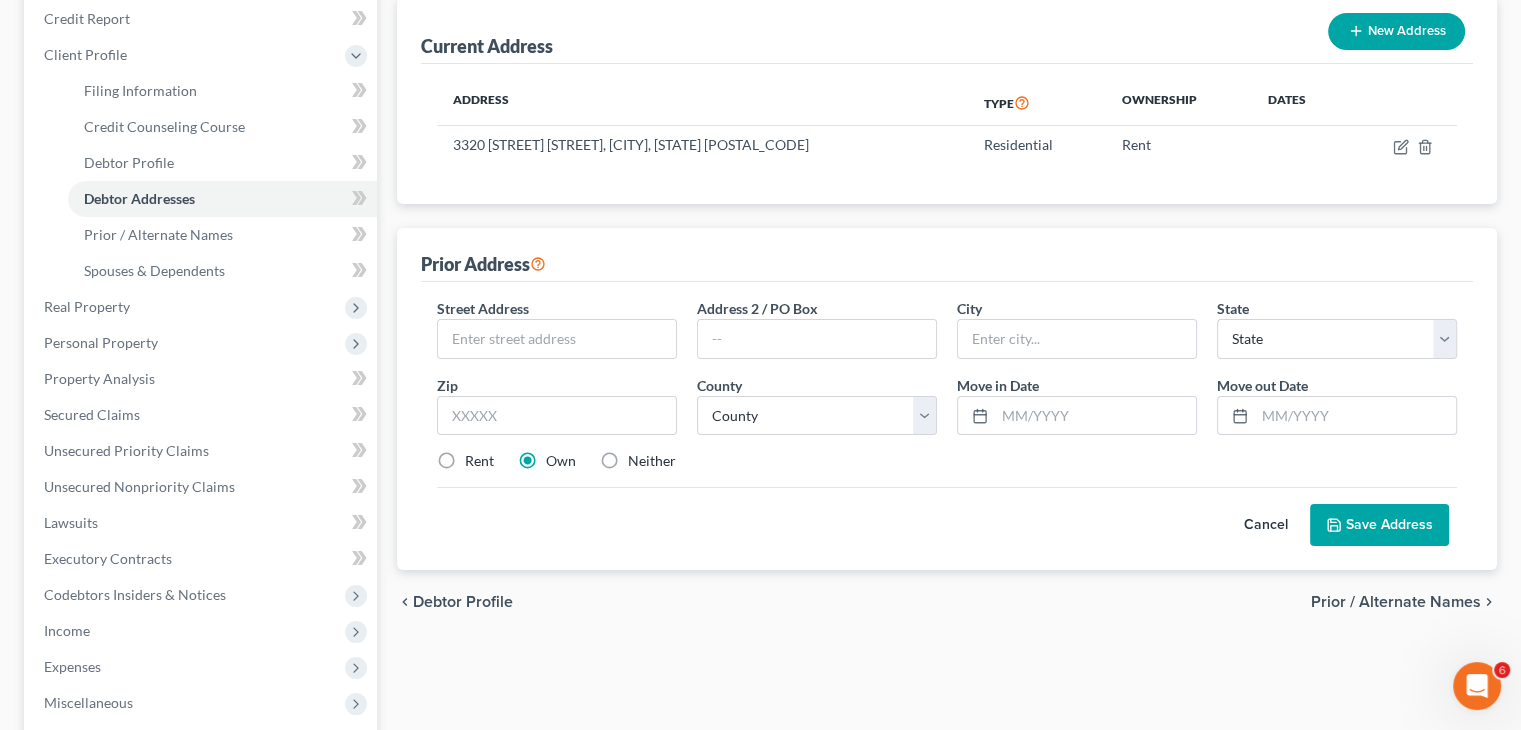 scroll, scrollTop: 248, scrollLeft: 0, axis: vertical 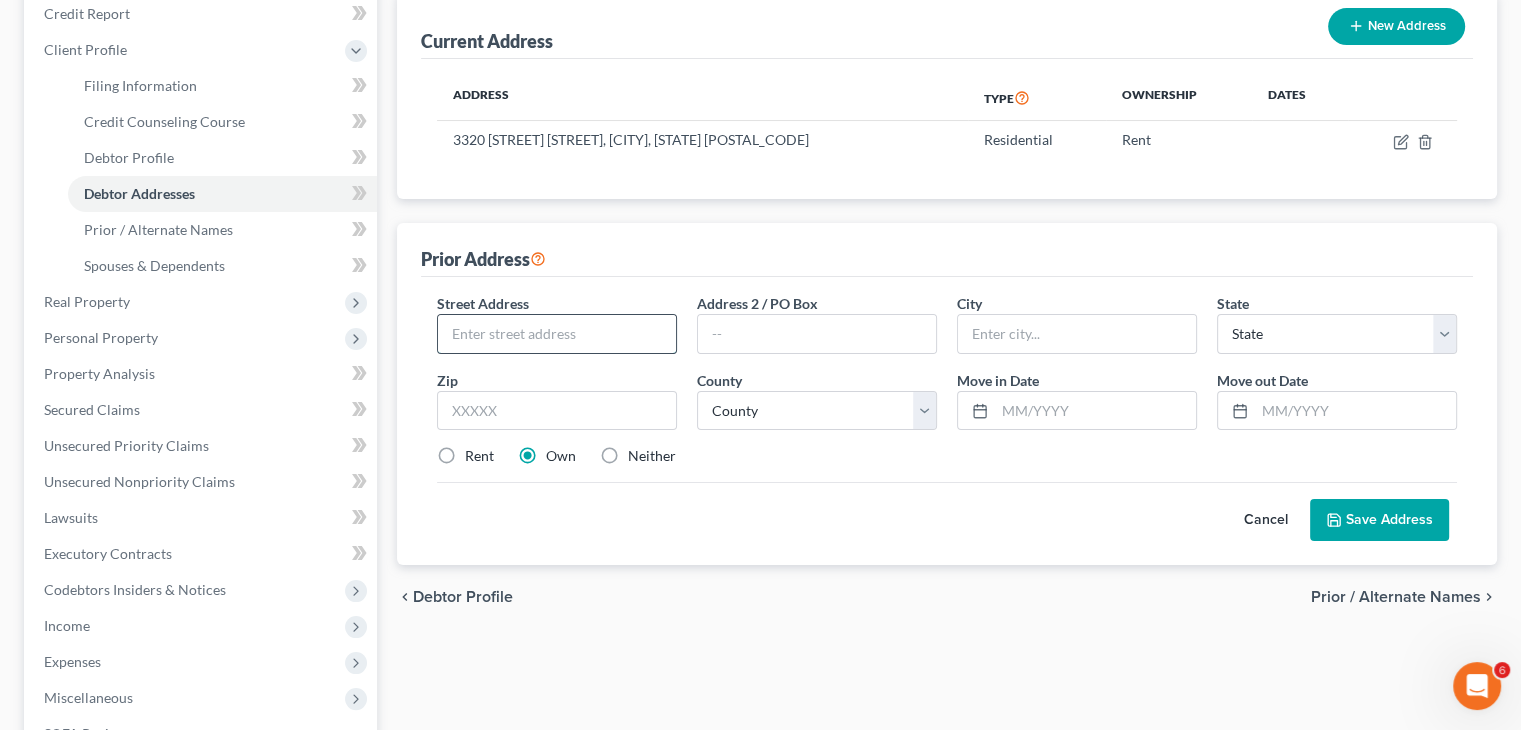 click at bounding box center [557, 334] 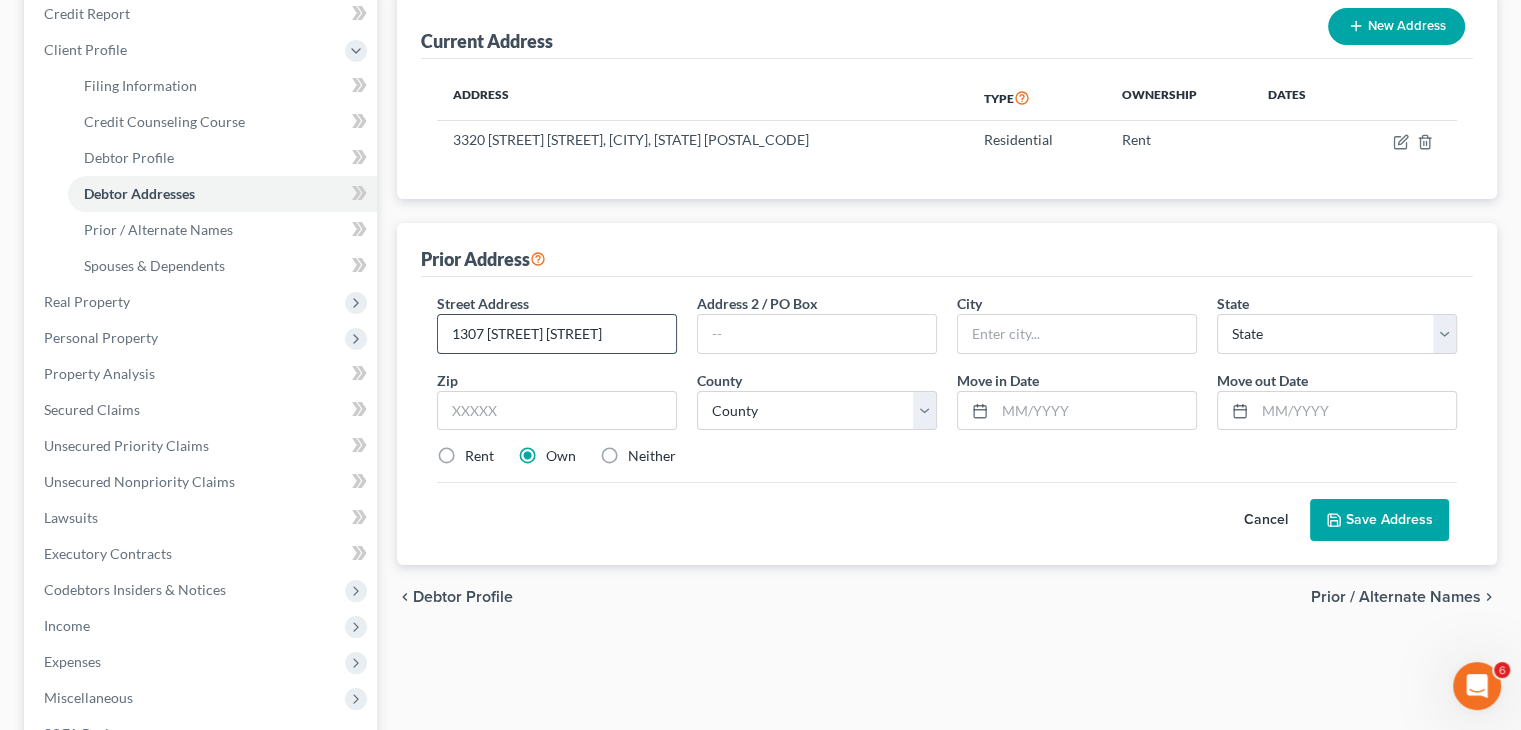 type on "1307 [STREET] [STREET]" 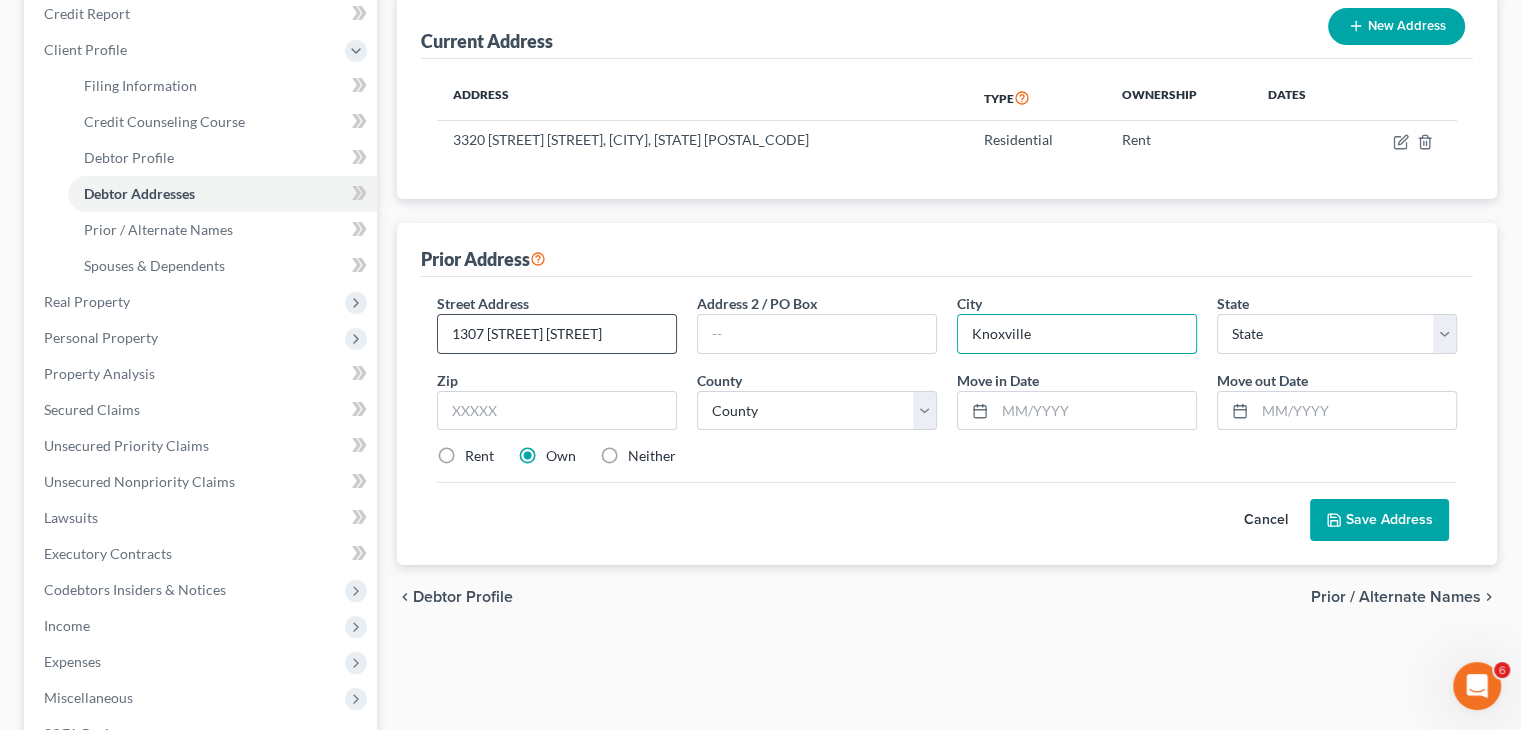 type on "Knoxville" 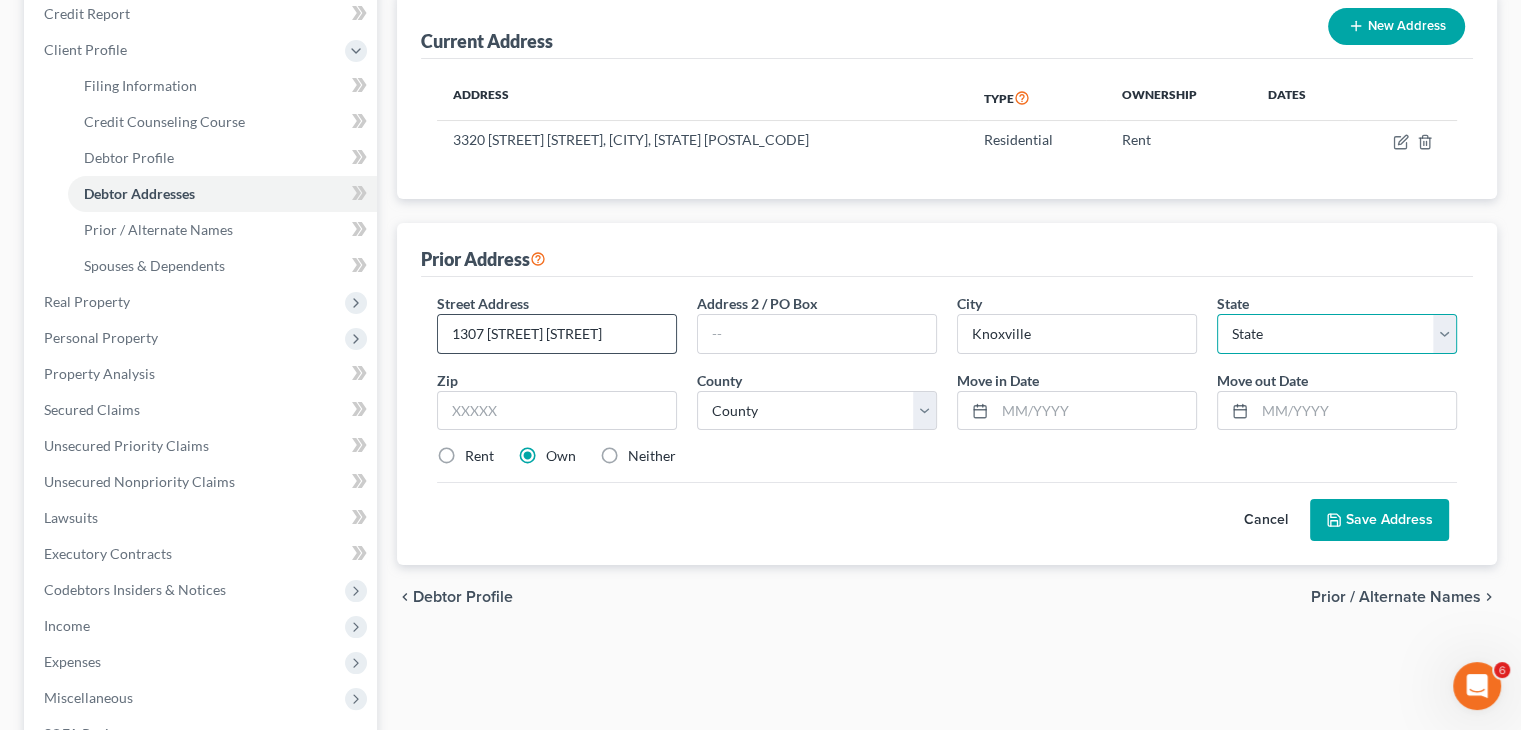 select on "44" 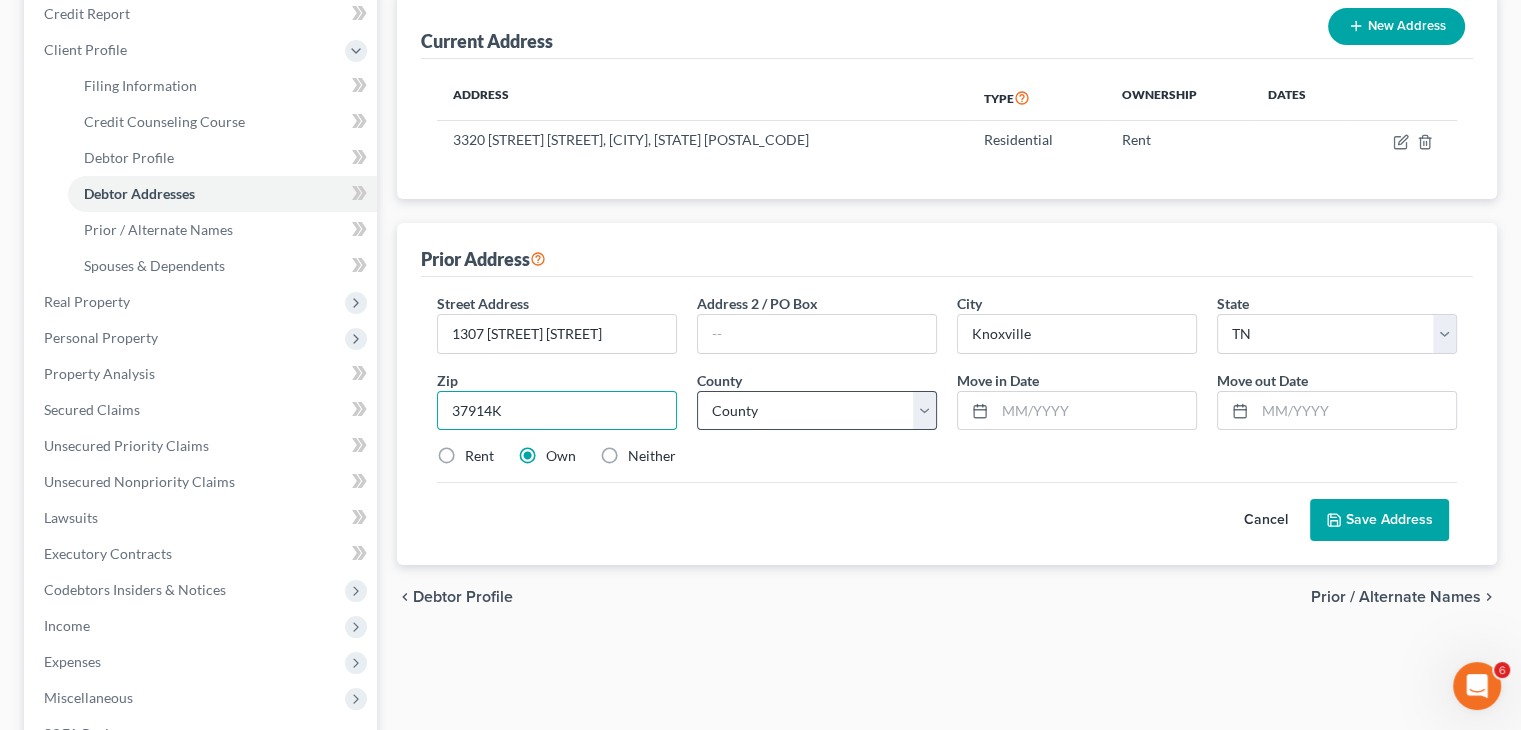 type on "[POSTAL_CODE]" 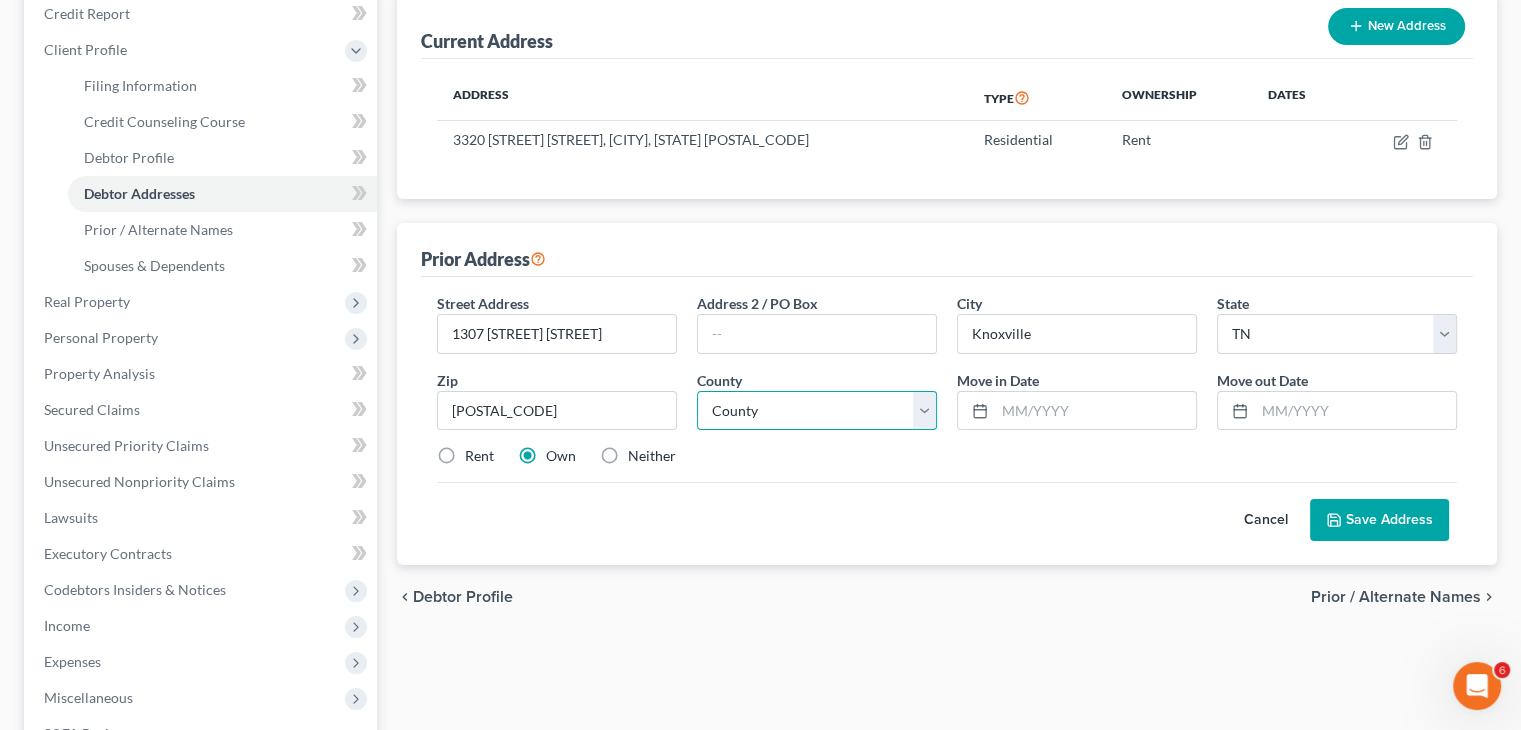 select on "46" 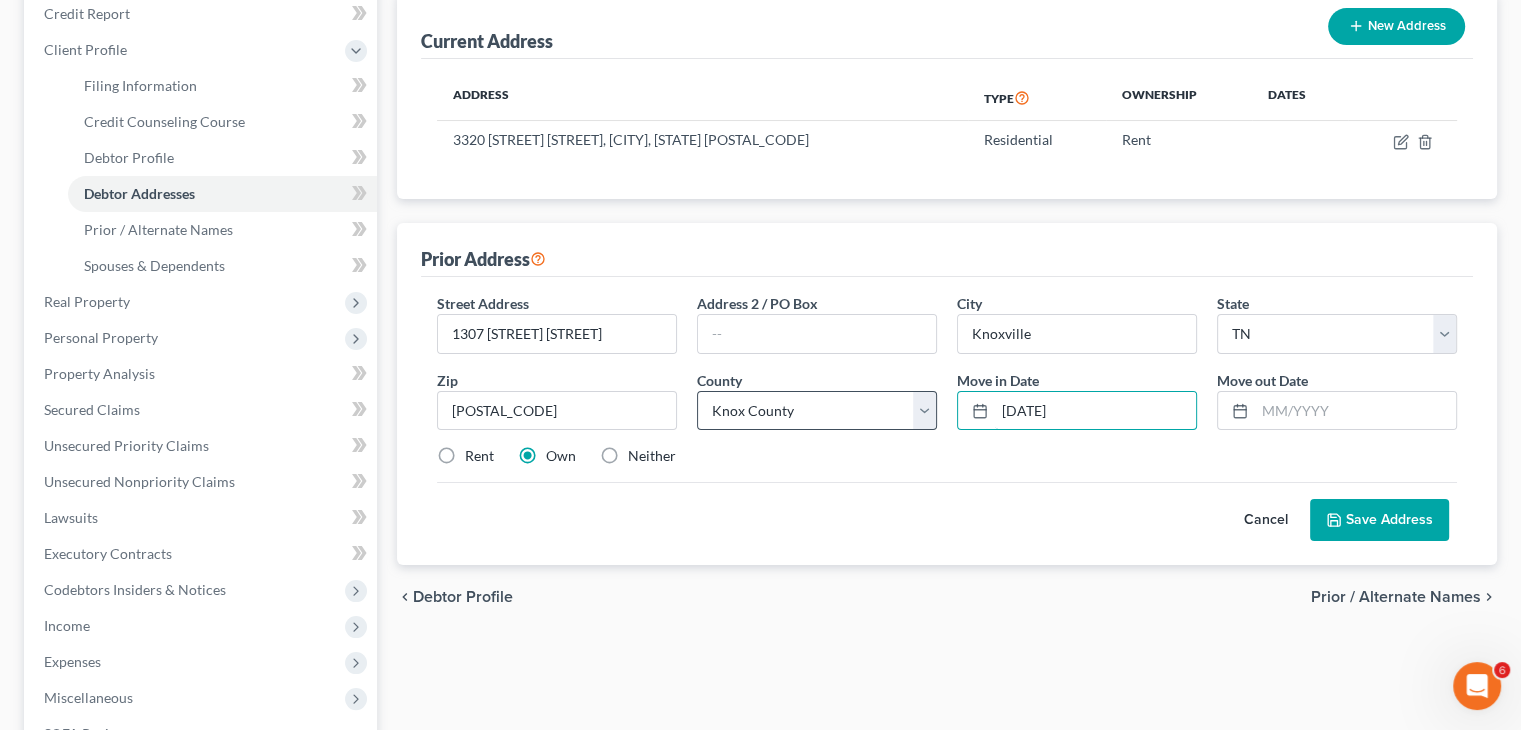 type on "[DATE]" 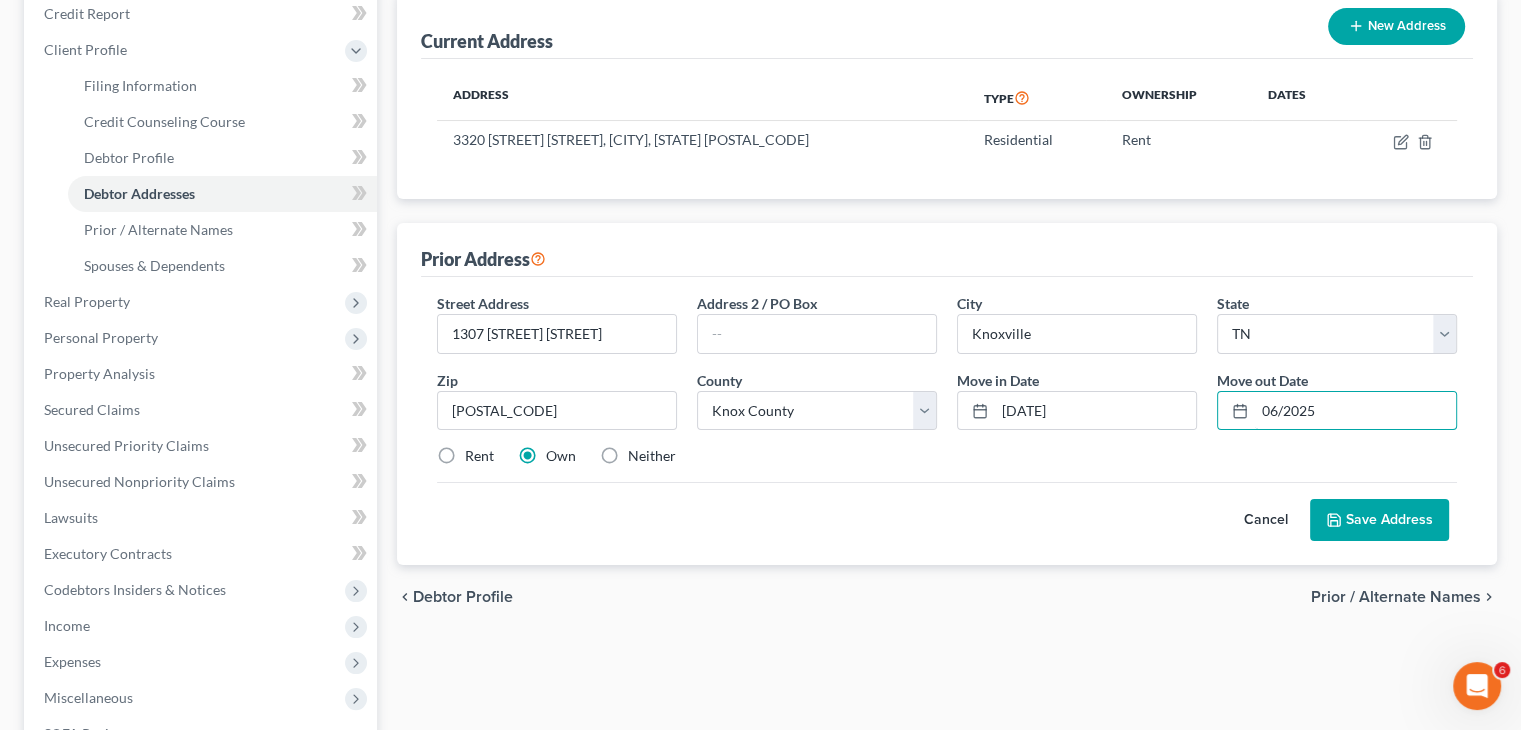 type on "06/2025" 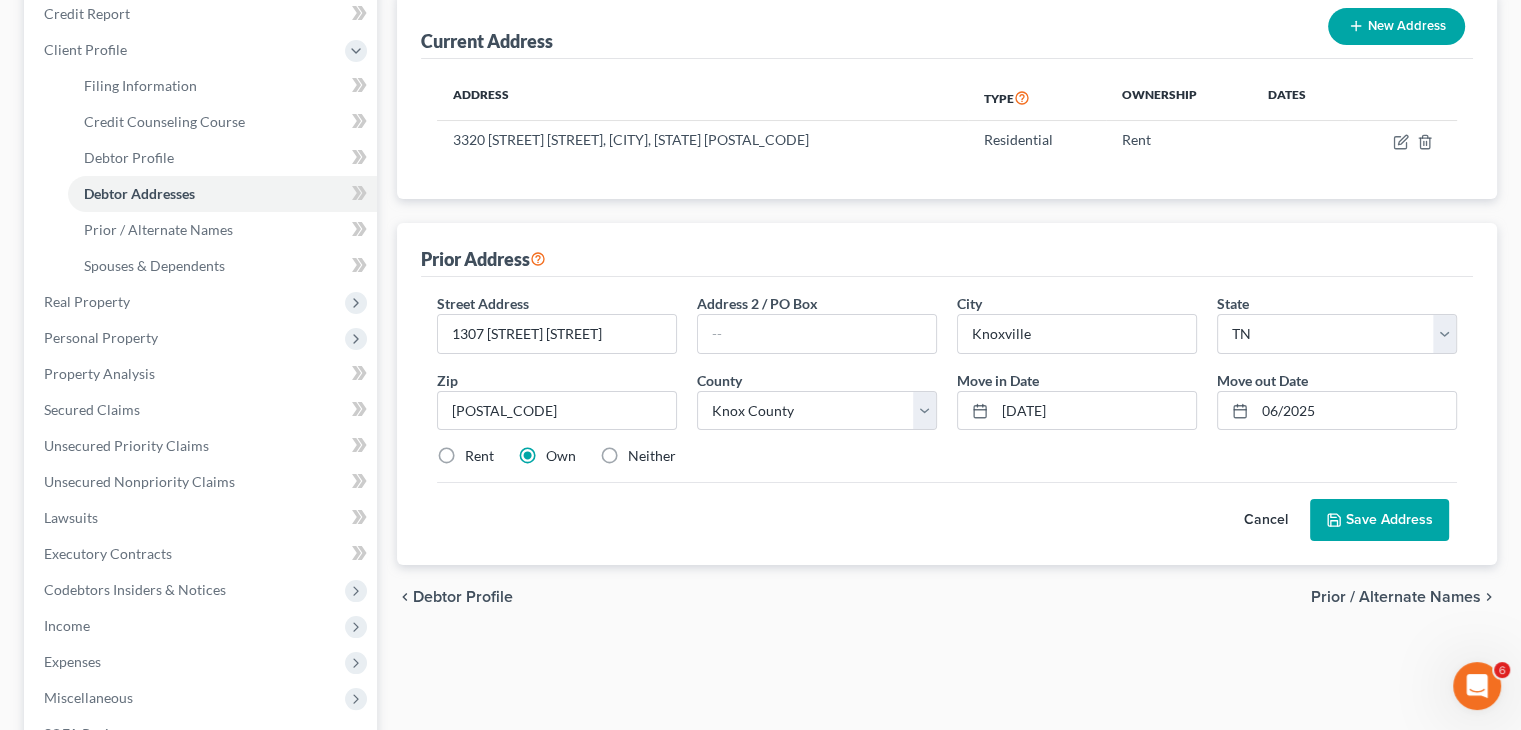 click on "Save Address" at bounding box center [1379, 520] 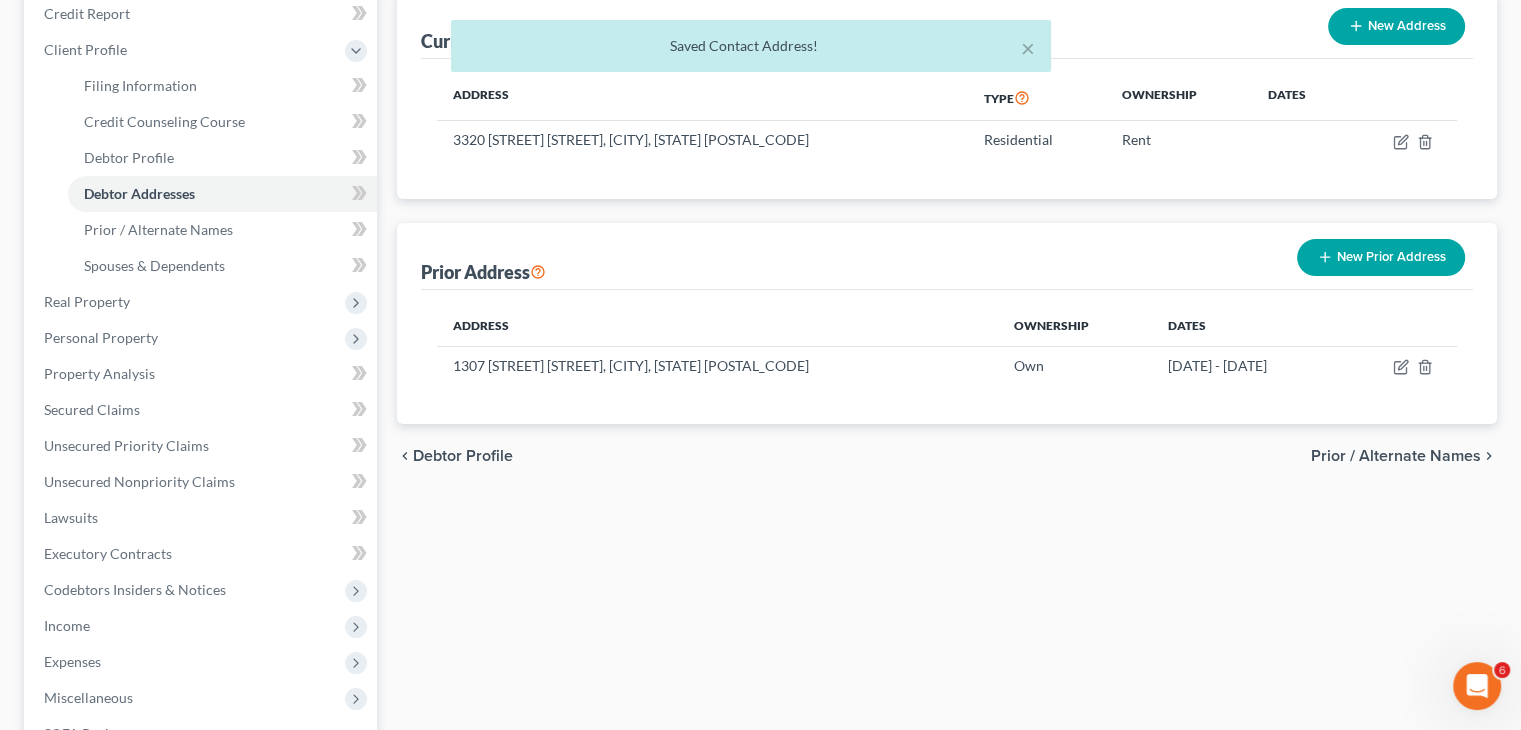 click on "New Prior Address" at bounding box center [1381, 257] 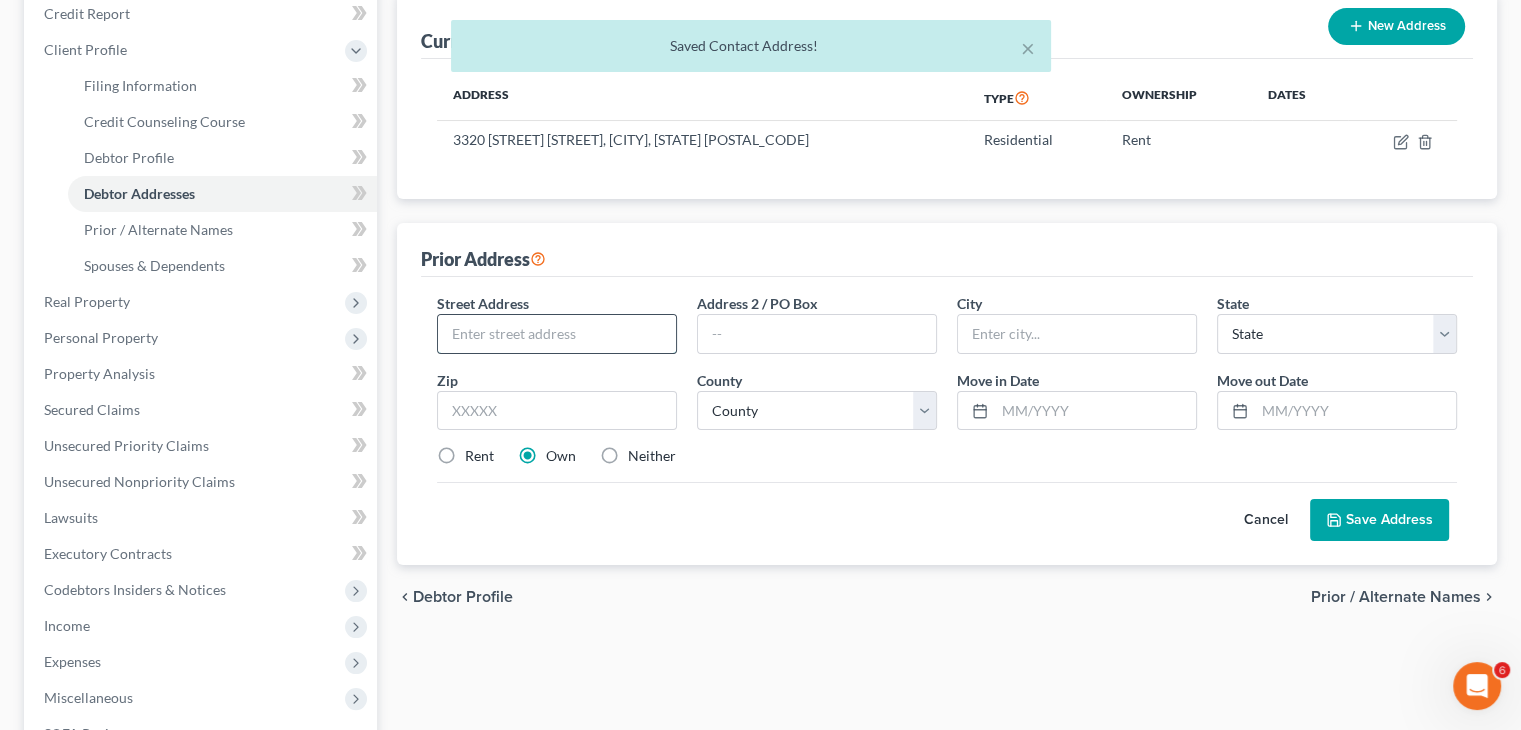 click at bounding box center (557, 334) 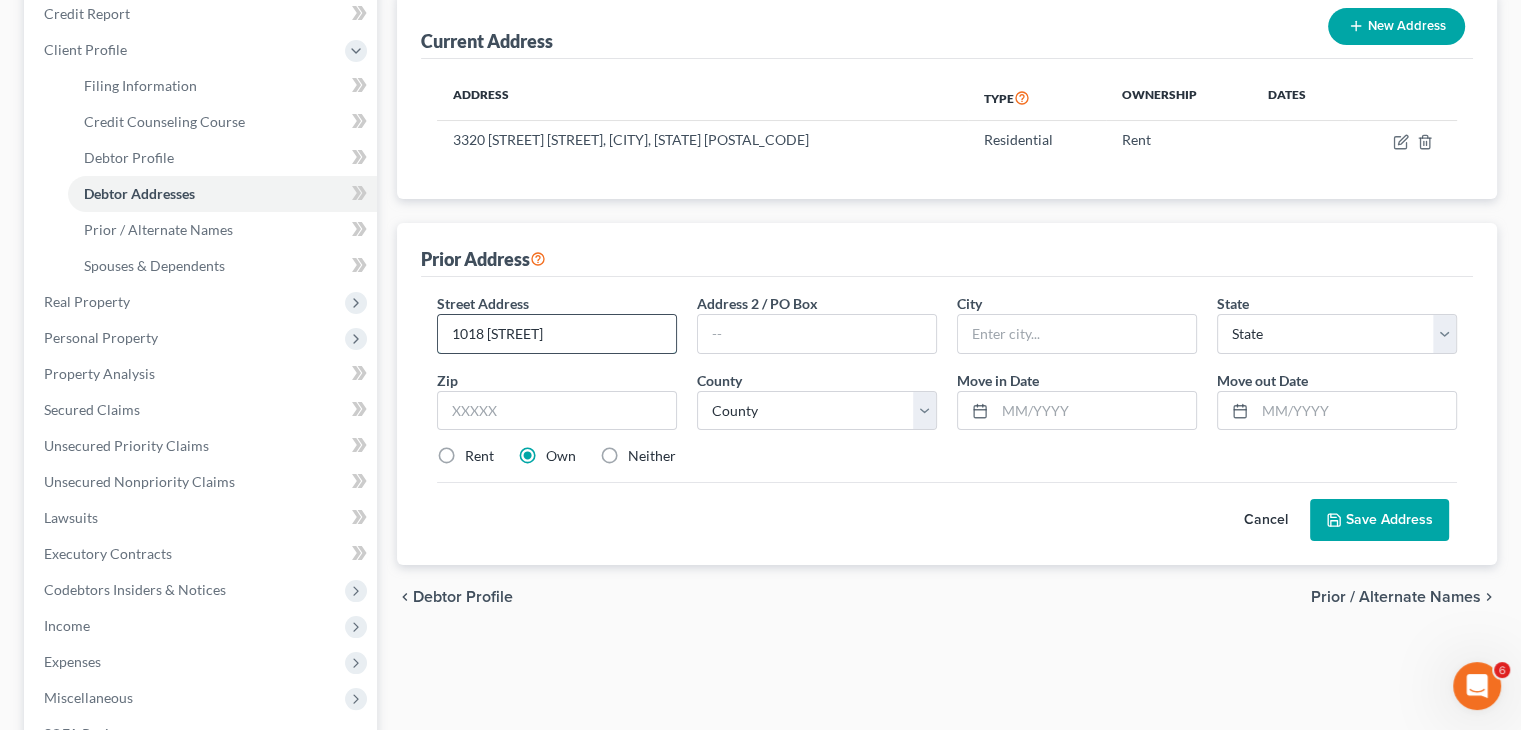type on "1018 [STREET]" 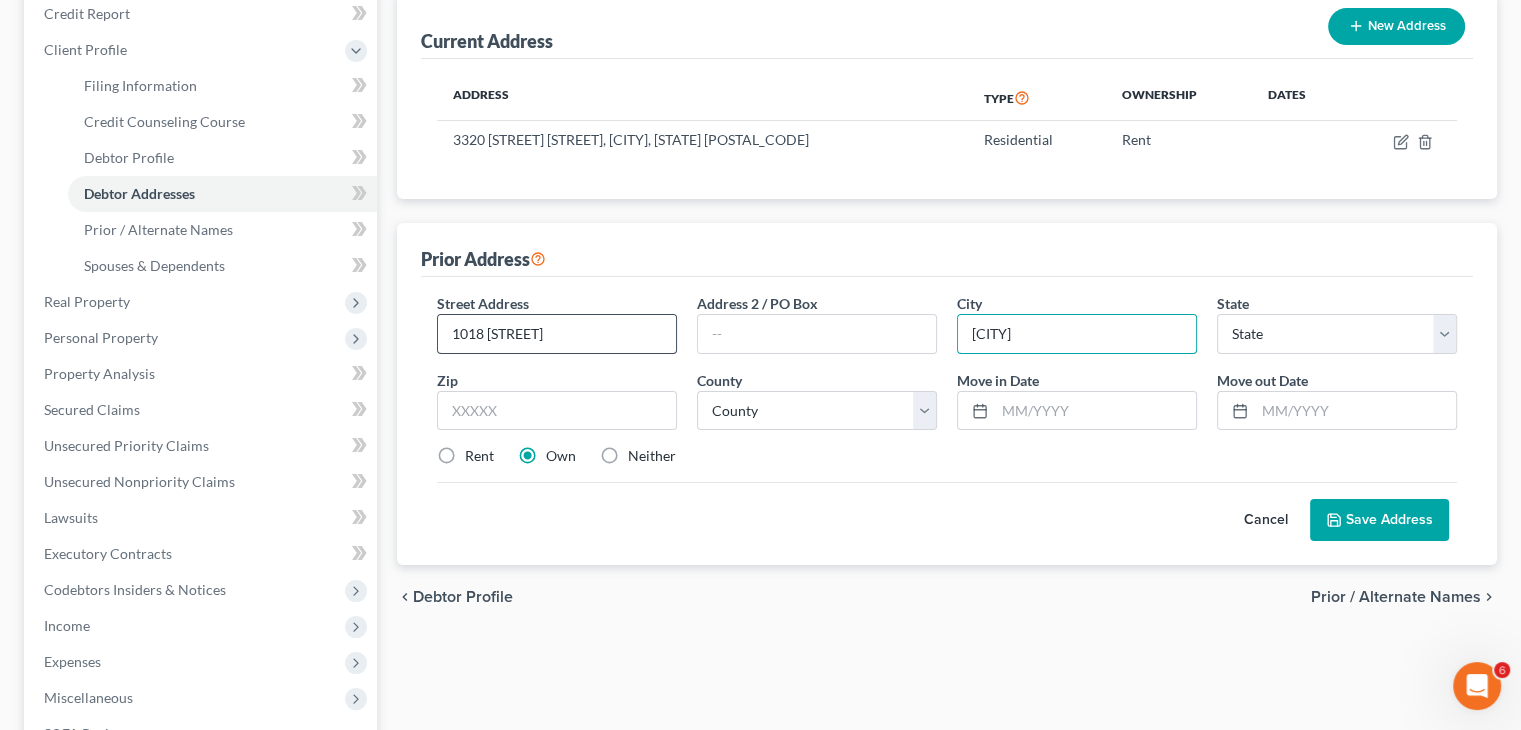 type on "[CITY]" 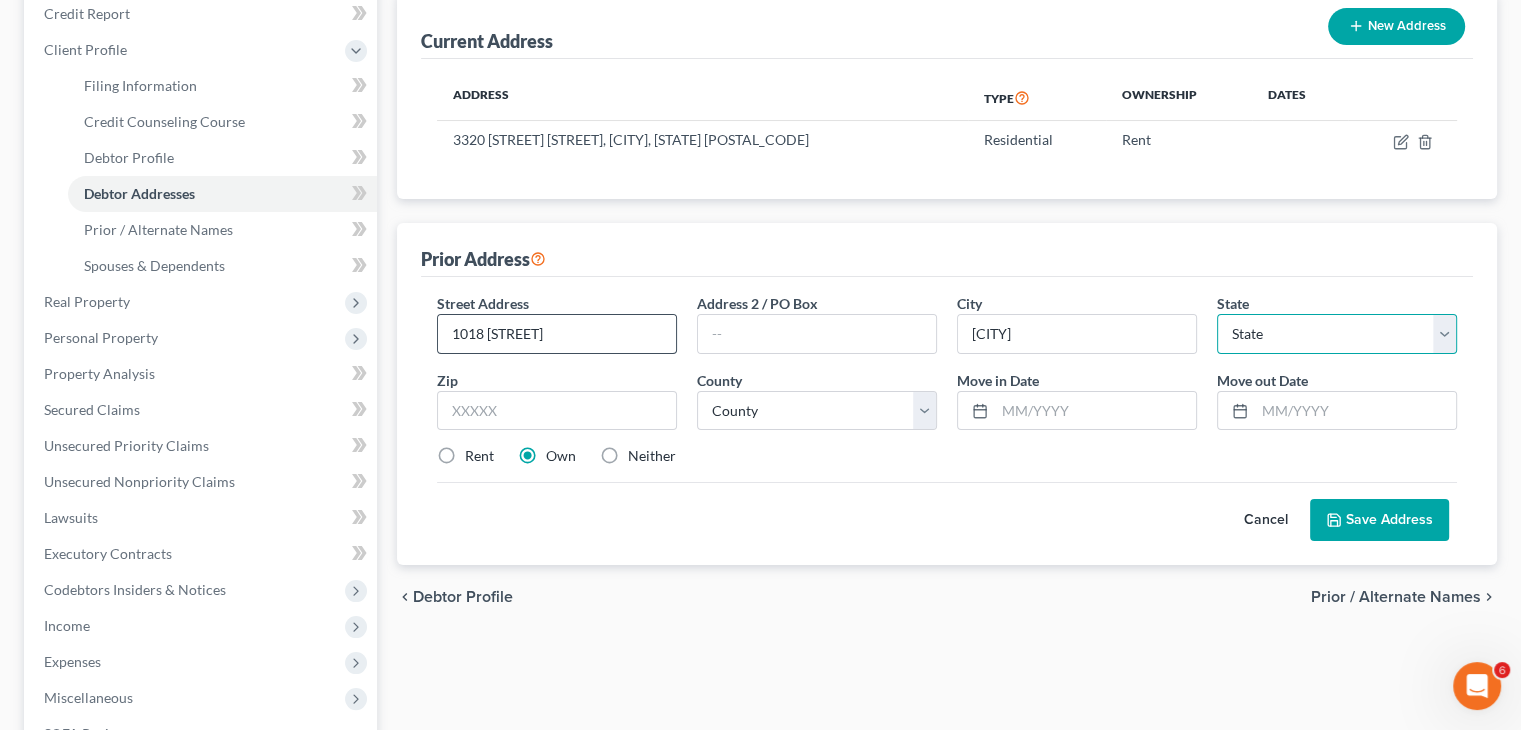 select on "44" 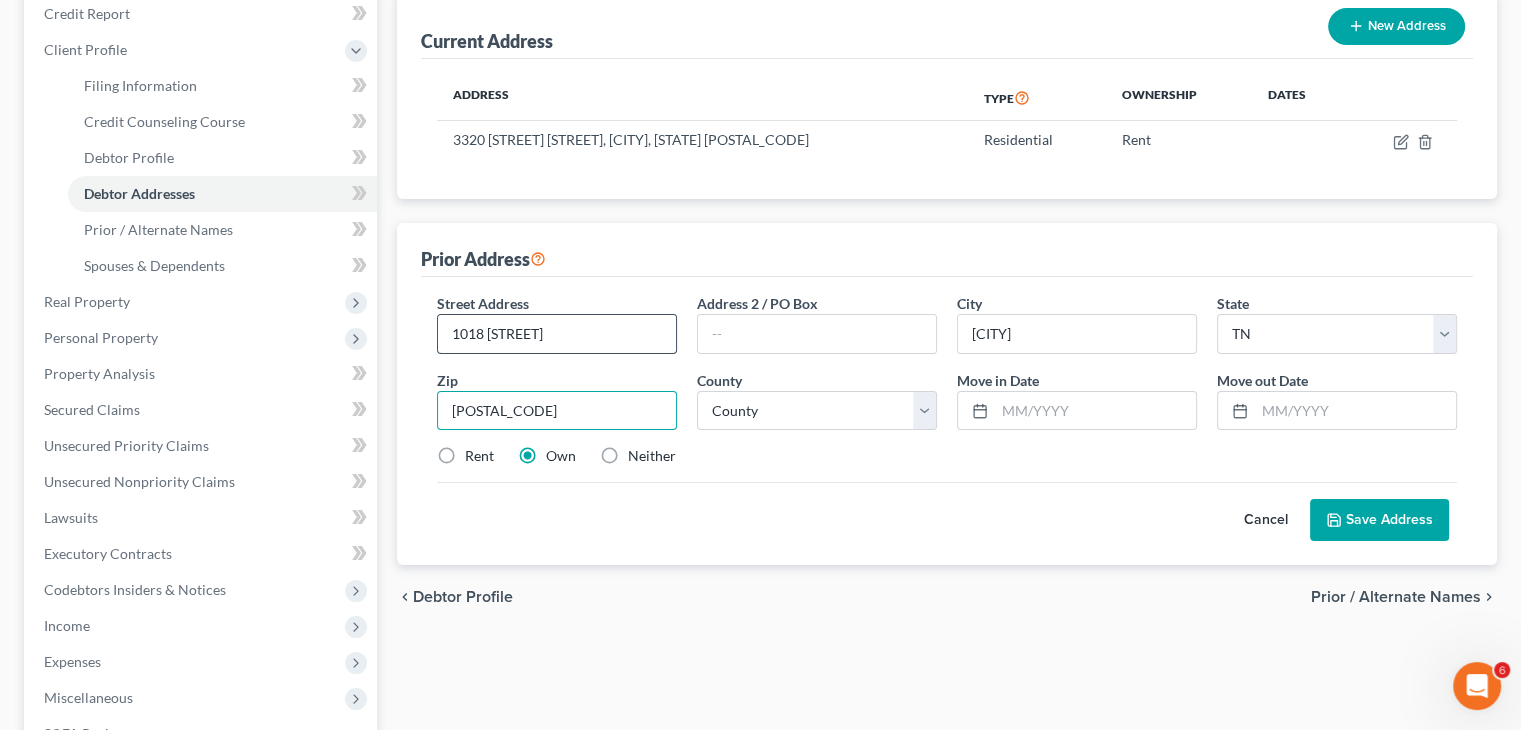 type on "[POSTAL_CODE]" 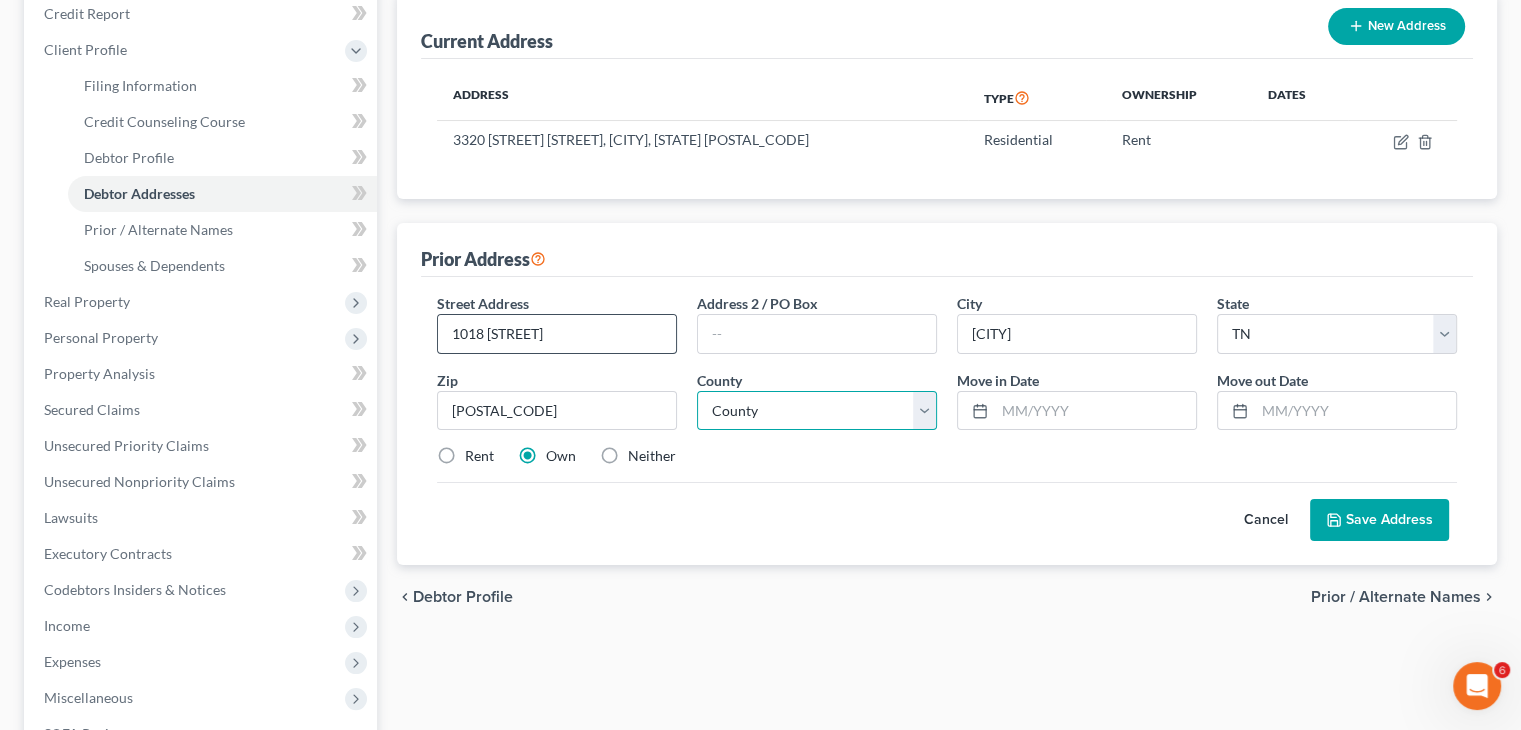 type on "[CITY]" 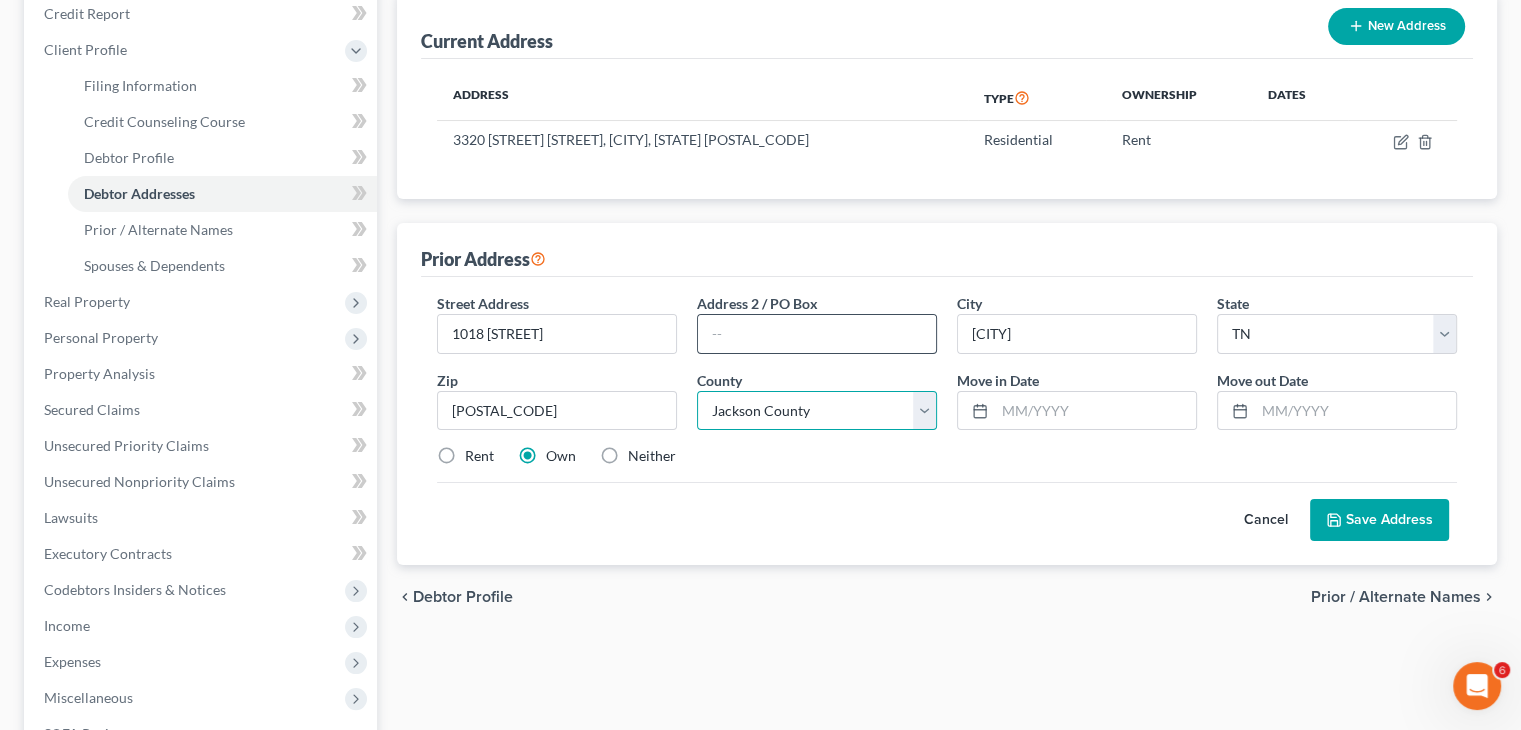 select on "44" 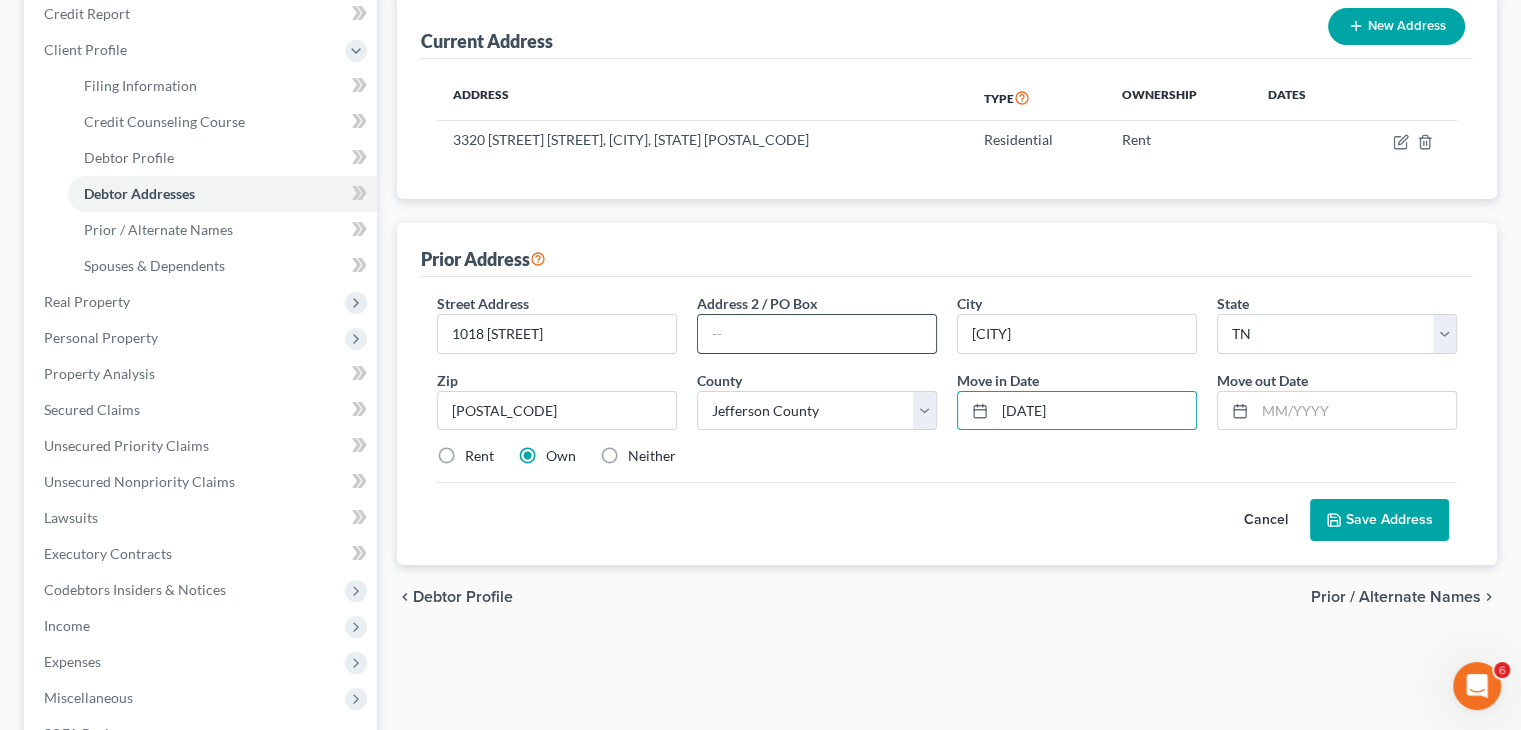 type on "[DATE]" 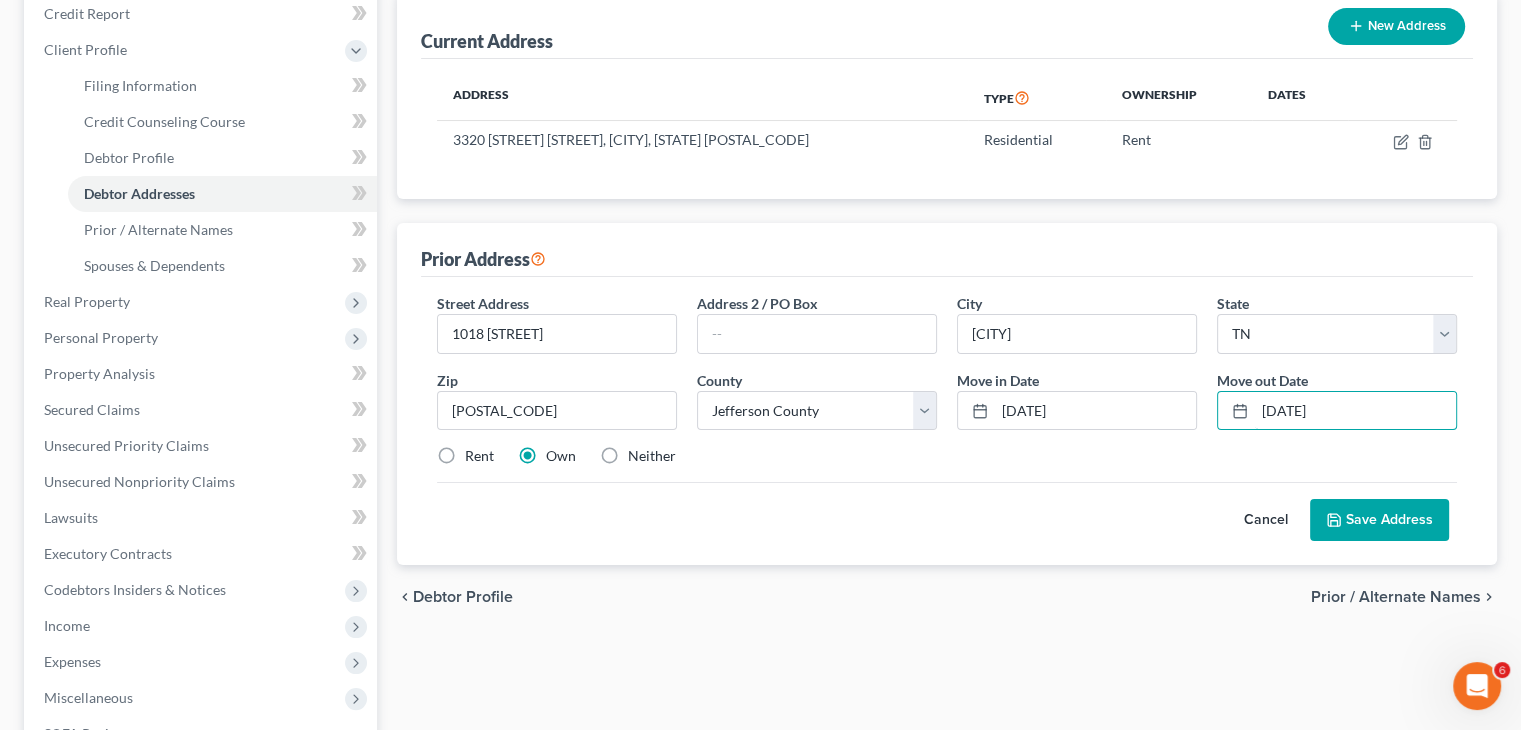 type on "[DATE]" 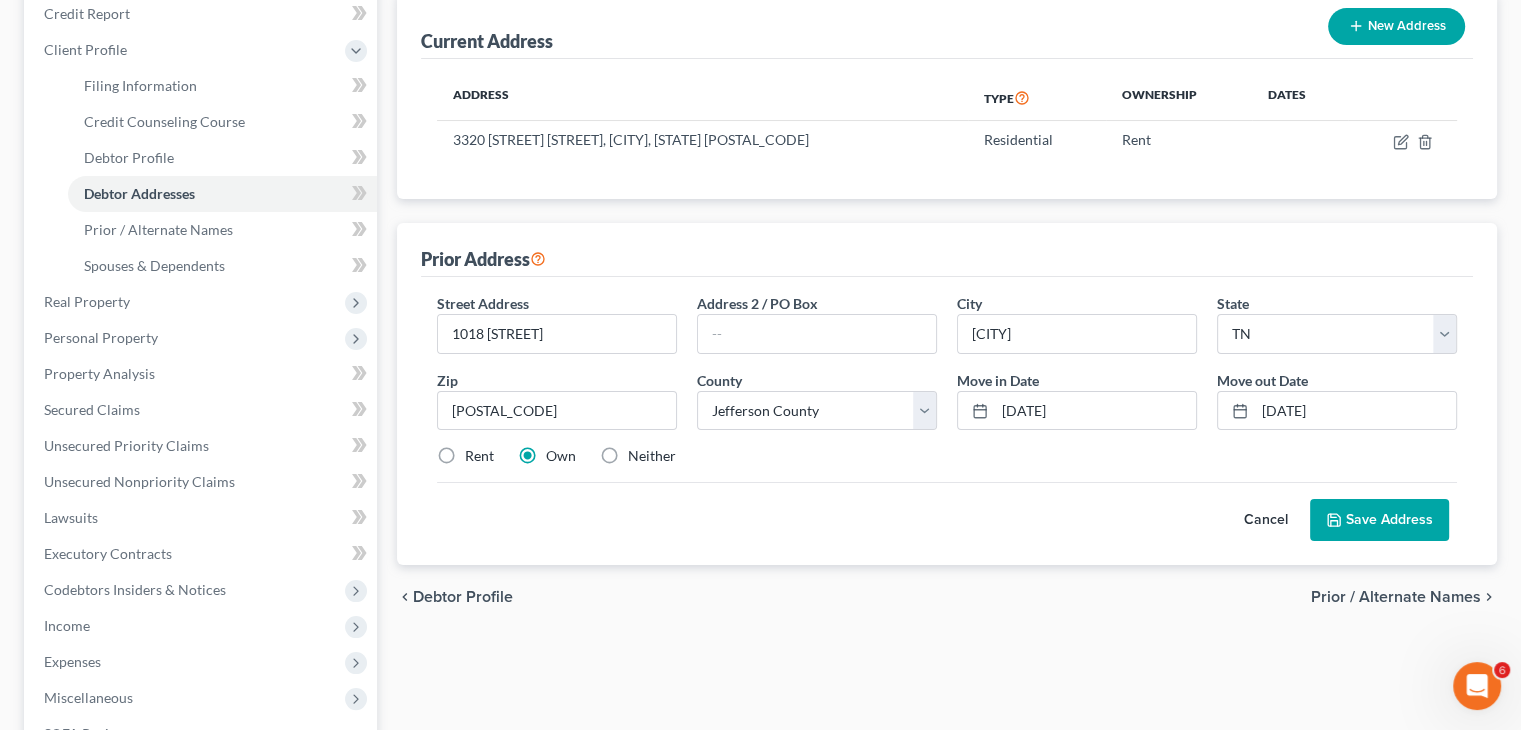 click on "Save Address" at bounding box center (1379, 520) 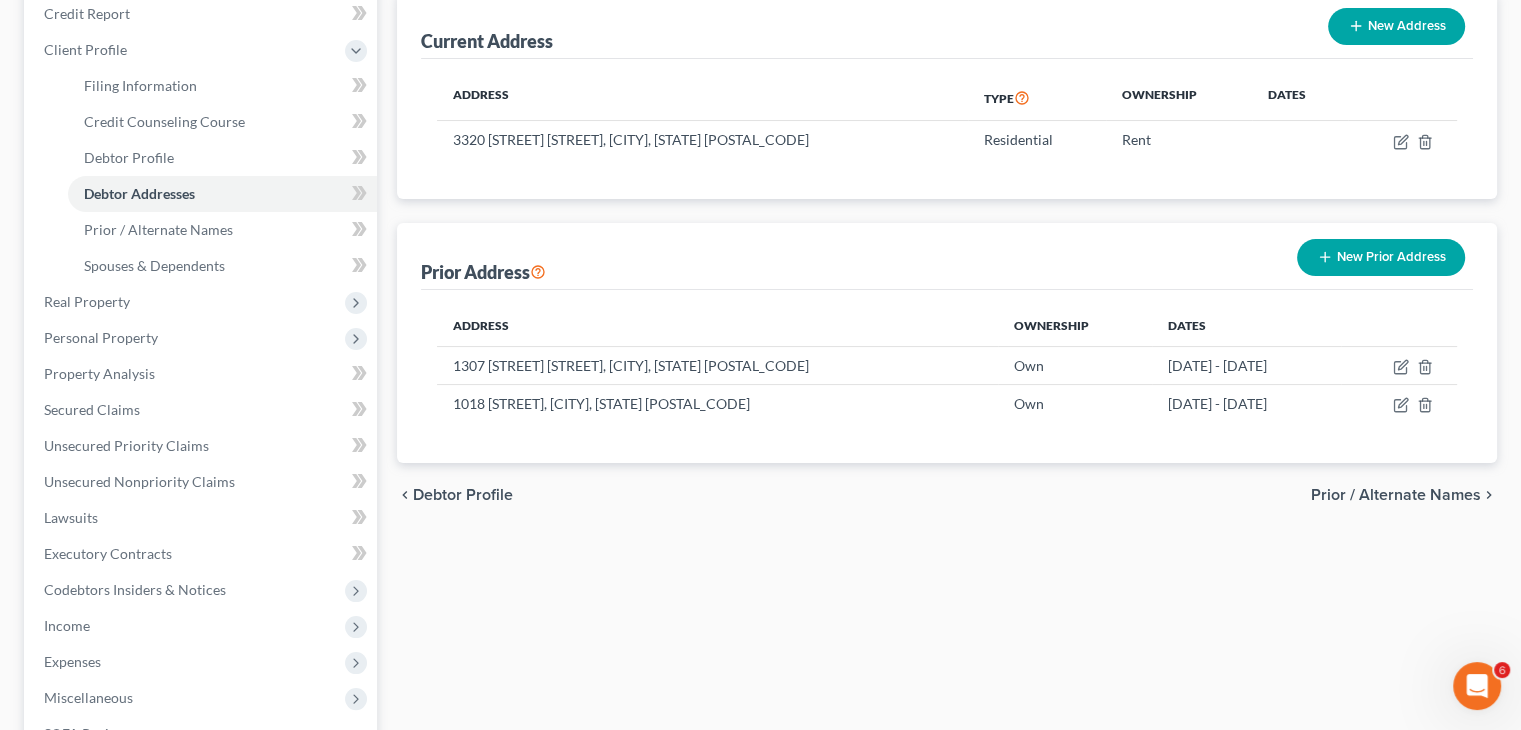 scroll, scrollTop: 548, scrollLeft: 0, axis: vertical 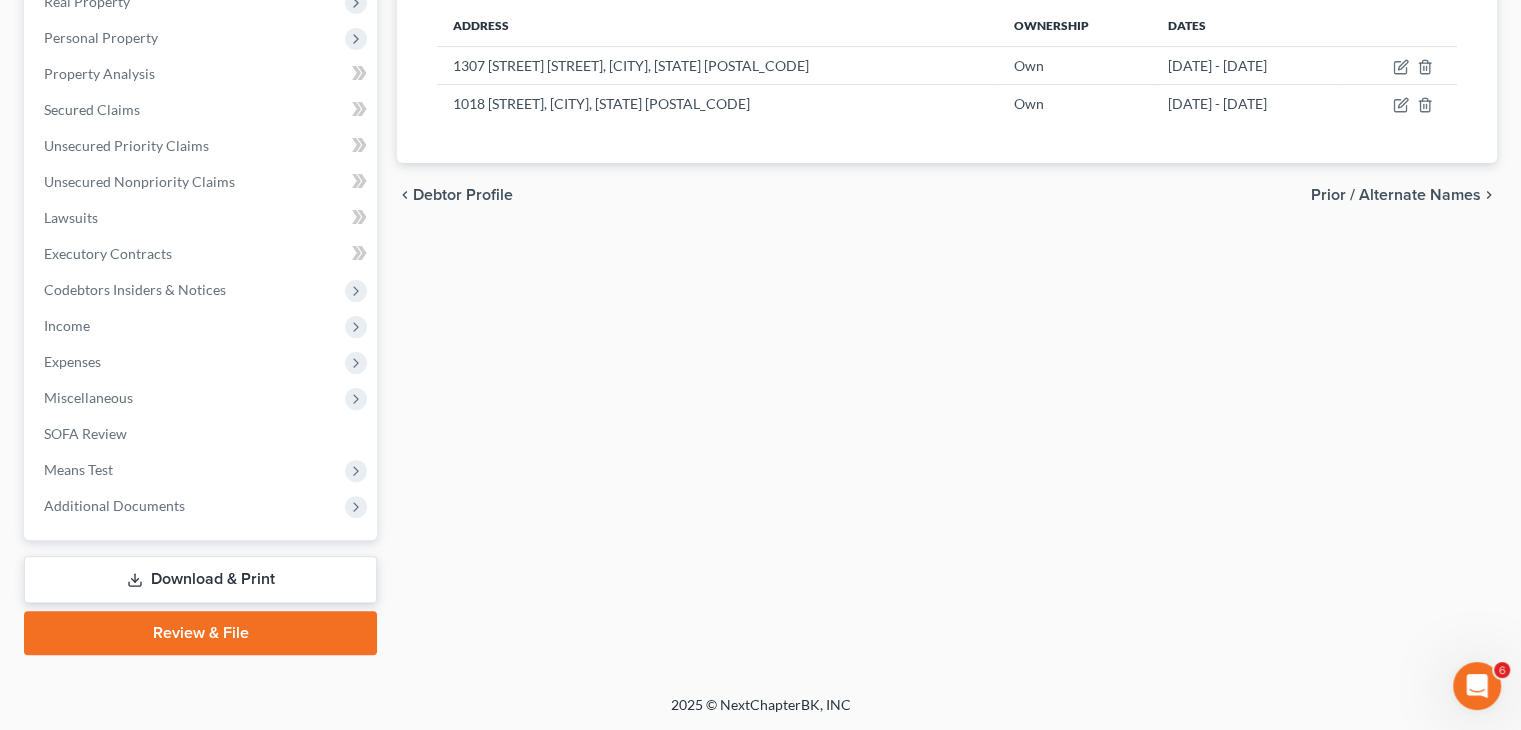 click on "Download & Print" at bounding box center [200, 579] 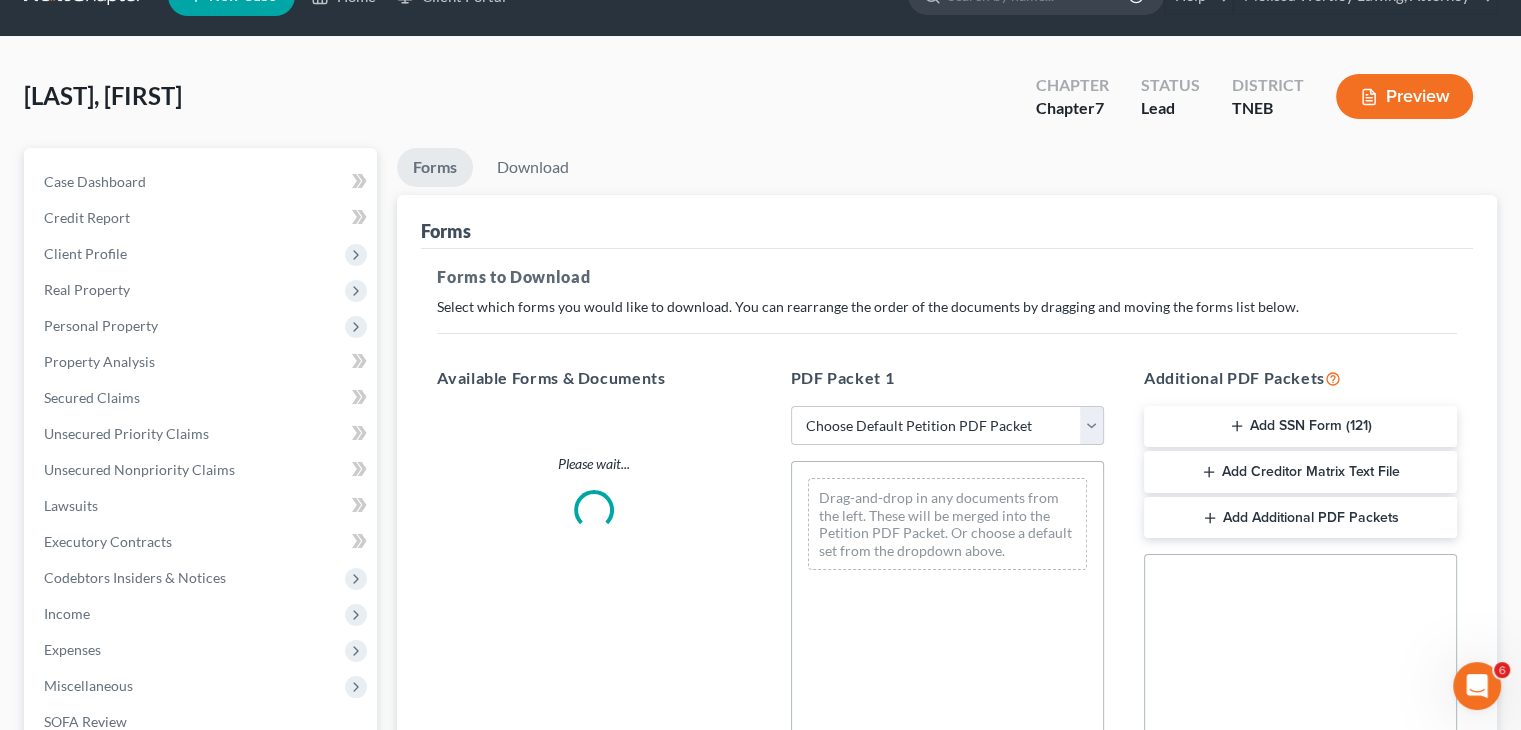 scroll, scrollTop: 0, scrollLeft: 0, axis: both 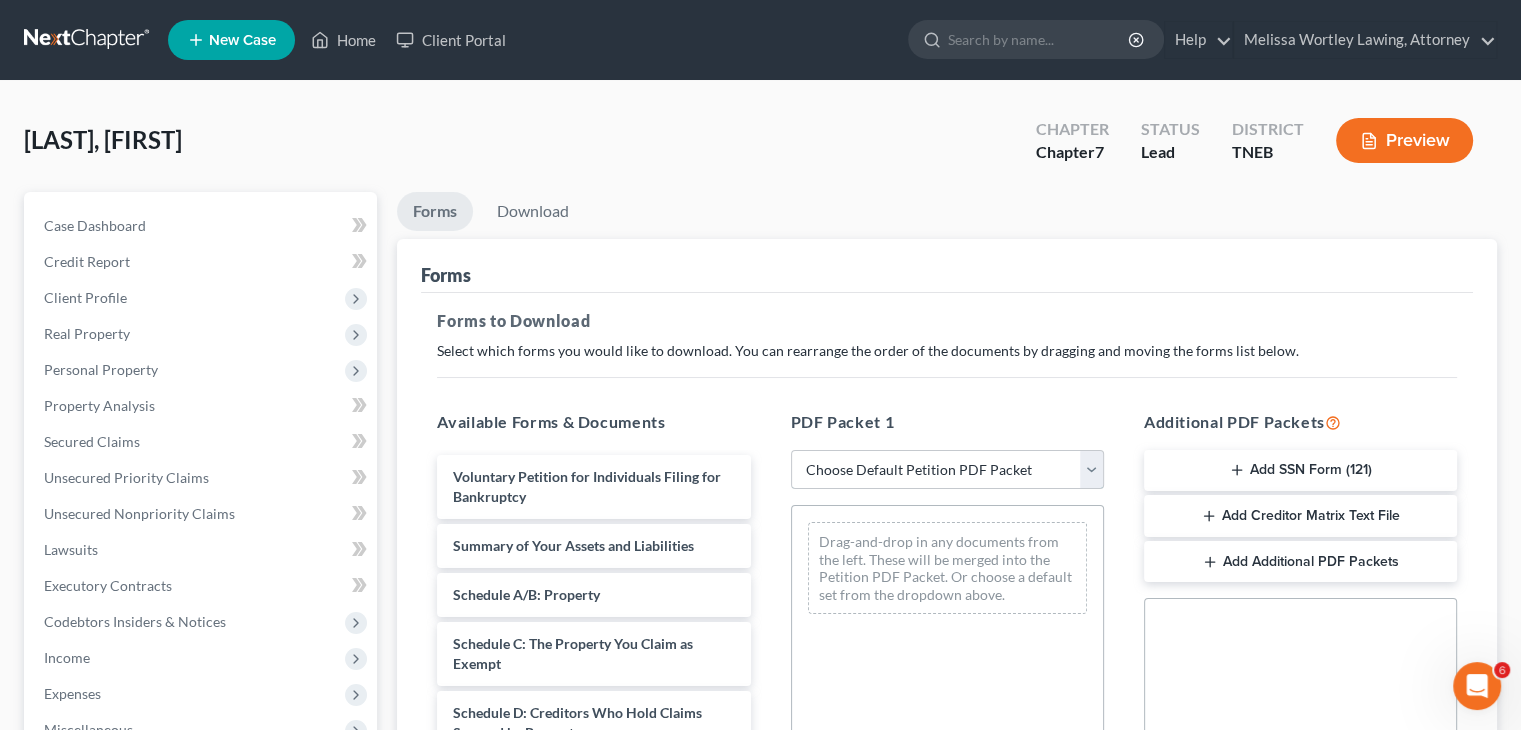click on "Choose Default Petition PDF Packet Complete Bankruptcy Petition (all forms and schedules) Emergency Filing Forms (Petition and Creditor List Only) Amended Forms Signature Pages Only TEMPLATE 1 Petition" at bounding box center (947, 470) 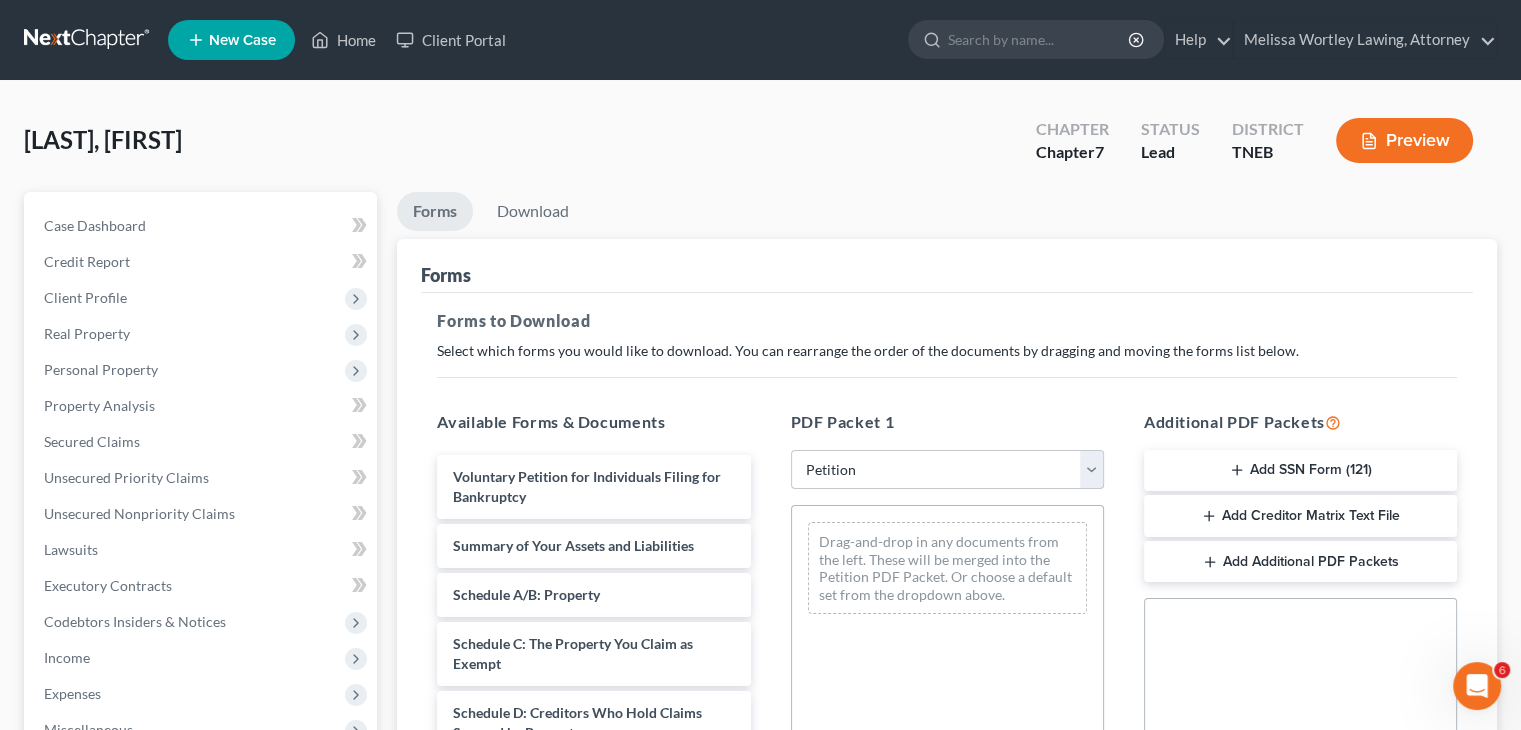 click on "Choose Default Petition PDF Packet Complete Bankruptcy Petition (all forms and schedules) Emergency Filing Forms (Petition and Creditor List Only) Amended Forms Signature Pages Only TEMPLATE 1 Petition" at bounding box center (947, 470) 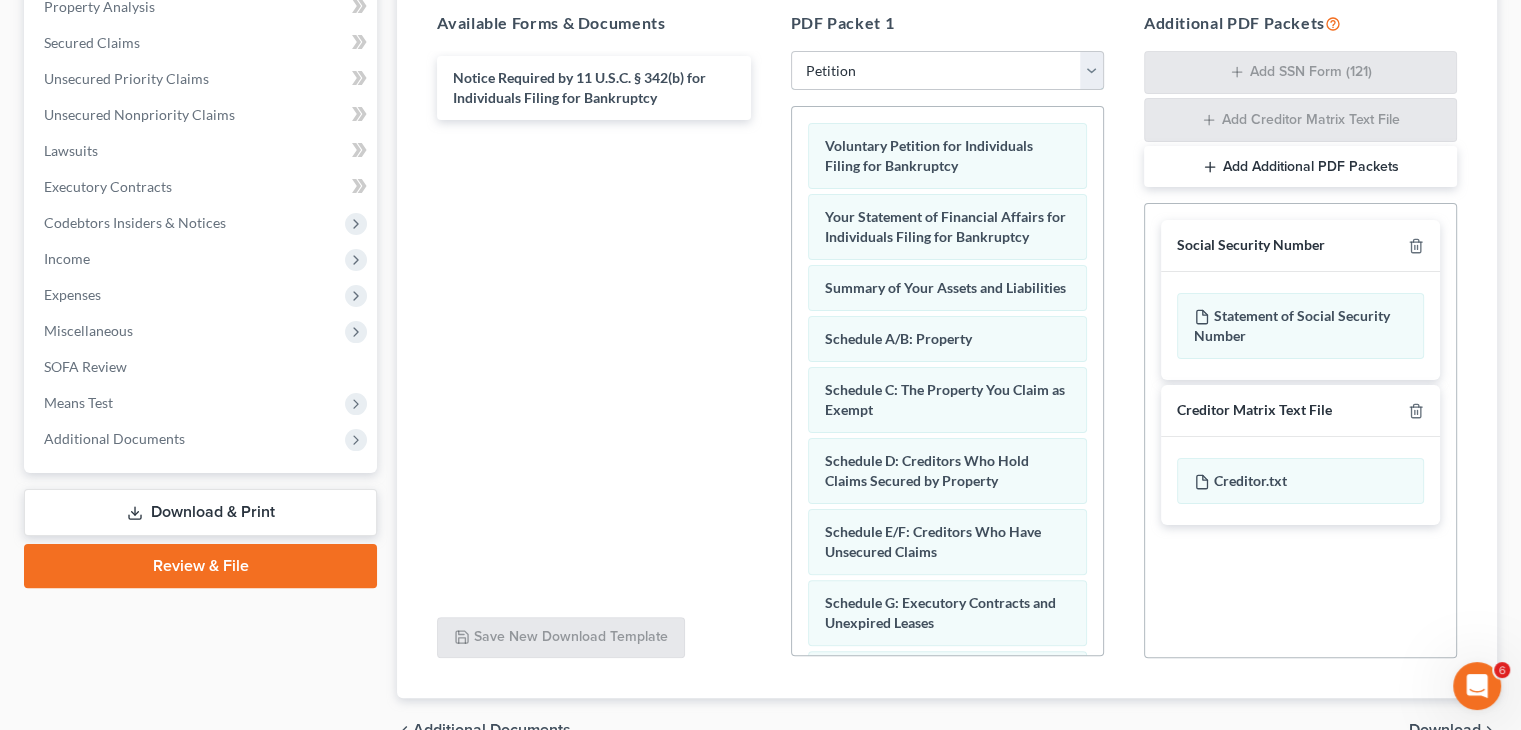 scroll, scrollTop: 400, scrollLeft: 0, axis: vertical 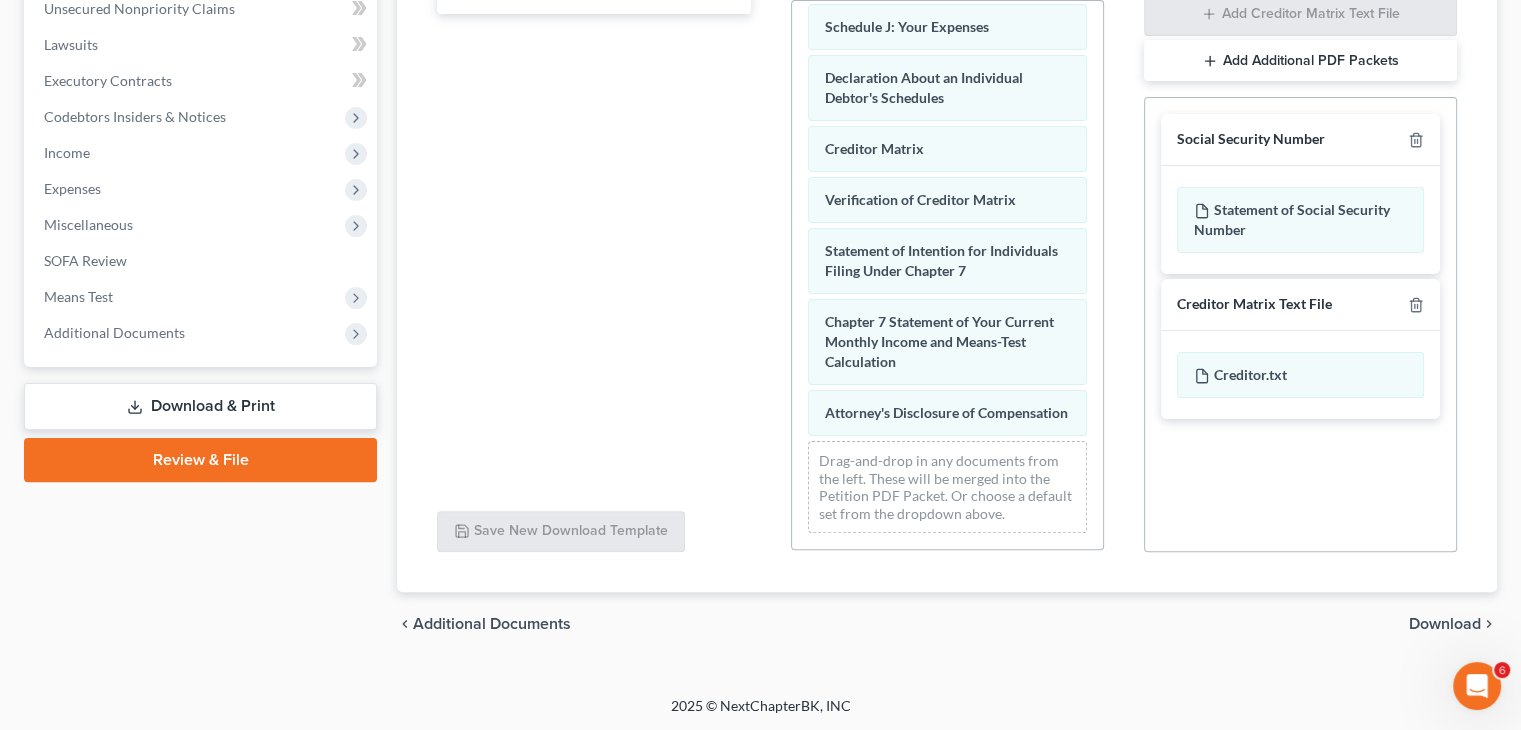 click on "Download" at bounding box center [1445, 624] 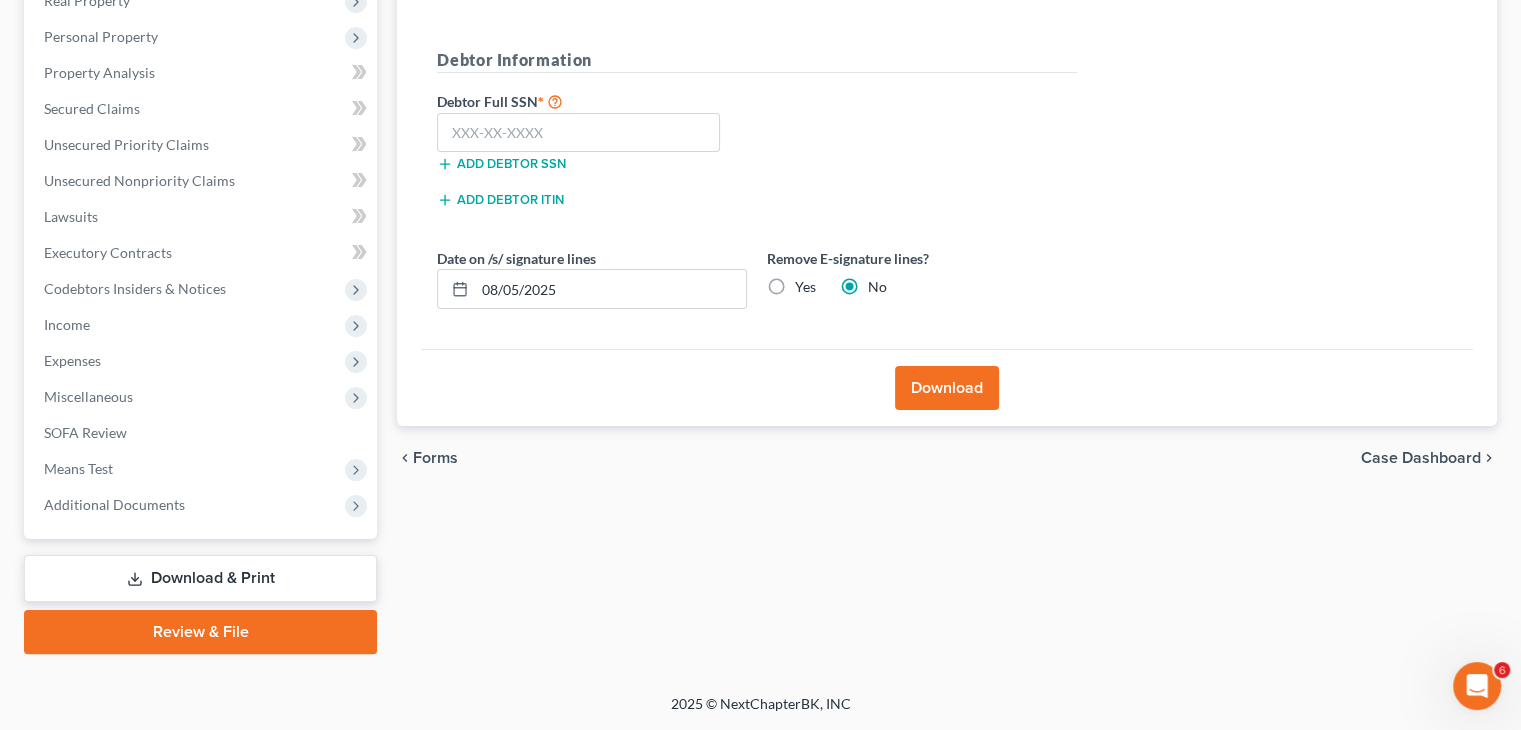 scroll, scrollTop: 332, scrollLeft: 0, axis: vertical 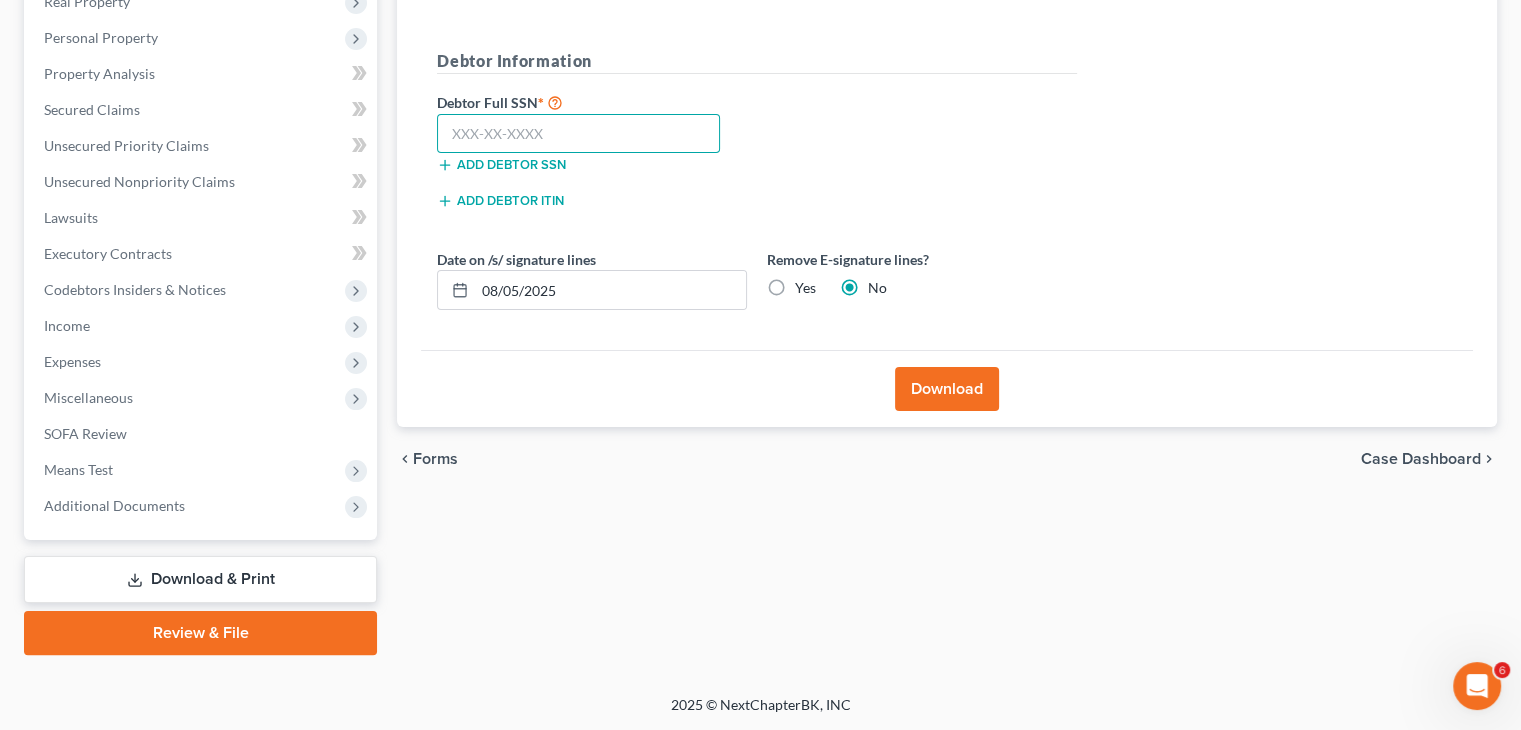 click at bounding box center [578, 134] 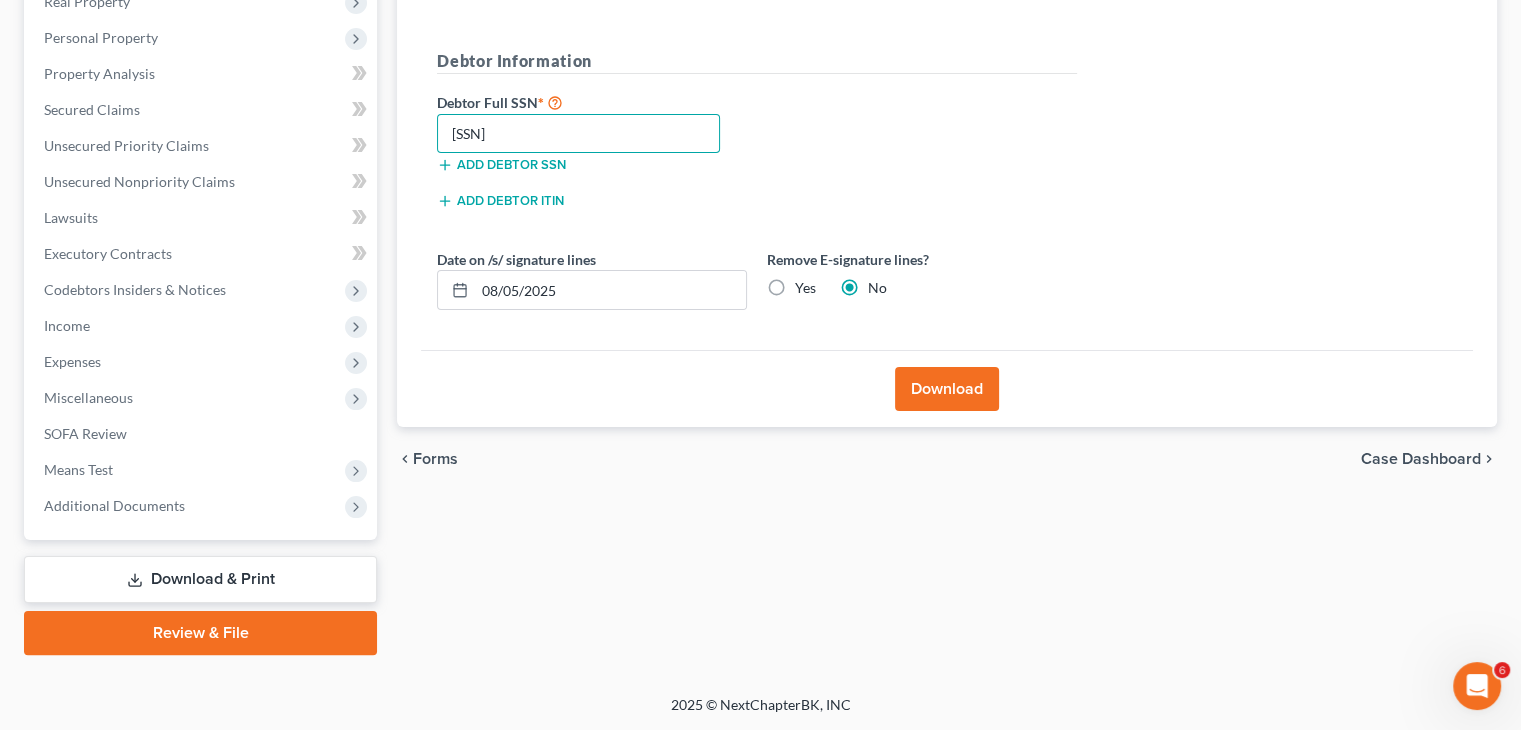 type on "[SSN]" 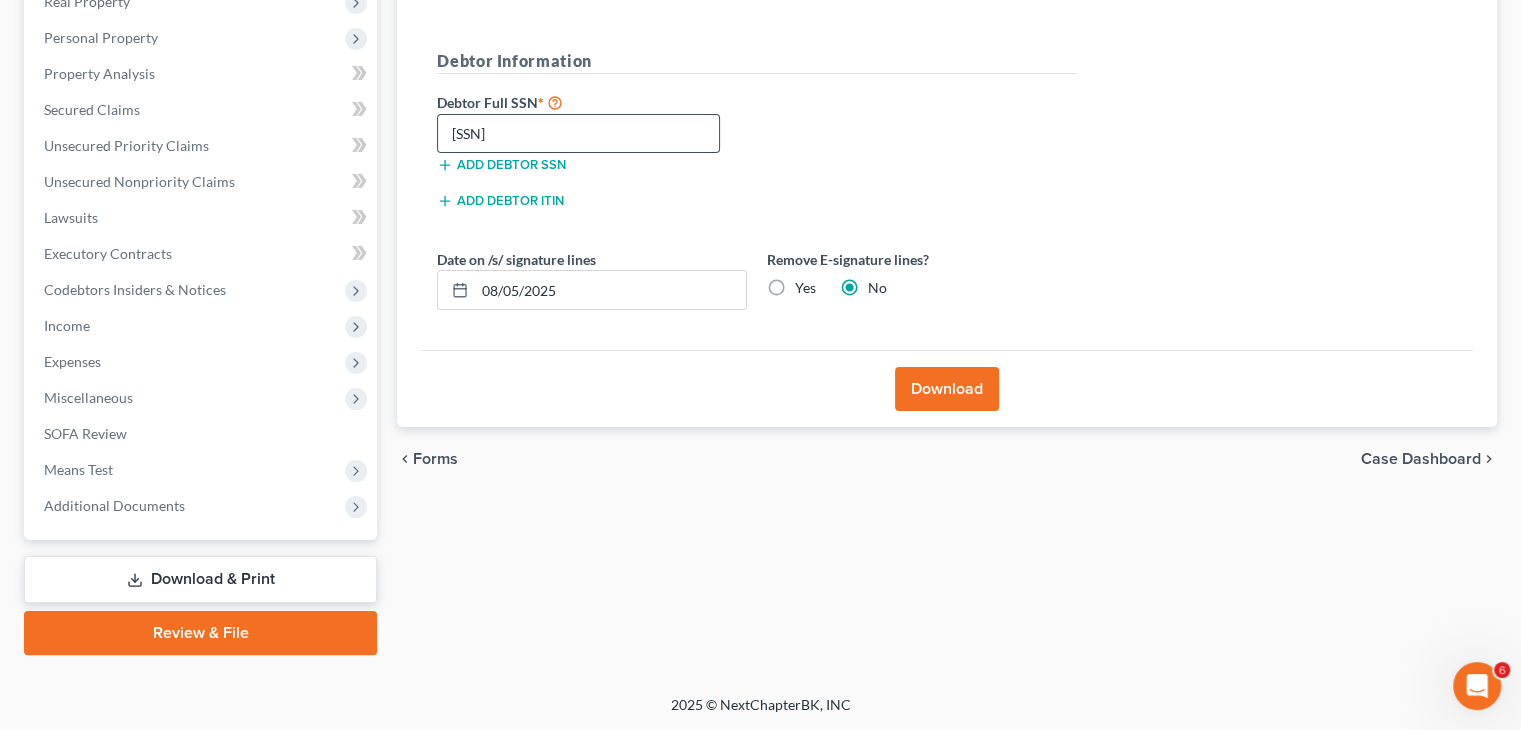 type 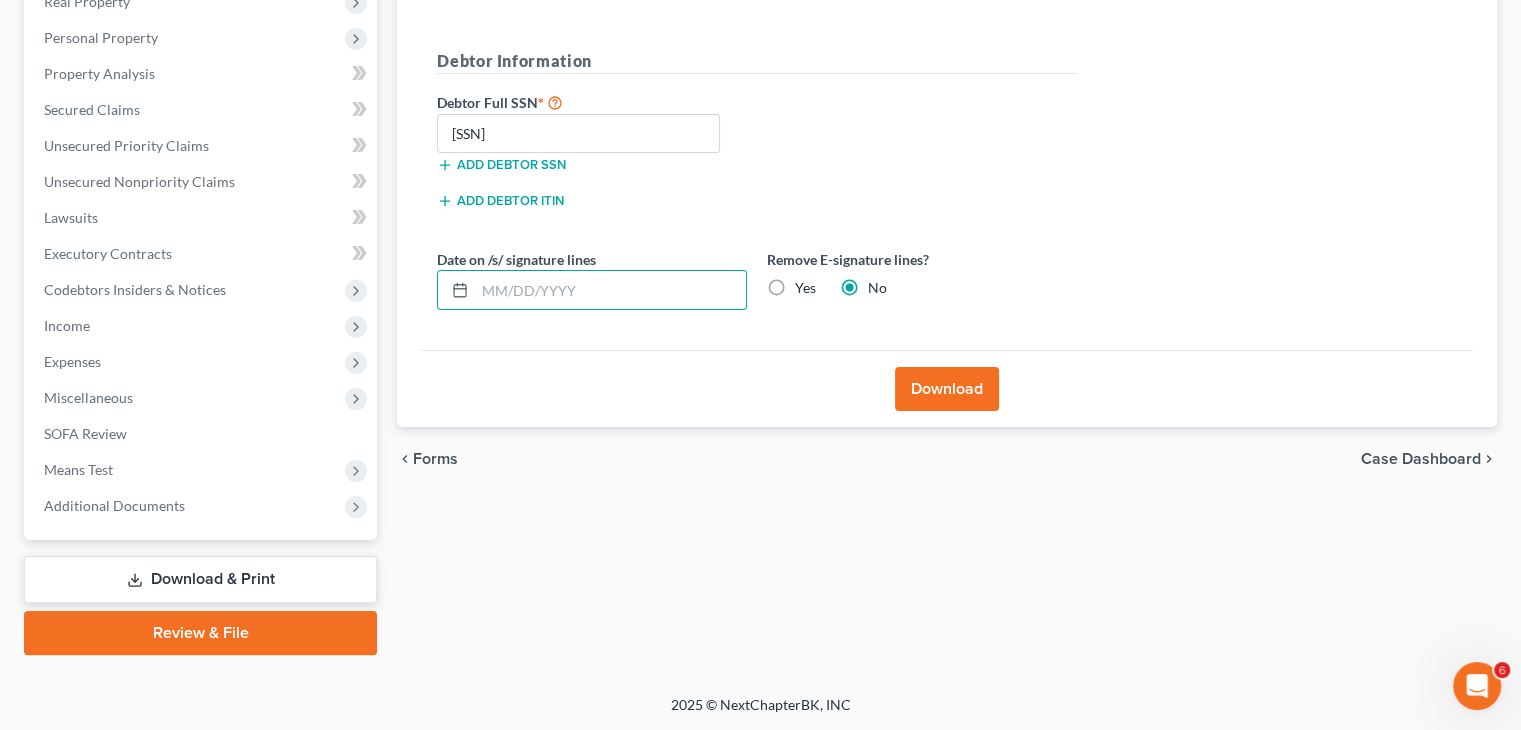 type 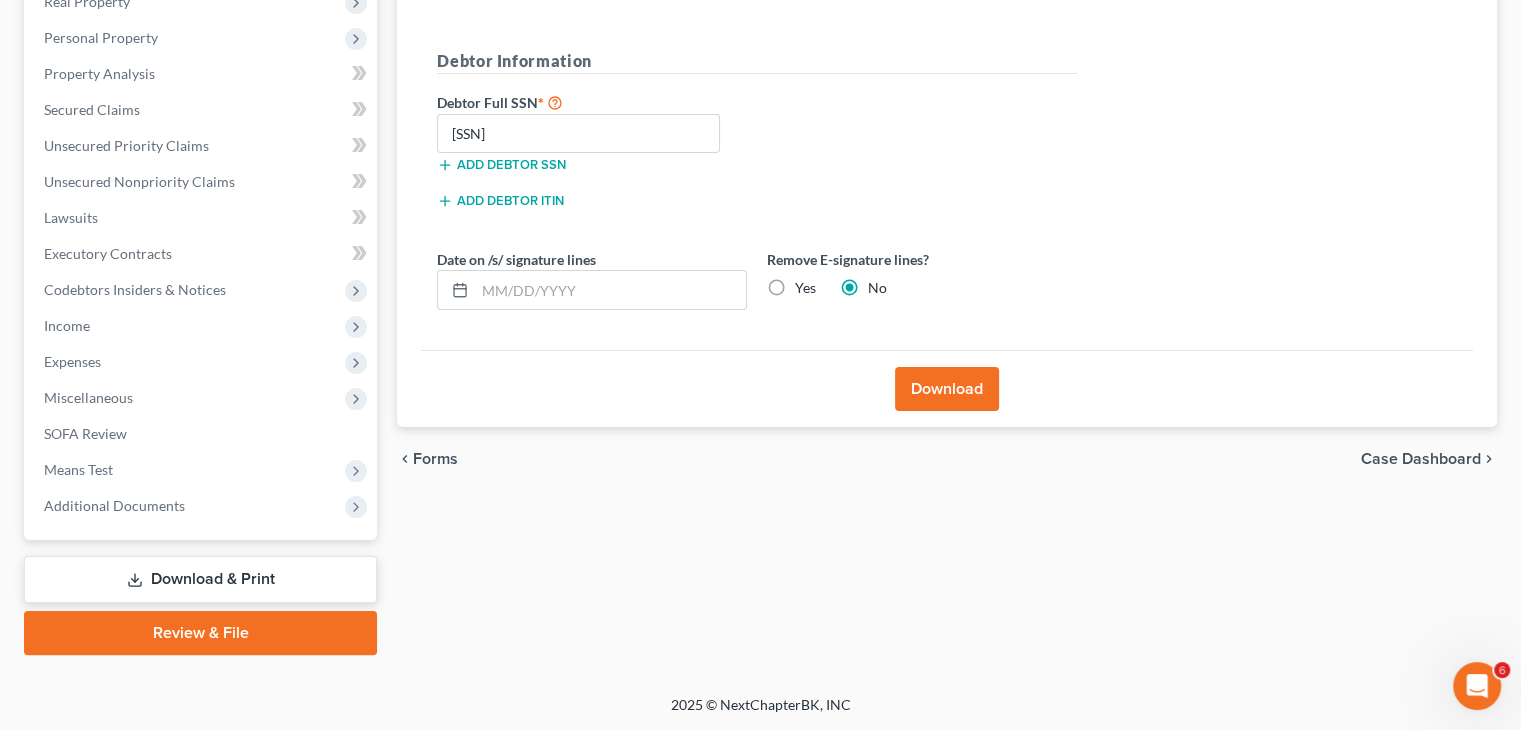 click on "Yes" at bounding box center (805, 288) 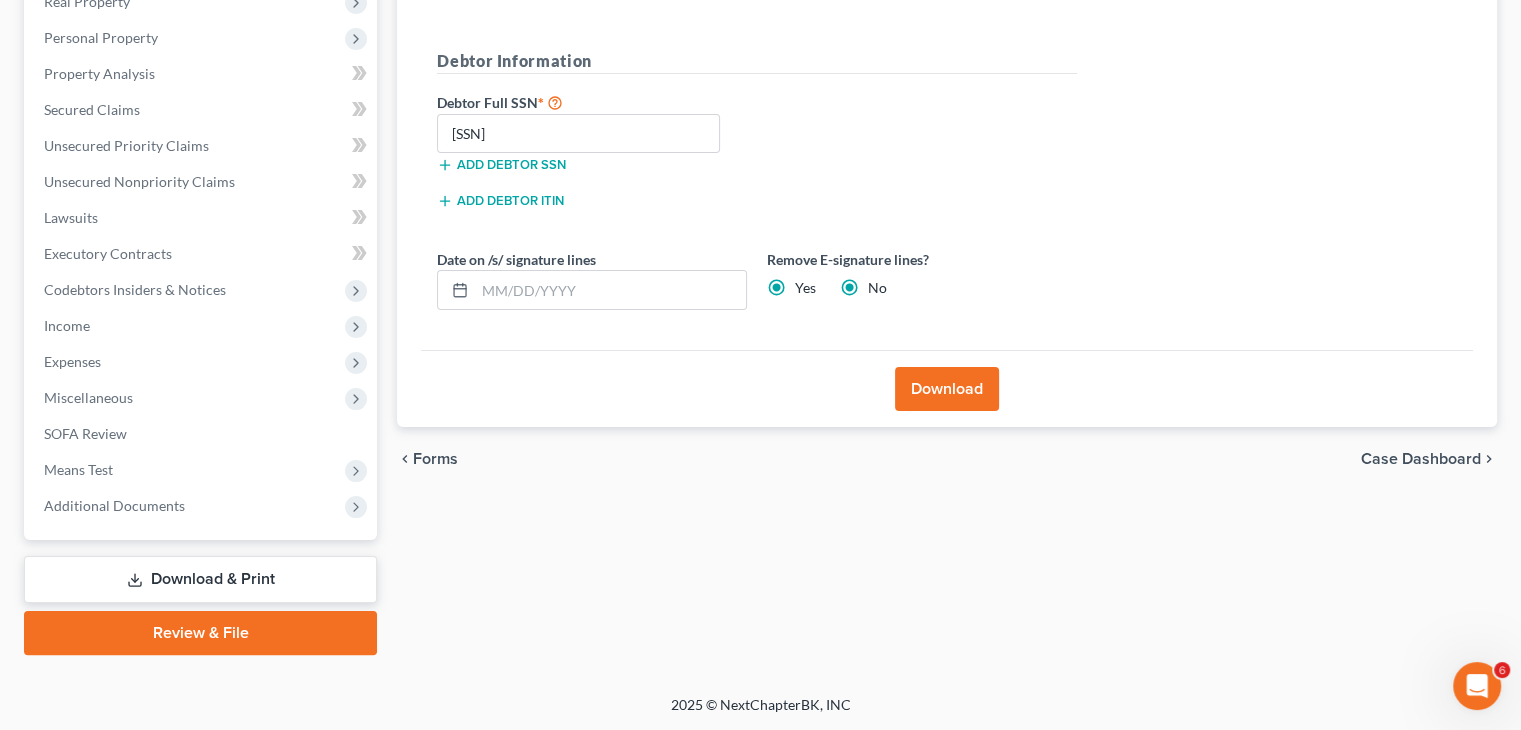 radio on "false" 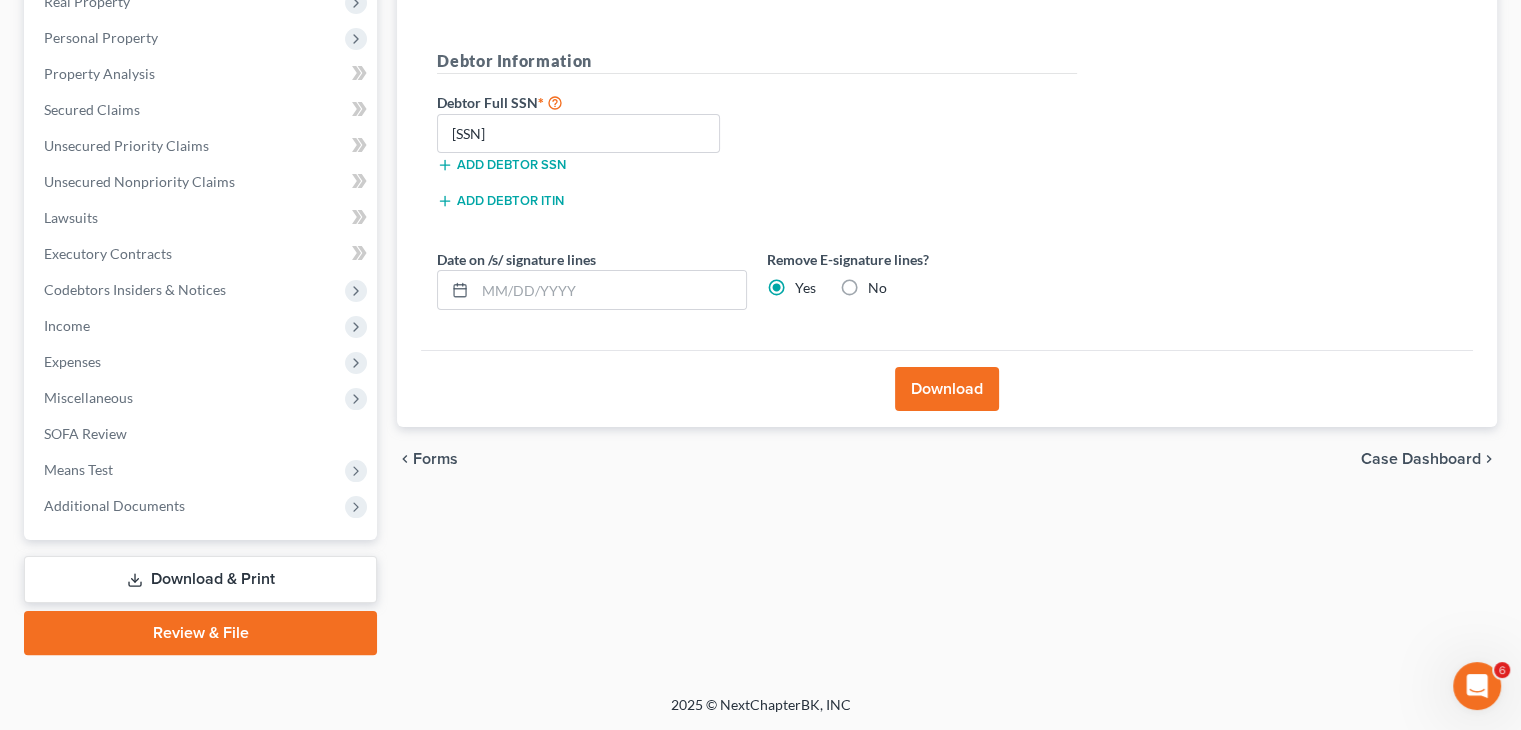 click on "Download" at bounding box center (947, 389) 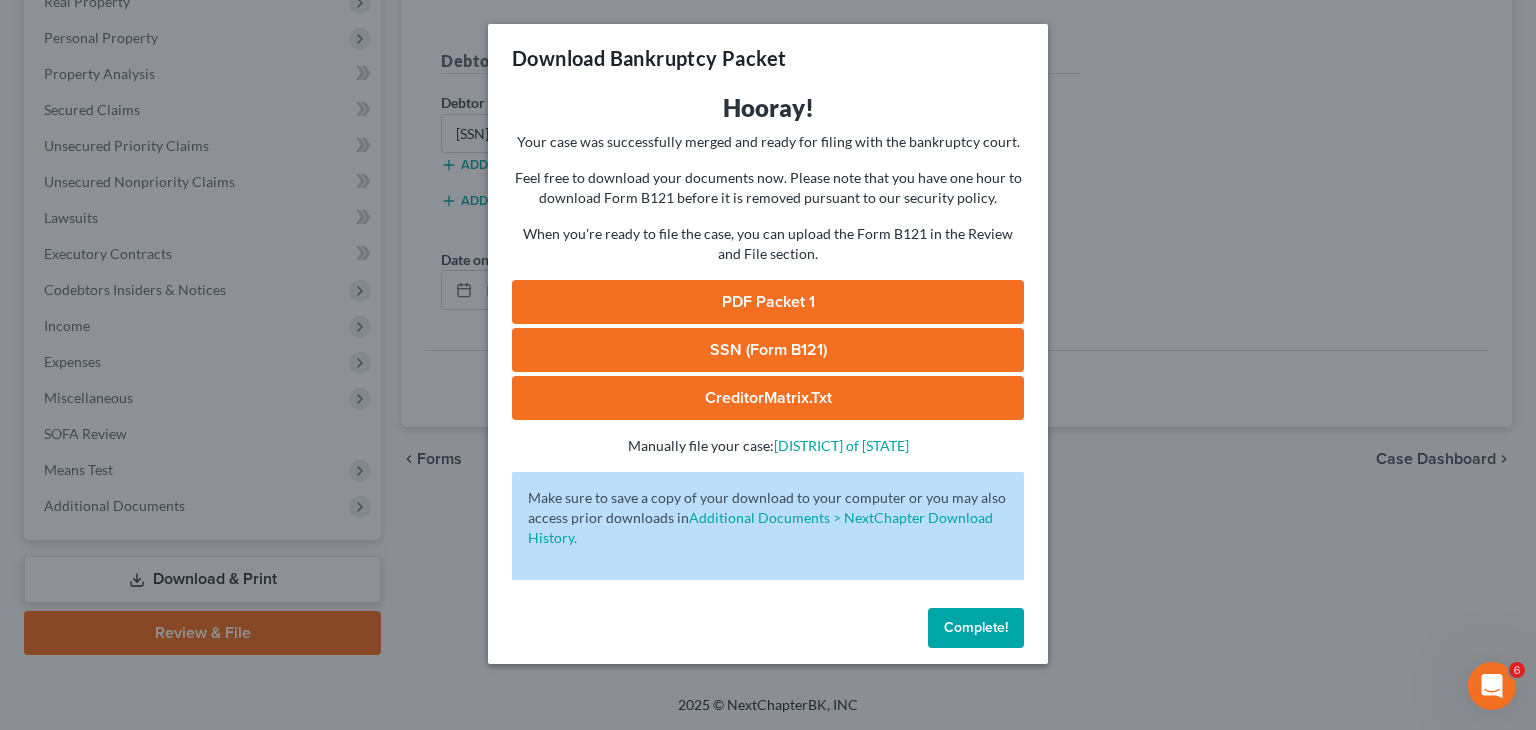click on "SSN (Form B121)" at bounding box center (768, 350) 